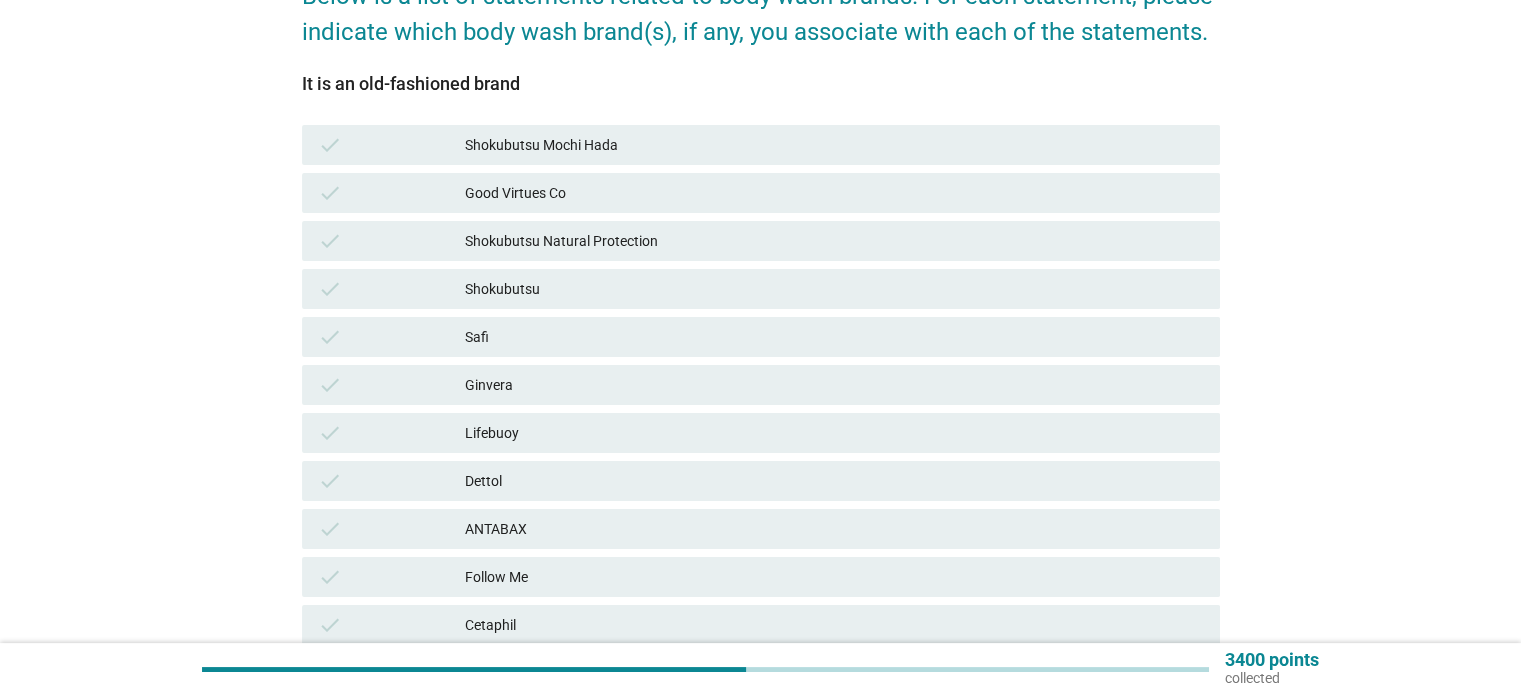 scroll, scrollTop: 300, scrollLeft: 0, axis: vertical 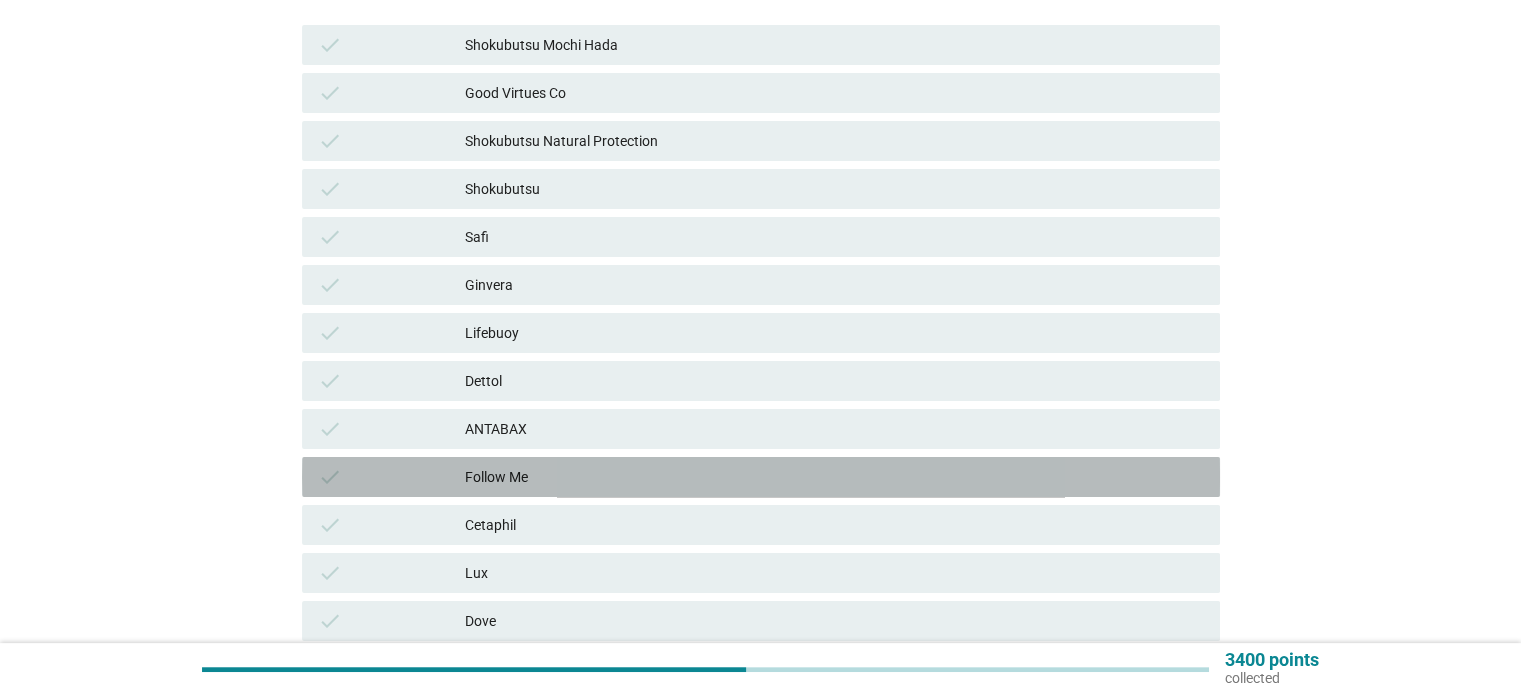 click on "Follow Me" at bounding box center (834, 477) 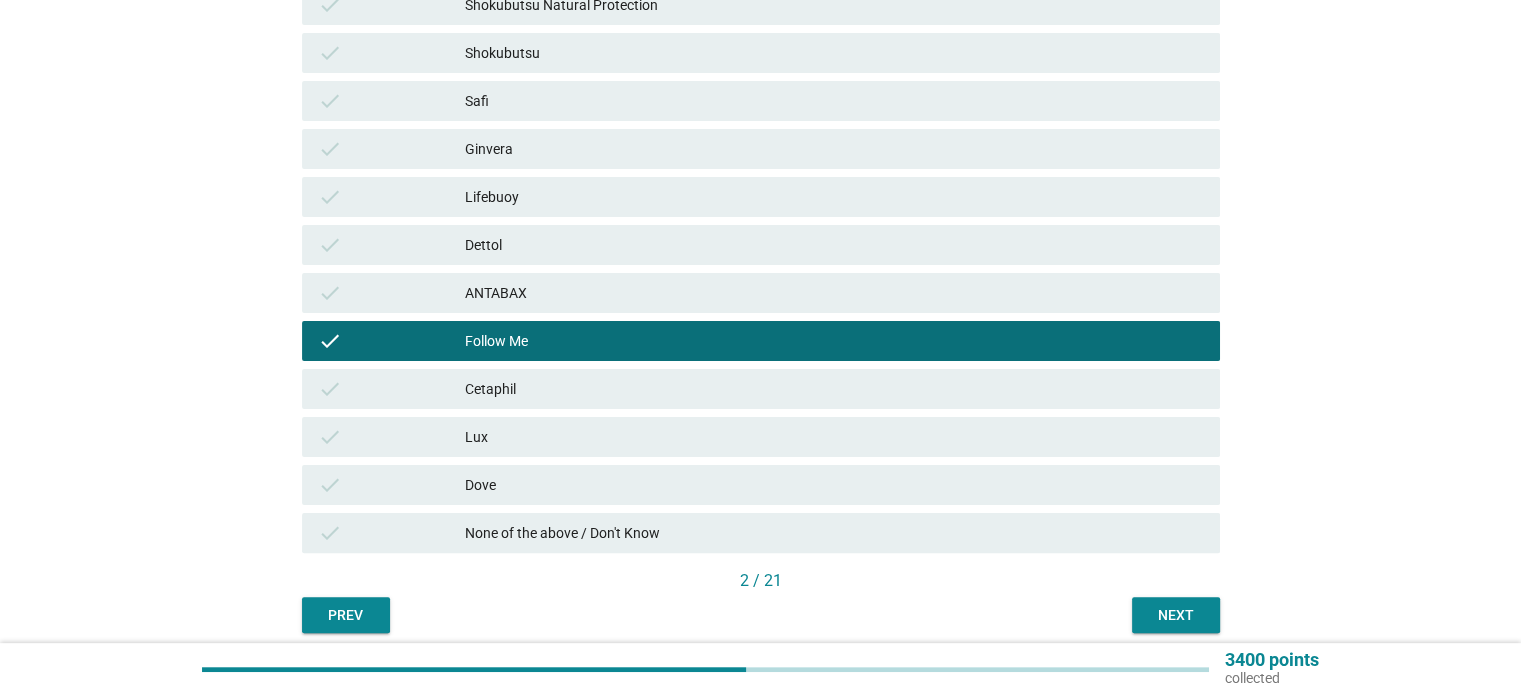 scroll, scrollTop: 516, scrollLeft: 0, axis: vertical 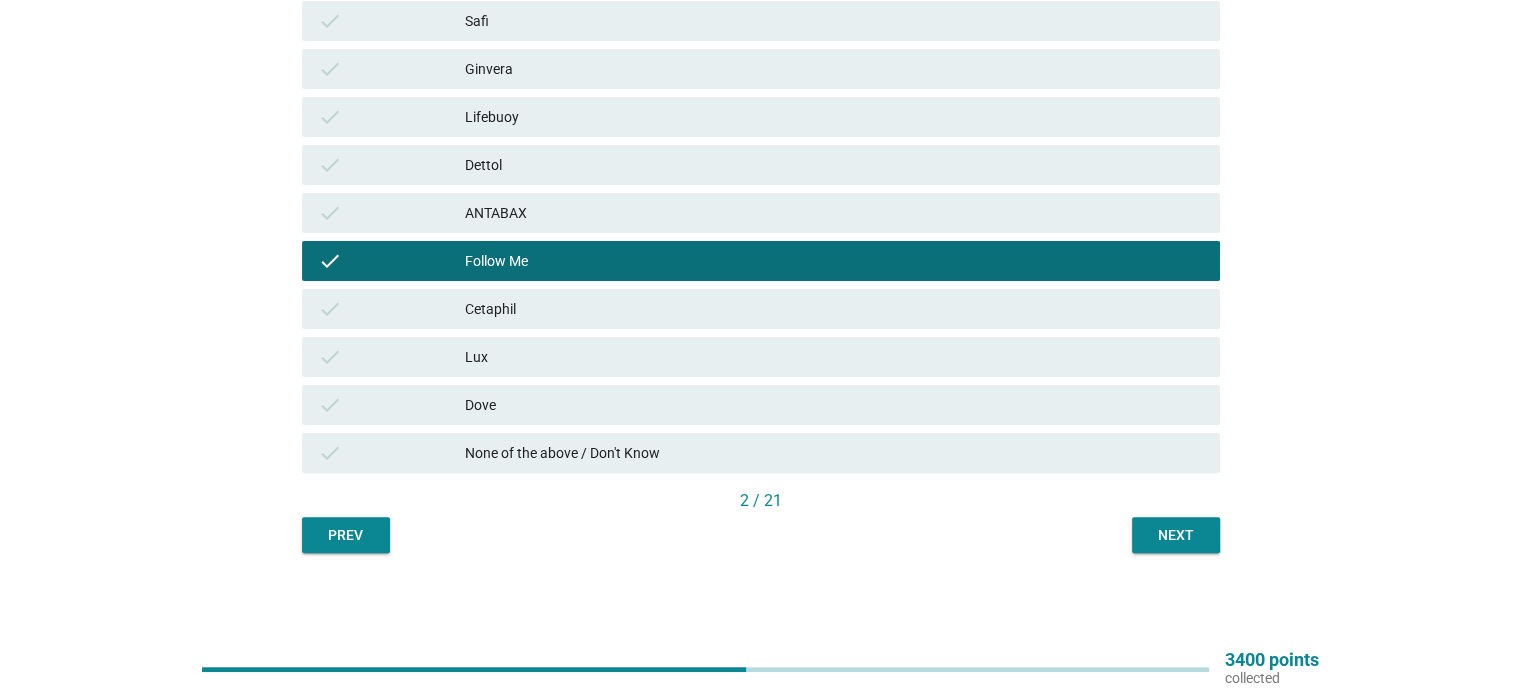 click on "Next" at bounding box center [1176, 535] 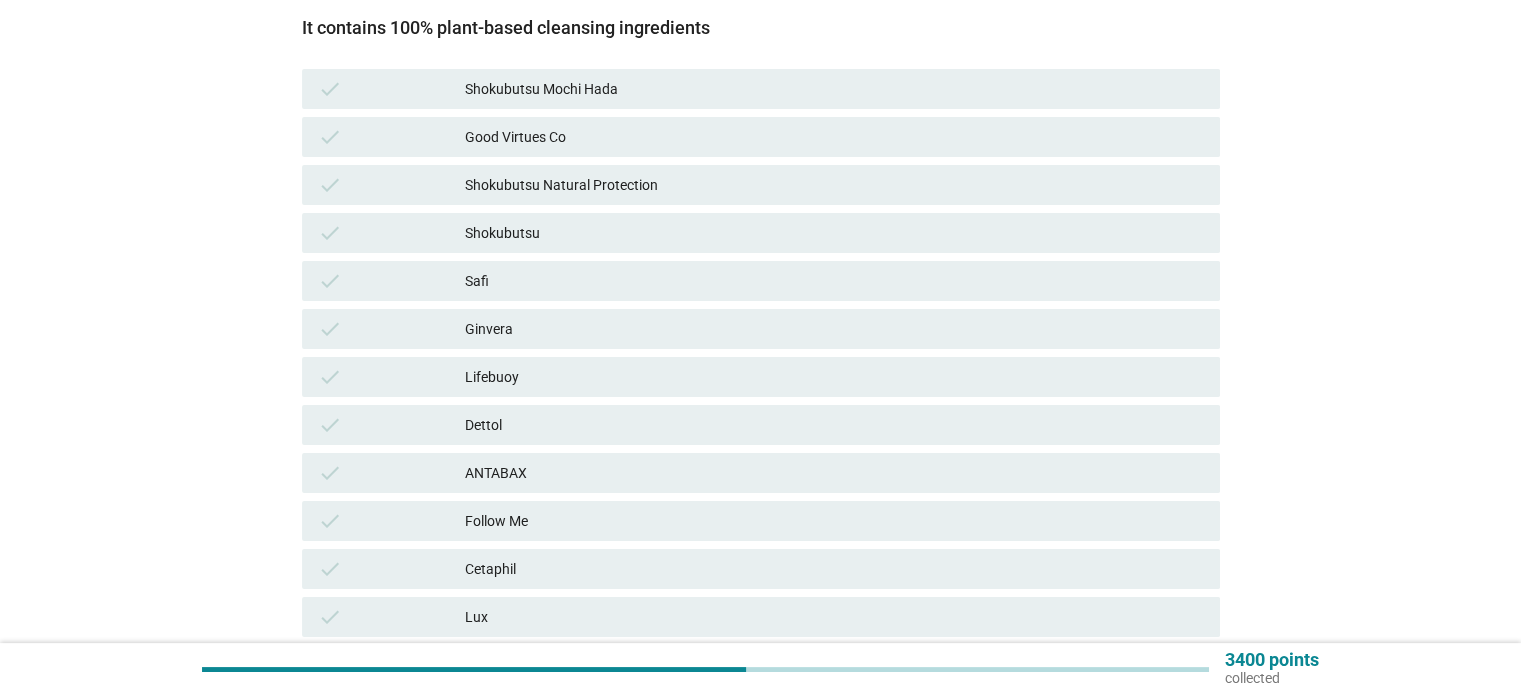 scroll, scrollTop: 300, scrollLeft: 0, axis: vertical 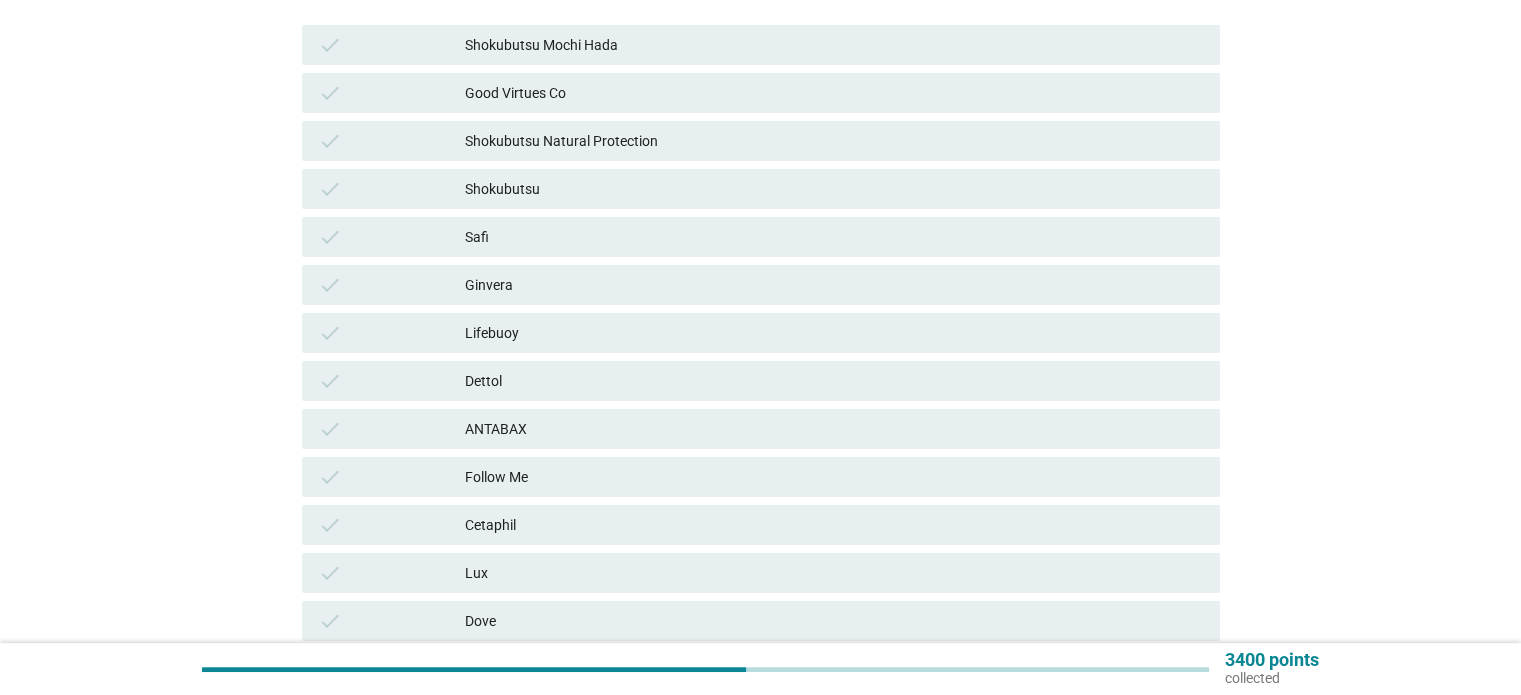 click on "Shokubutsu Natural Protection" at bounding box center [834, 141] 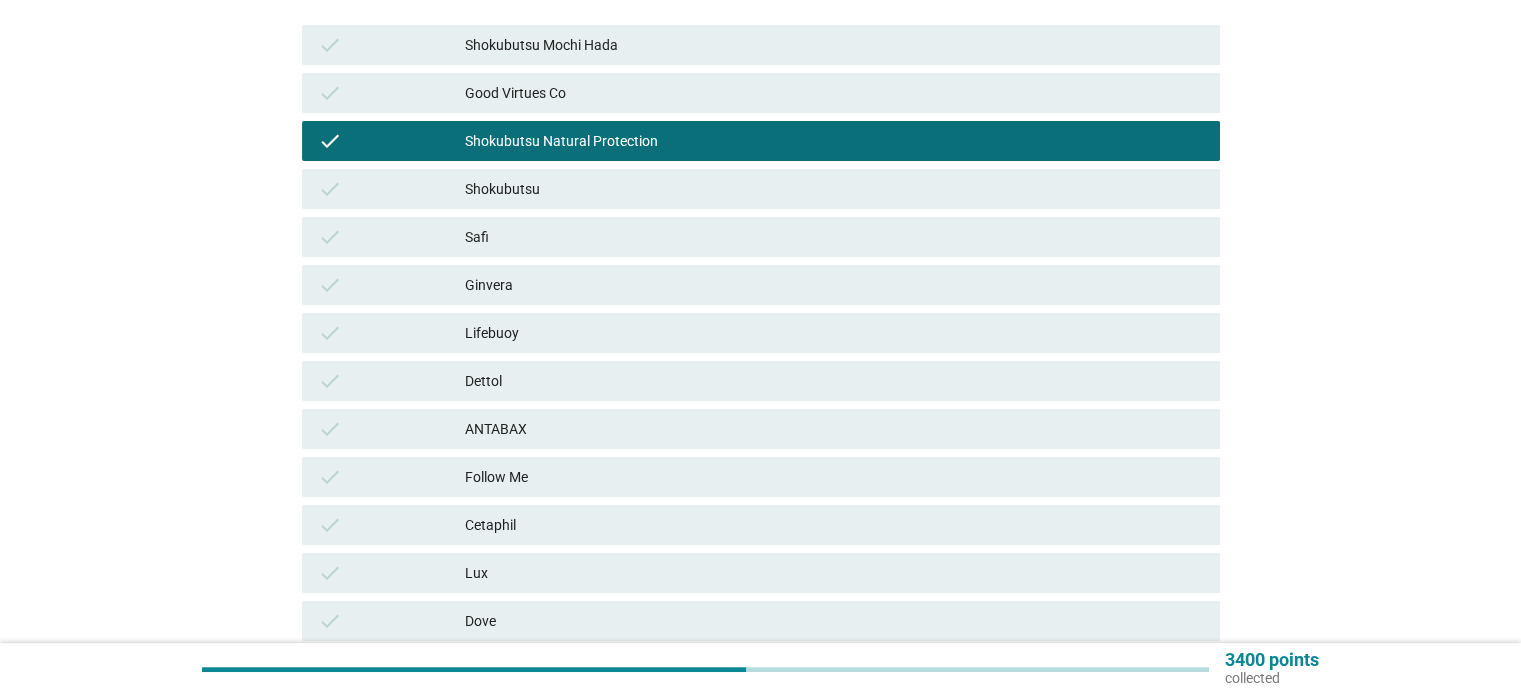 click on "check   Shokubutsu" at bounding box center [761, 189] 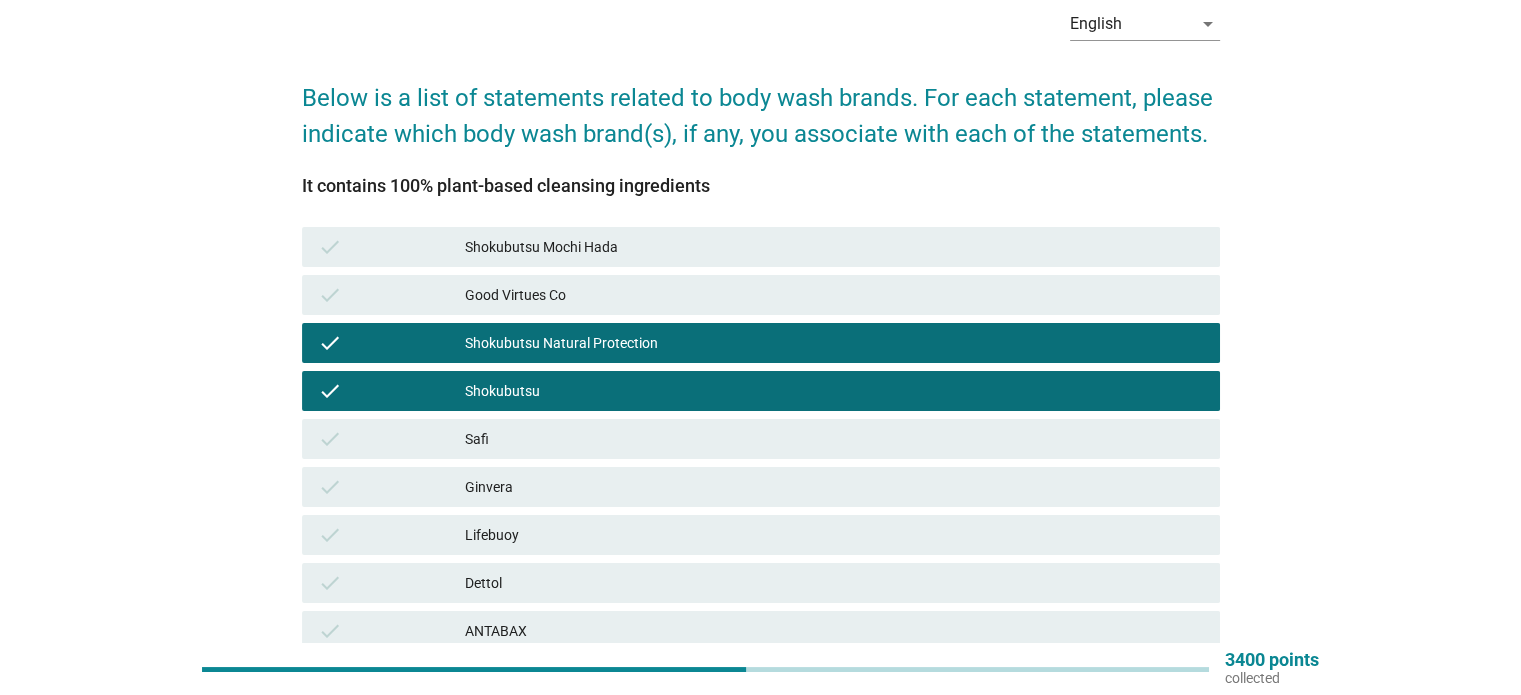 scroll, scrollTop: 0, scrollLeft: 0, axis: both 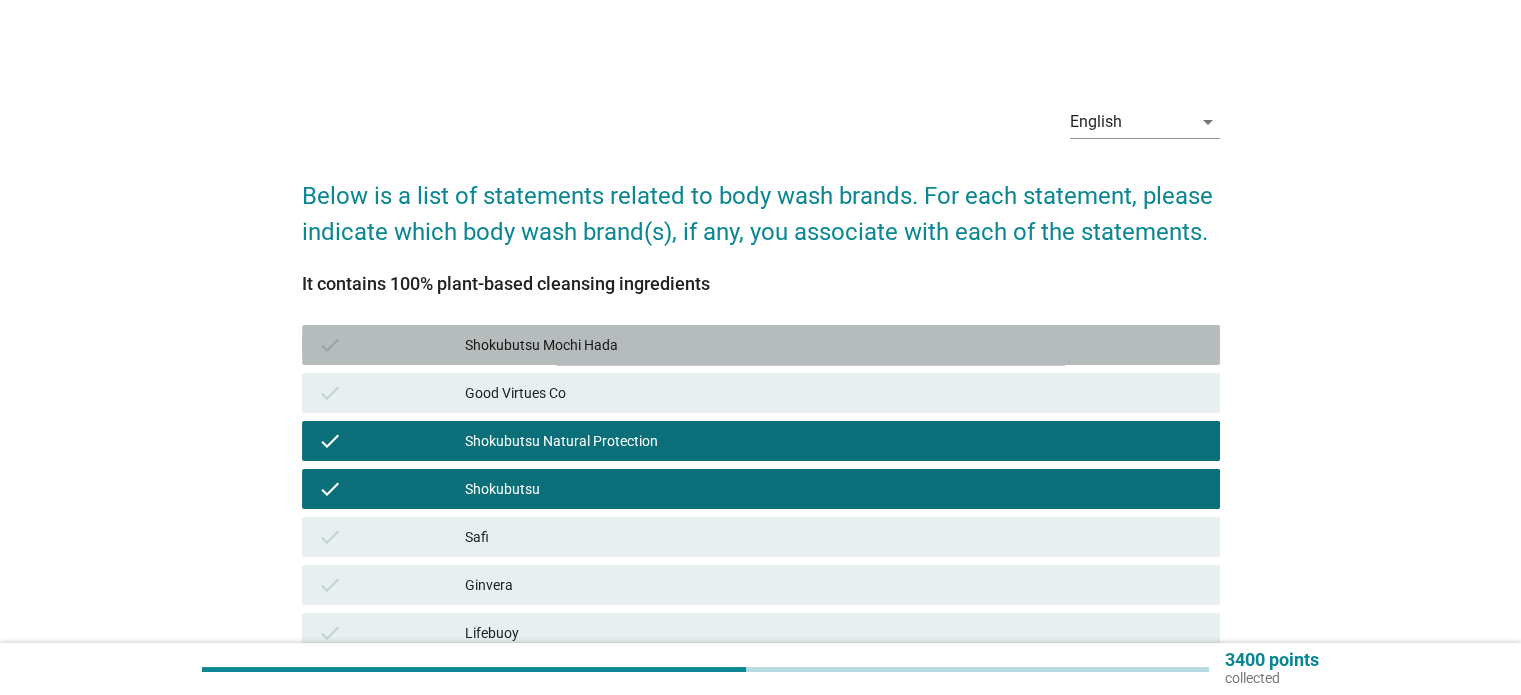 click on "Shokubutsu Mochi Hada" at bounding box center (834, 345) 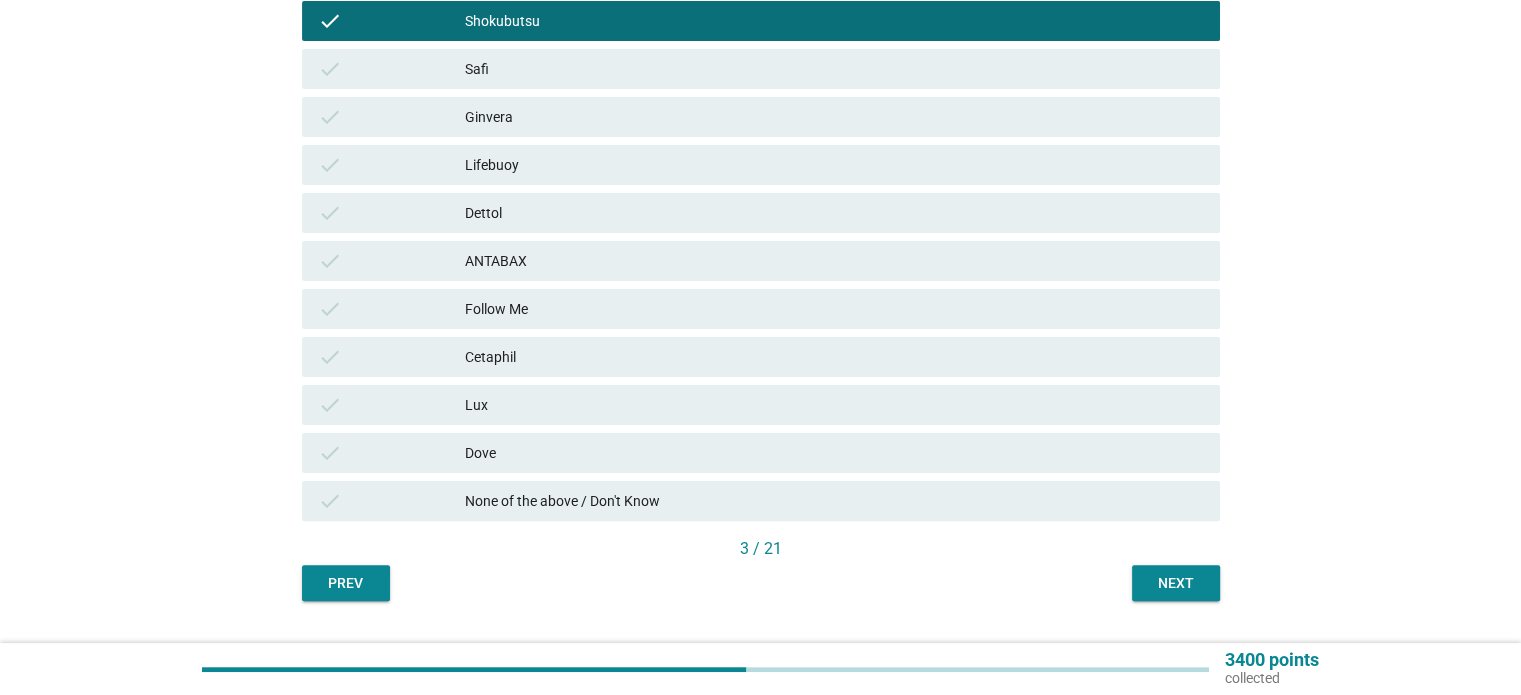 scroll, scrollTop: 500, scrollLeft: 0, axis: vertical 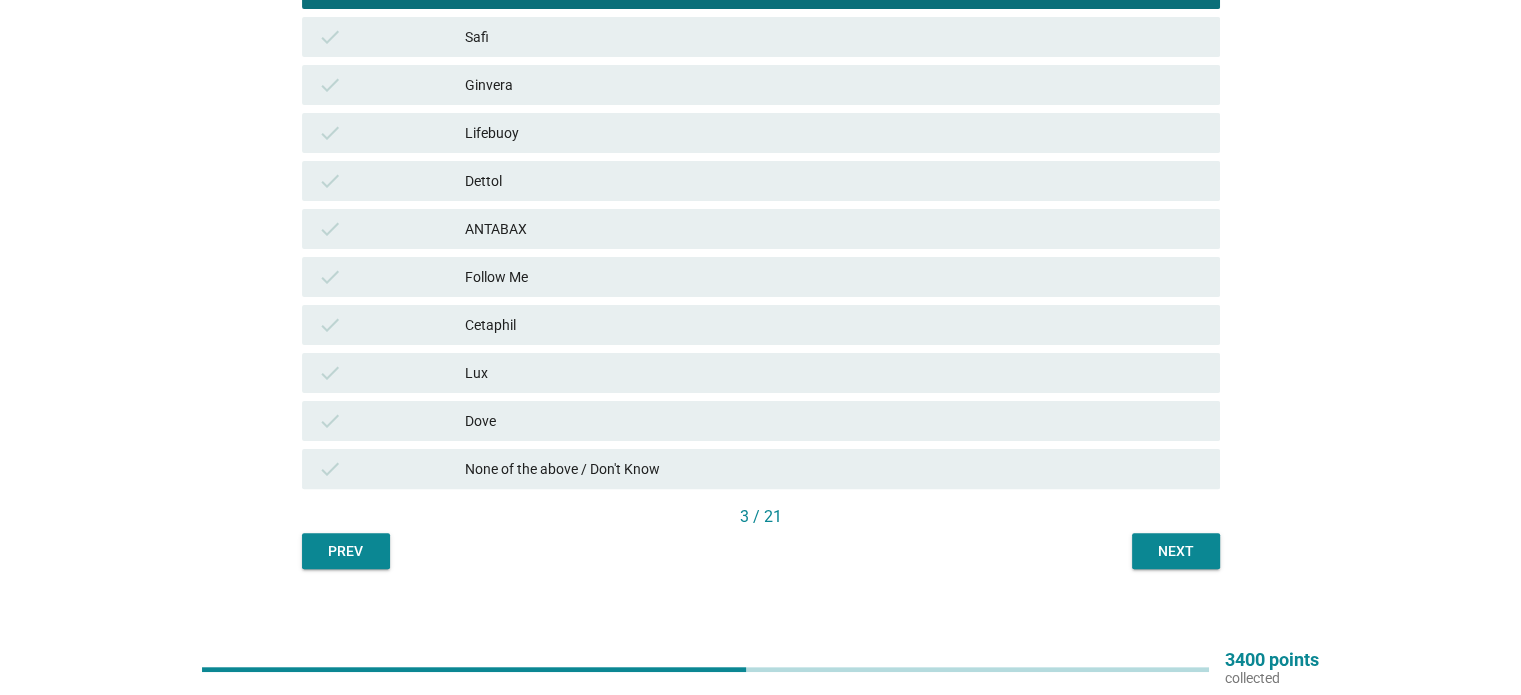 click on "3 / 21" at bounding box center [761, 519] 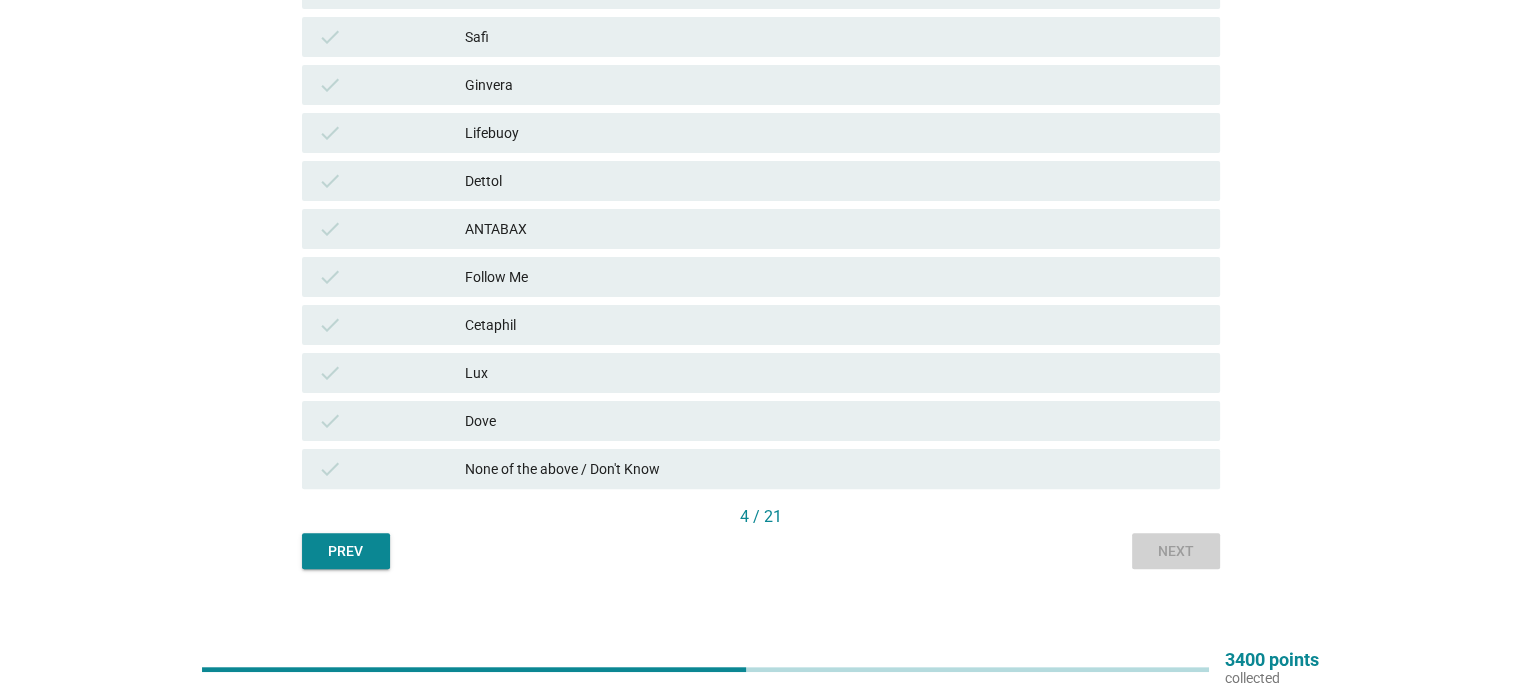 scroll, scrollTop: 0, scrollLeft: 0, axis: both 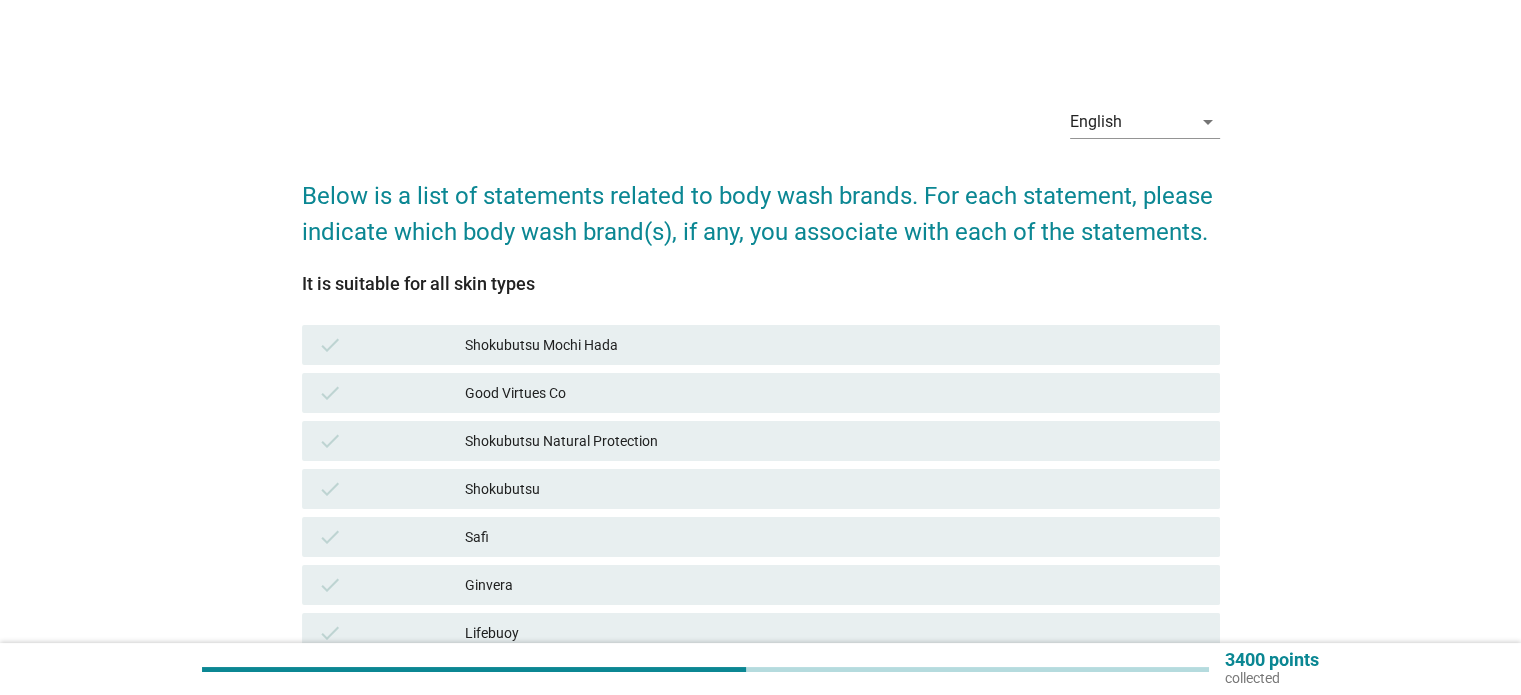 click on "Shokubutsu" at bounding box center (834, 489) 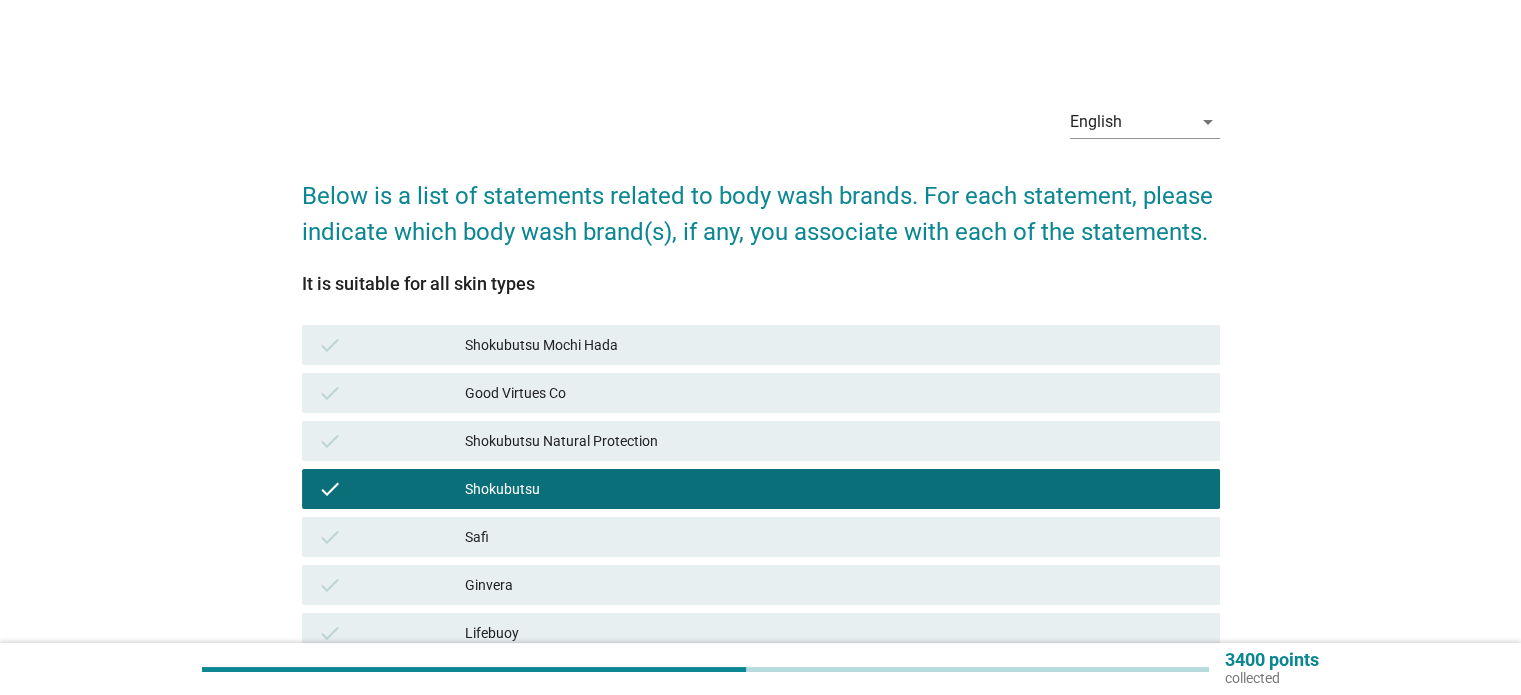 click on "Shokubutsu Natural Protection" at bounding box center (834, 441) 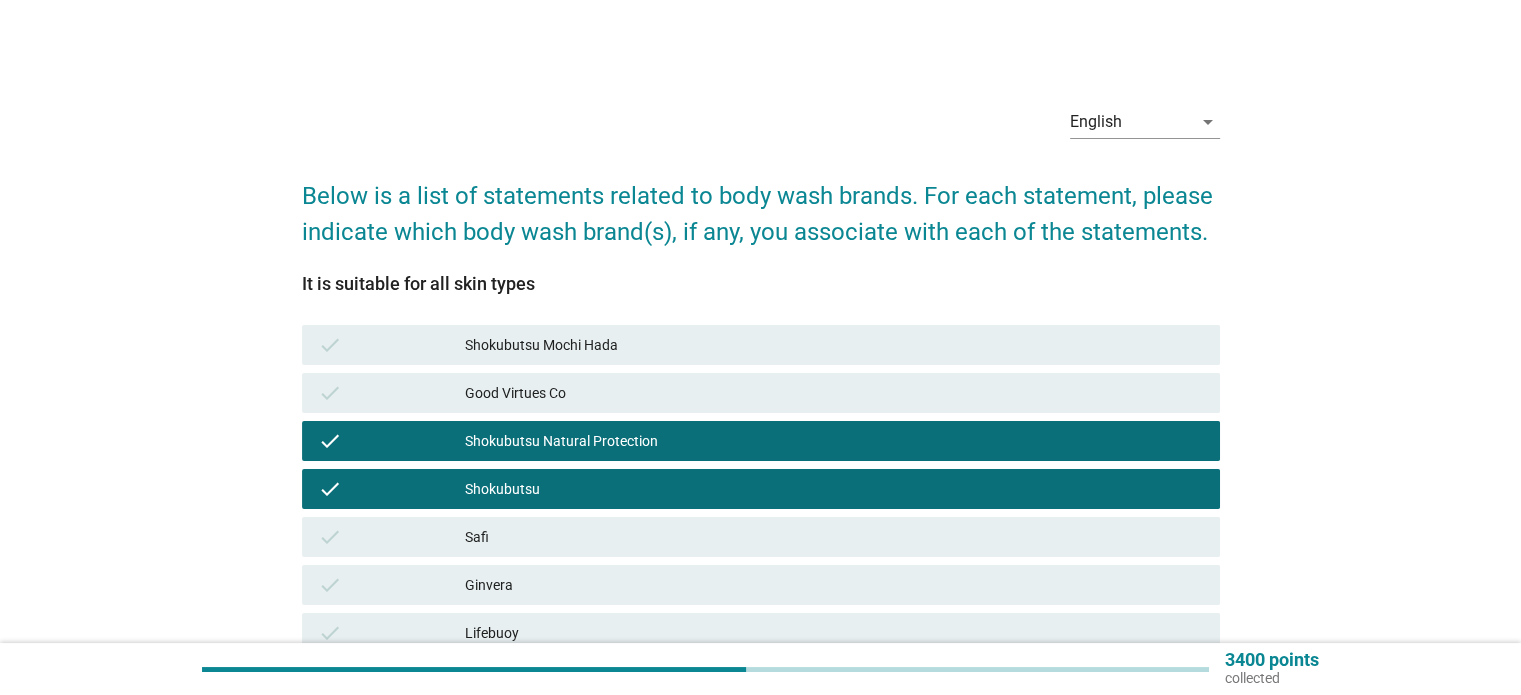 drag, startPoint x: 697, startPoint y: 345, endPoint x: 953, endPoint y: 406, distance: 263.16724 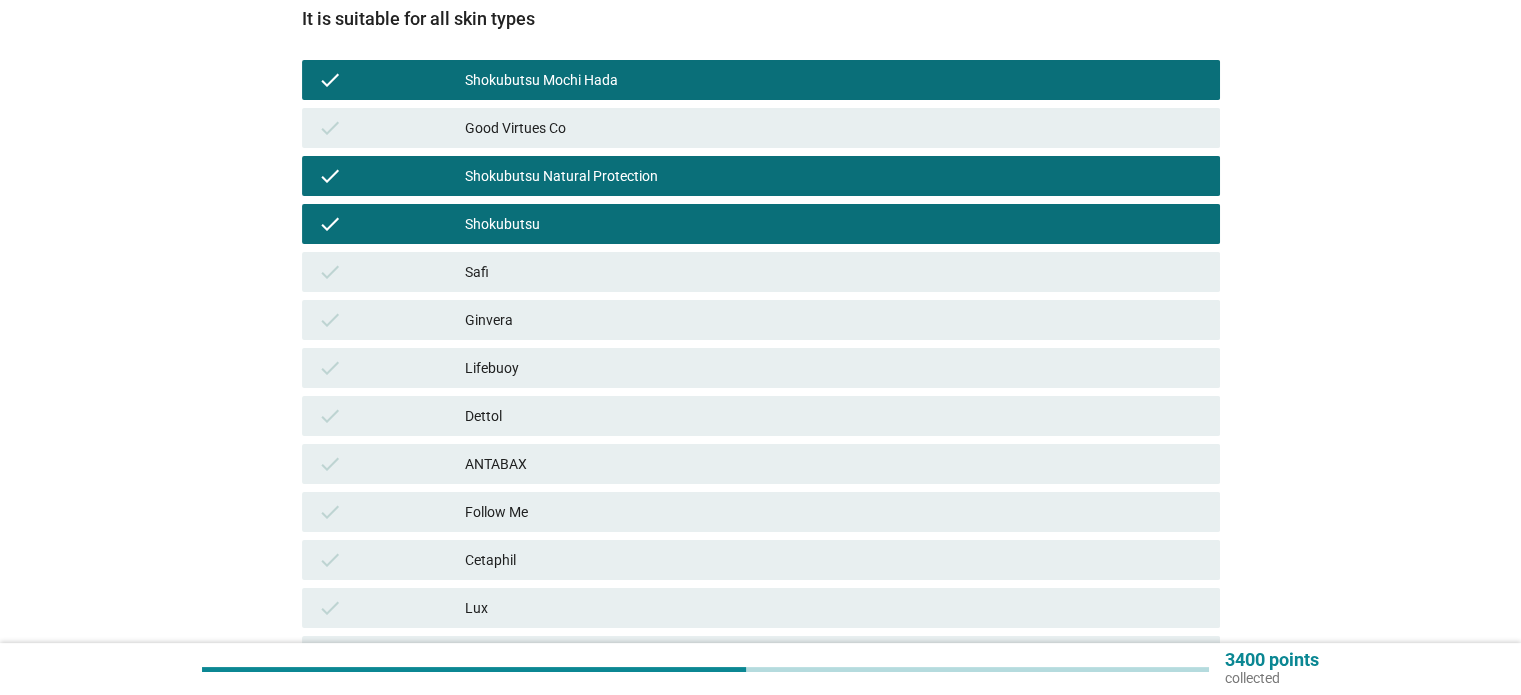 scroll, scrollTop: 300, scrollLeft: 0, axis: vertical 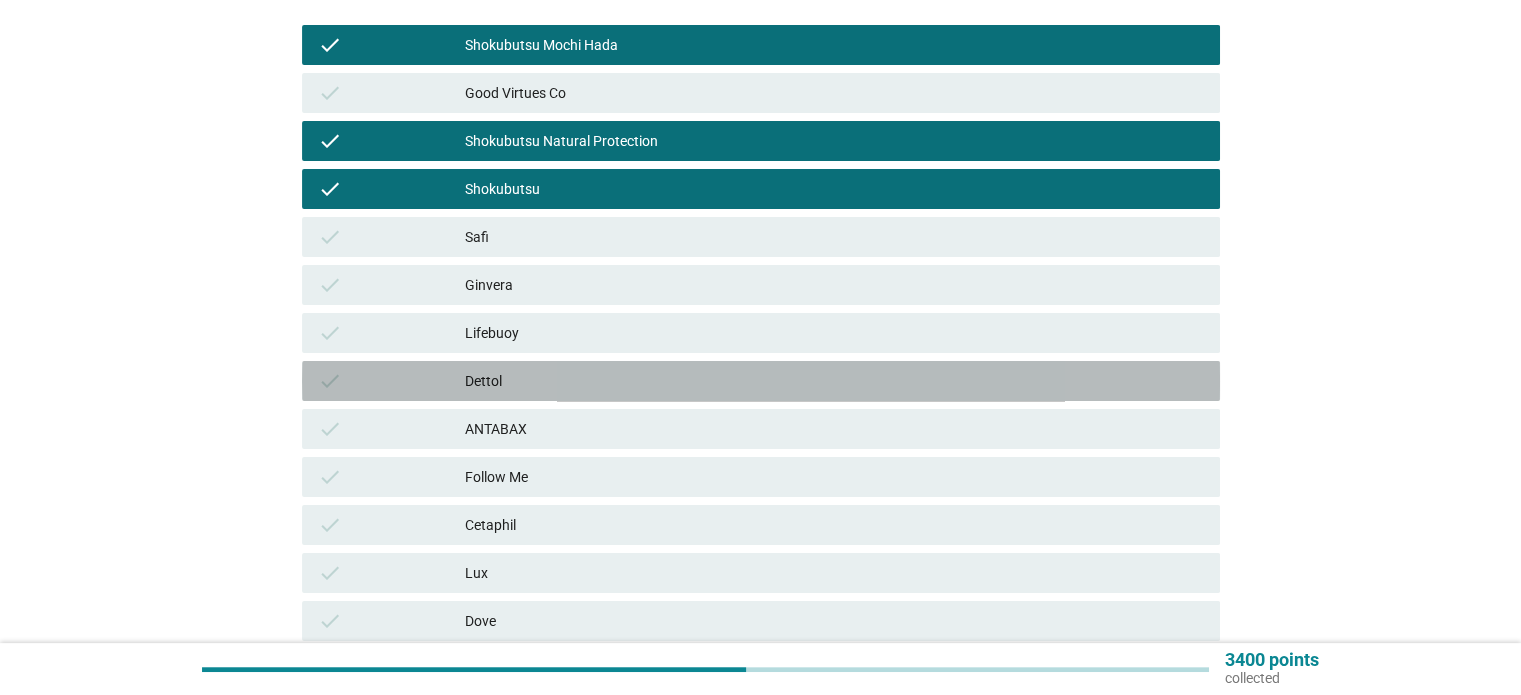 click on "Dettol" at bounding box center (834, 381) 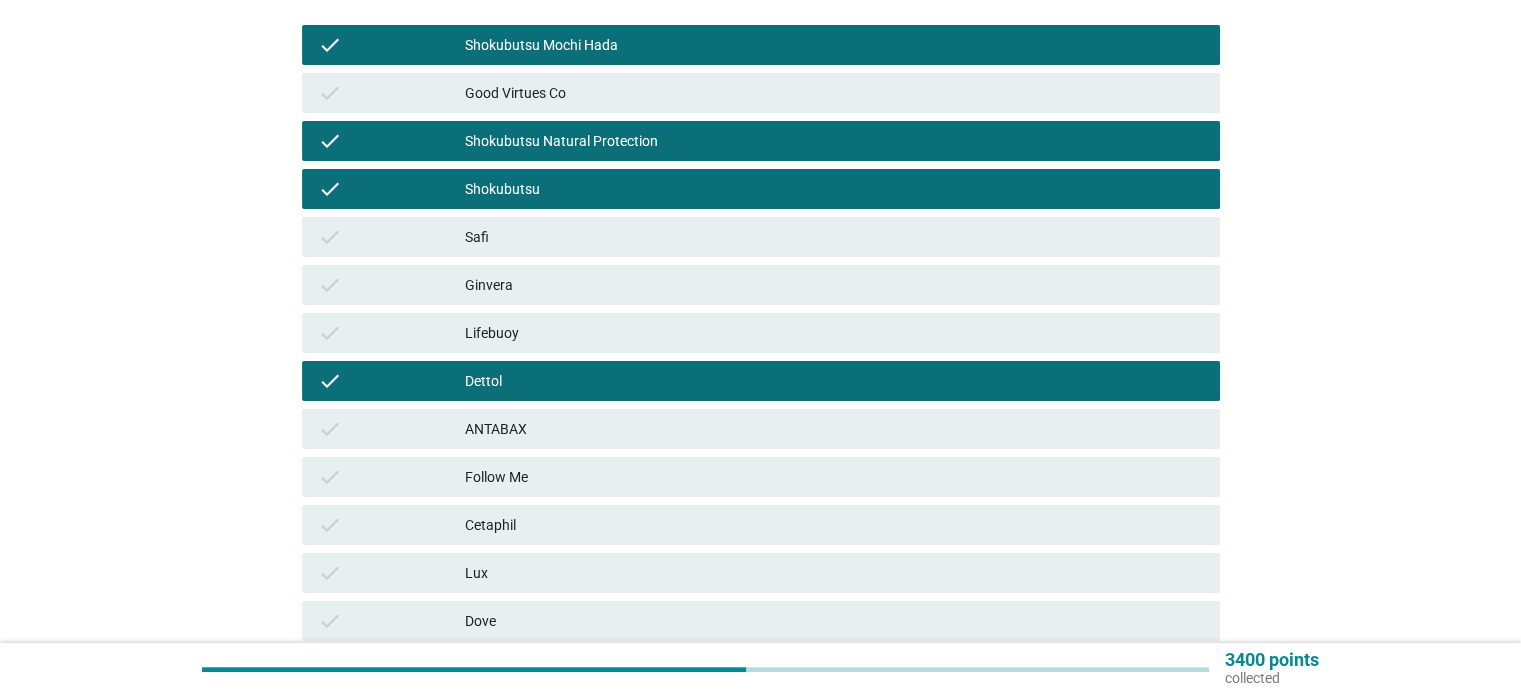 click on "check   ANTABAX" at bounding box center [761, 429] 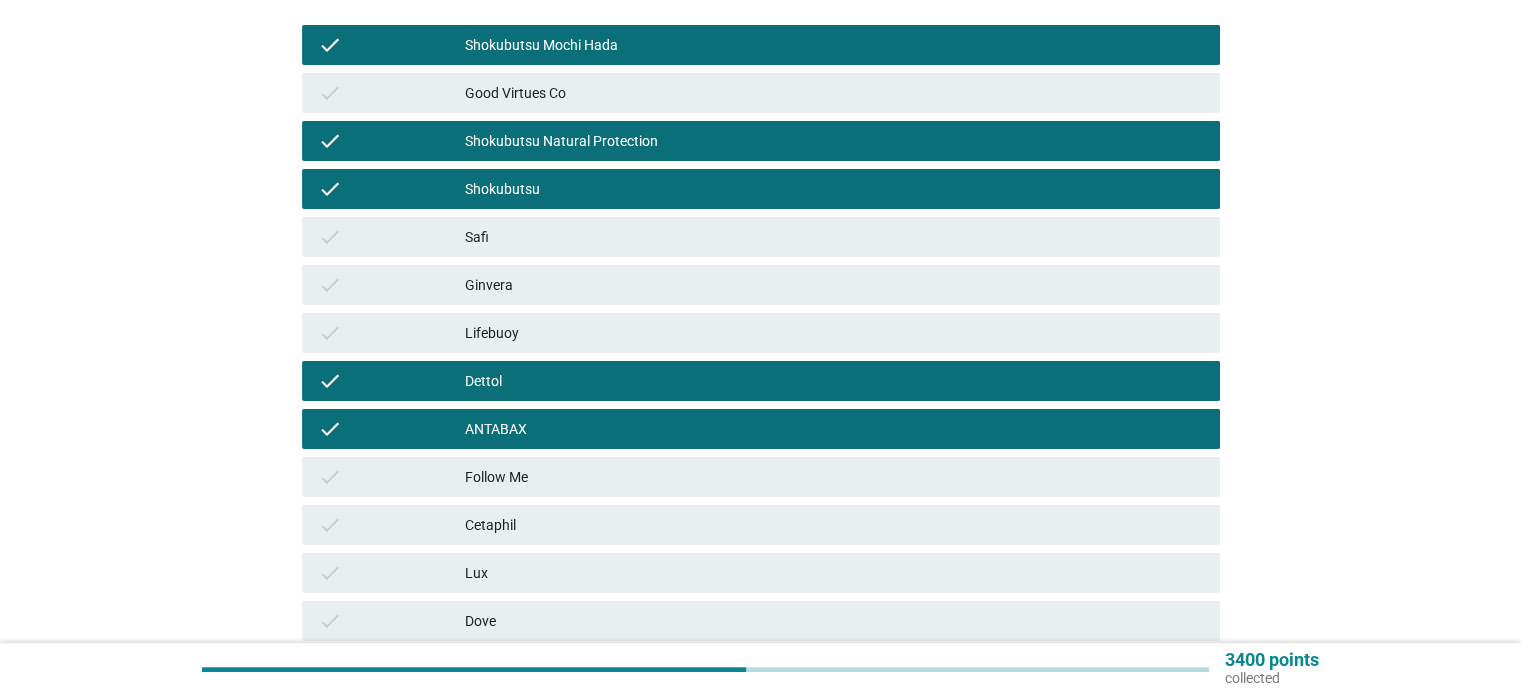 click on "Lifebuoy" at bounding box center [834, 333] 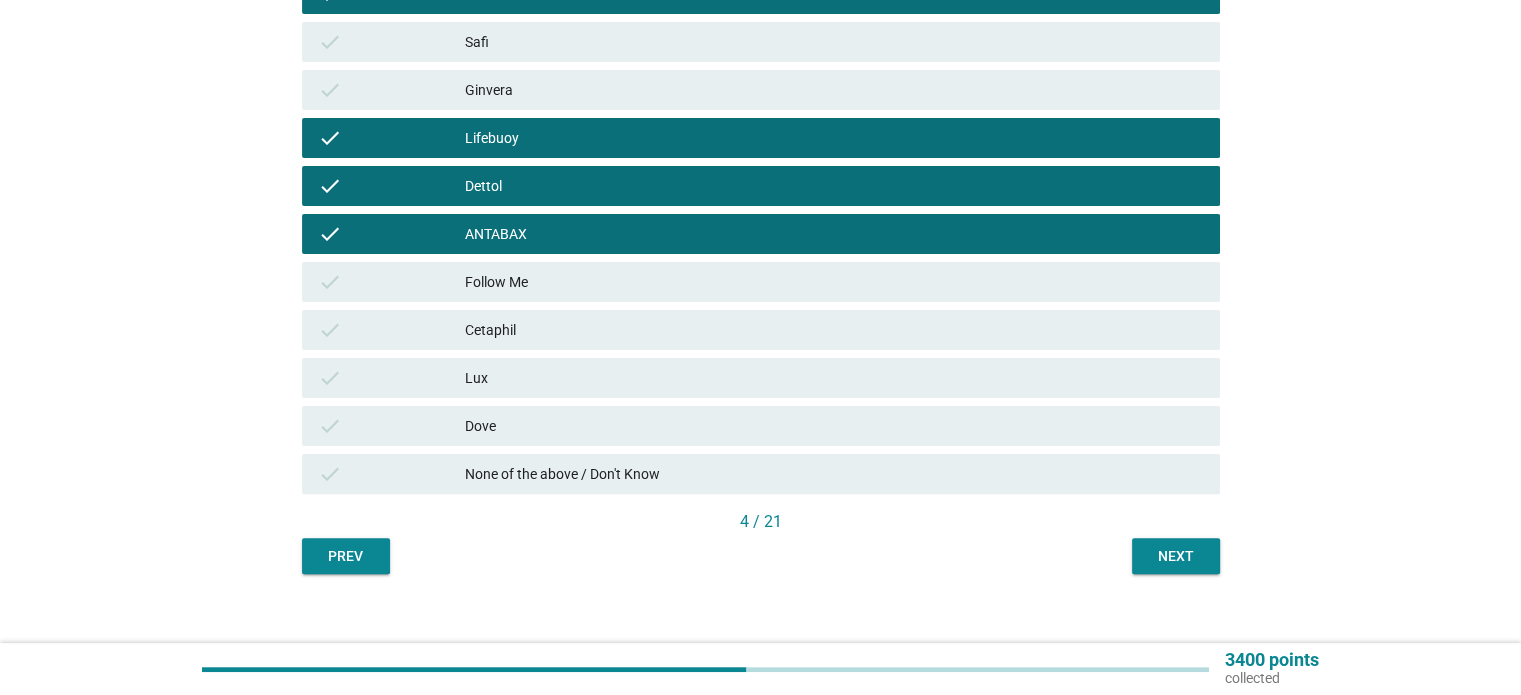 scroll, scrollTop: 516, scrollLeft: 0, axis: vertical 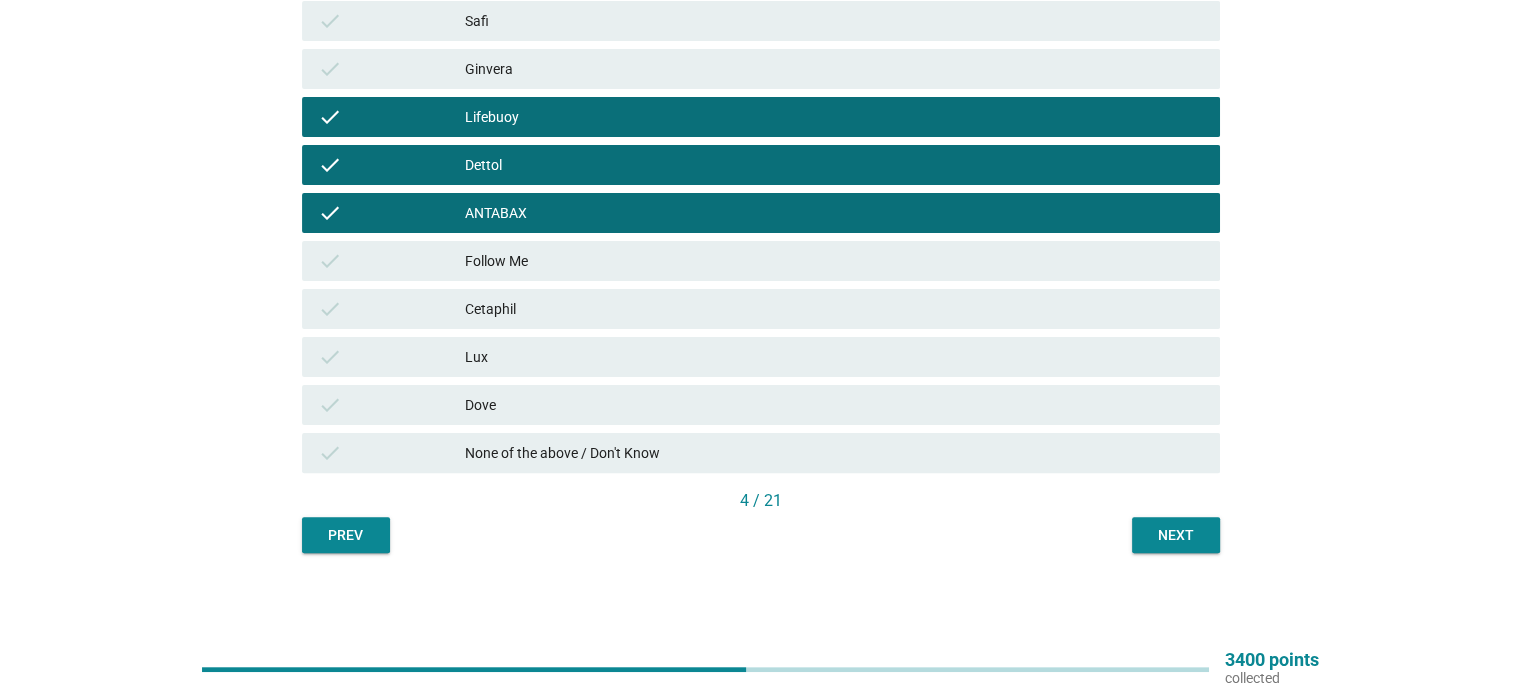 click on "Dove" at bounding box center [834, 405] 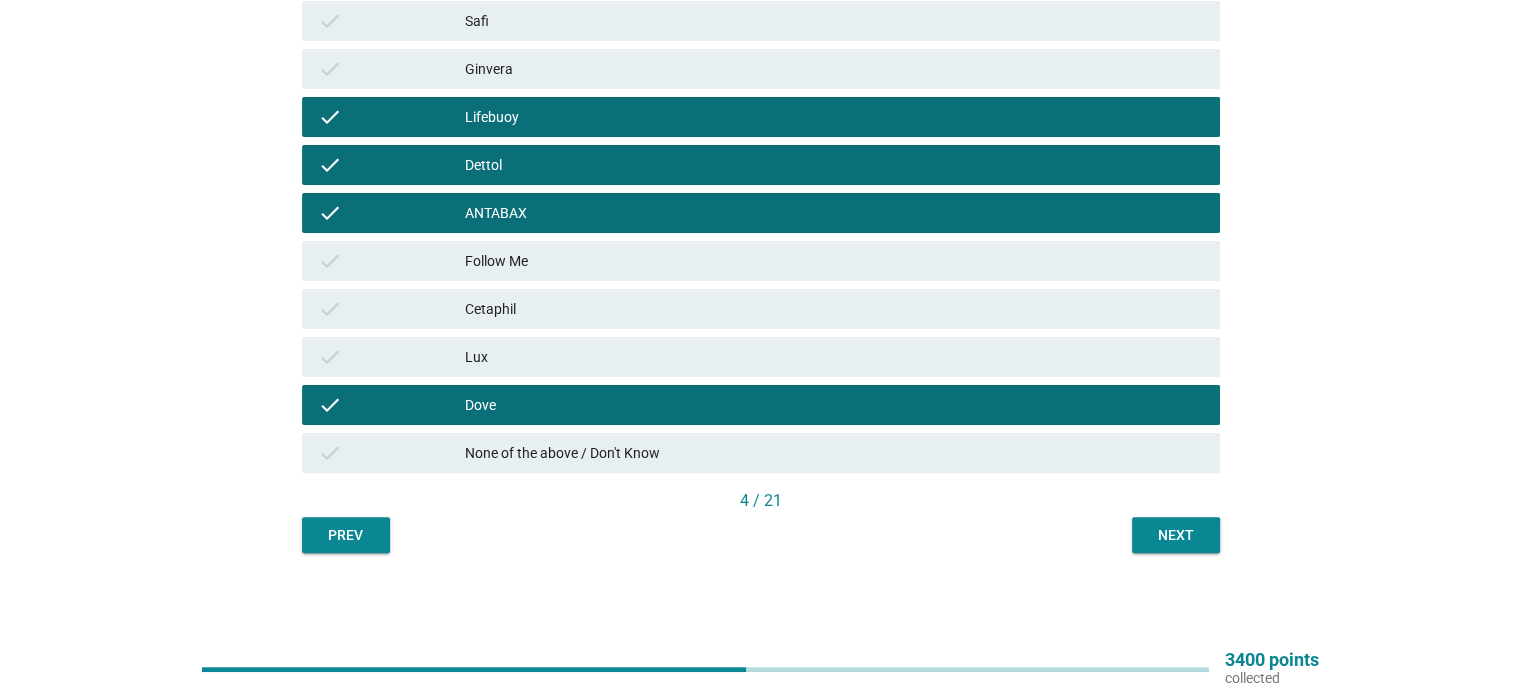 click on "Next" at bounding box center (1176, 535) 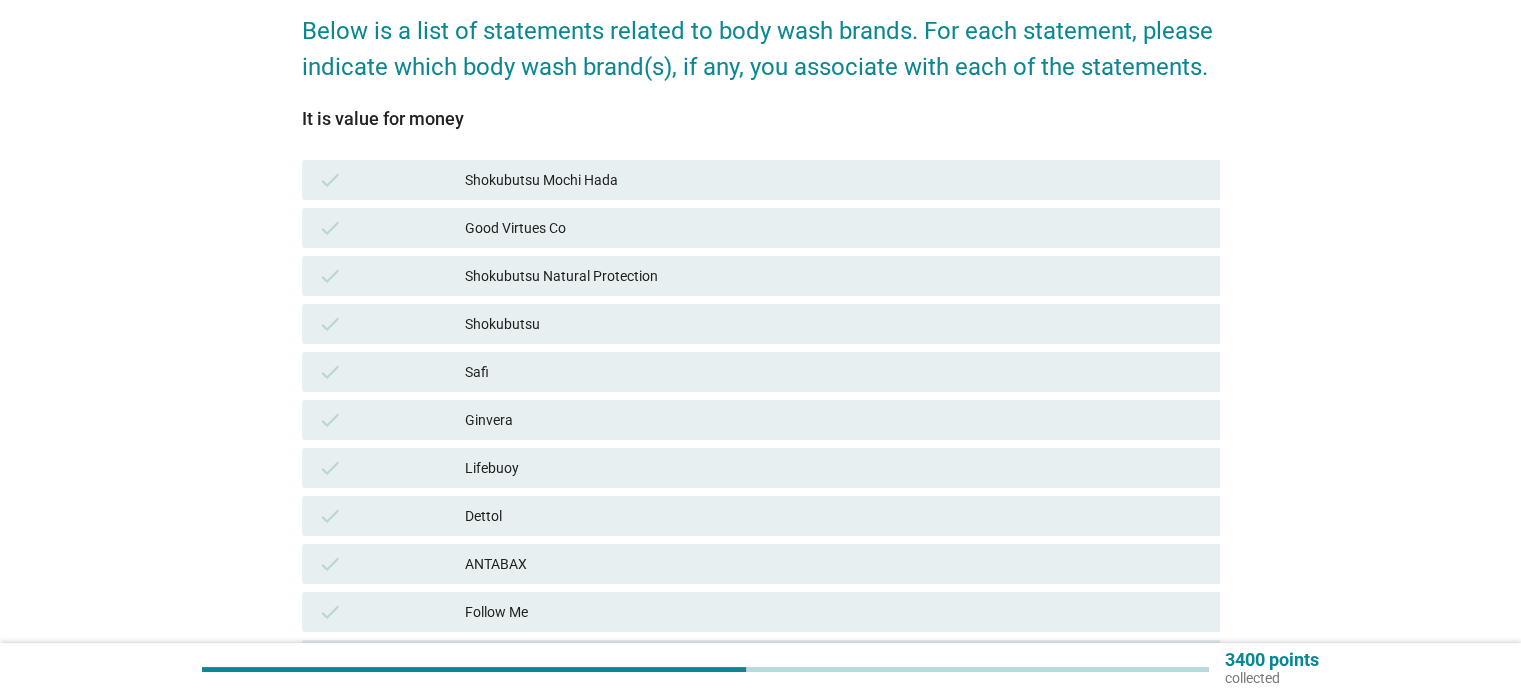 scroll, scrollTop: 200, scrollLeft: 0, axis: vertical 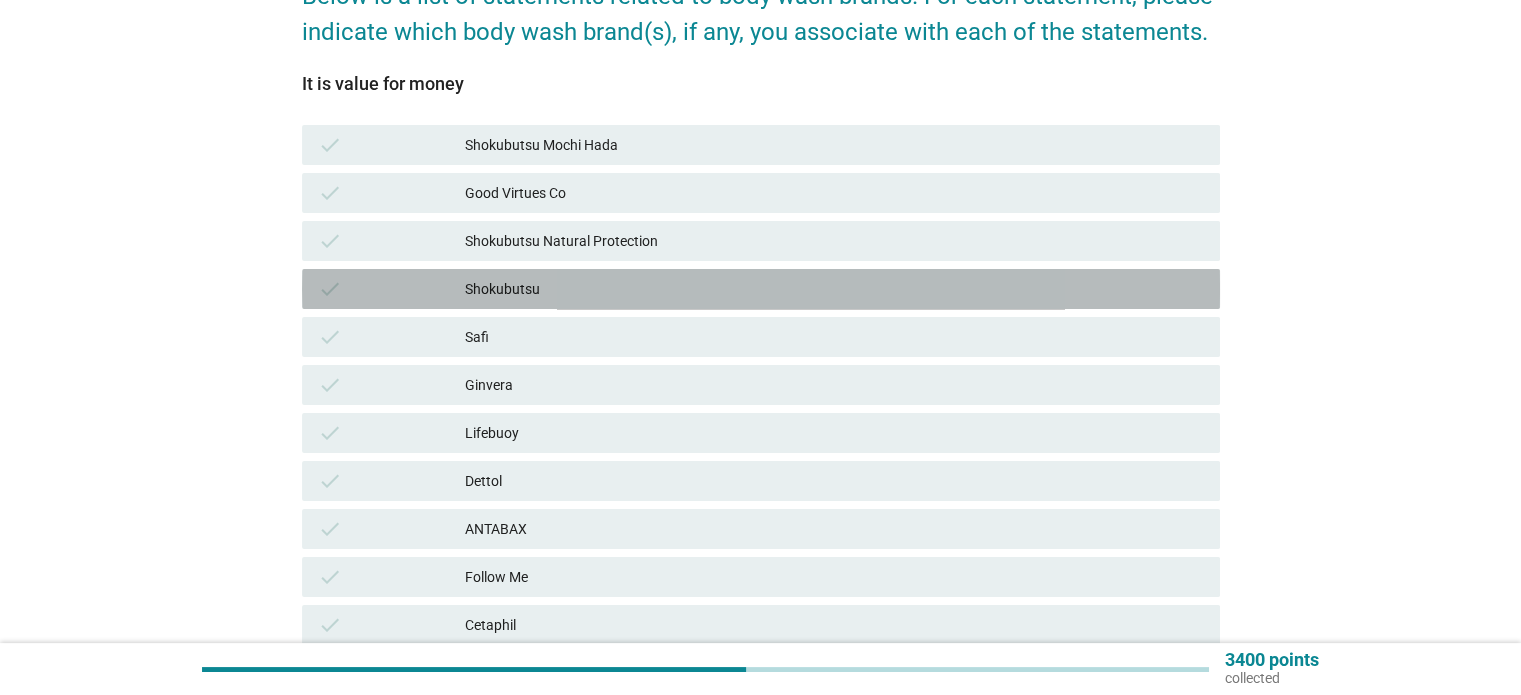 click on "Shokubutsu" at bounding box center (834, 289) 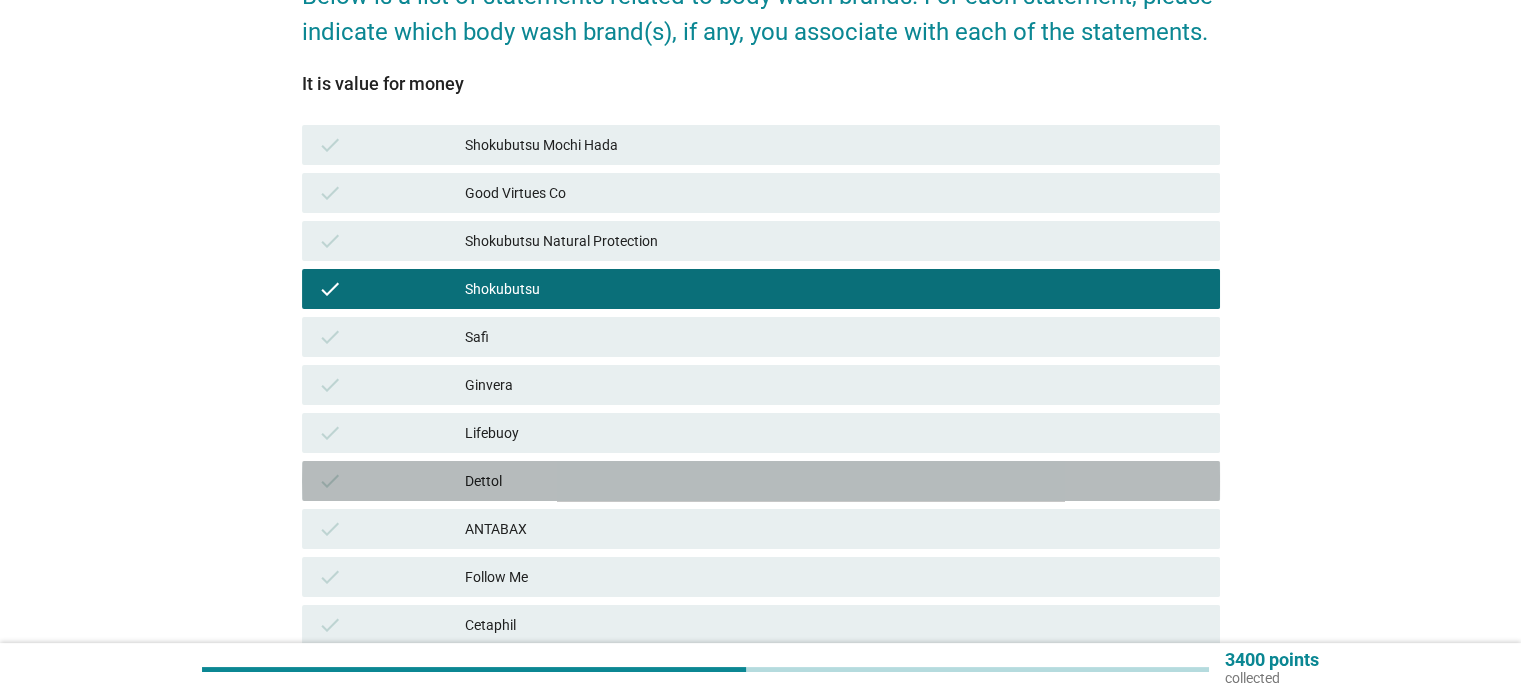 drag, startPoint x: 740, startPoint y: 496, endPoint x: 860, endPoint y: 515, distance: 121.49486 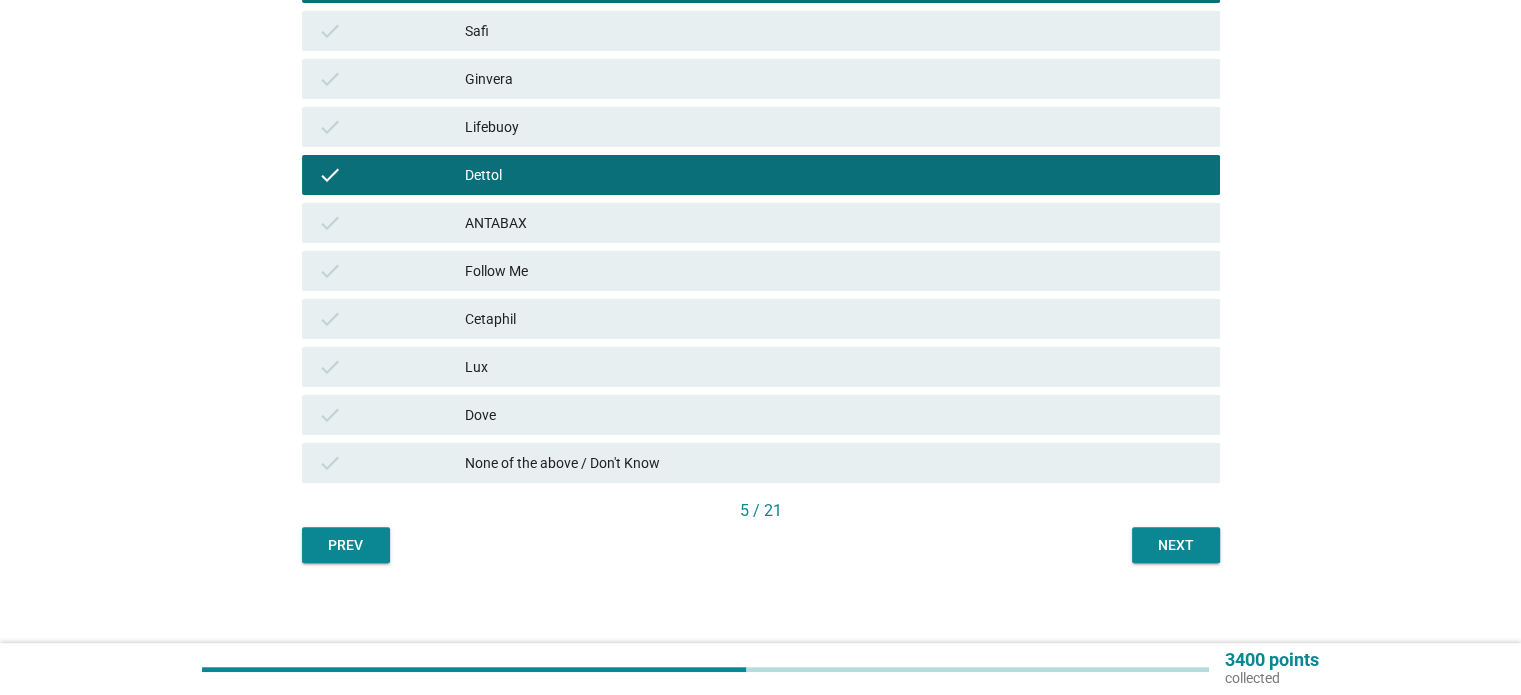 scroll, scrollTop: 516, scrollLeft: 0, axis: vertical 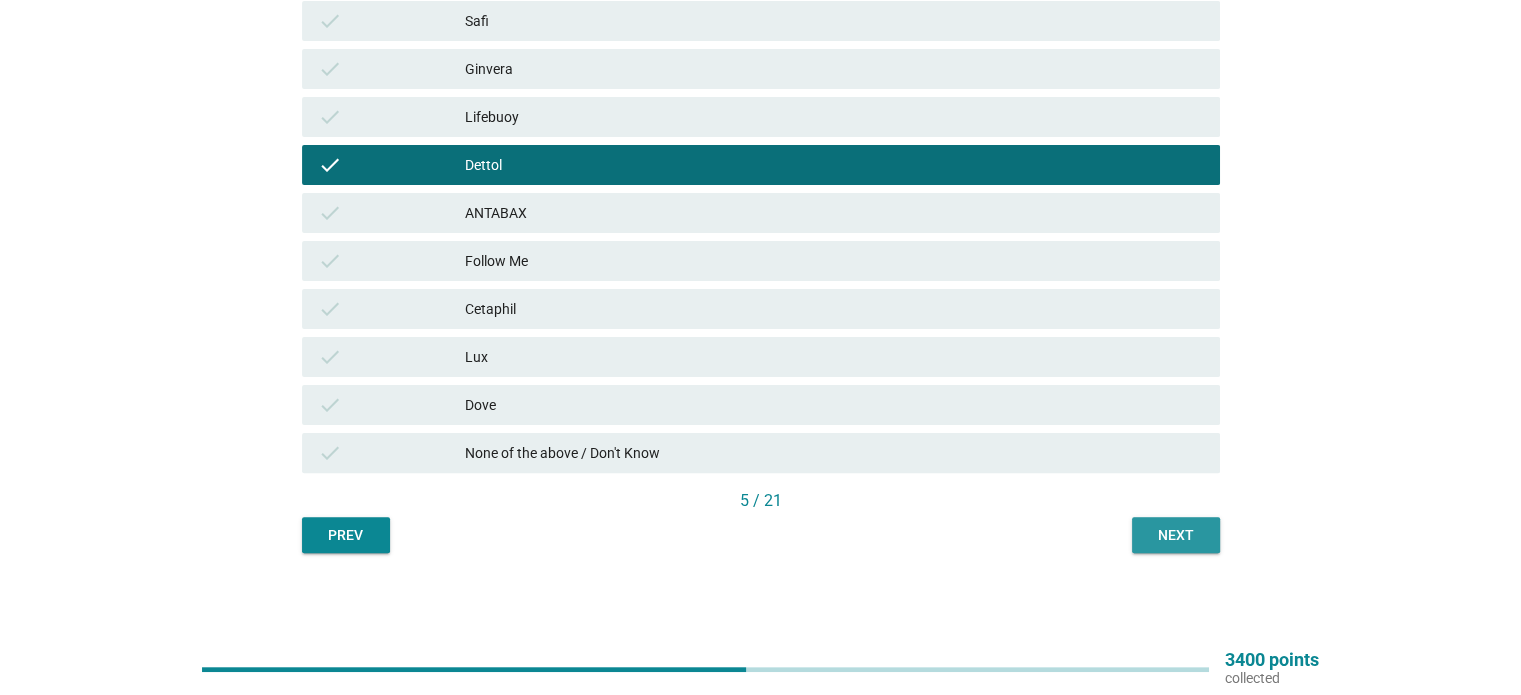 drag, startPoint x: 1166, startPoint y: 535, endPoint x: 1087, endPoint y: 529, distance: 79.22752 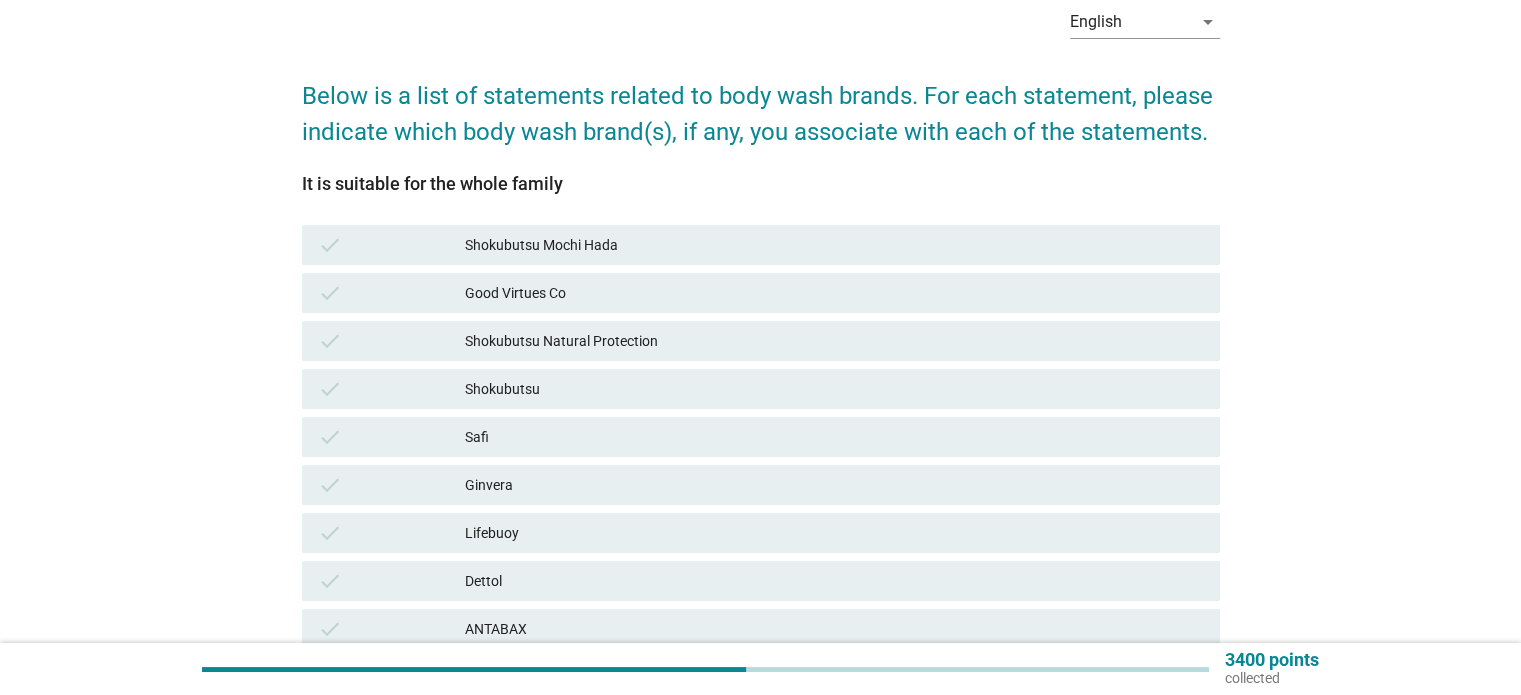 scroll, scrollTop: 200, scrollLeft: 0, axis: vertical 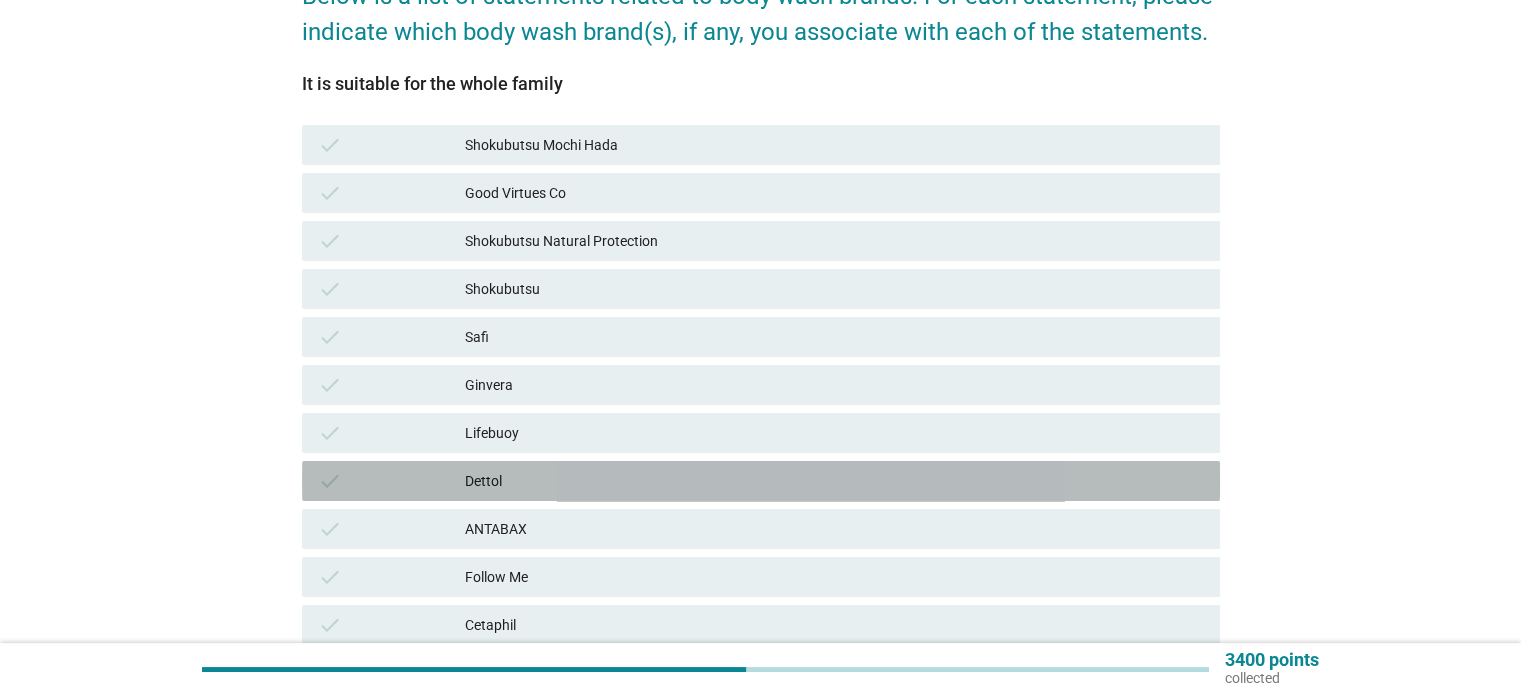 click on "check   Dettol" at bounding box center [761, 481] 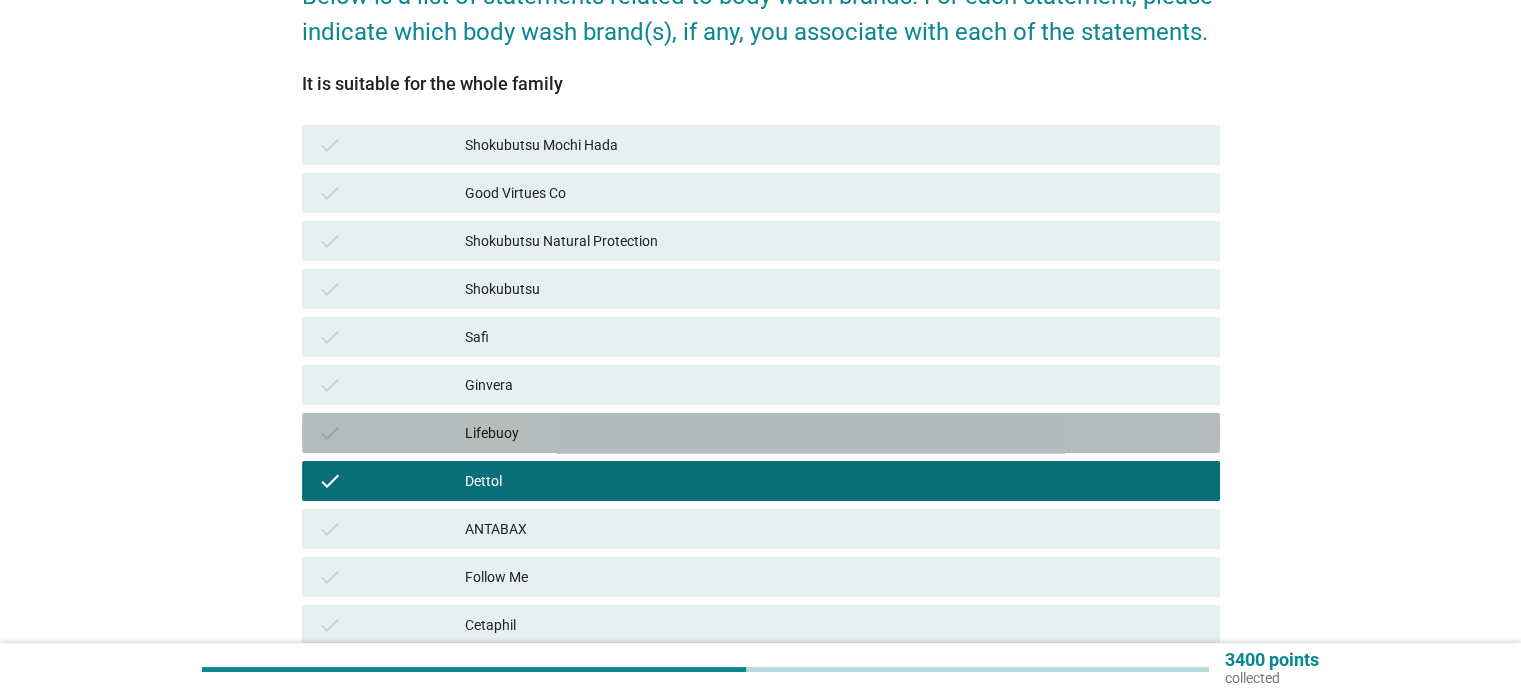 click on "check   Lifebuoy" at bounding box center [761, 433] 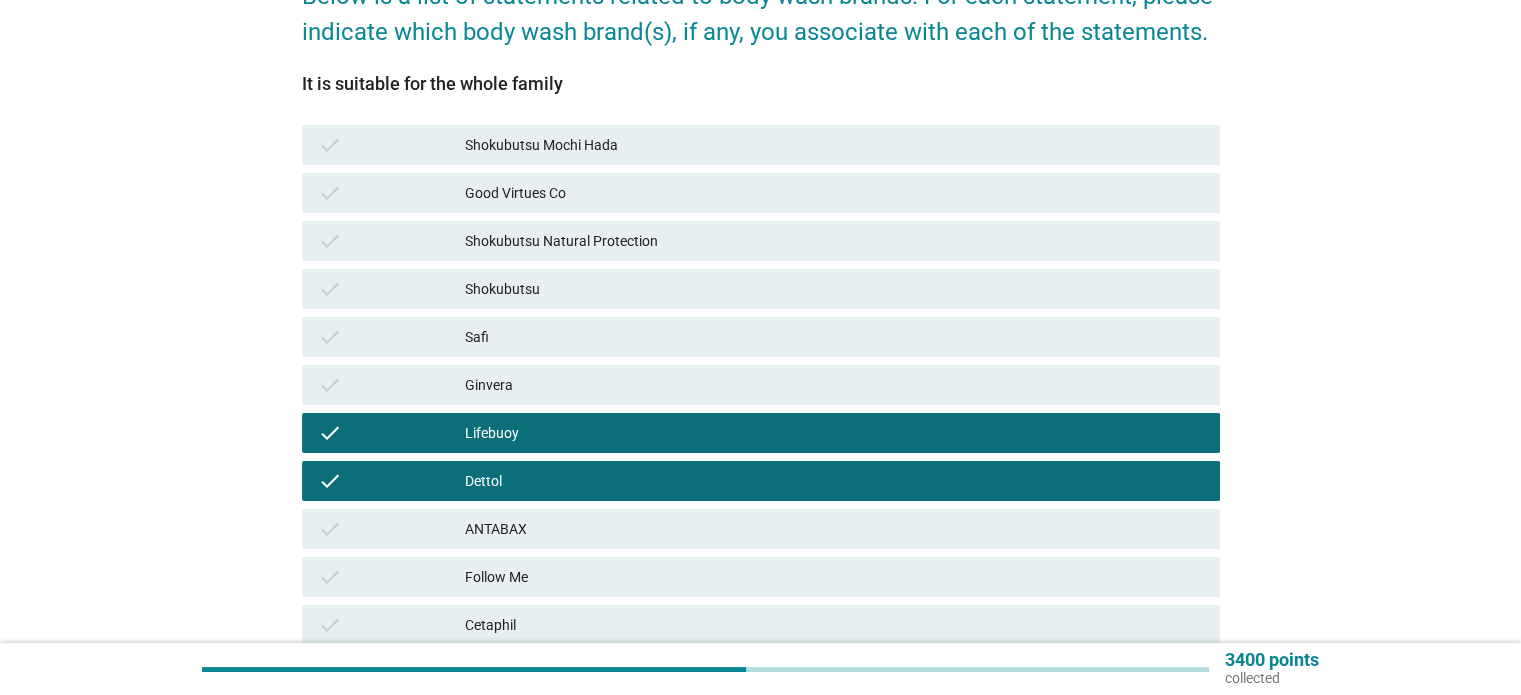 click on "check   ANTABAX" at bounding box center (761, 529) 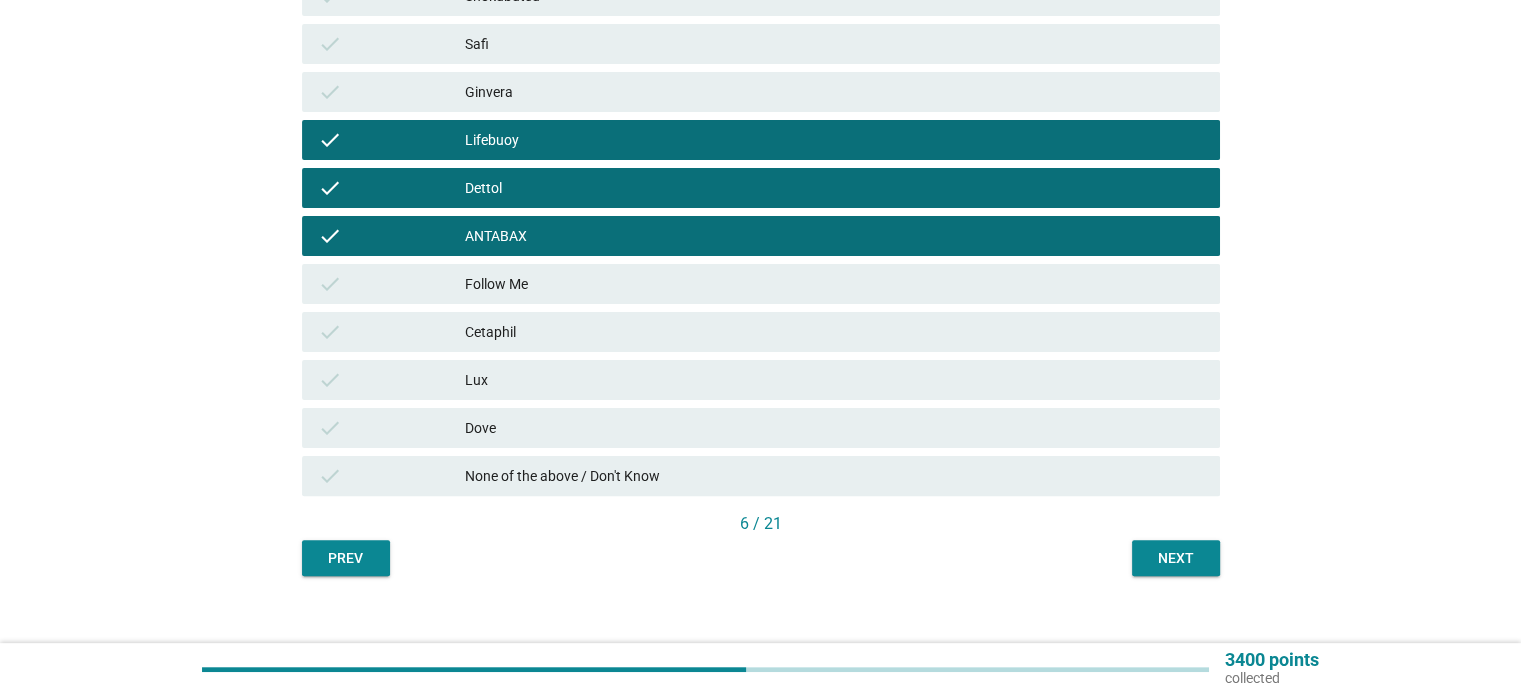 scroll, scrollTop: 500, scrollLeft: 0, axis: vertical 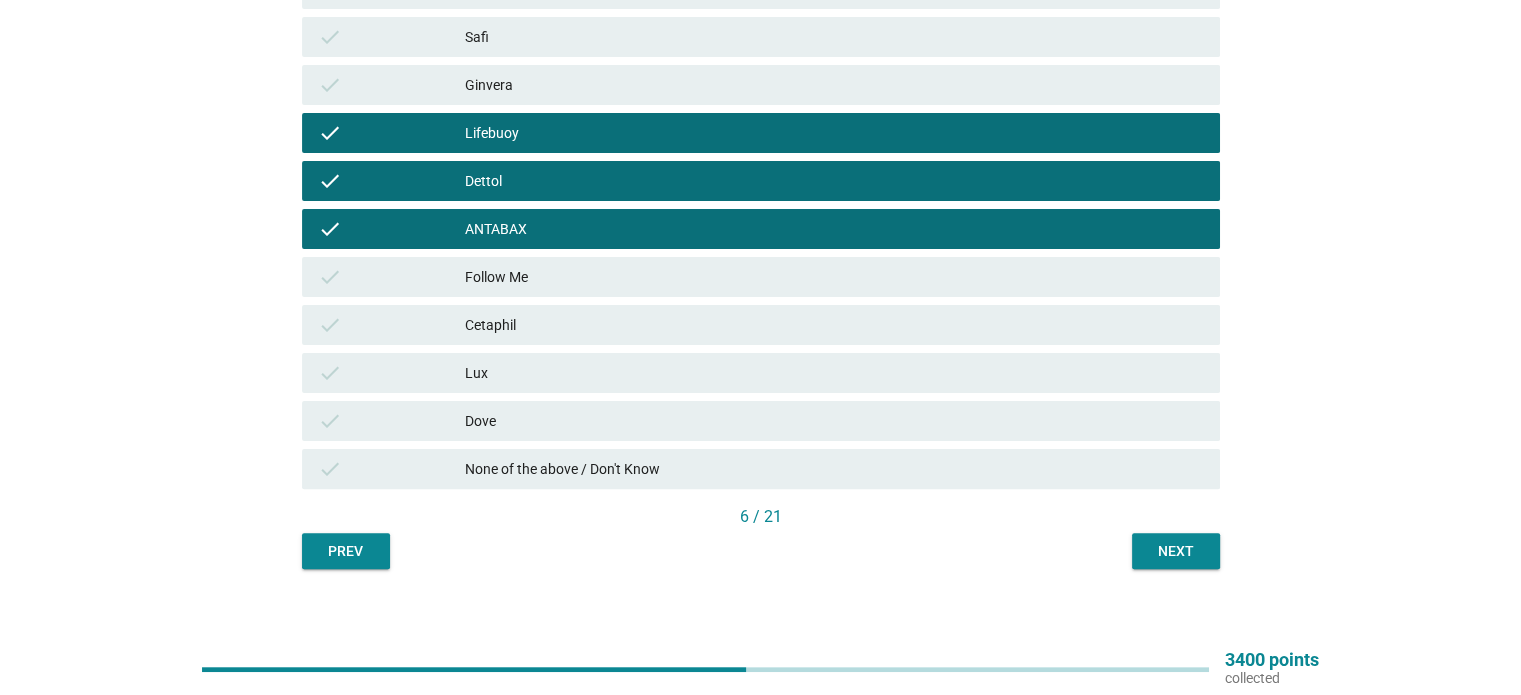 click on "Dove" at bounding box center [834, 421] 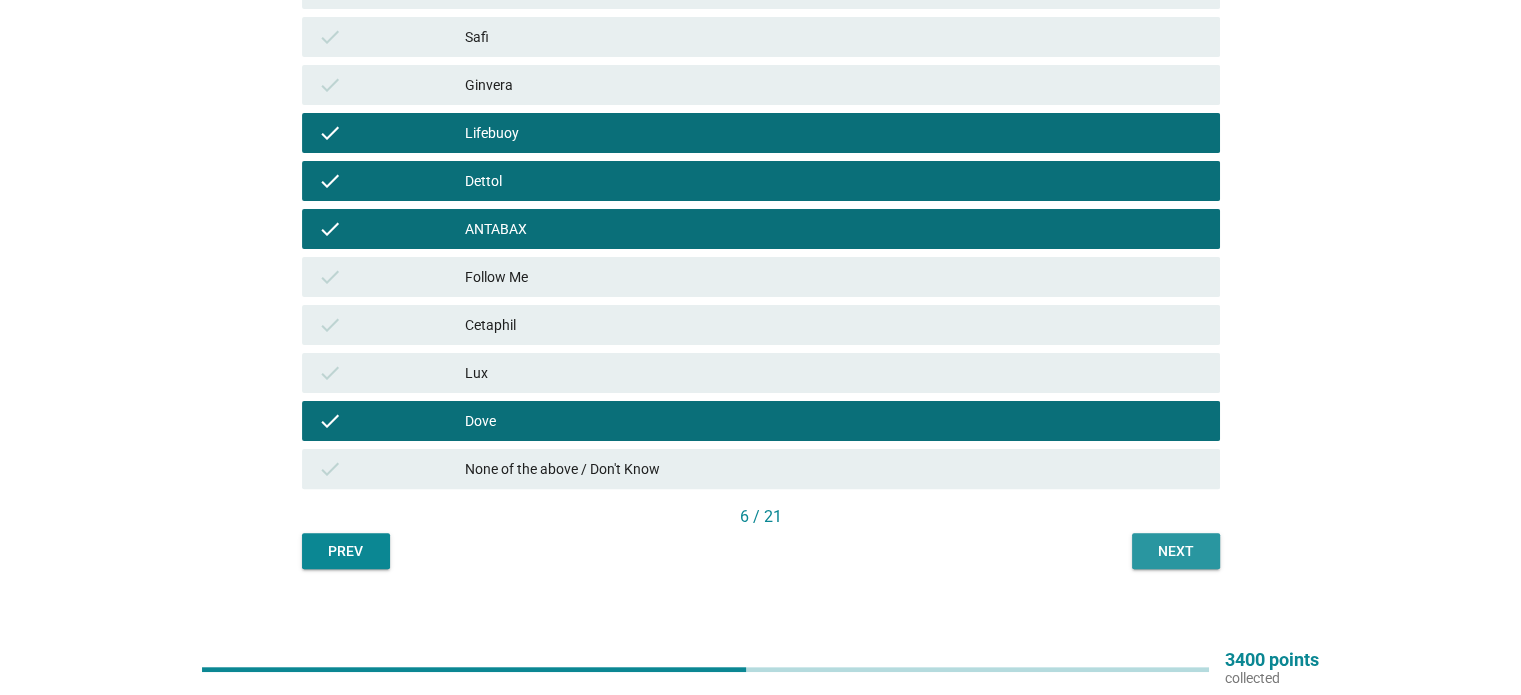 click on "Next" at bounding box center (1176, 551) 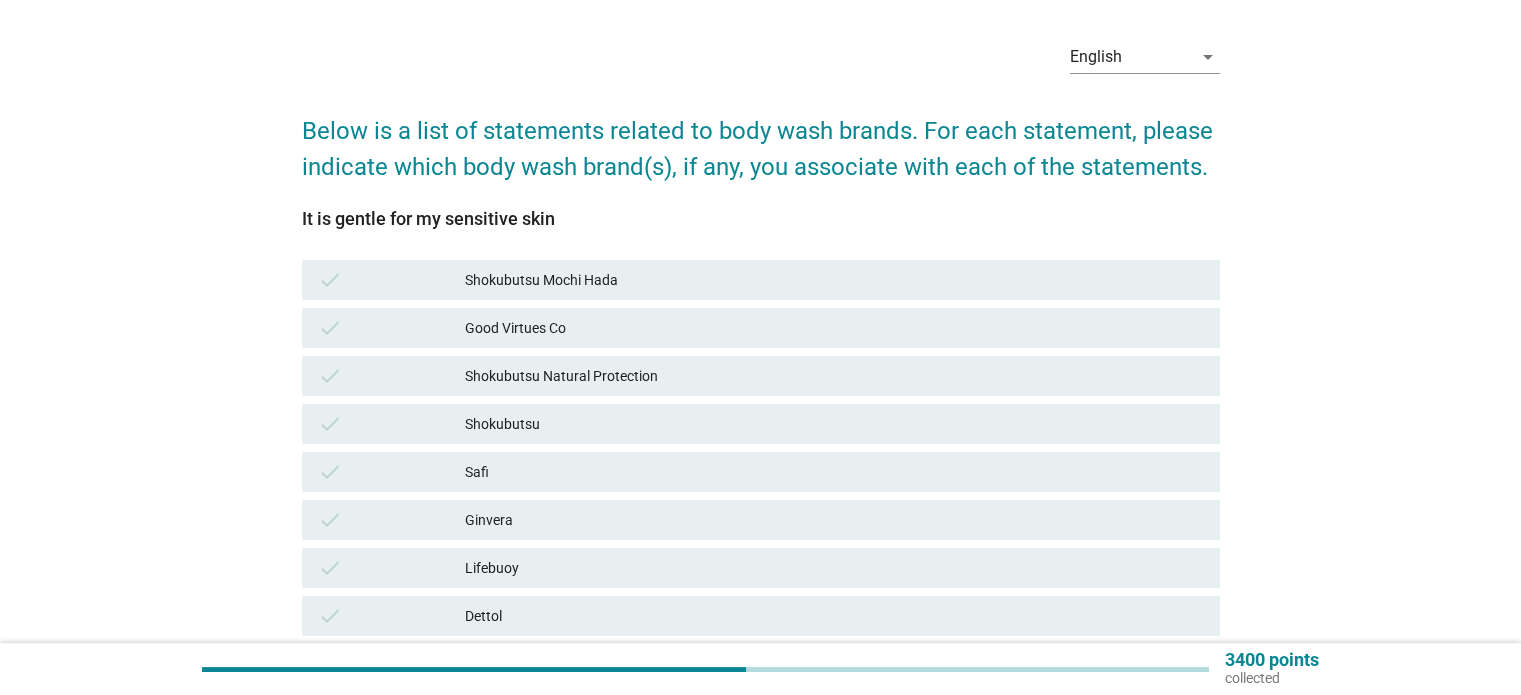 scroll, scrollTop: 100, scrollLeft: 0, axis: vertical 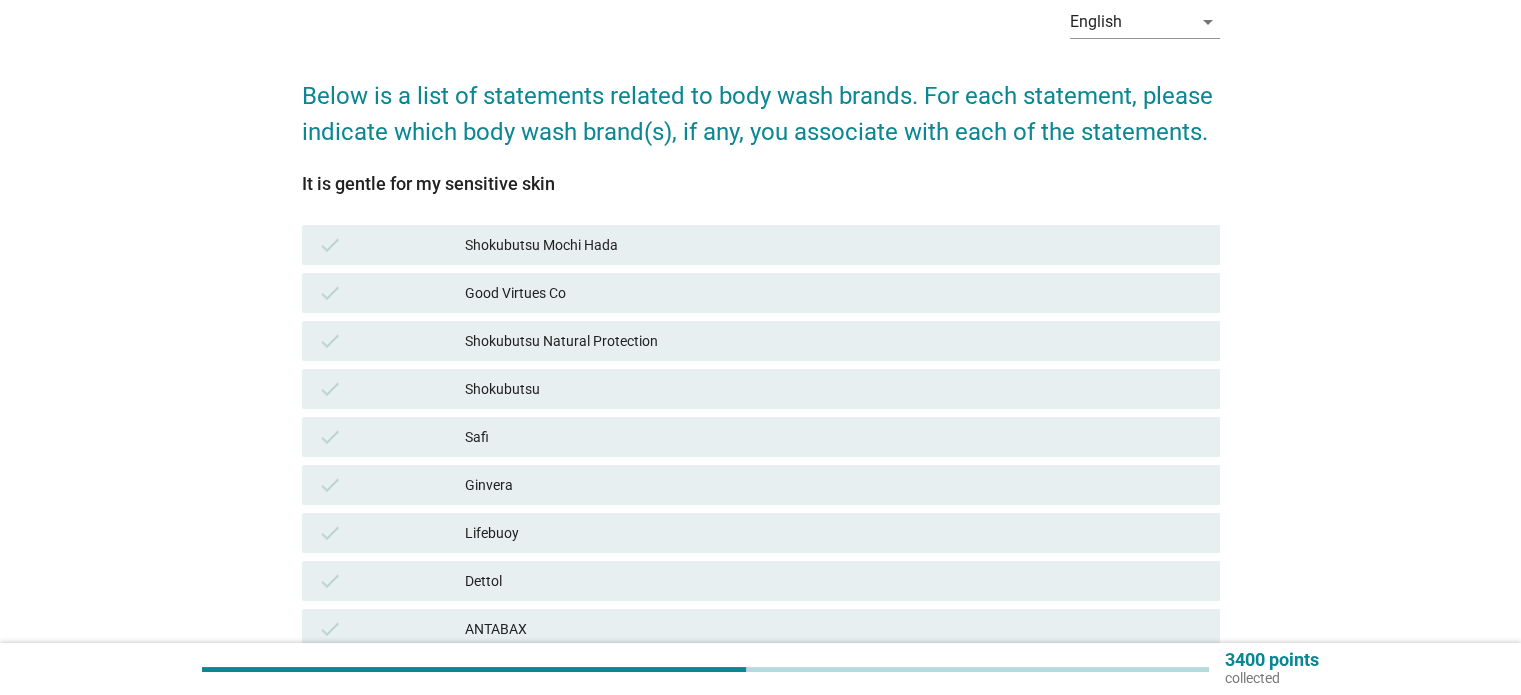 click on "Shokubutsu" at bounding box center [834, 389] 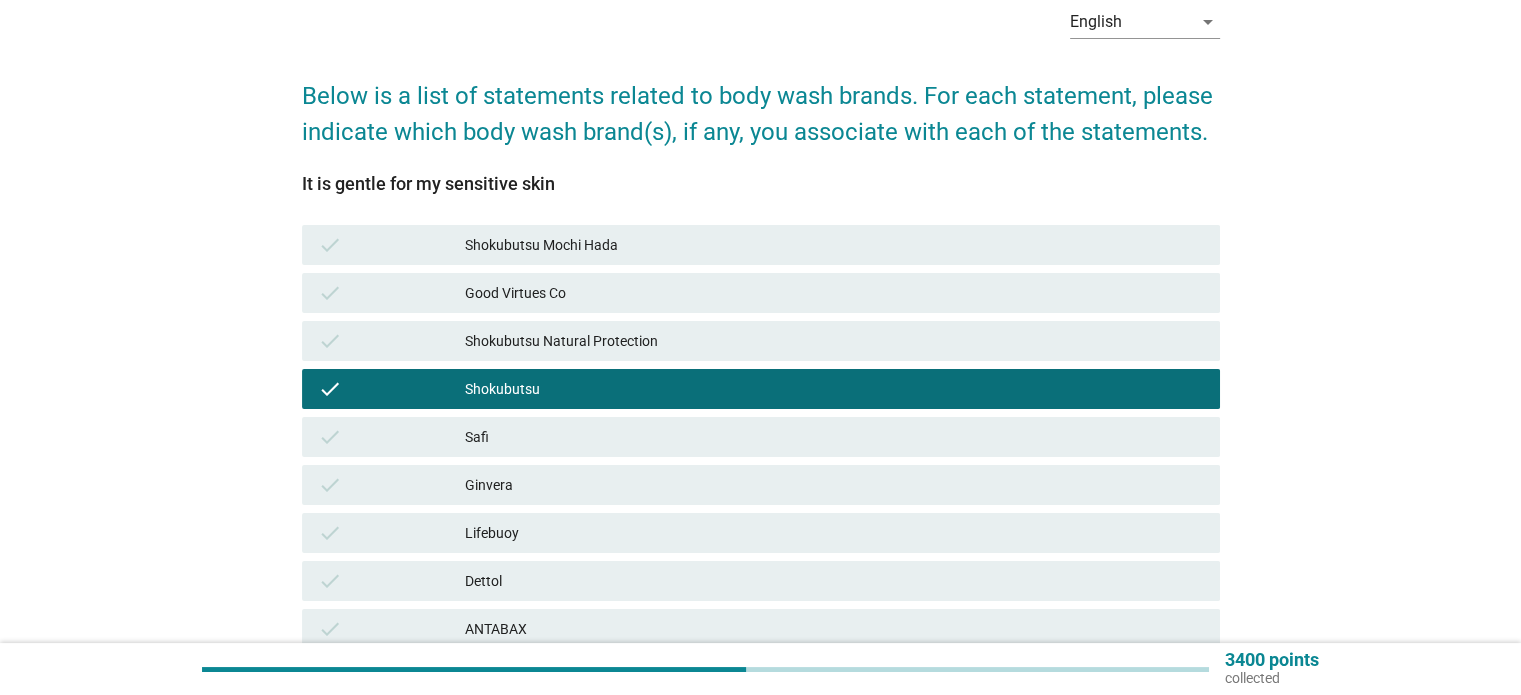 click on "Shokubutsu Natural Protection" at bounding box center (834, 341) 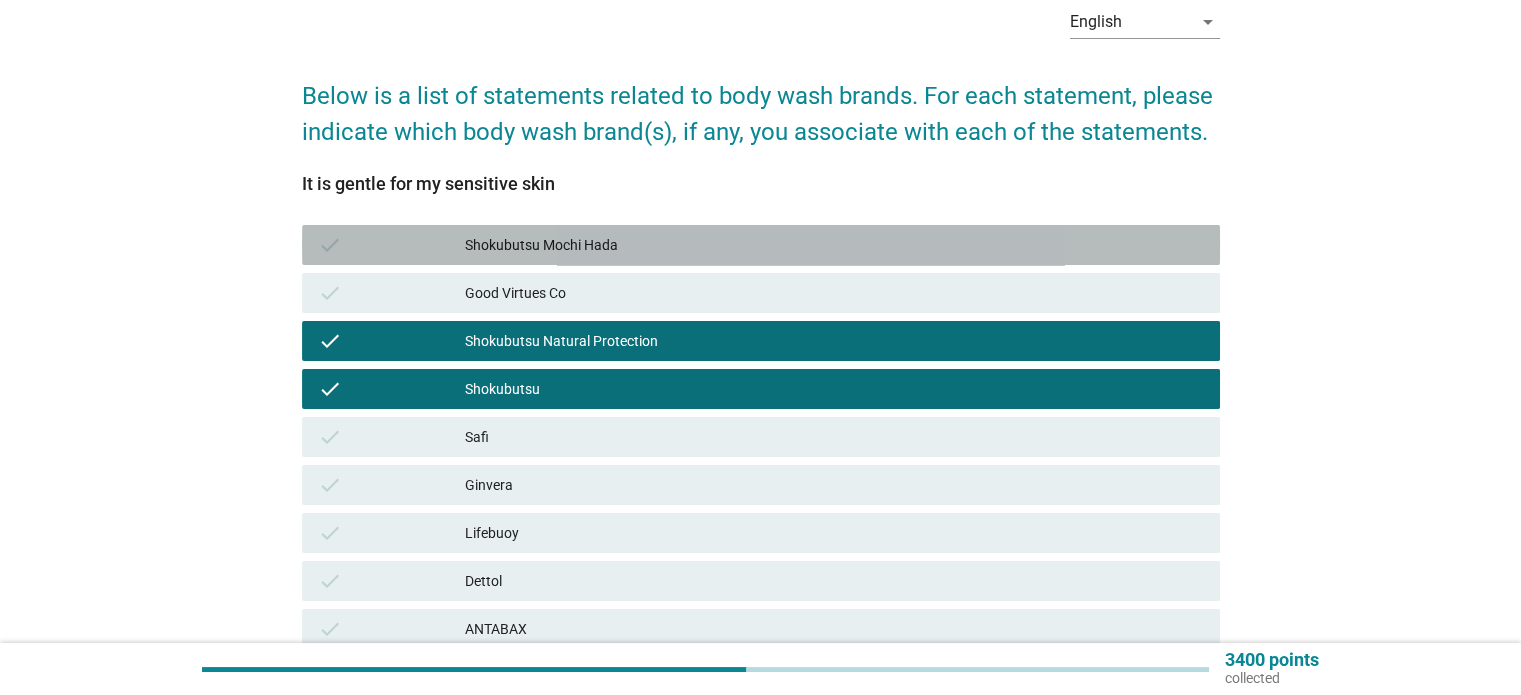 click on "Shokubutsu Mochi Hada" at bounding box center [834, 245] 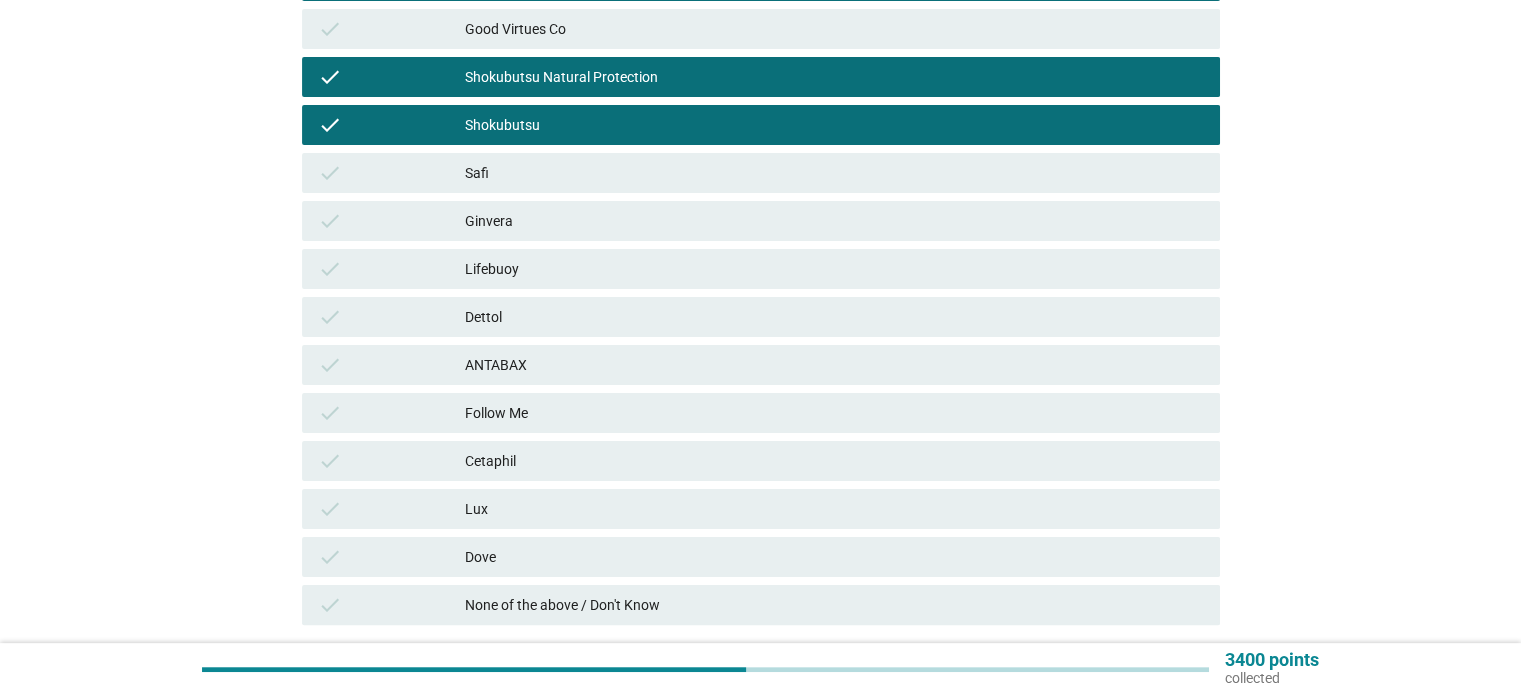 scroll, scrollTop: 400, scrollLeft: 0, axis: vertical 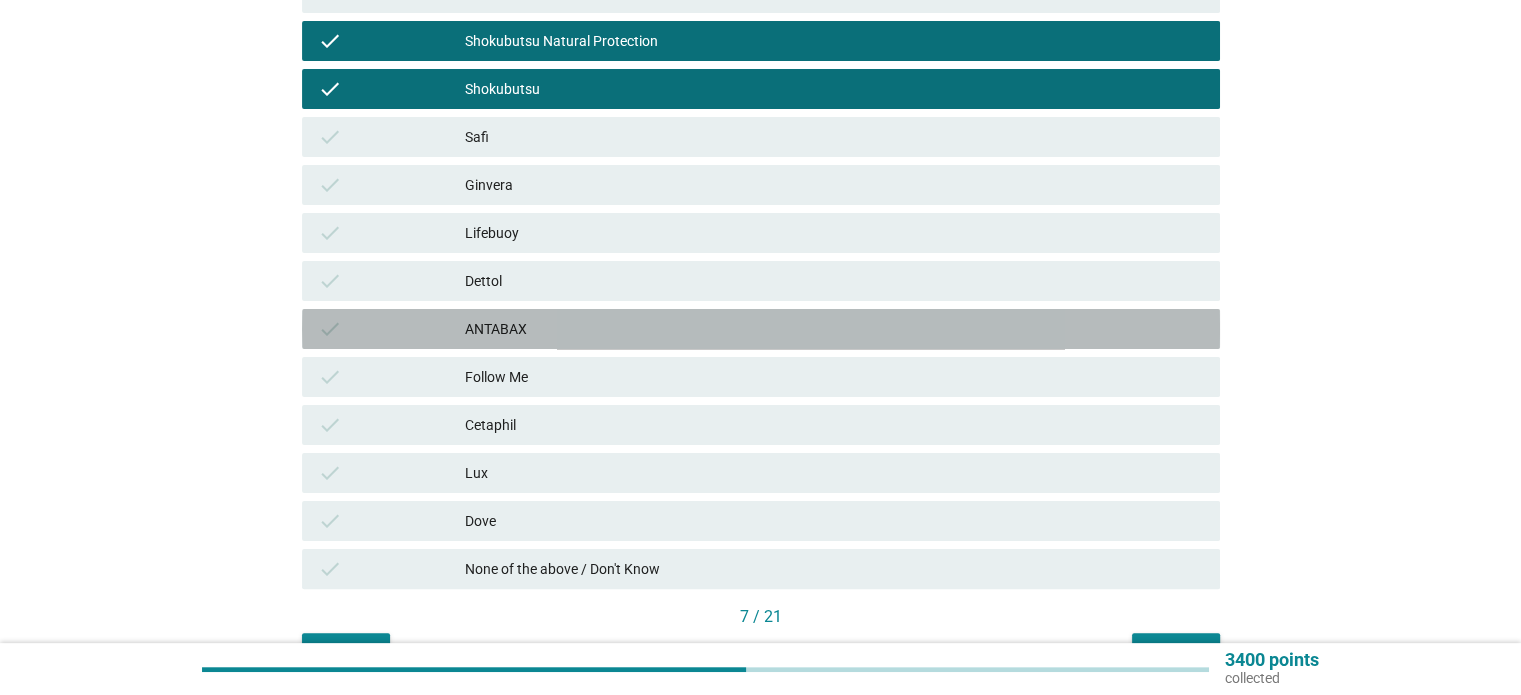 click on "check   ANTABAX" at bounding box center (761, 329) 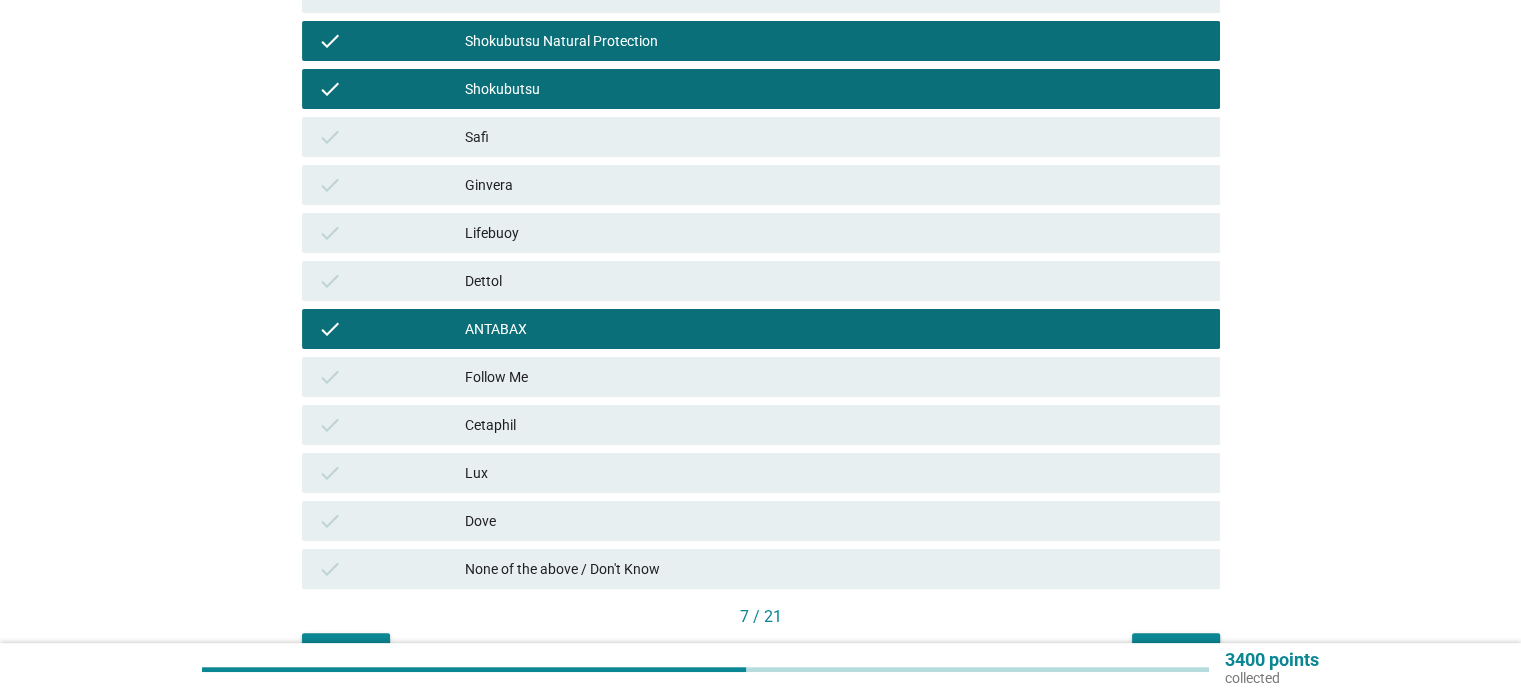 click on "Dettol" at bounding box center [834, 281] 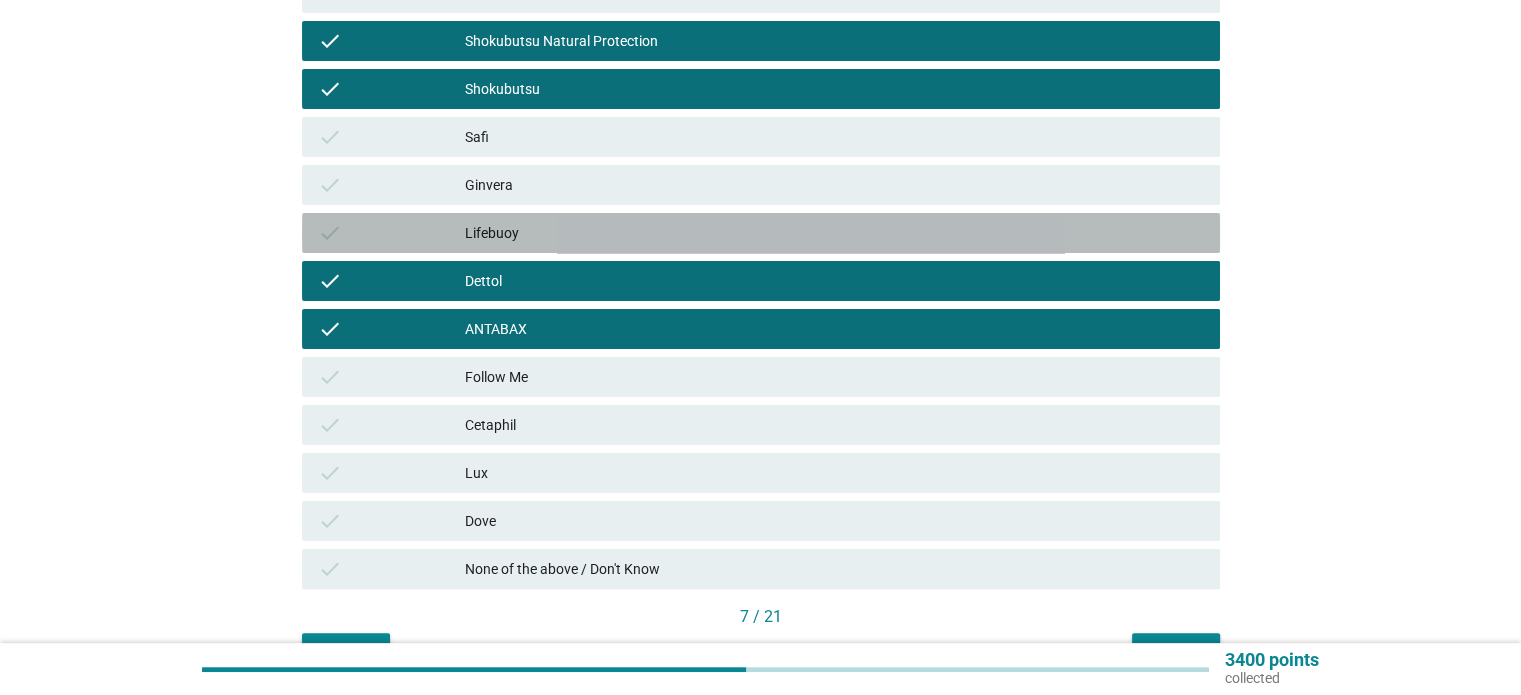click on "Lifebuoy" at bounding box center [834, 233] 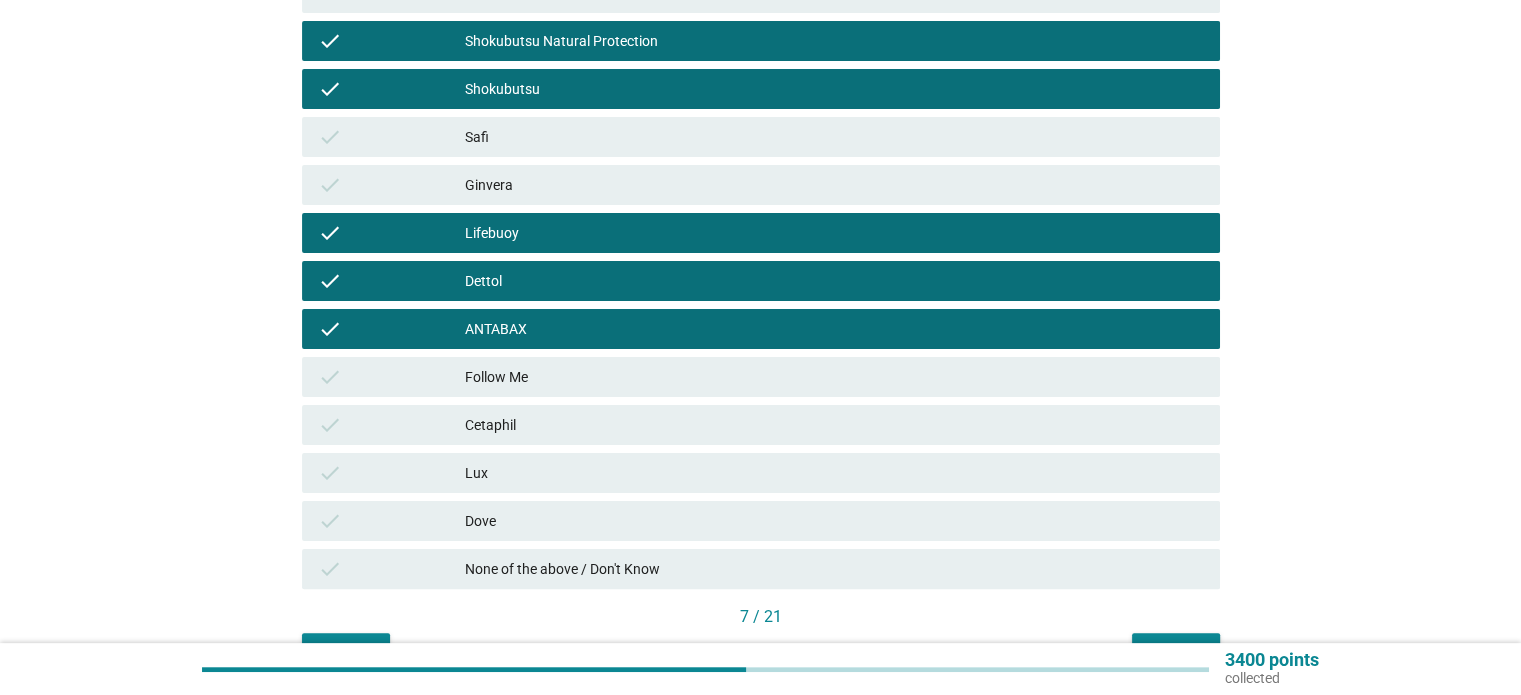 click on "Dove" at bounding box center (834, 521) 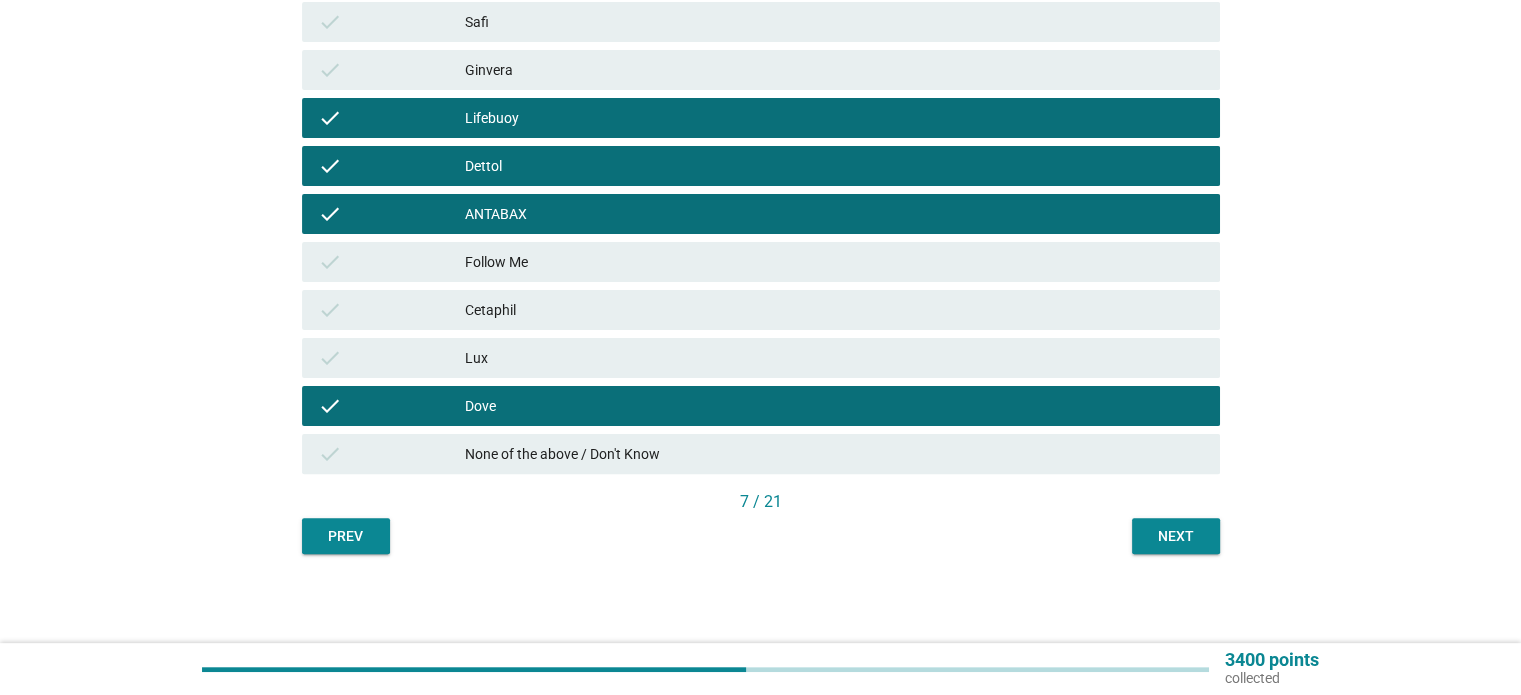 scroll, scrollTop: 516, scrollLeft: 0, axis: vertical 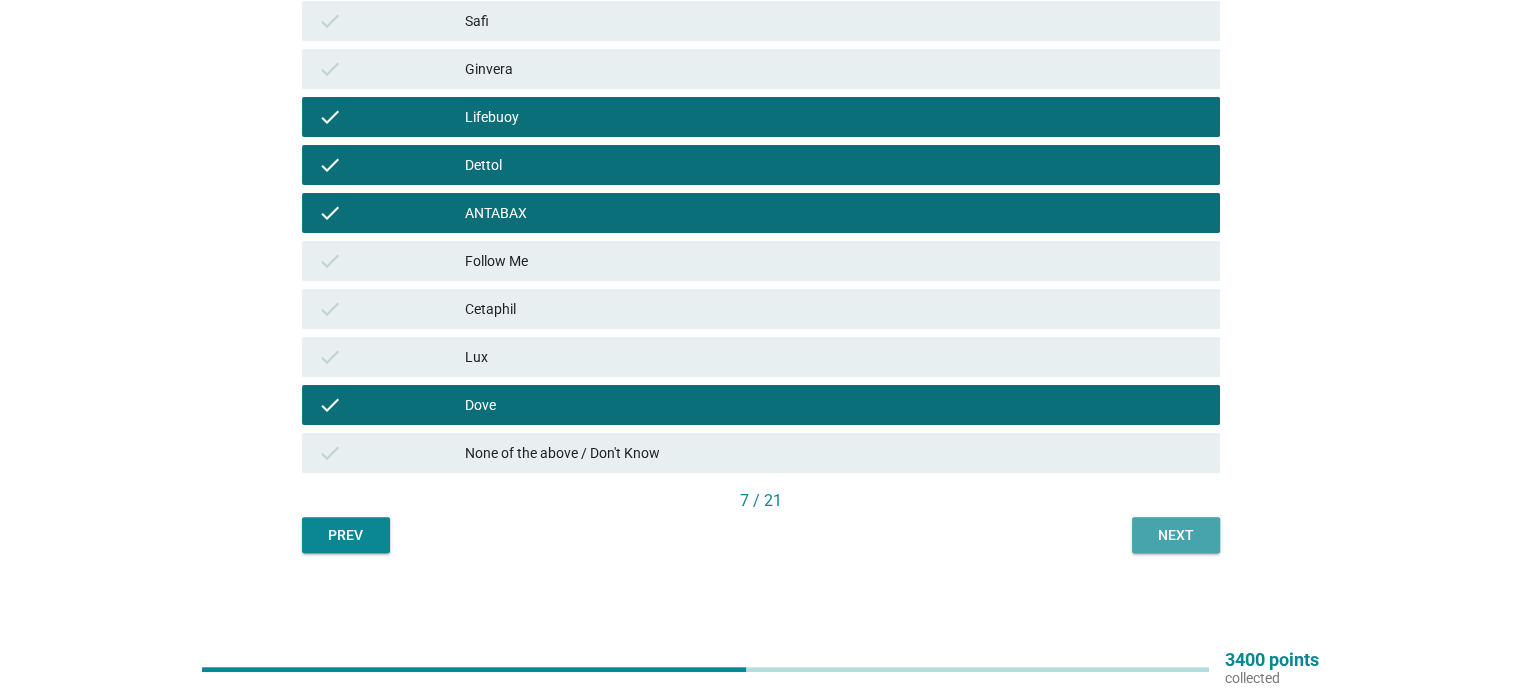 click on "Next" at bounding box center (1176, 535) 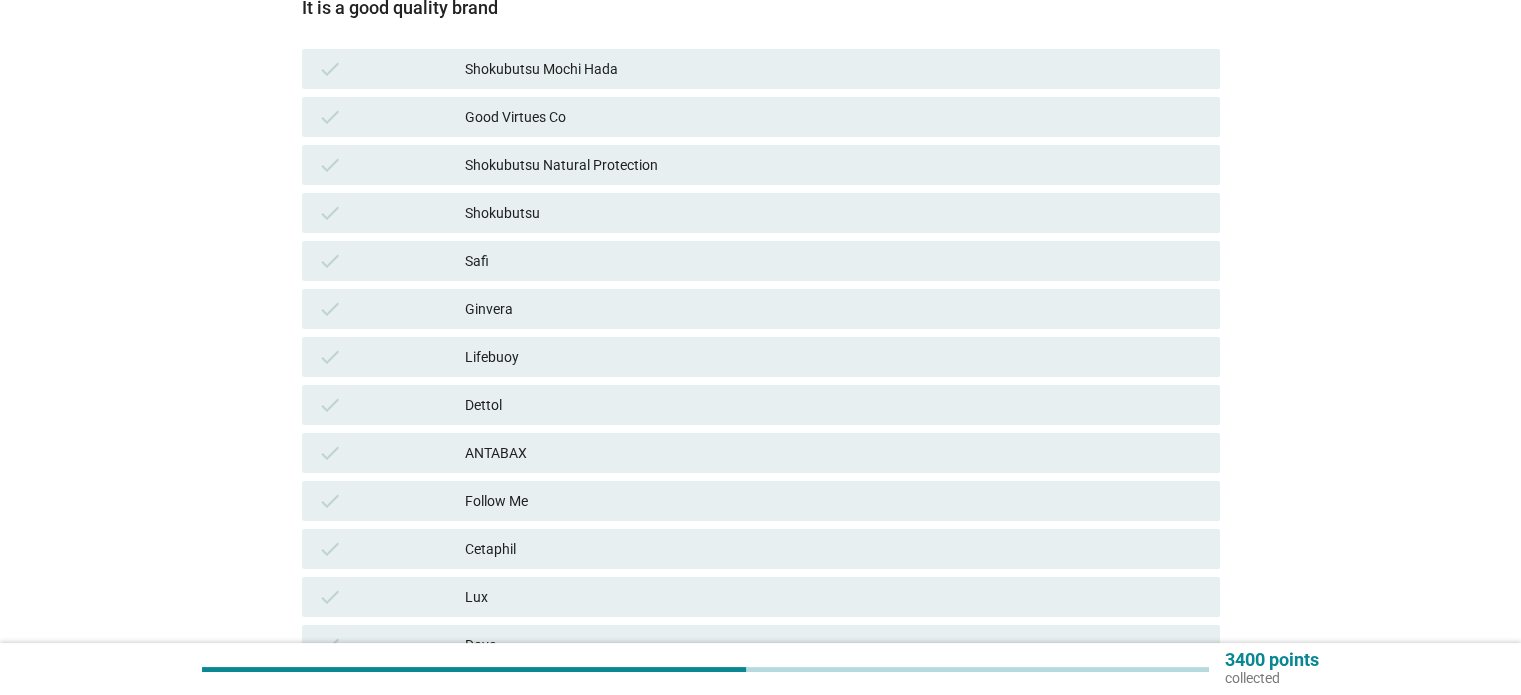 scroll, scrollTop: 300, scrollLeft: 0, axis: vertical 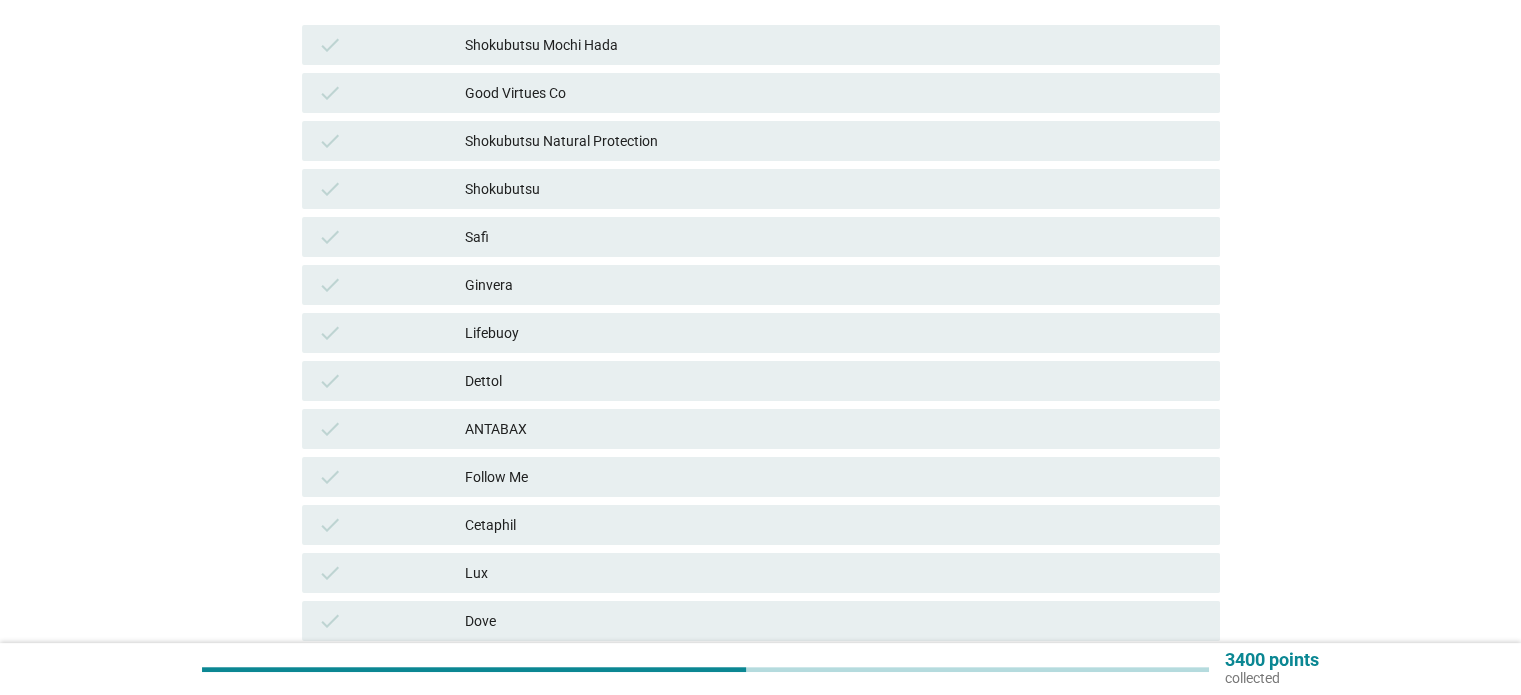 click on "Shokubutsu Mochi Hada" at bounding box center [834, 45] 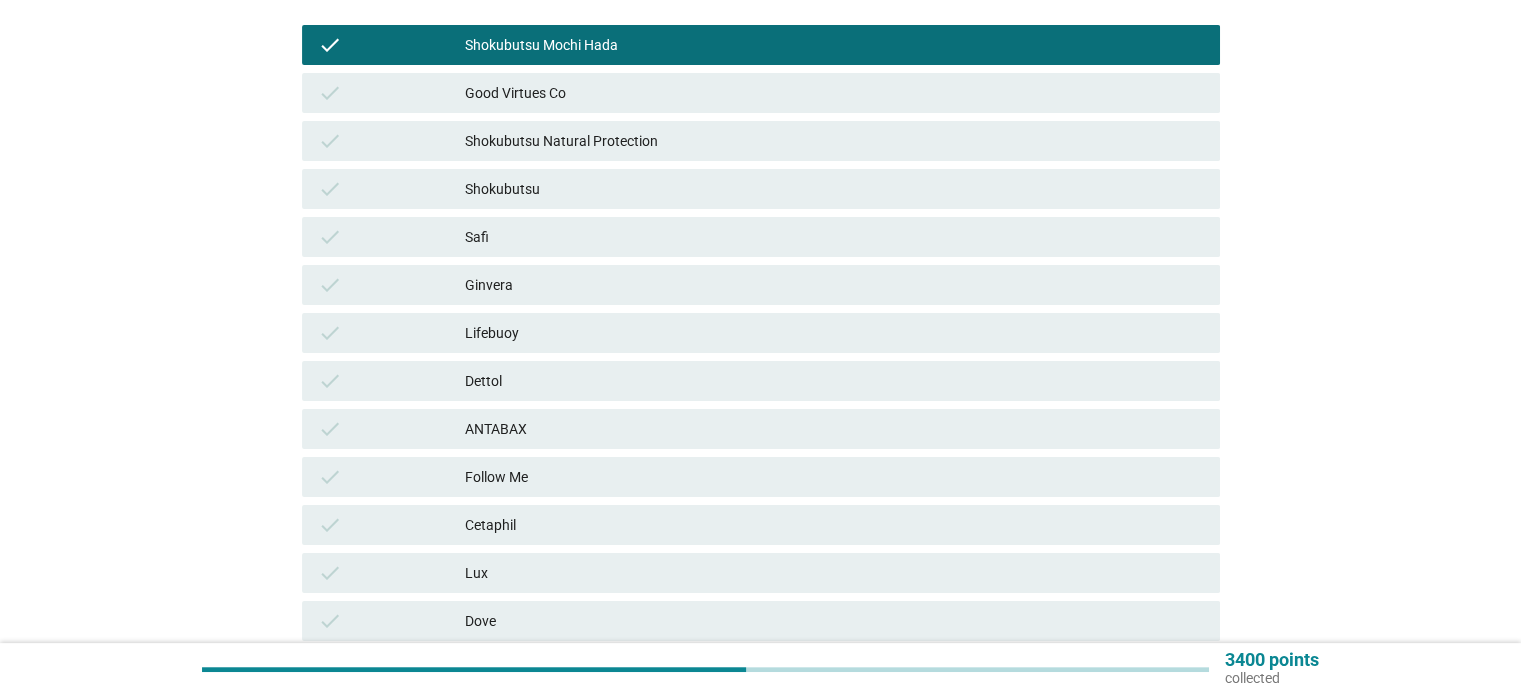 click on "Shokubutsu Natural Protection" at bounding box center [834, 141] 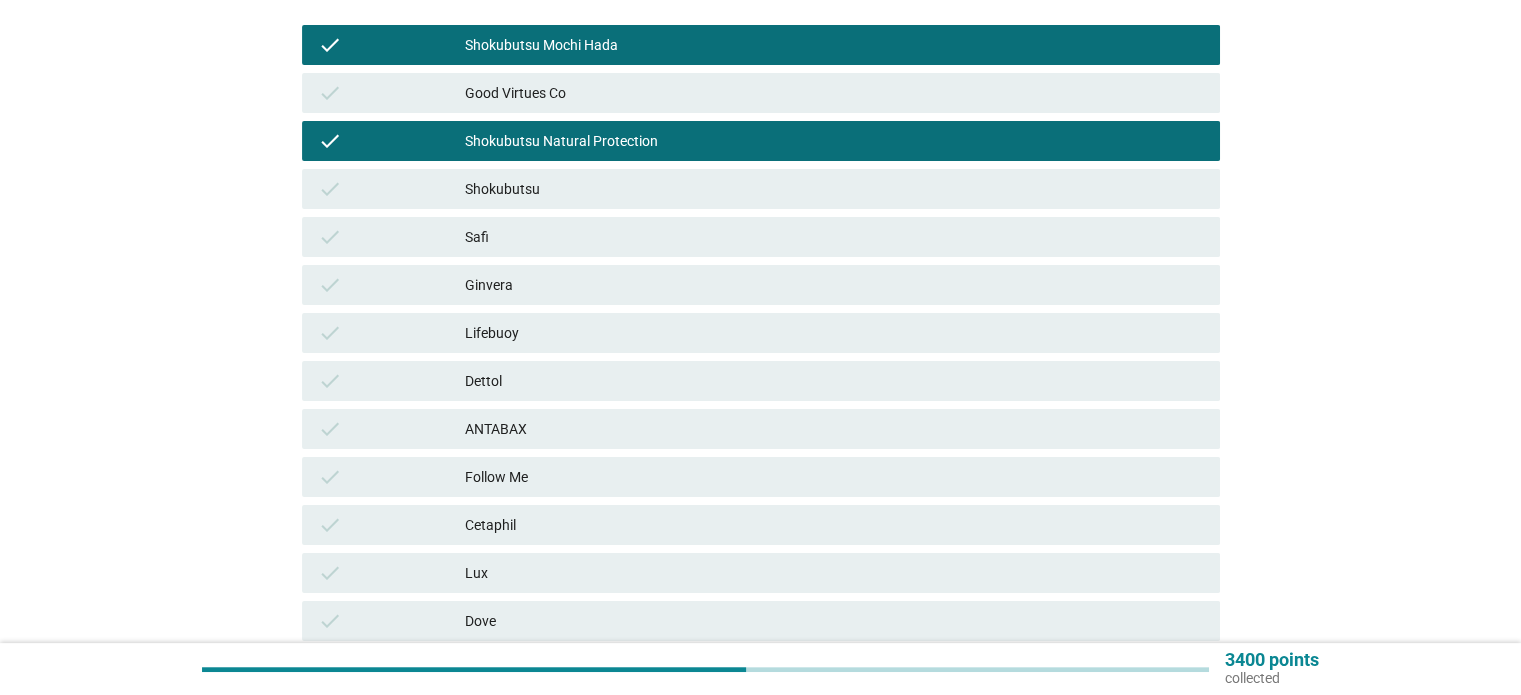 click on "Shokubutsu" at bounding box center (834, 189) 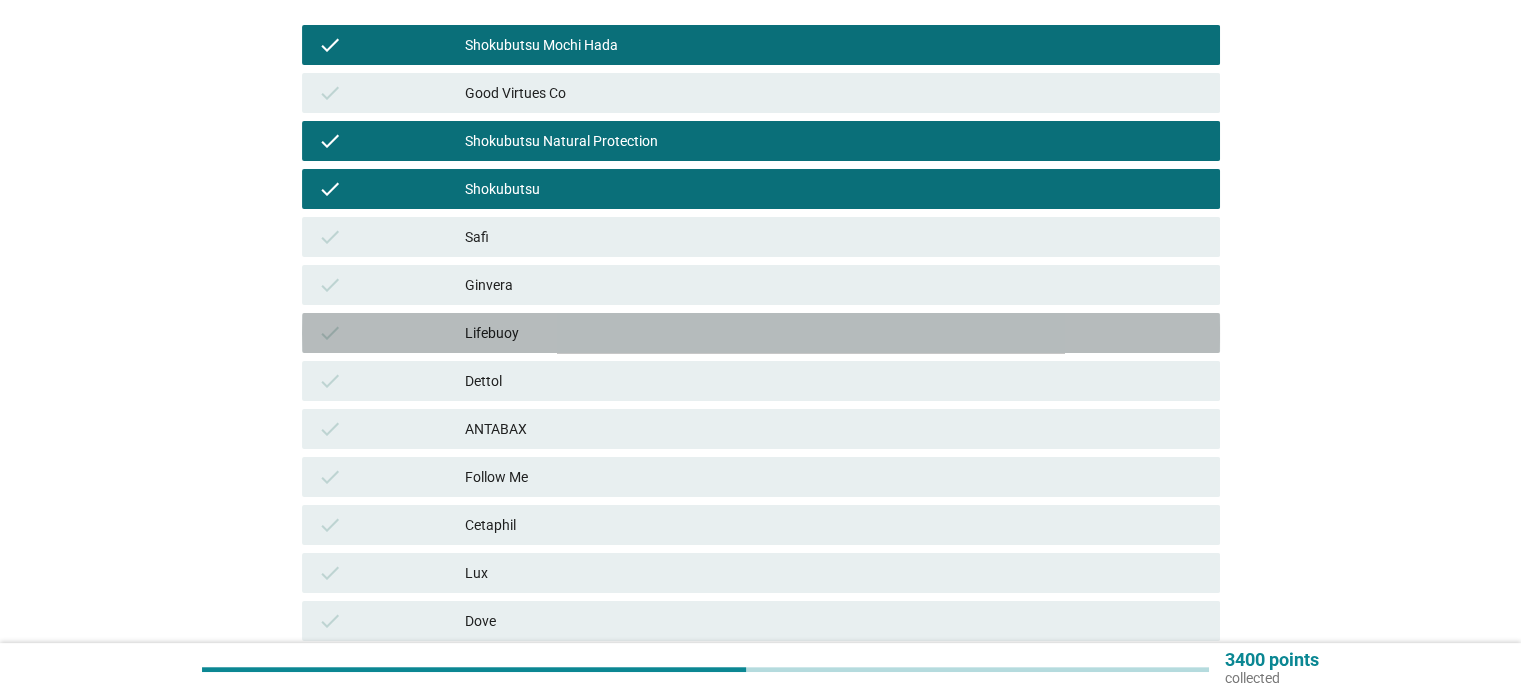 click on "Lifebuoy" at bounding box center [834, 333] 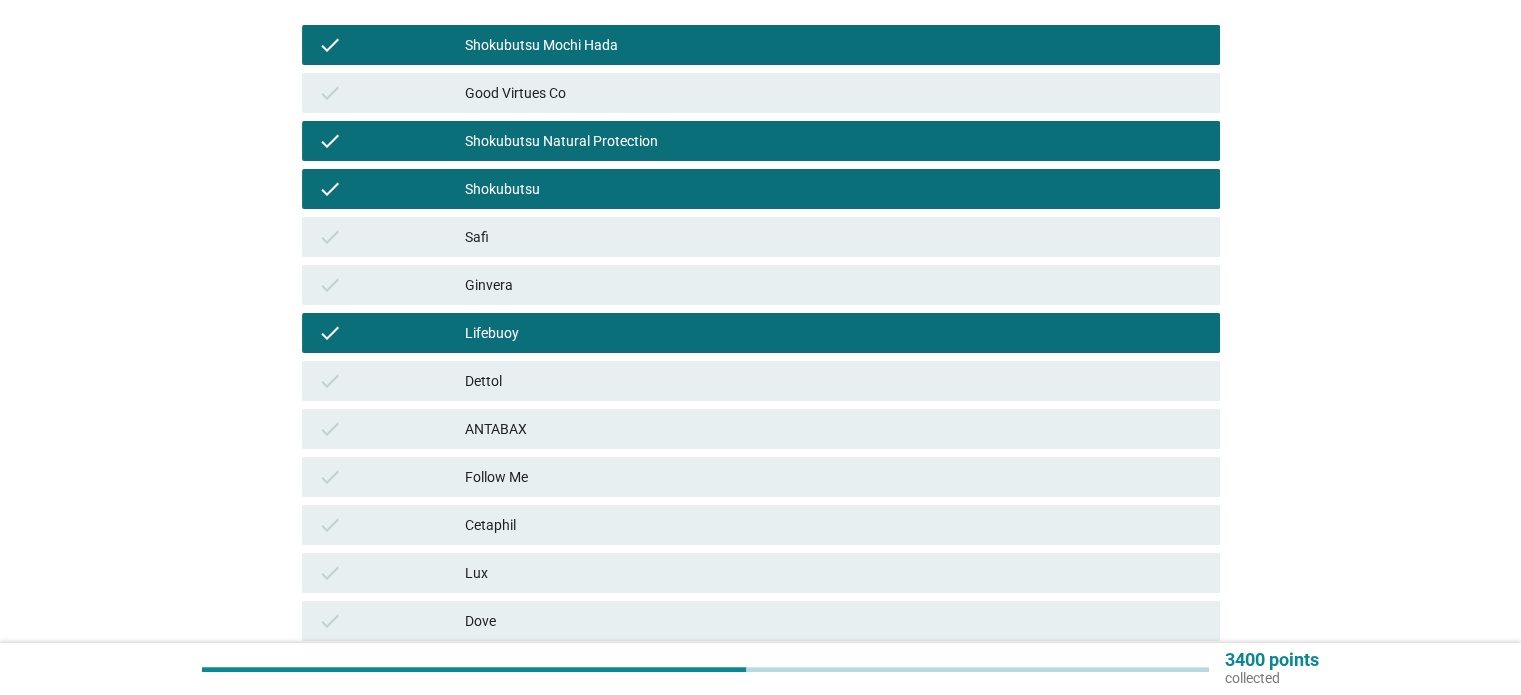 drag, startPoint x: 616, startPoint y: 383, endPoint x: 617, endPoint y: 417, distance: 34.0147 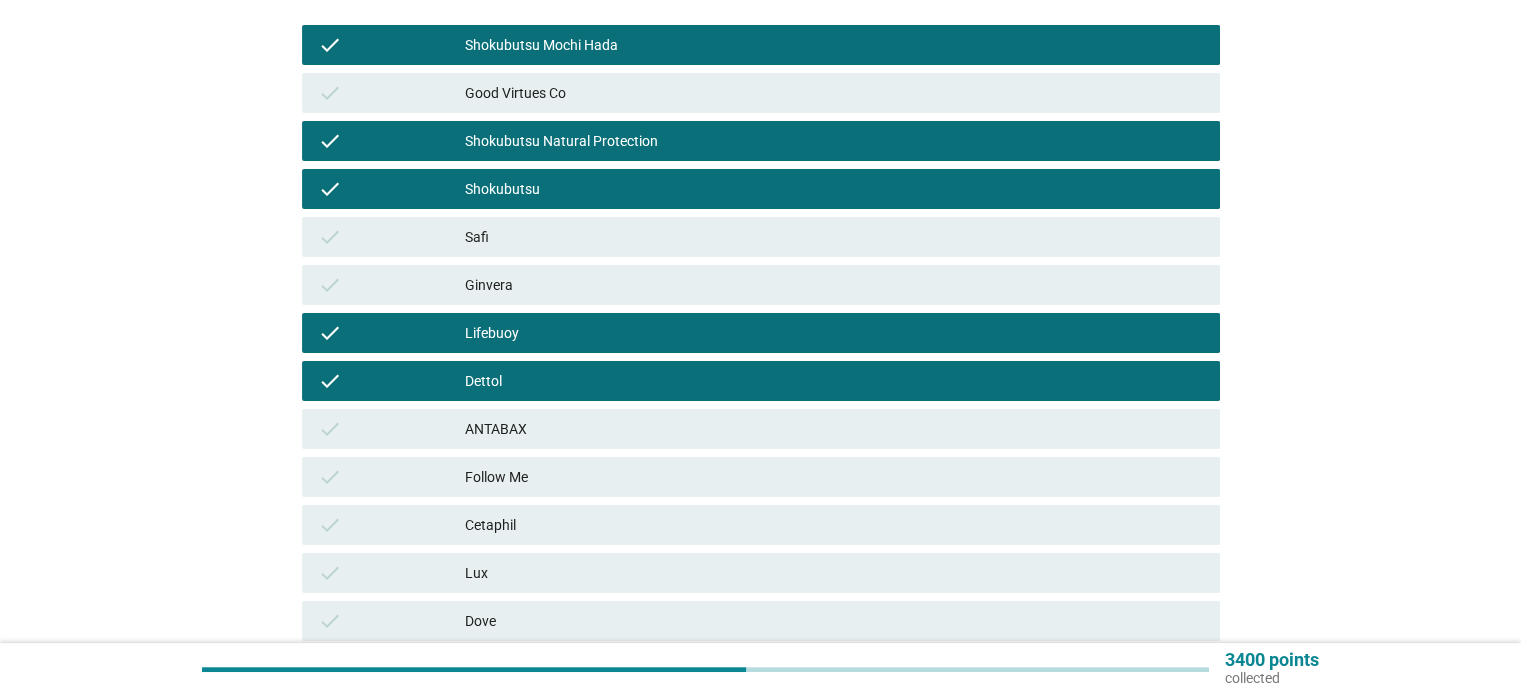 click on "ANTABAX" at bounding box center (834, 429) 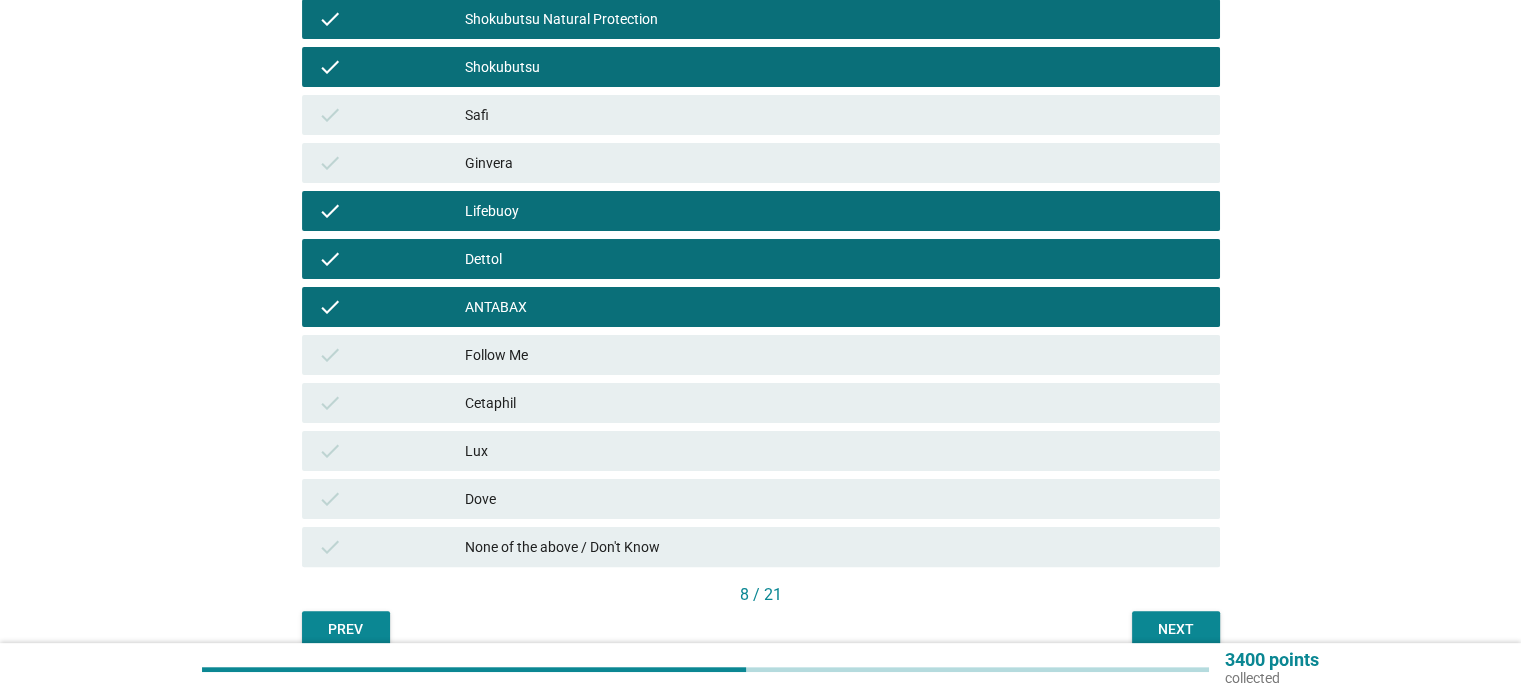 scroll, scrollTop: 516, scrollLeft: 0, axis: vertical 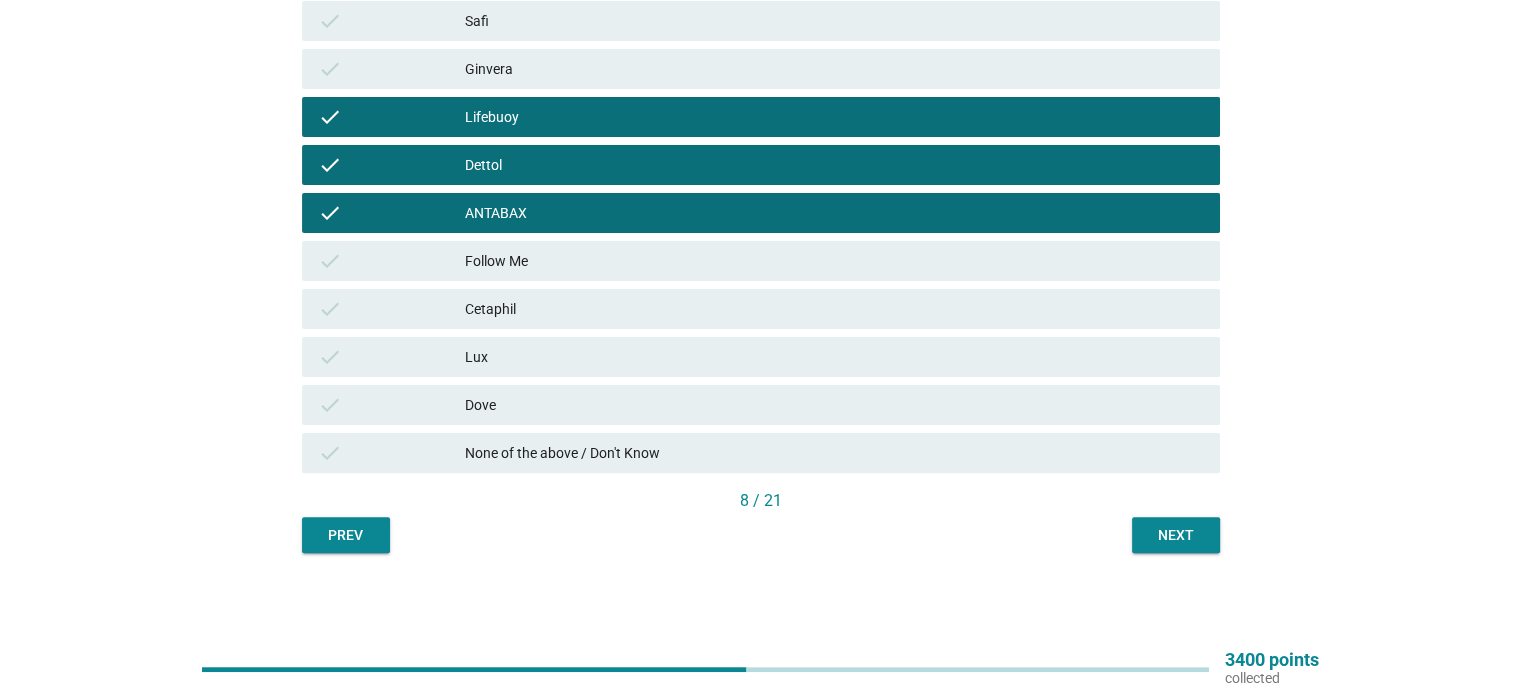 click on "check   Dove" at bounding box center (761, 405) 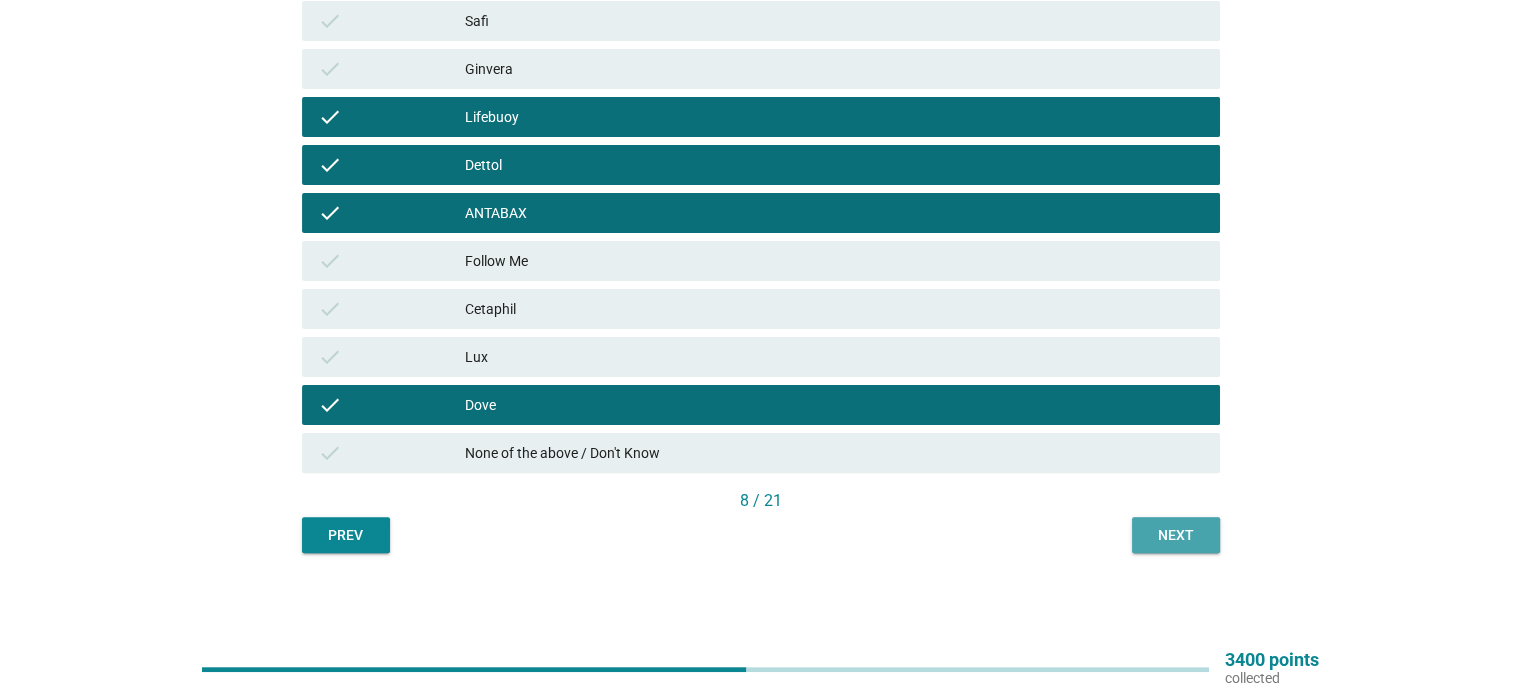 click on "Next" at bounding box center [1176, 535] 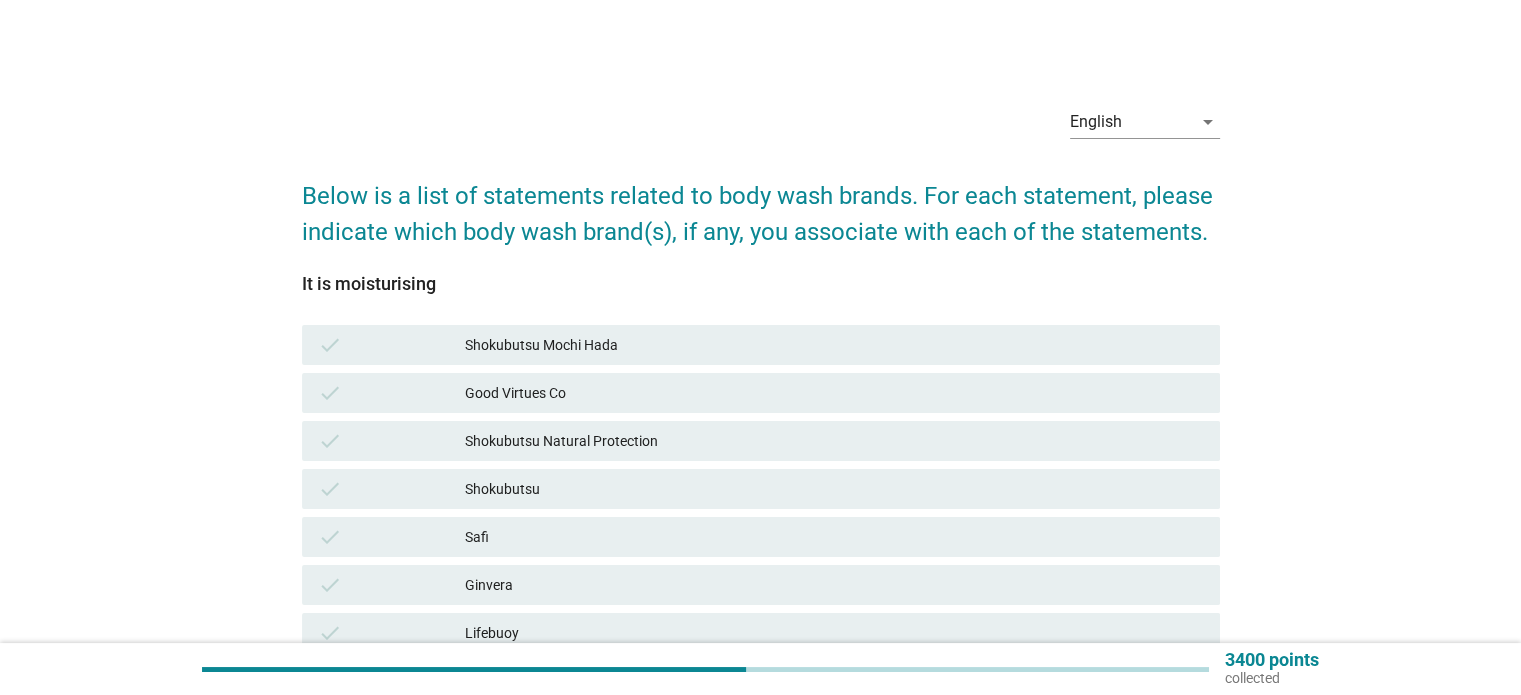 click on "Shokubutsu" at bounding box center (834, 489) 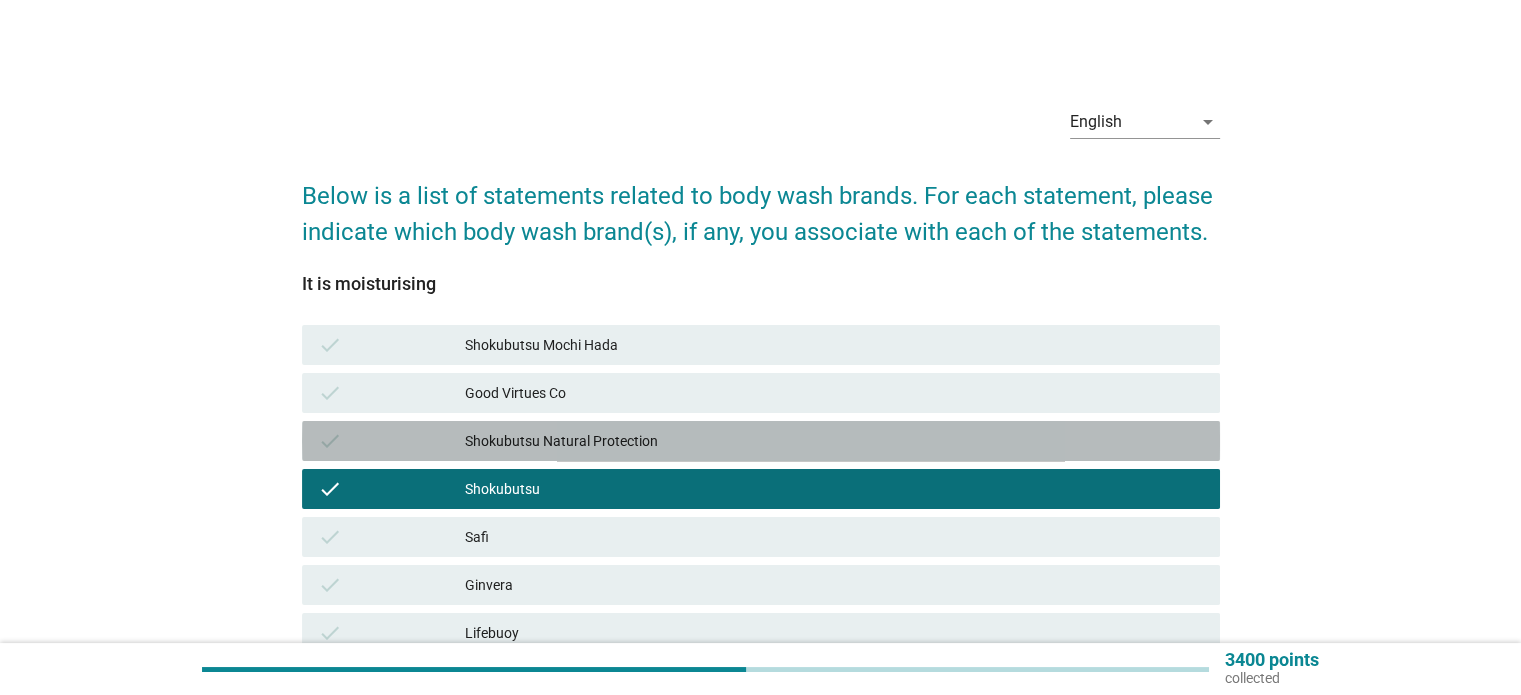 click on "Shokubutsu Natural Protection" at bounding box center [834, 441] 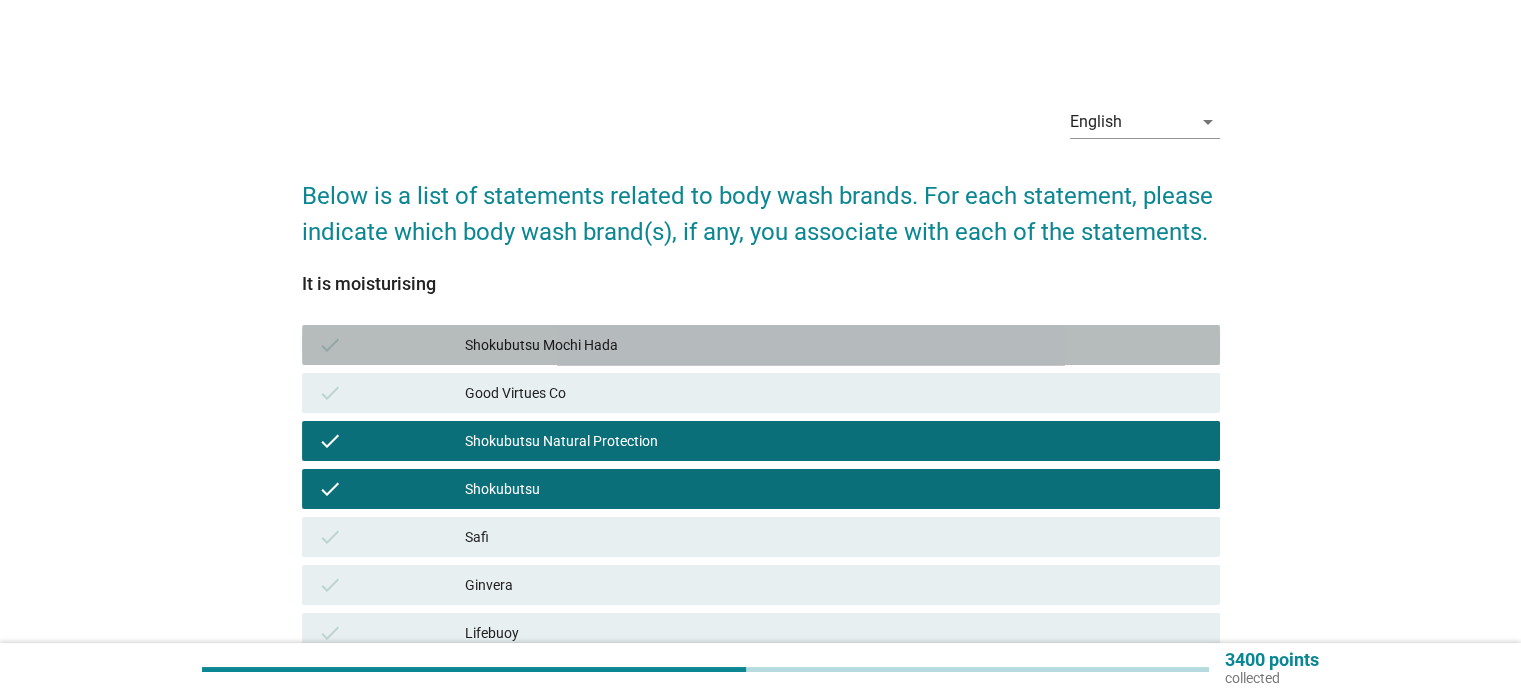 click on "check   Shokubutsu Mochi Hada" at bounding box center [761, 345] 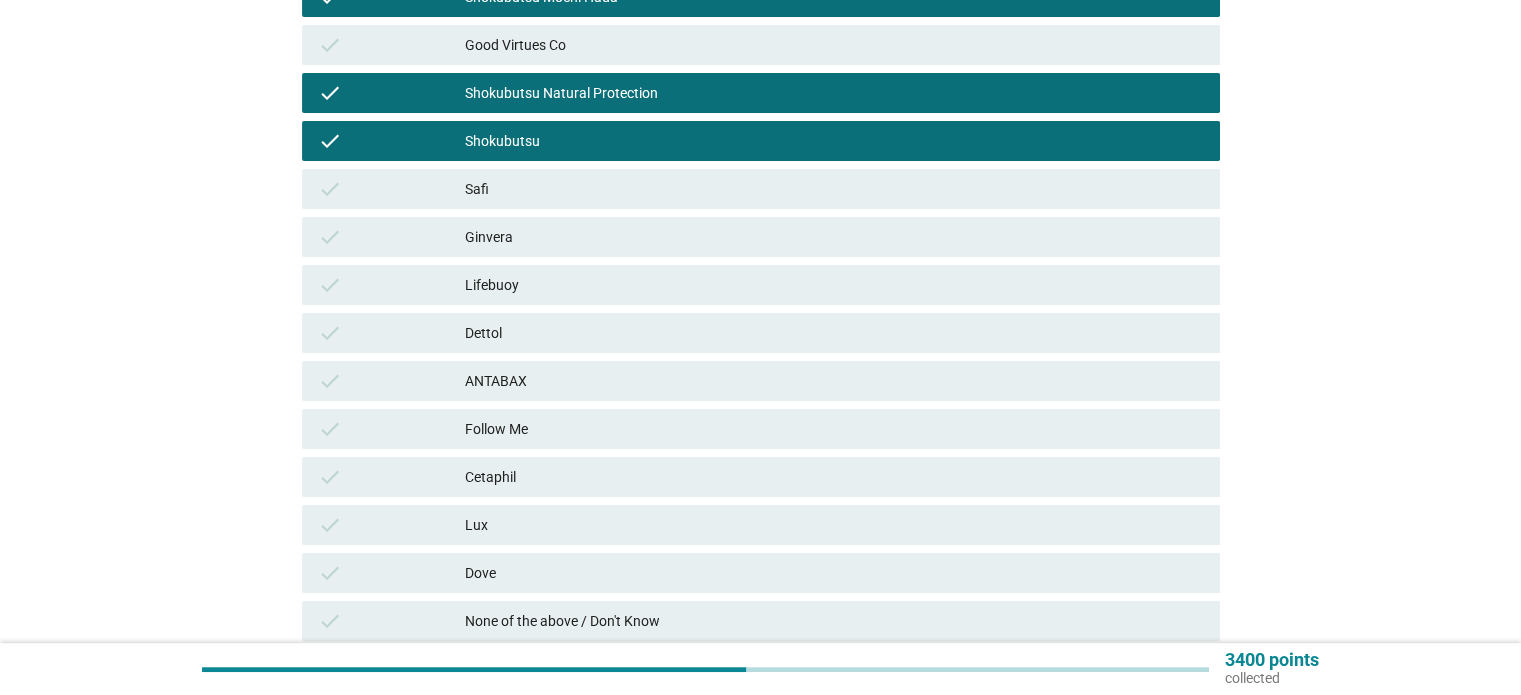 scroll, scrollTop: 516, scrollLeft: 0, axis: vertical 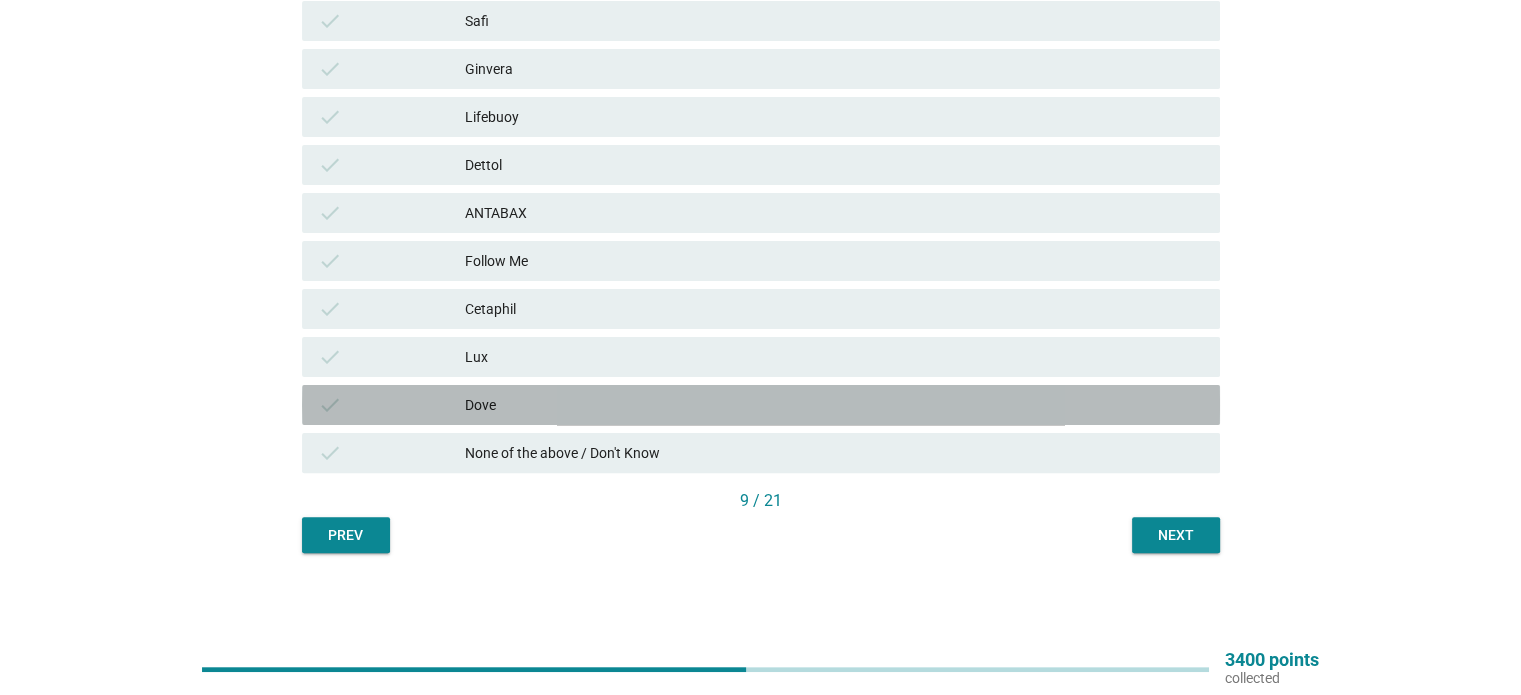 click on "Dove" at bounding box center (834, 405) 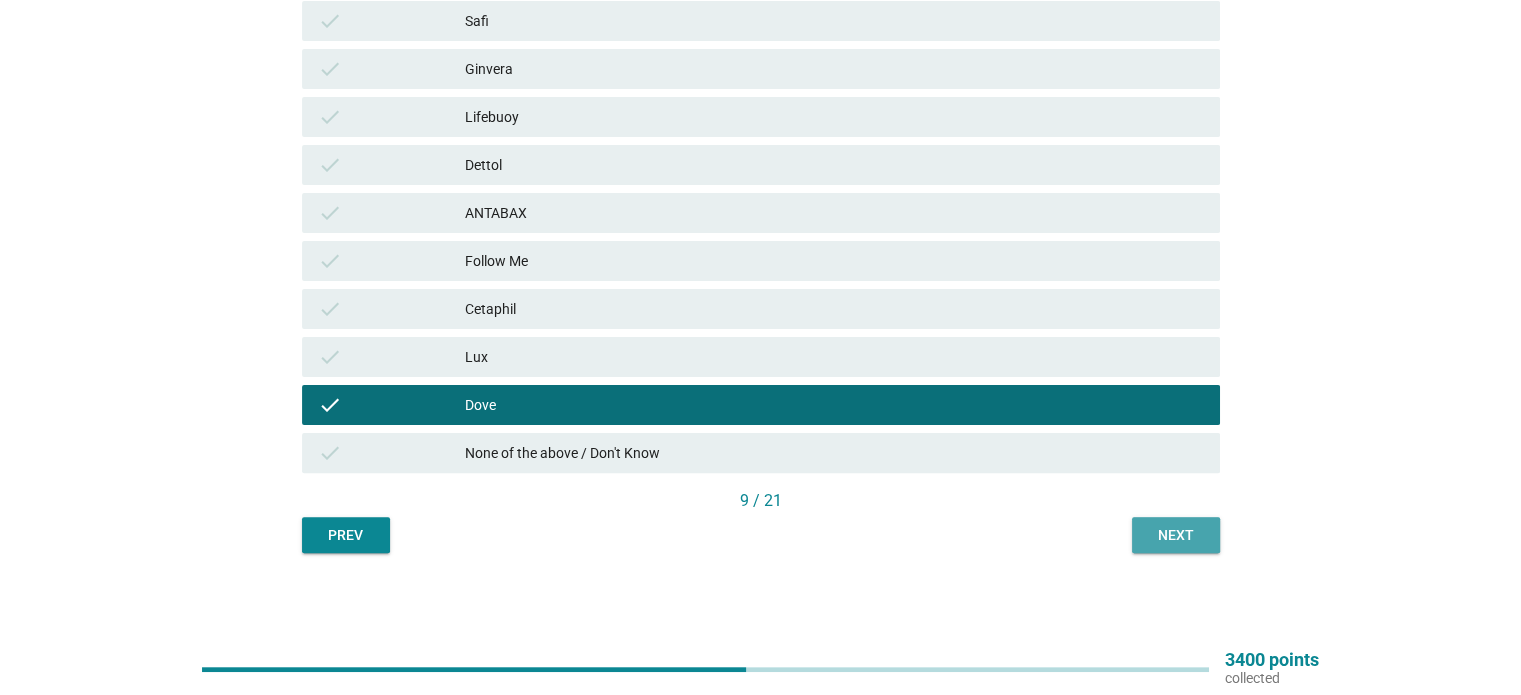 click on "Next" at bounding box center [1176, 535] 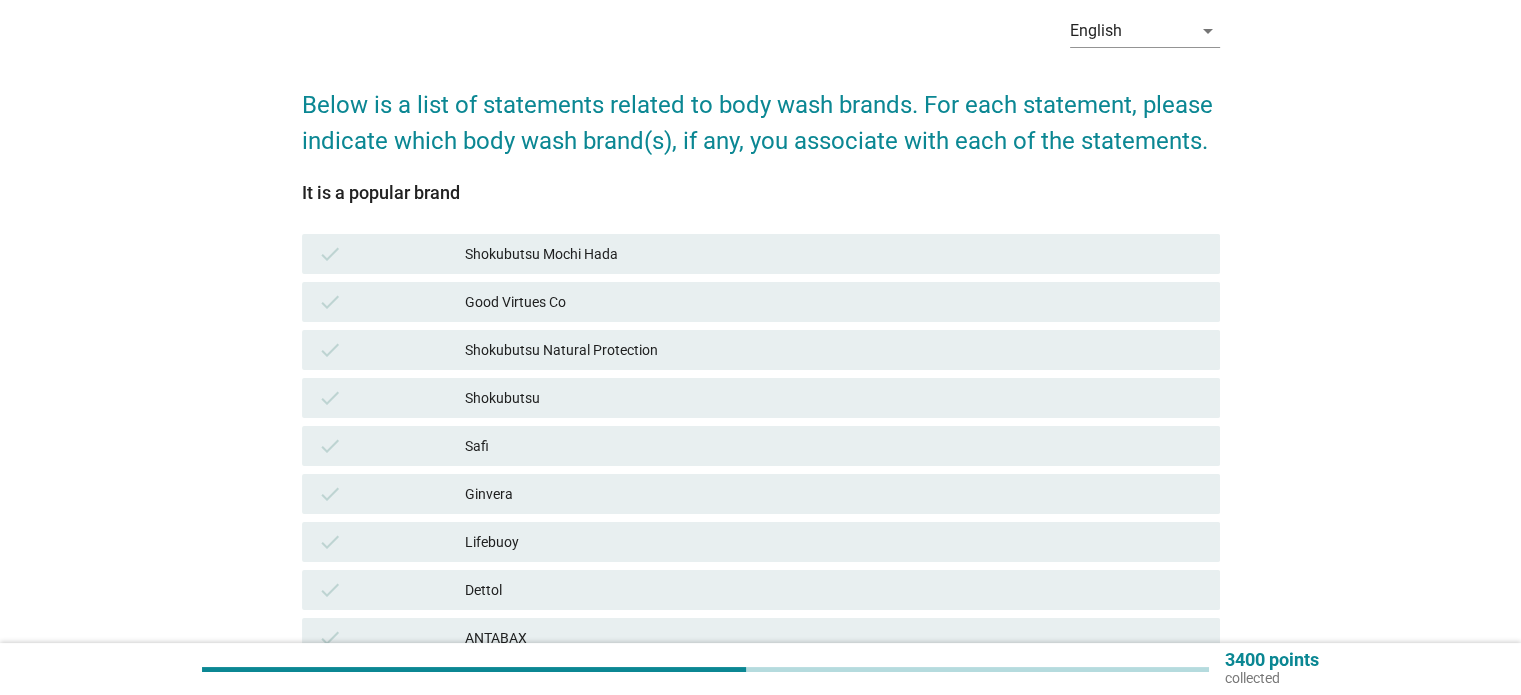 scroll, scrollTop: 200, scrollLeft: 0, axis: vertical 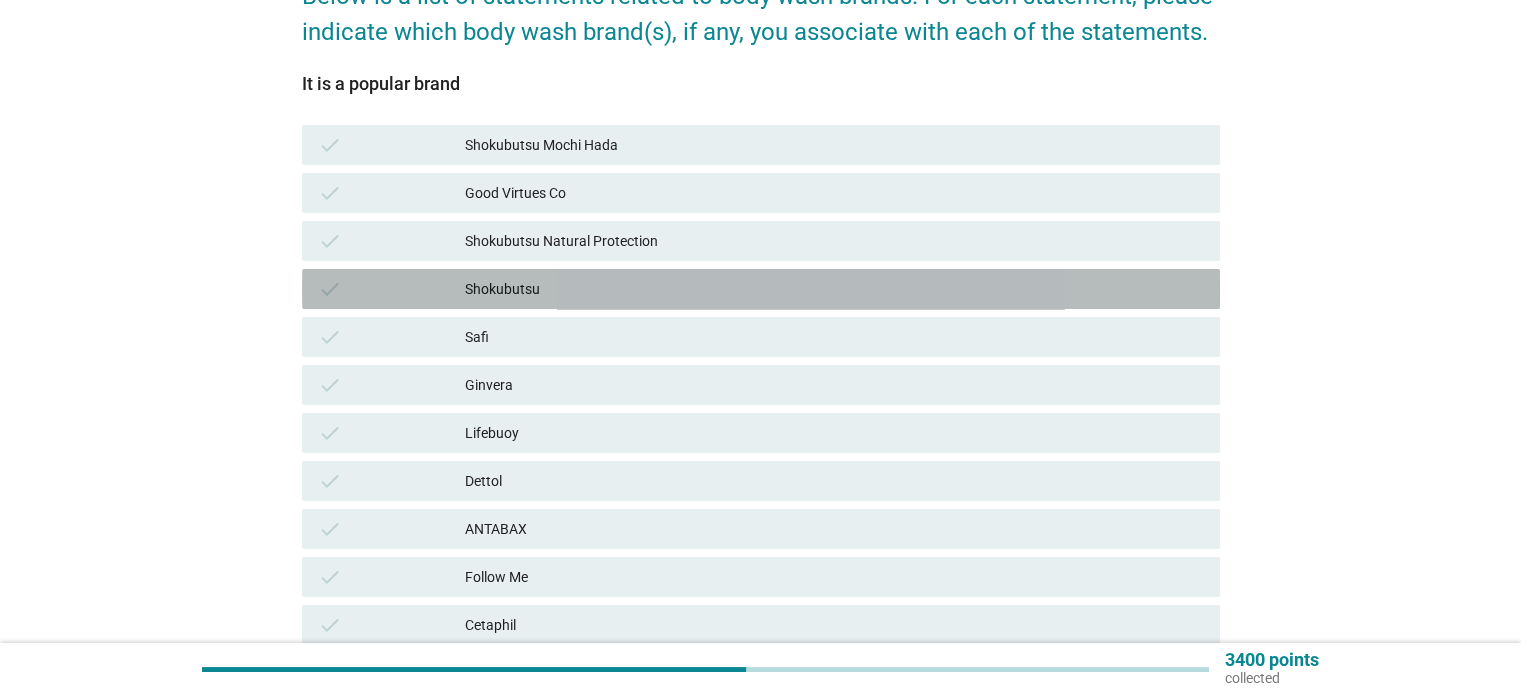 click on "Shokubutsu" at bounding box center [834, 289] 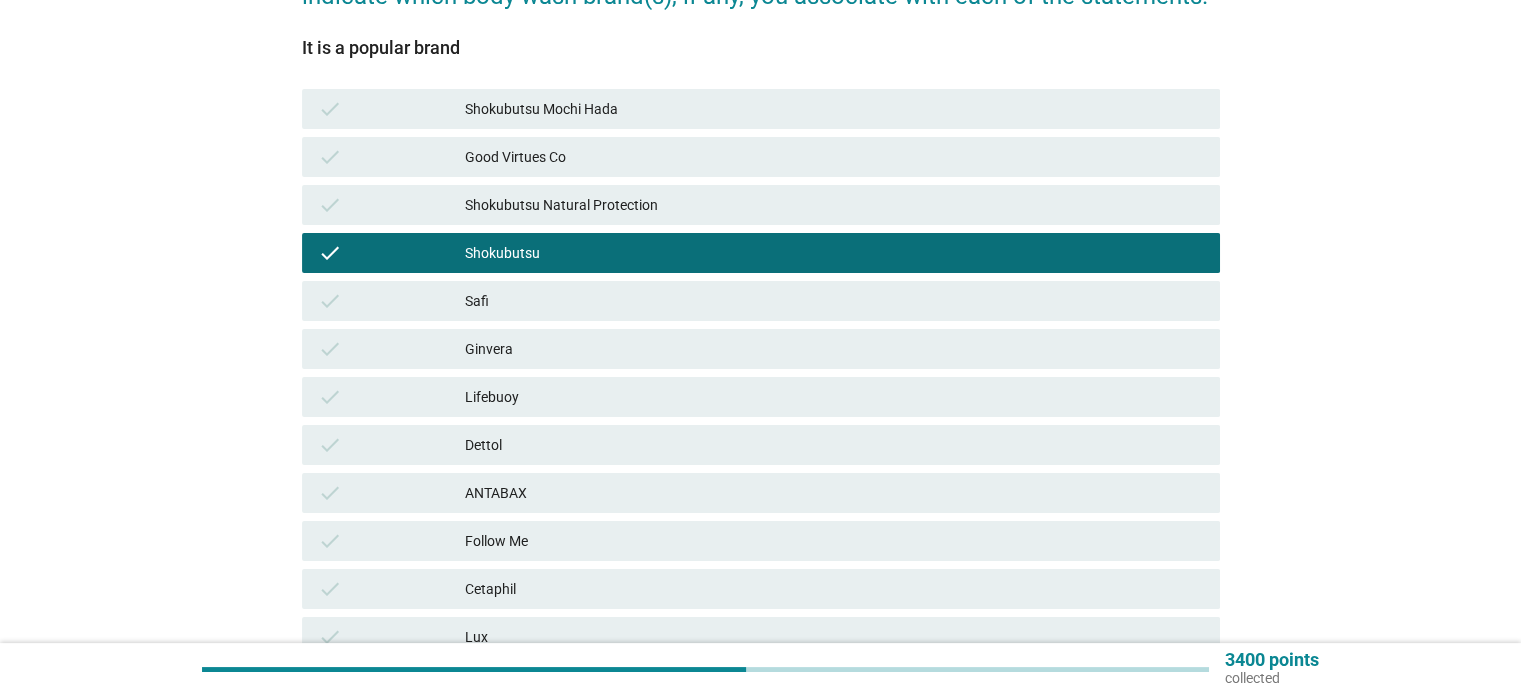 scroll, scrollTop: 300, scrollLeft: 0, axis: vertical 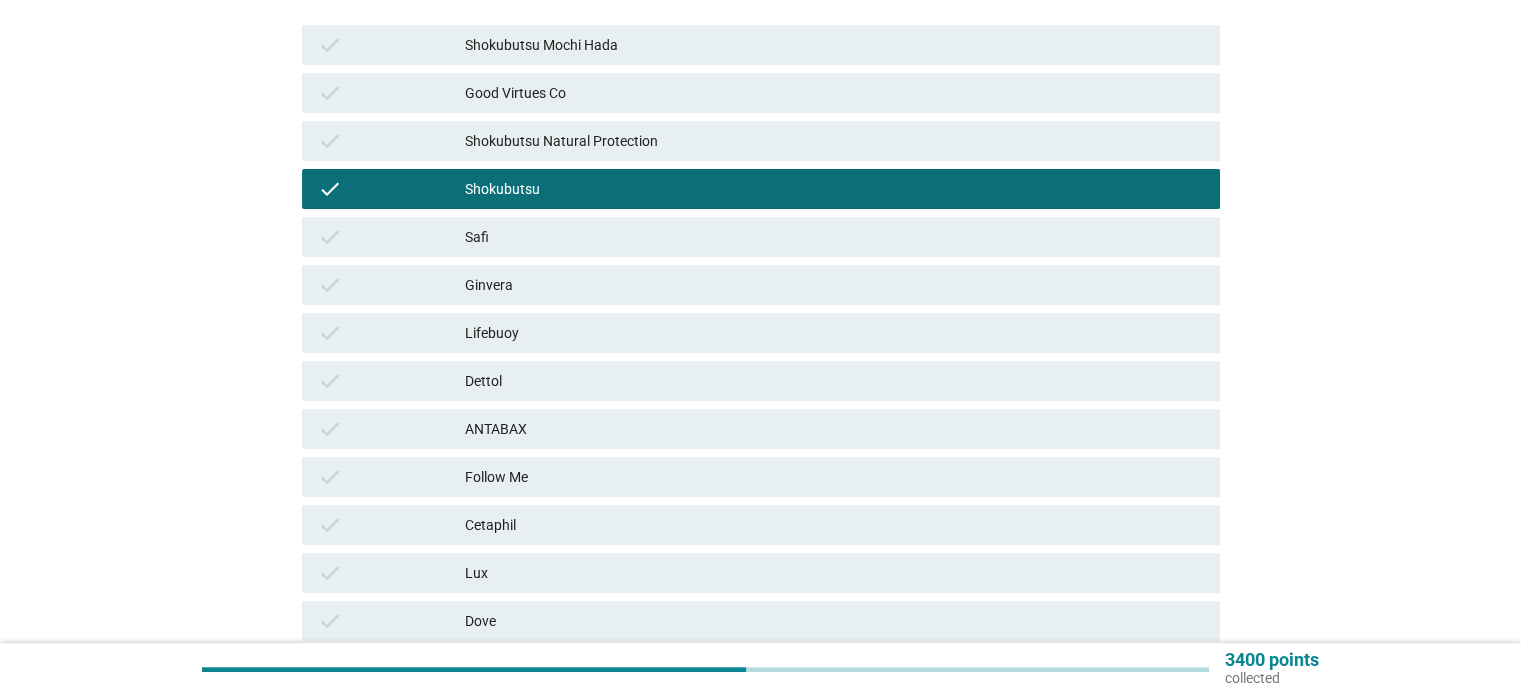 click on "Dettol" at bounding box center (834, 381) 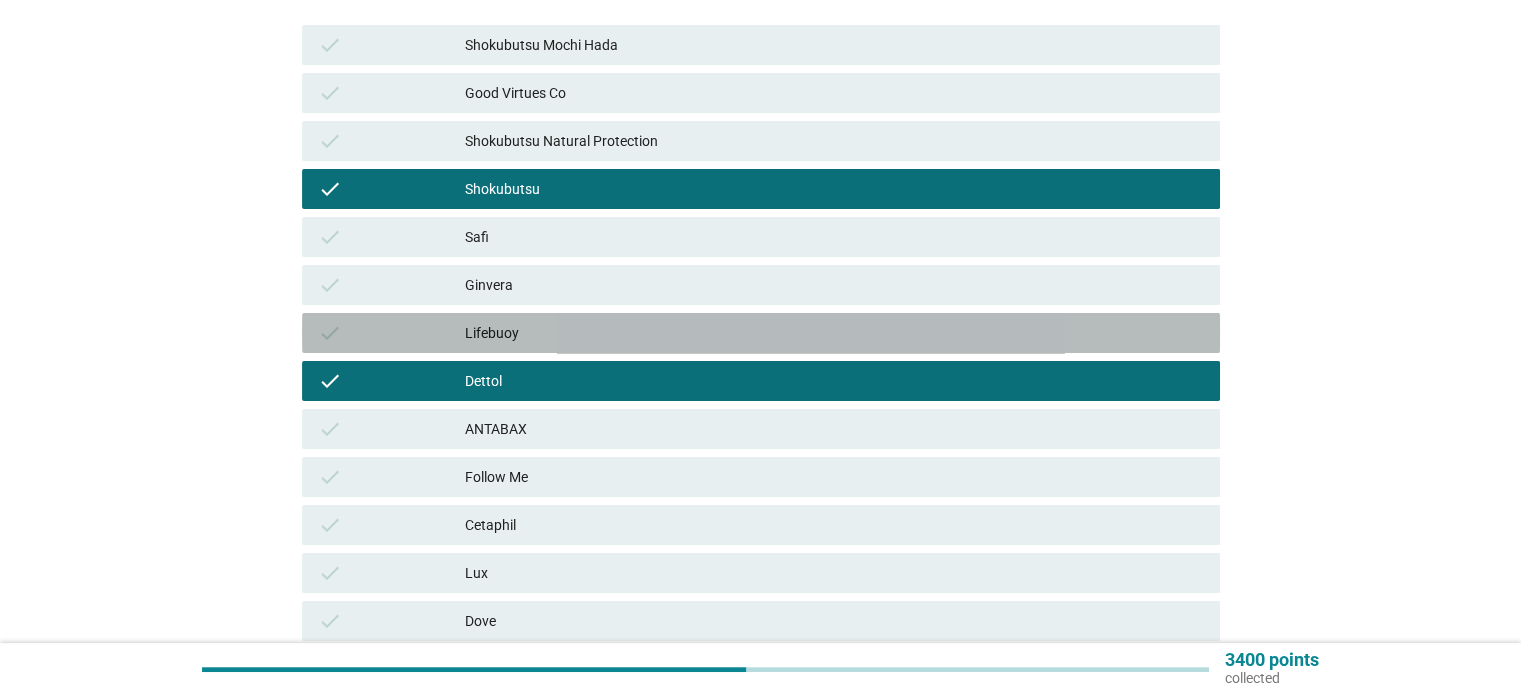 drag, startPoint x: 610, startPoint y: 334, endPoint x: 636, endPoint y: 348, distance: 29.529646 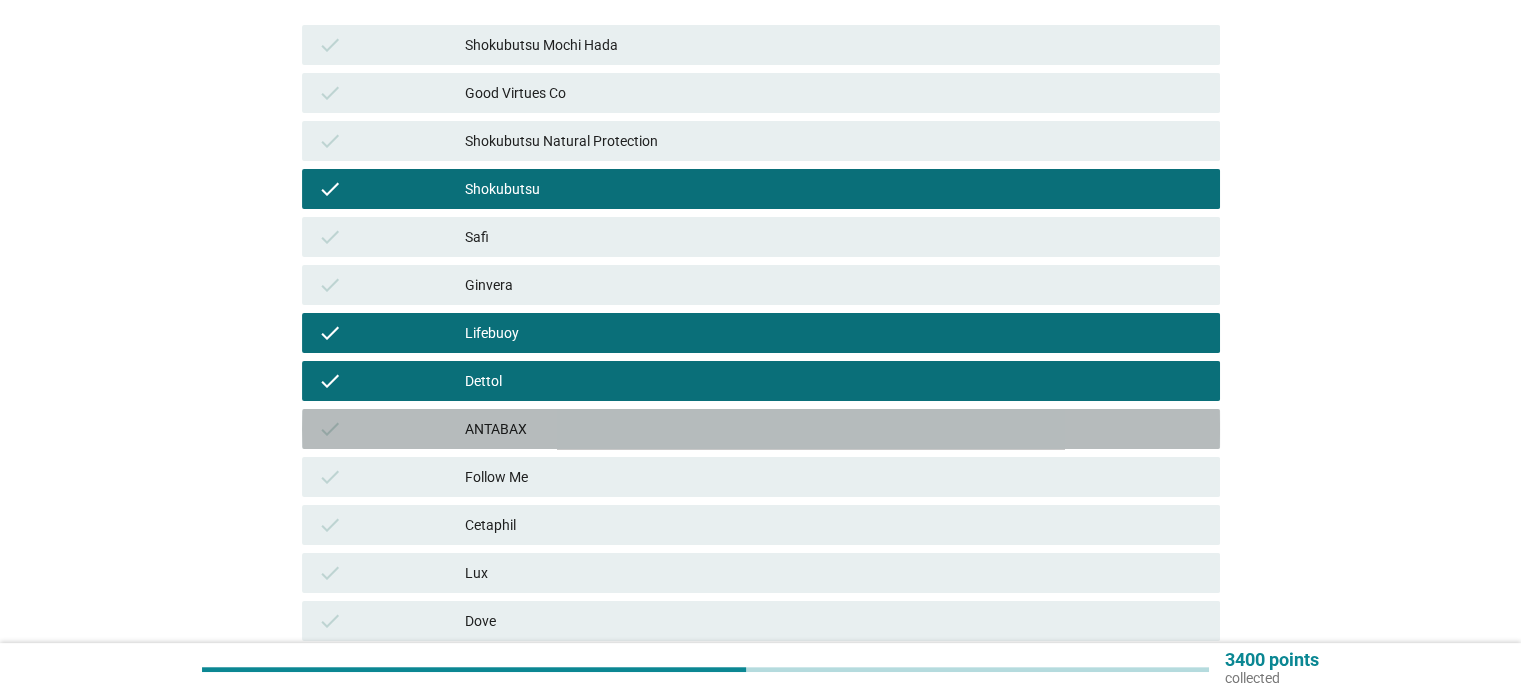 drag, startPoint x: 688, startPoint y: 435, endPoint x: 723, endPoint y: 434, distance: 35.014282 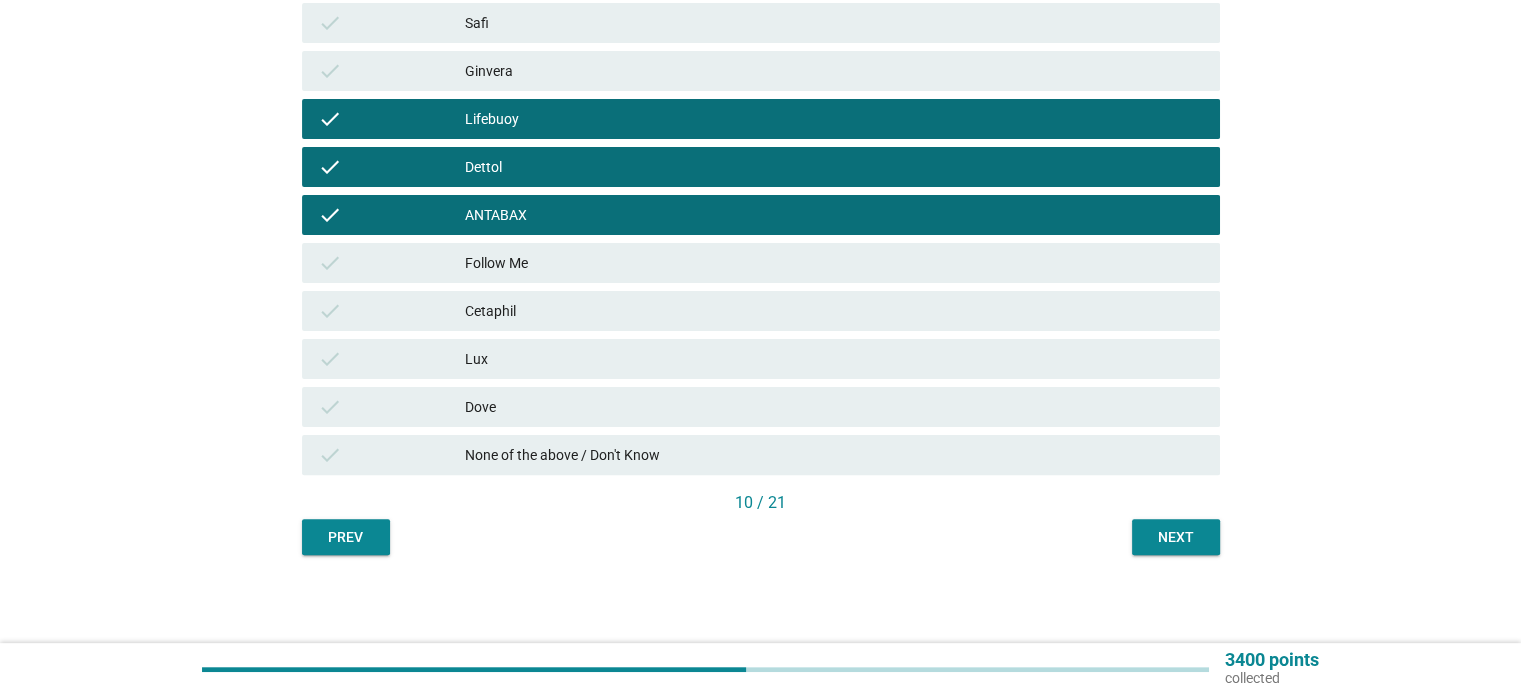 scroll, scrollTop: 516, scrollLeft: 0, axis: vertical 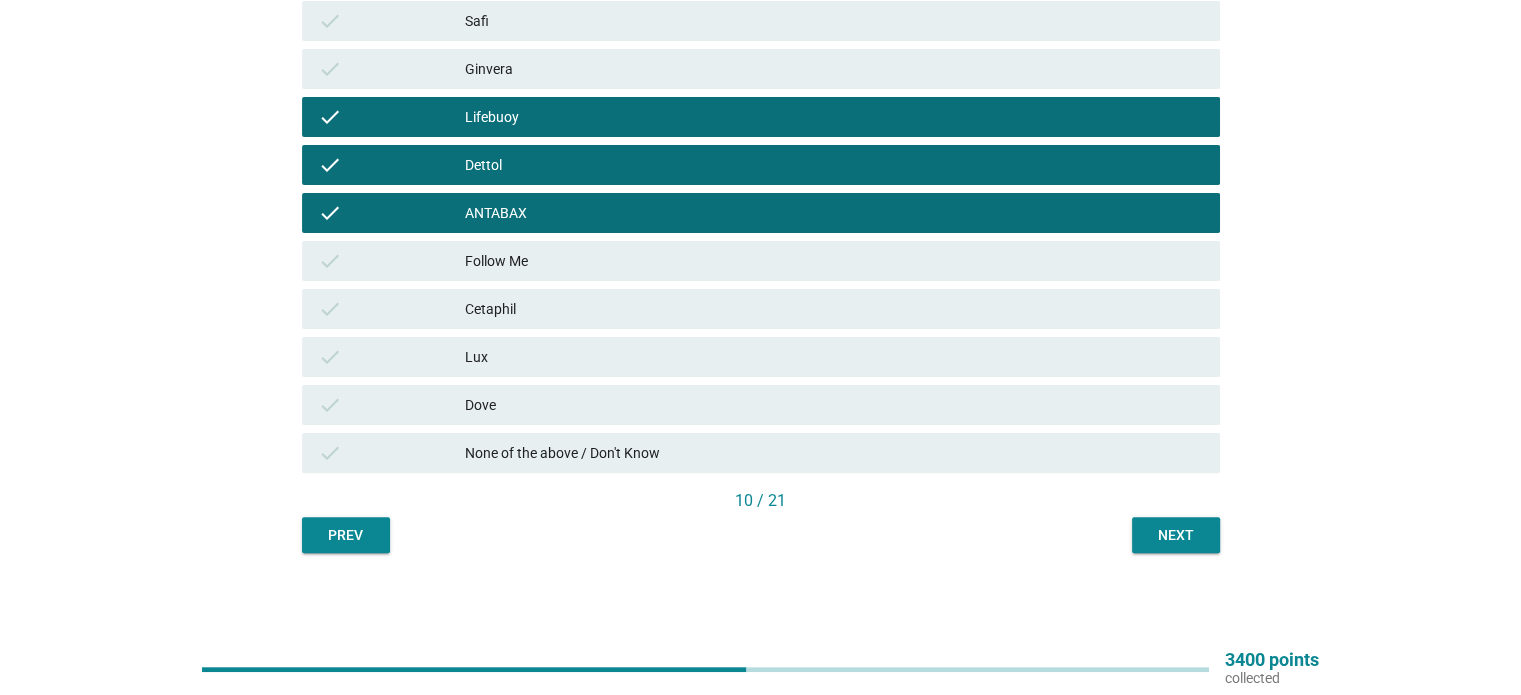 click on "Dove" at bounding box center (834, 405) 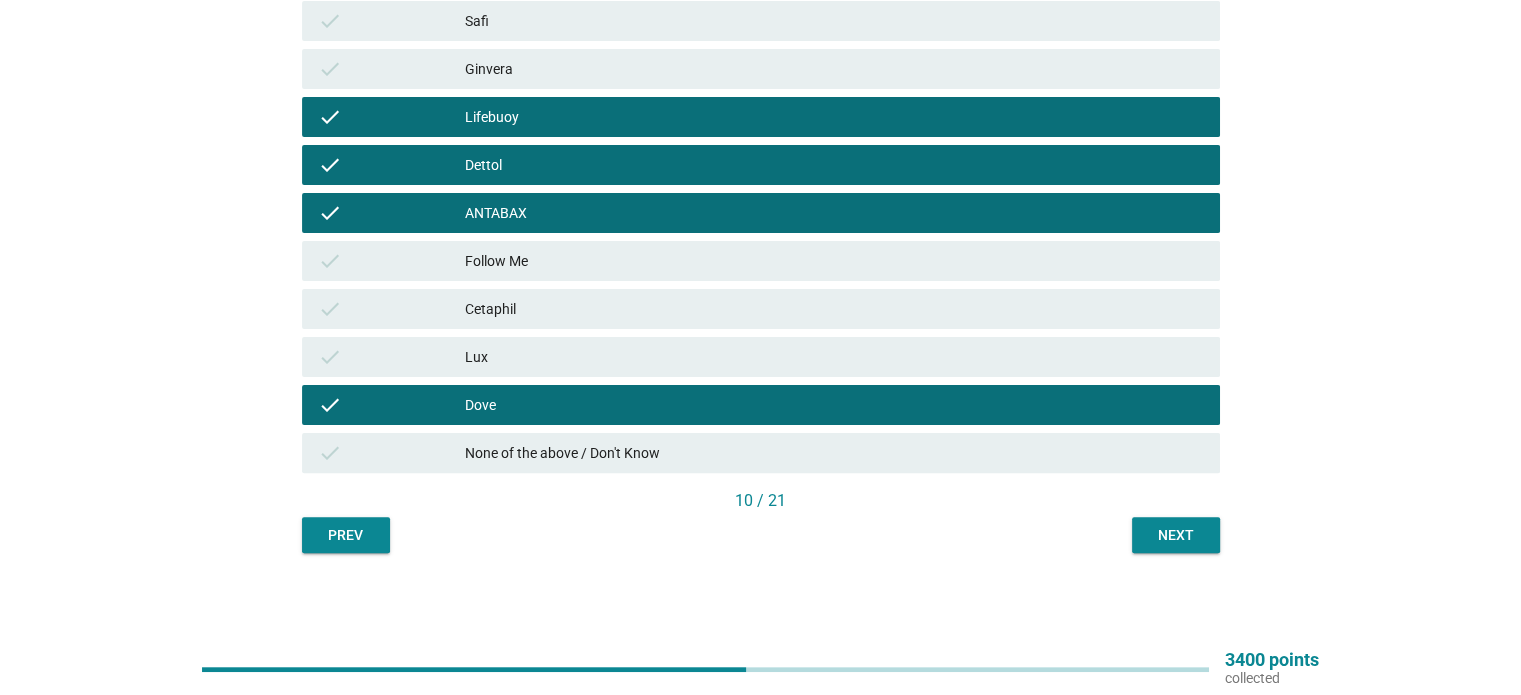 click on "Next" at bounding box center [1176, 535] 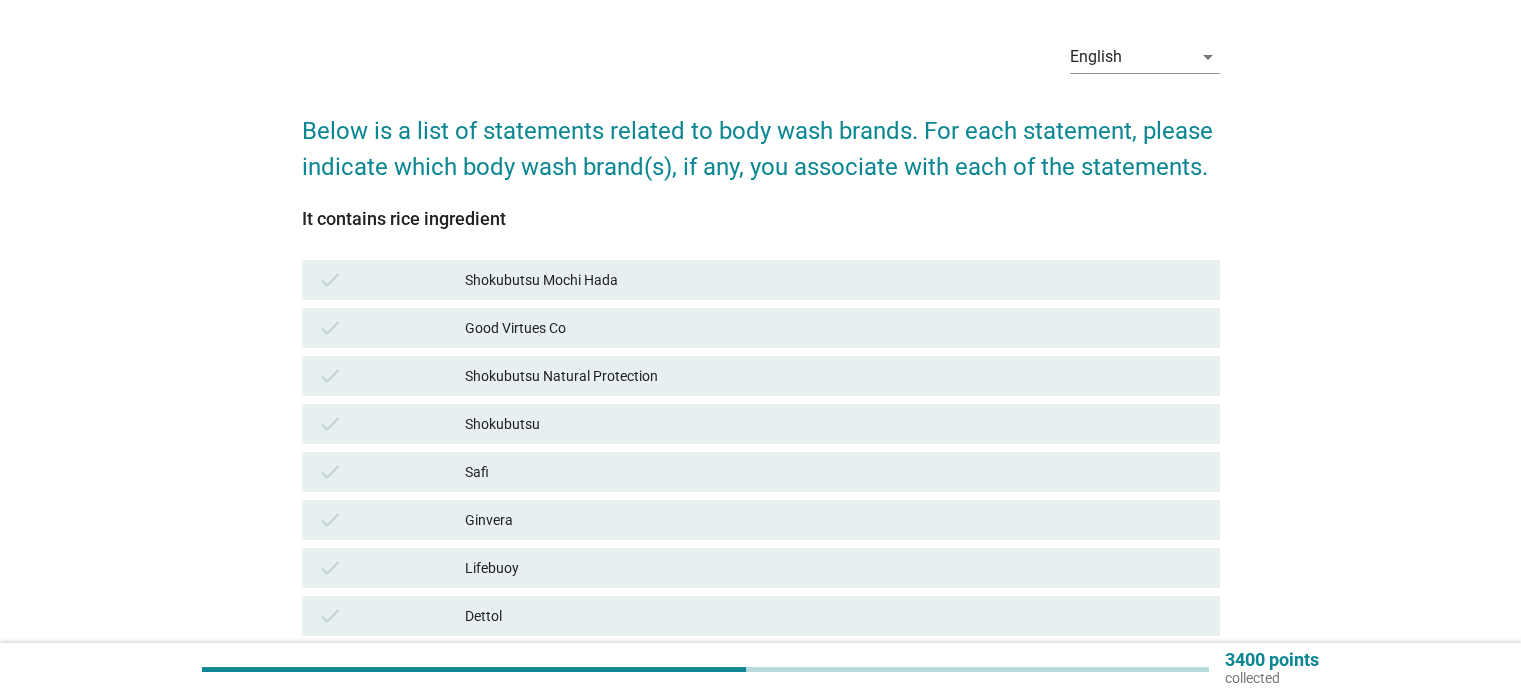 scroll, scrollTop: 100, scrollLeft: 0, axis: vertical 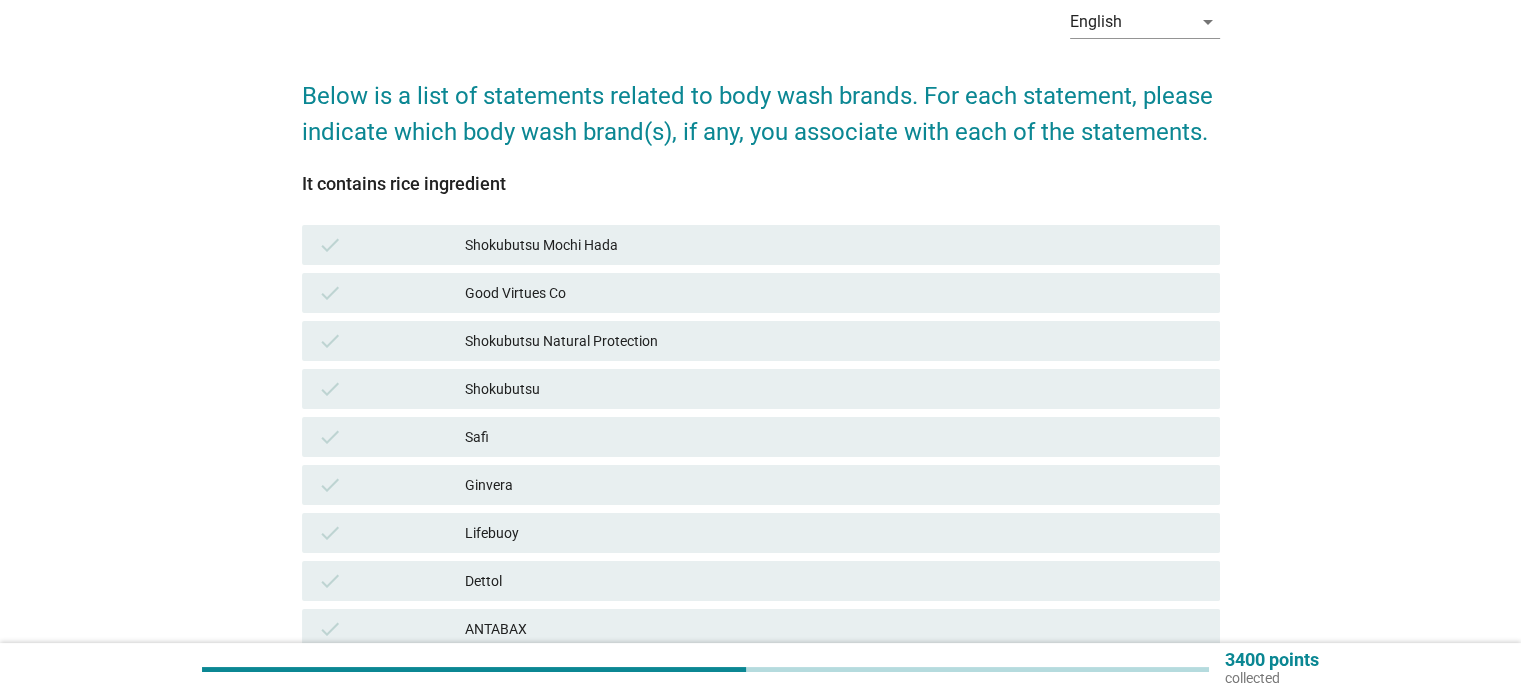 click on "Shokubutsu" at bounding box center [834, 389] 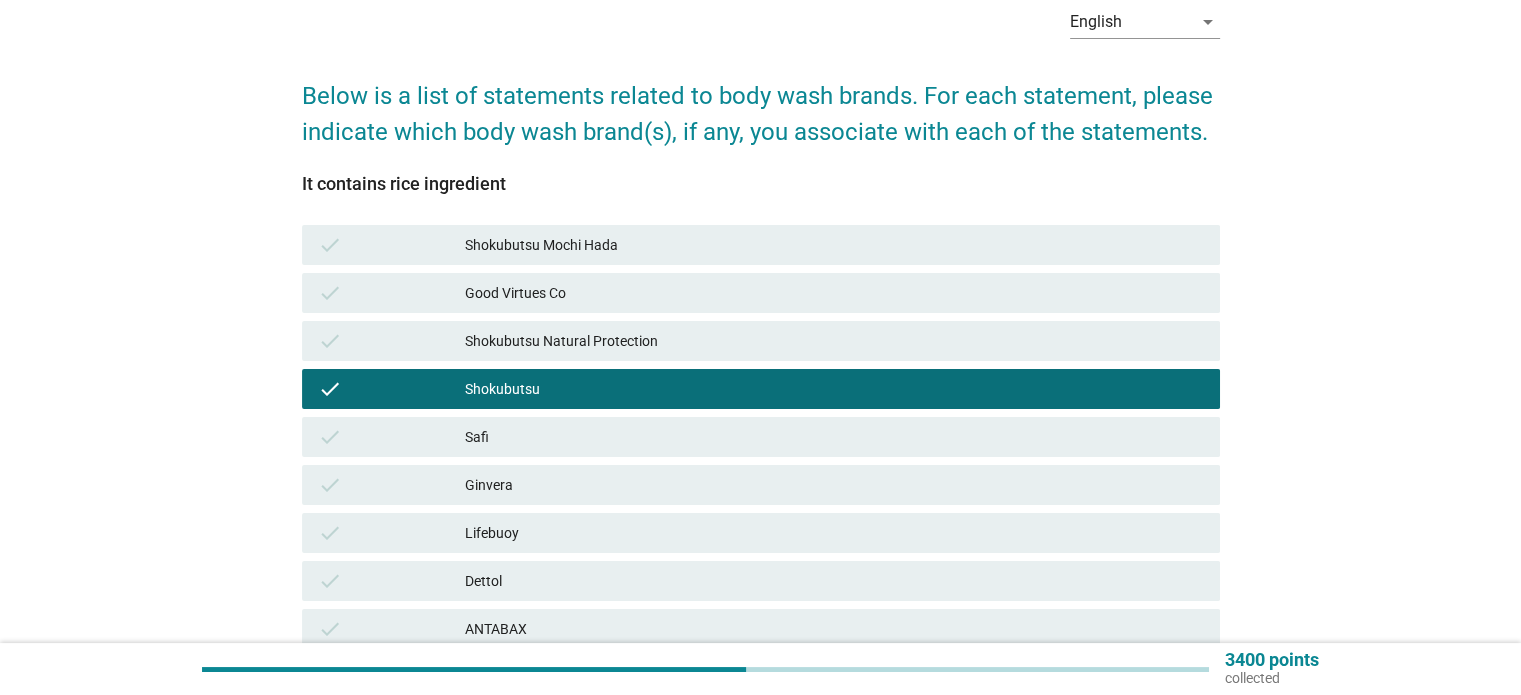 click on "Shokubutsu Natural Protection" at bounding box center (834, 341) 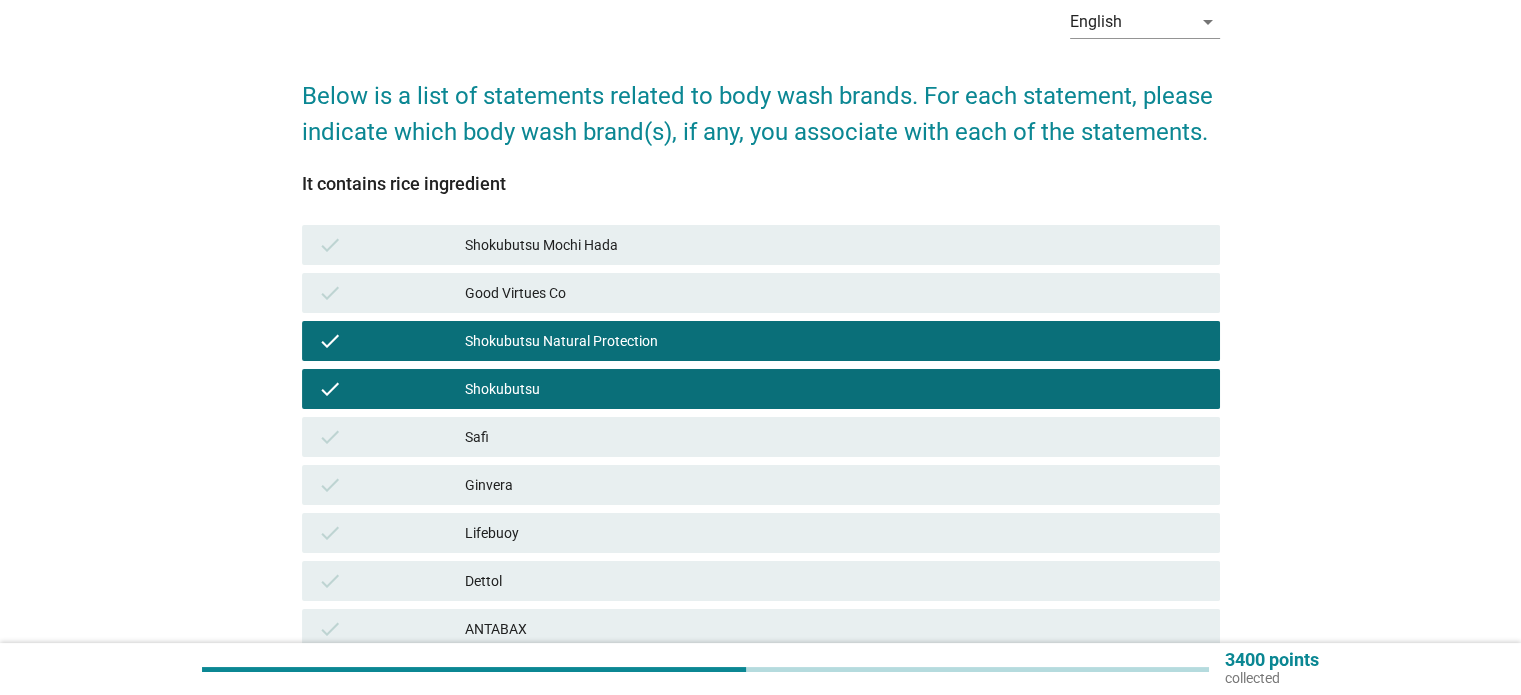 click on "Shokubutsu Mochi Hada" at bounding box center [834, 245] 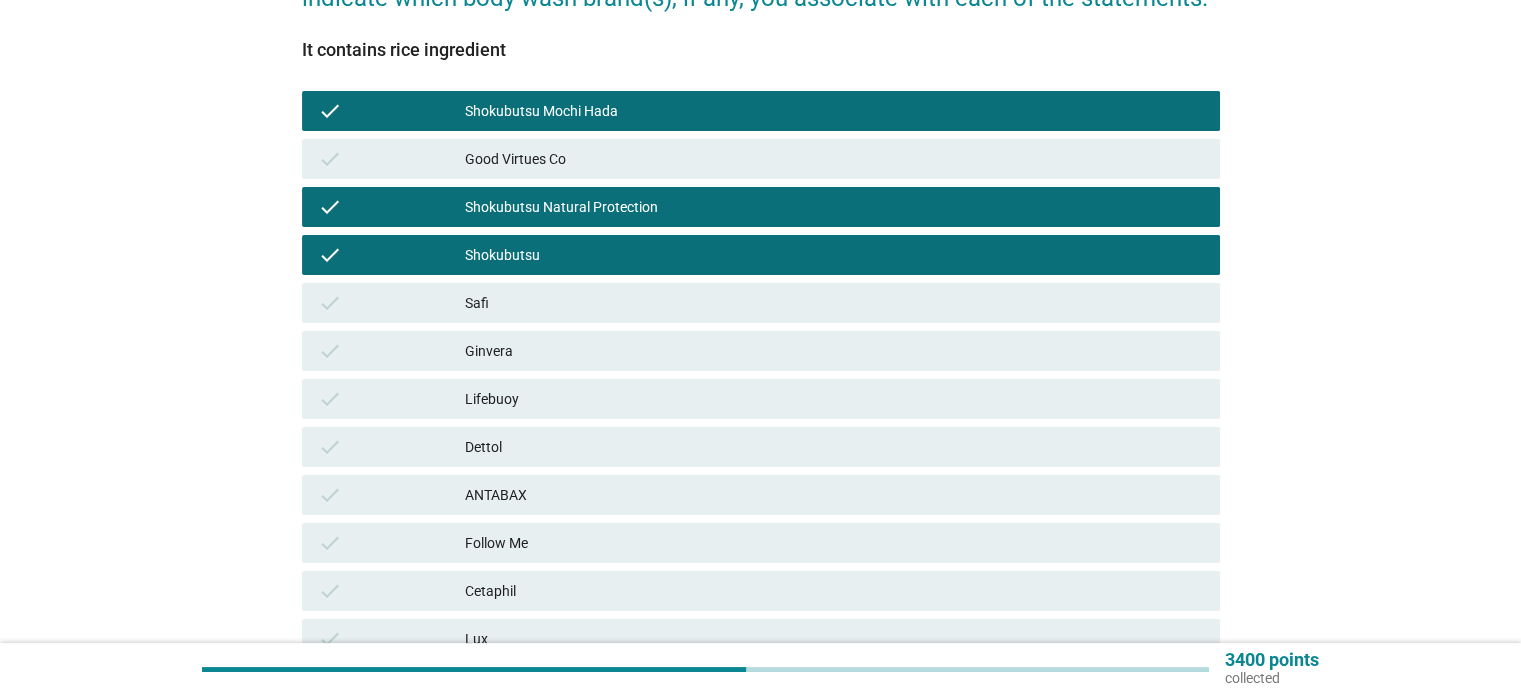 scroll, scrollTop: 500, scrollLeft: 0, axis: vertical 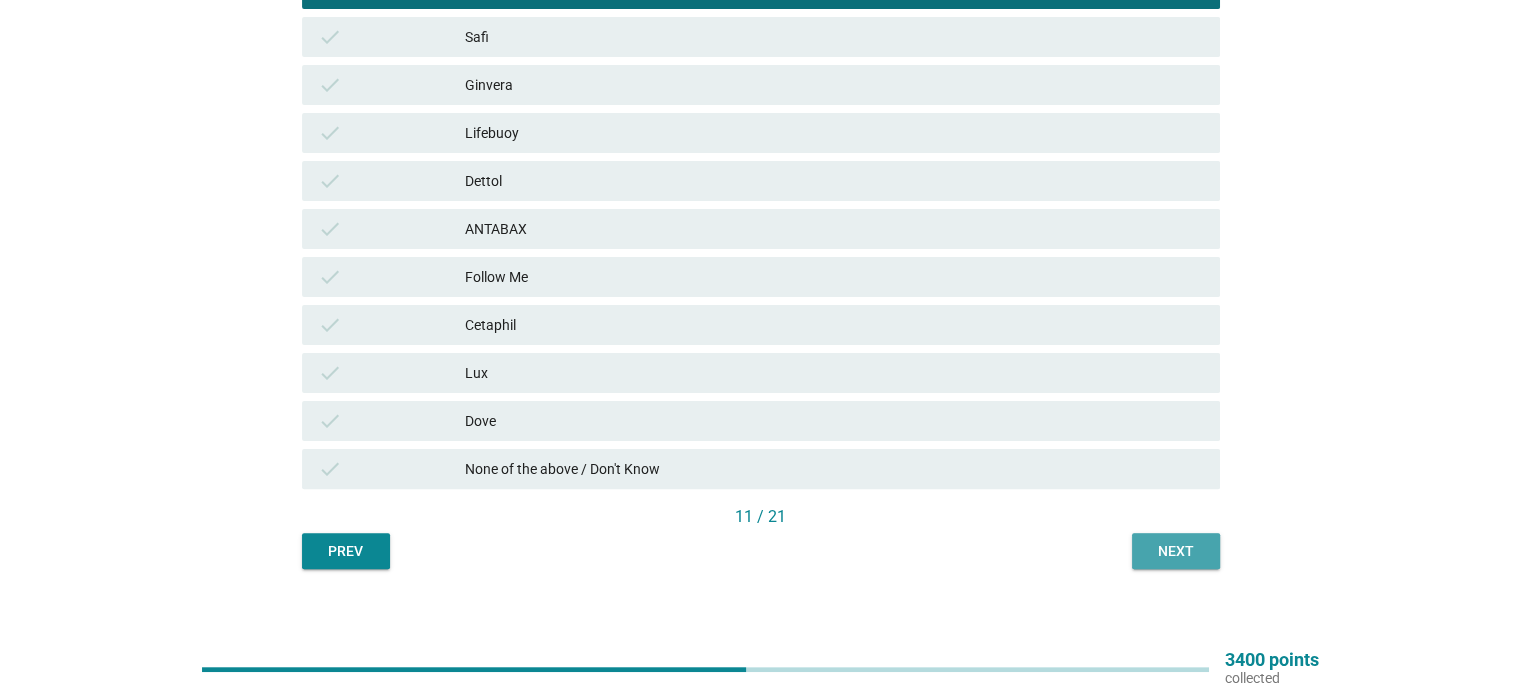 click on "Next" at bounding box center [1176, 551] 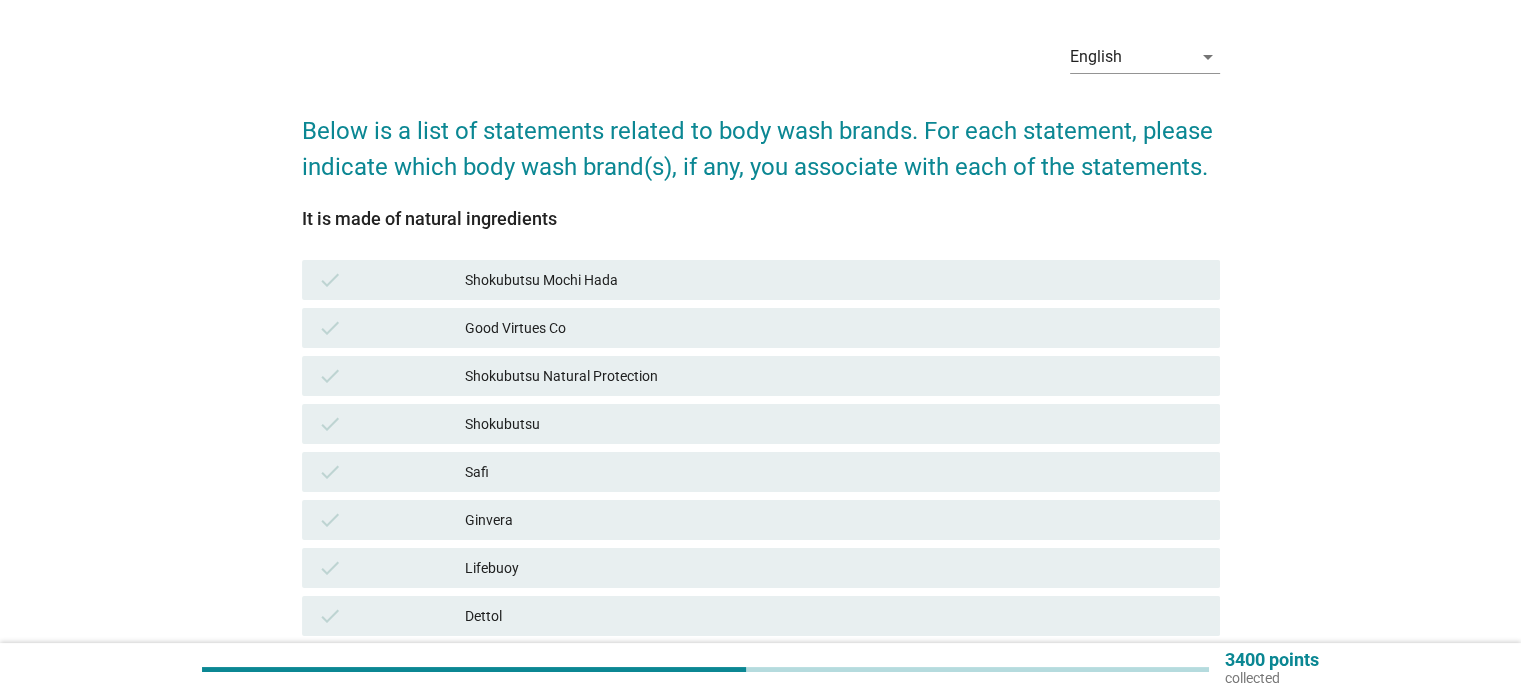 scroll, scrollTop: 100, scrollLeft: 0, axis: vertical 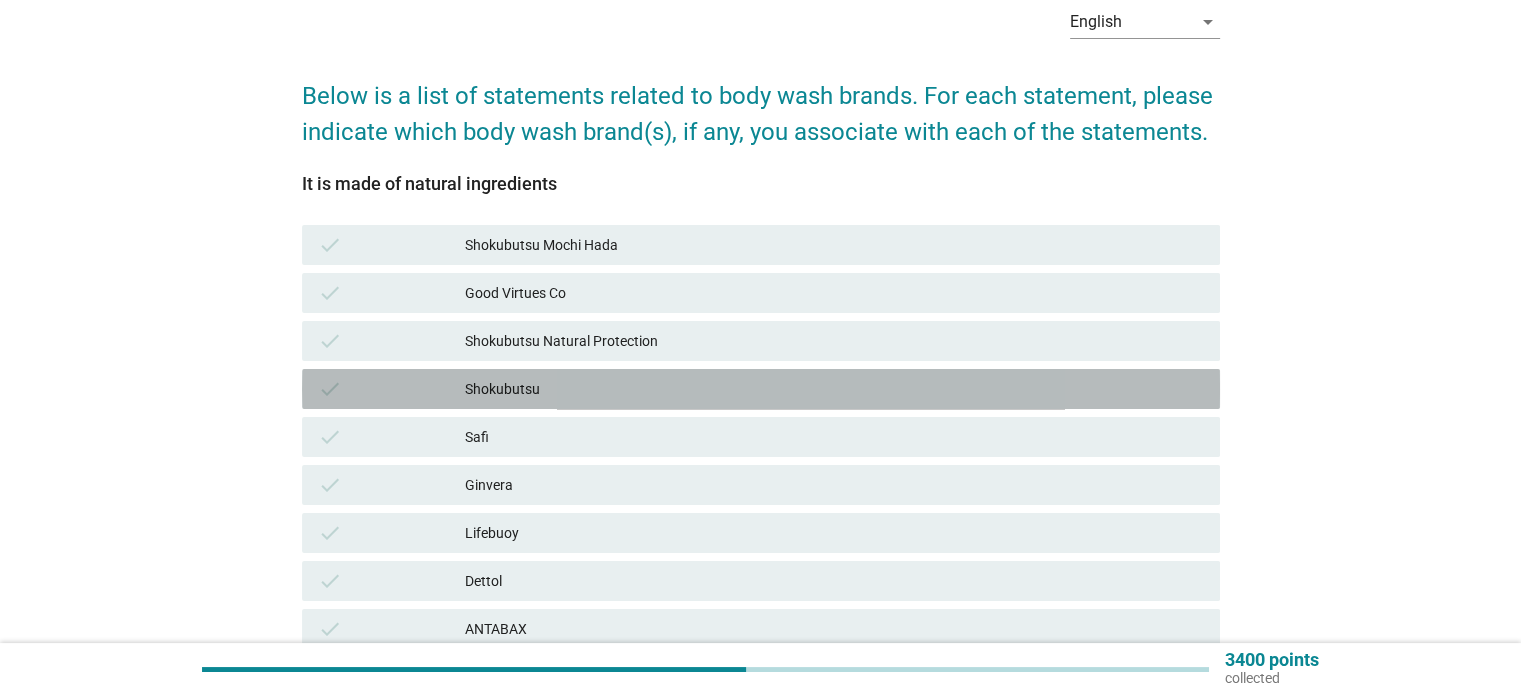 click on "Shokubutsu" at bounding box center [834, 389] 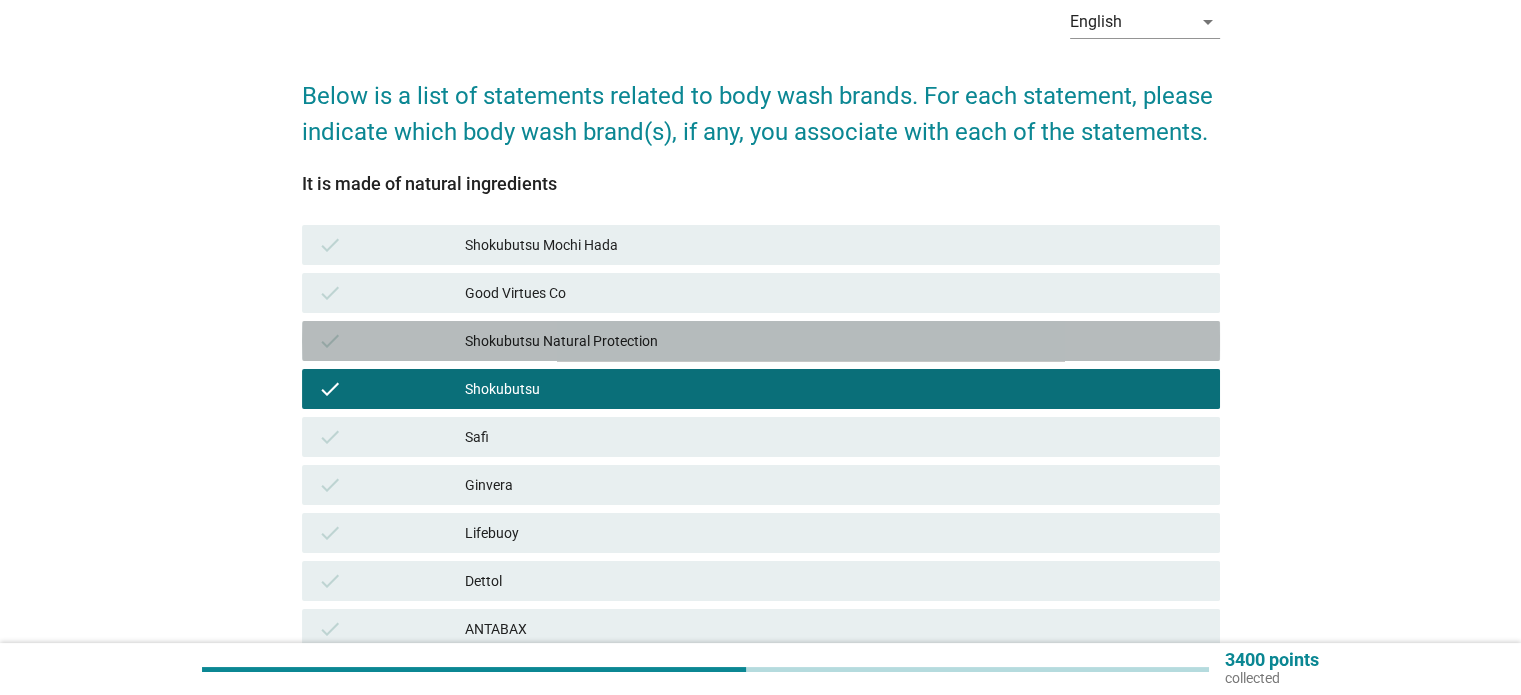 click on "Shokubutsu Natural Protection" at bounding box center (834, 341) 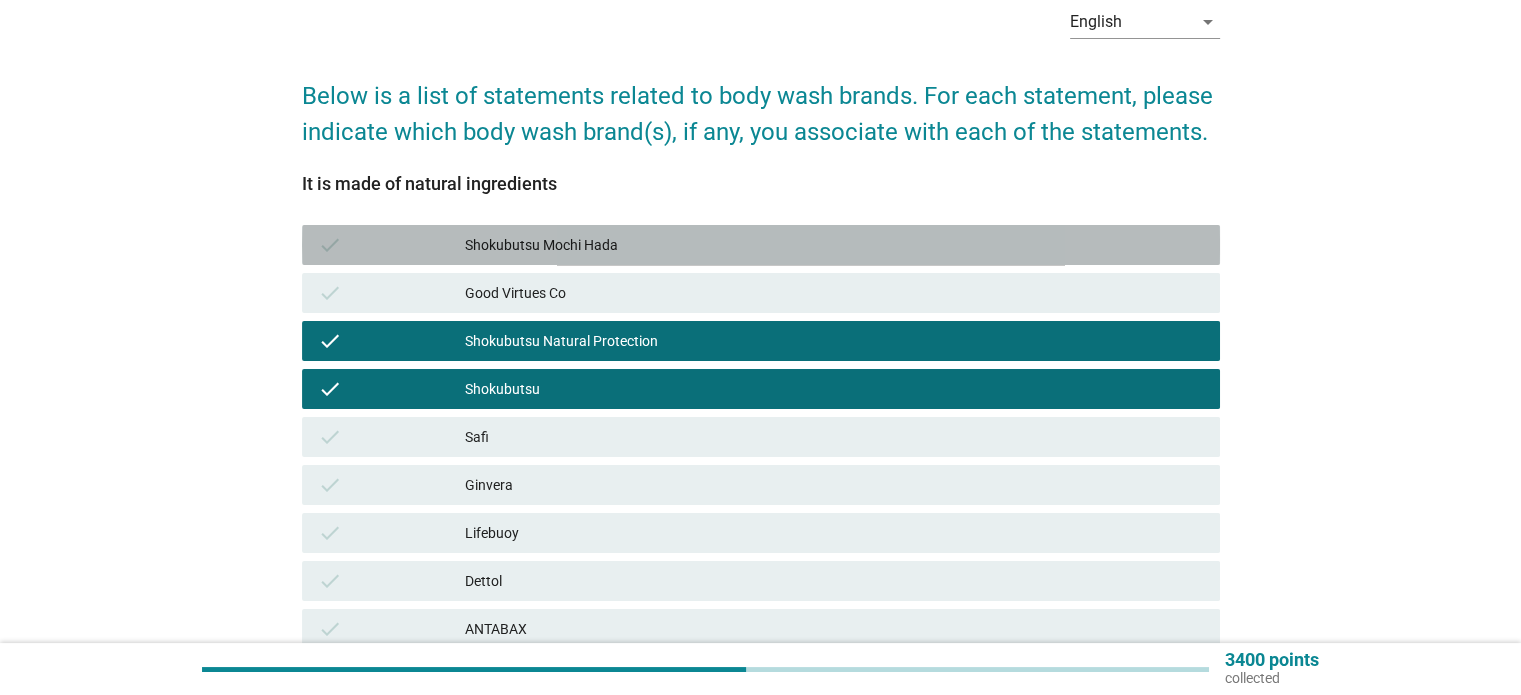 click on "check   Shokubutsu Mochi Hada" at bounding box center [761, 245] 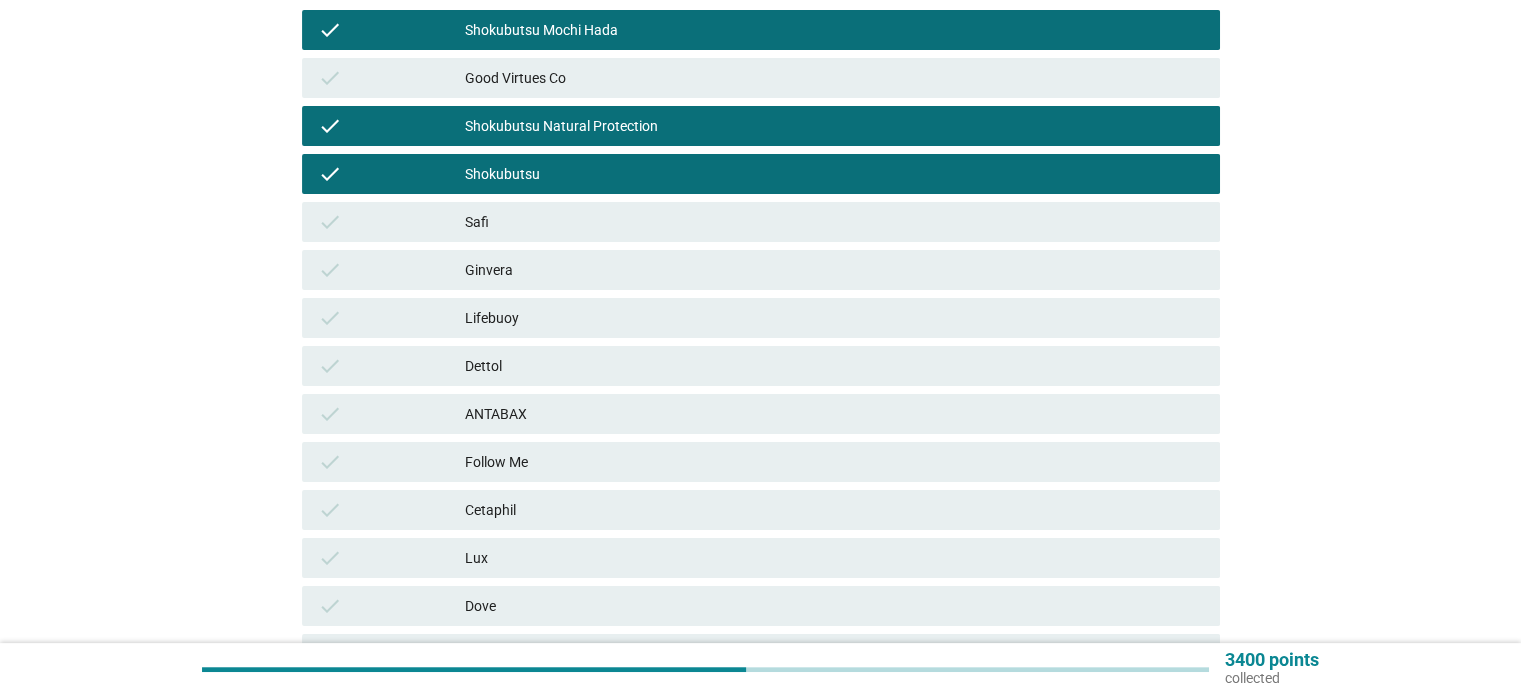 scroll, scrollTop: 516, scrollLeft: 0, axis: vertical 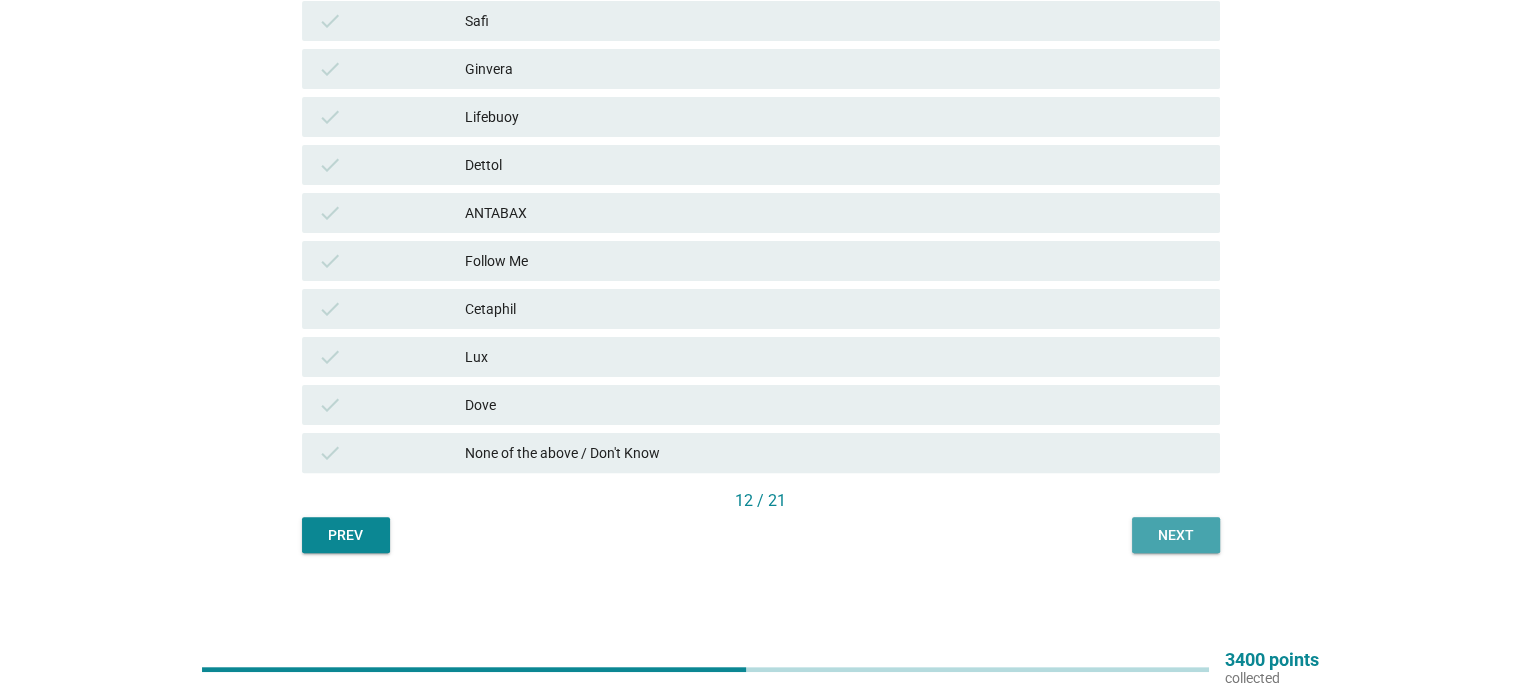 click on "Next" at bounding box center (1176, 535) 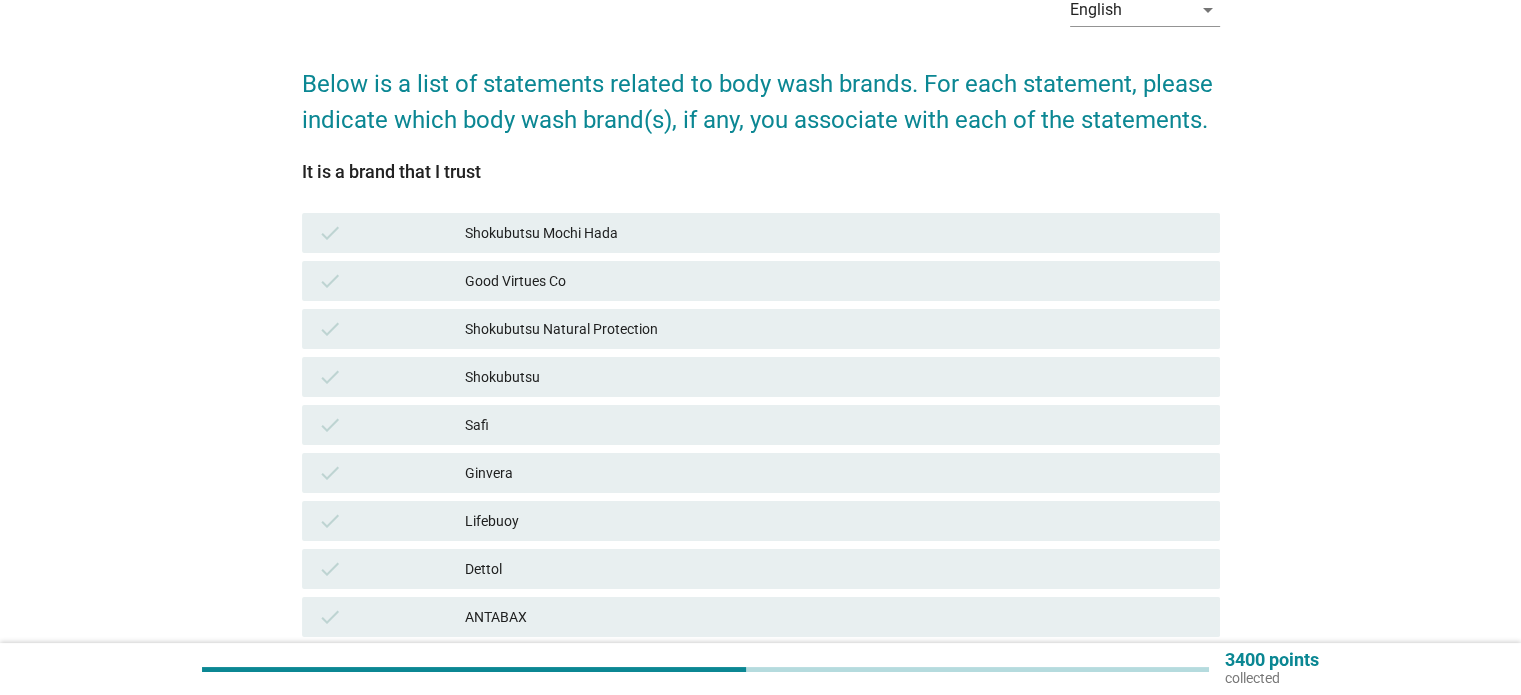 scroll, scrollTop: 400, scrollLeft: 0, axis: vertical 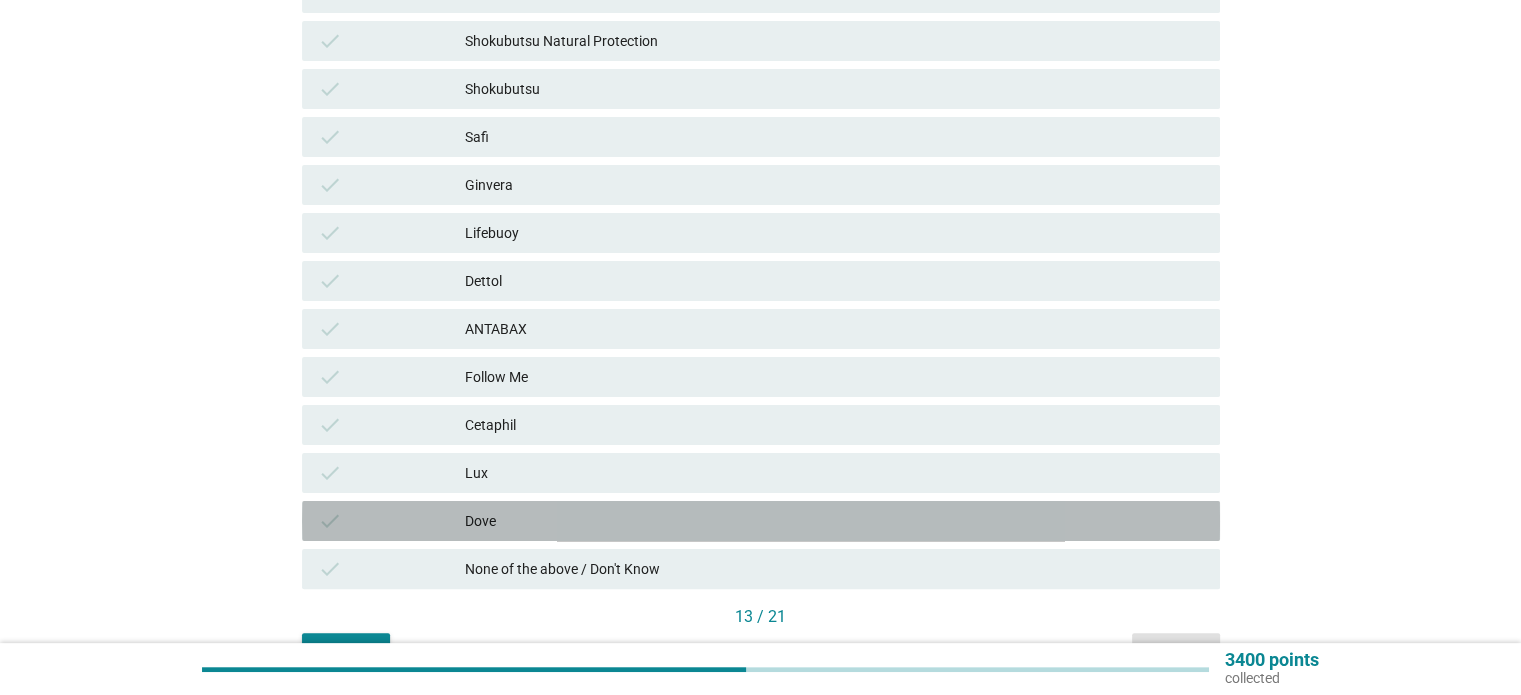 click on "Dove" at bounding box center (834, 521) 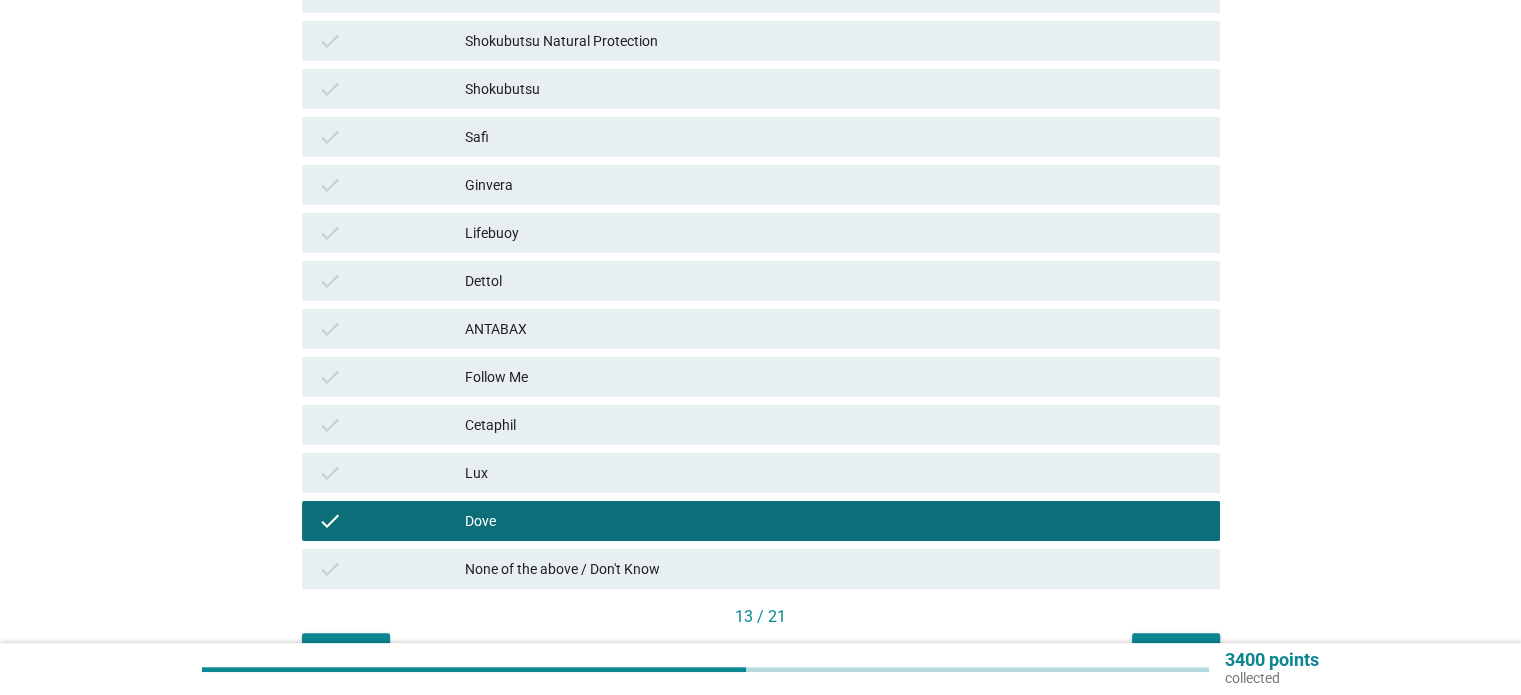 click on "Cetaphil" at bounding box center (834, 425) 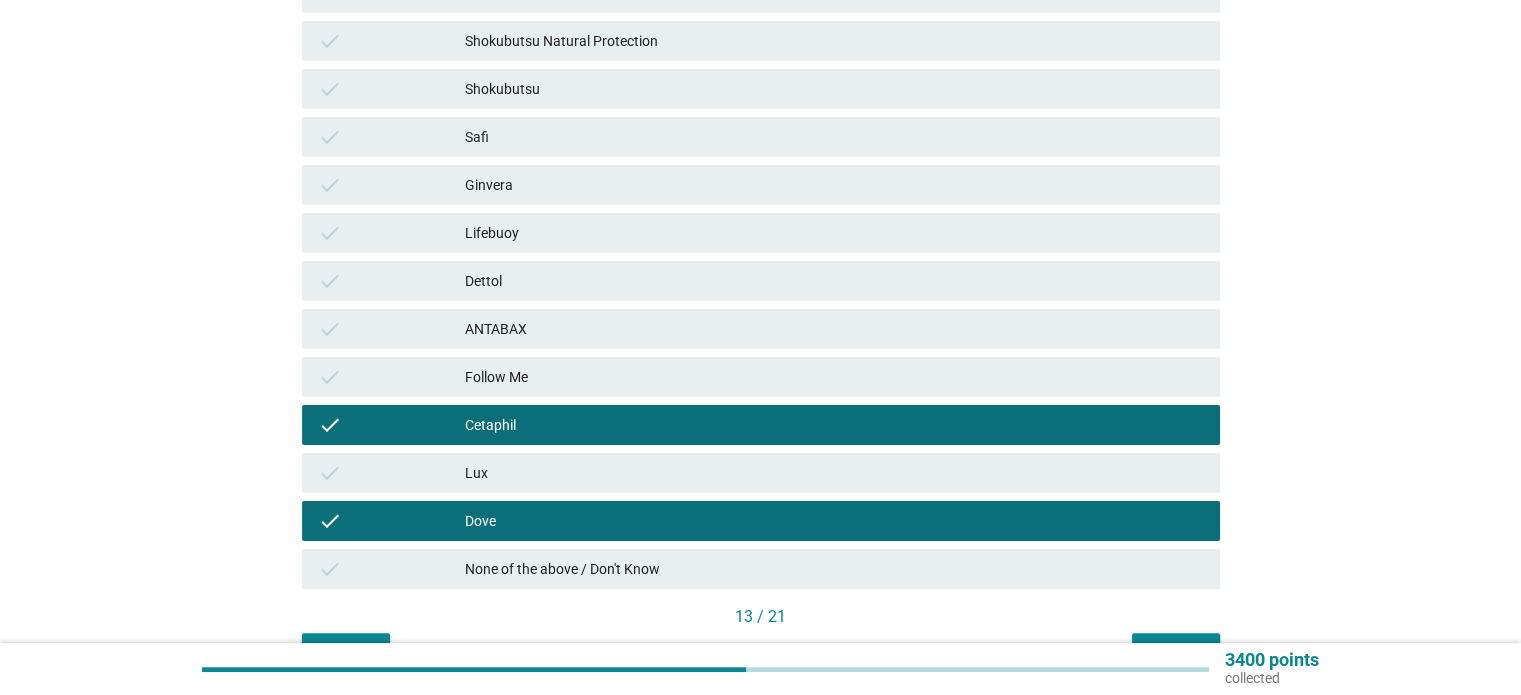 click on "ANTABAX" at bounding box center [834, 329] 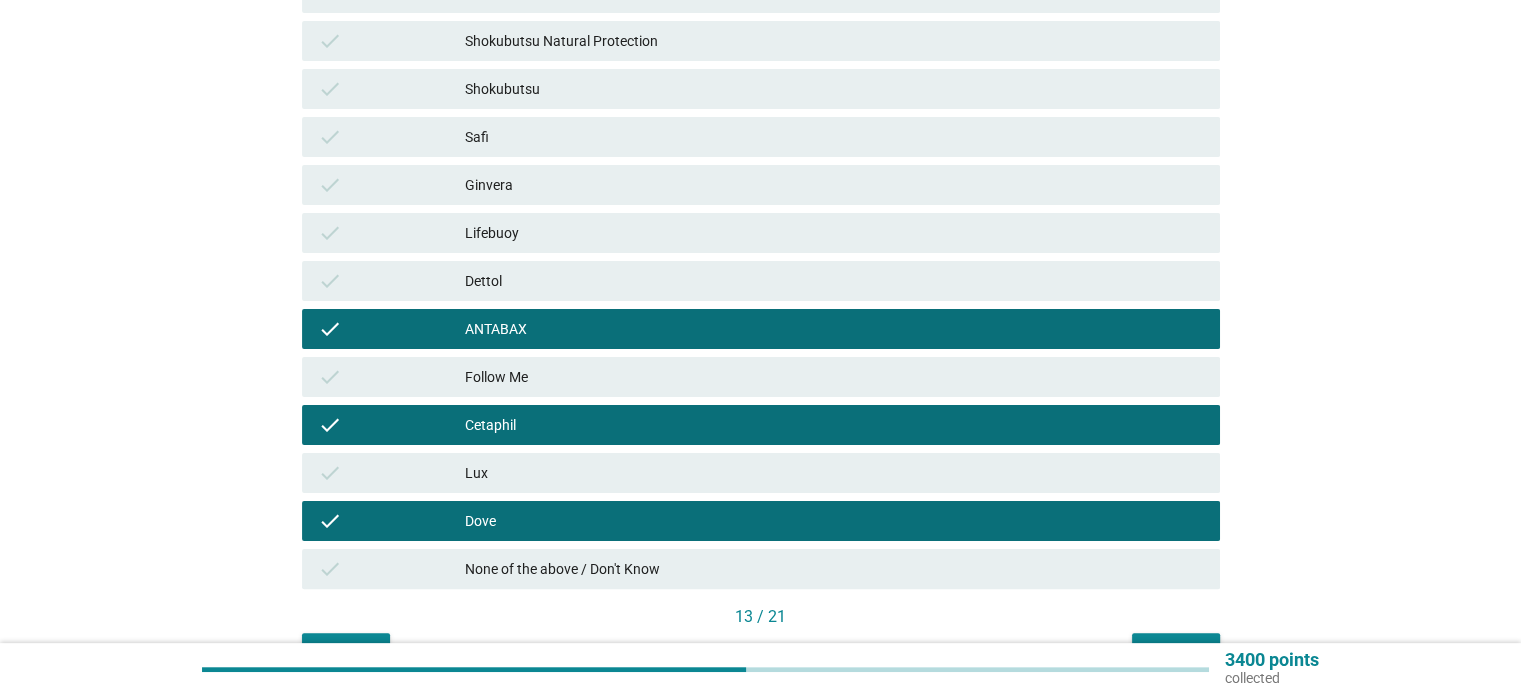 click on "Dettol" at bounding box center [834, 281] 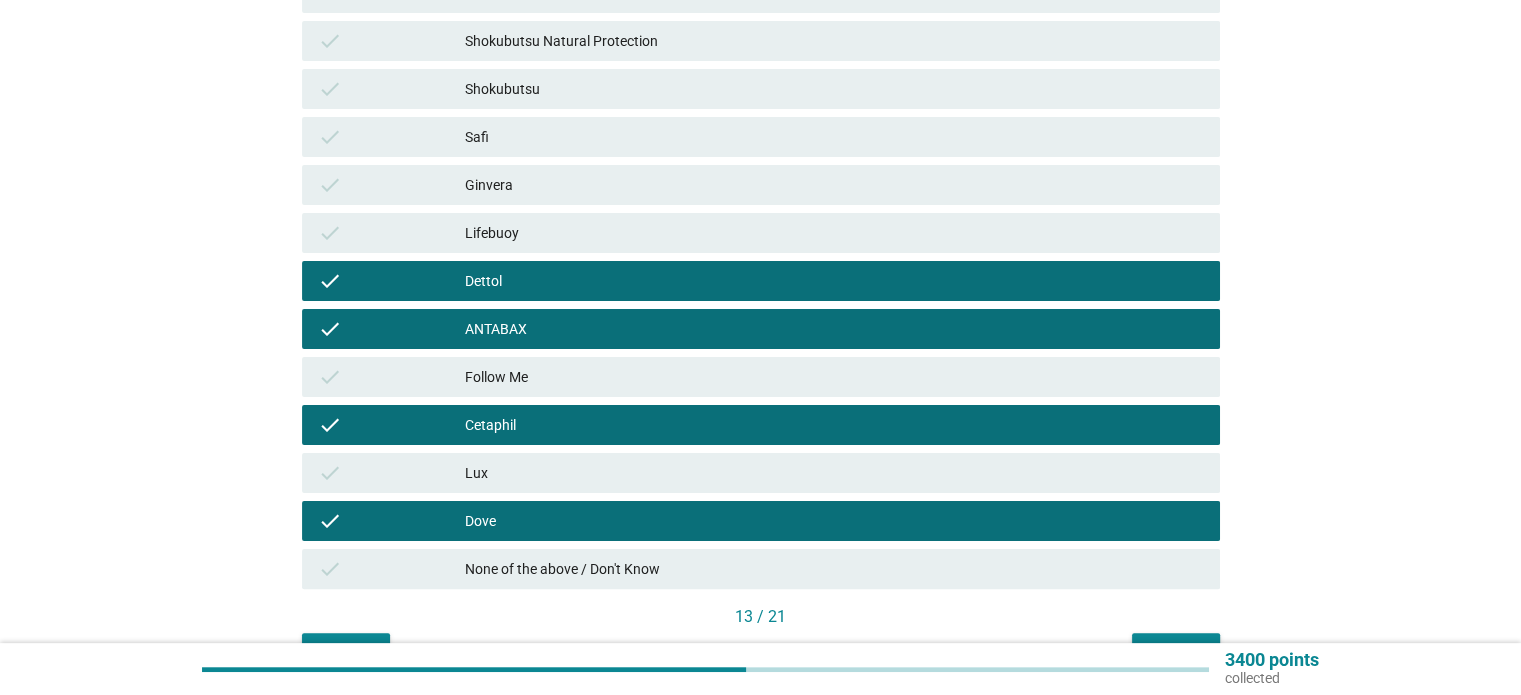 click on "check   Lifebuoy" at bounding box center (761, 233) 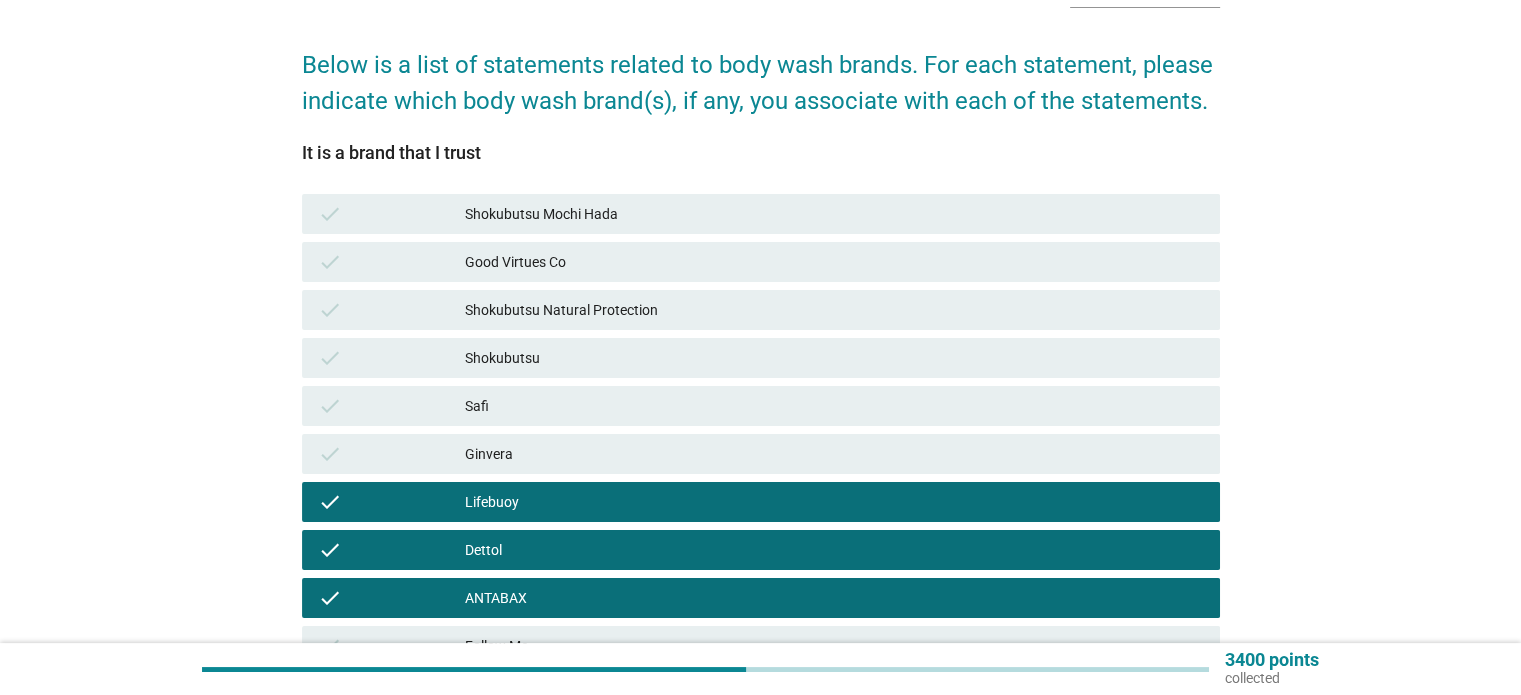 scroll, scrollTop: 0, scrollLeft: 0, axis: both 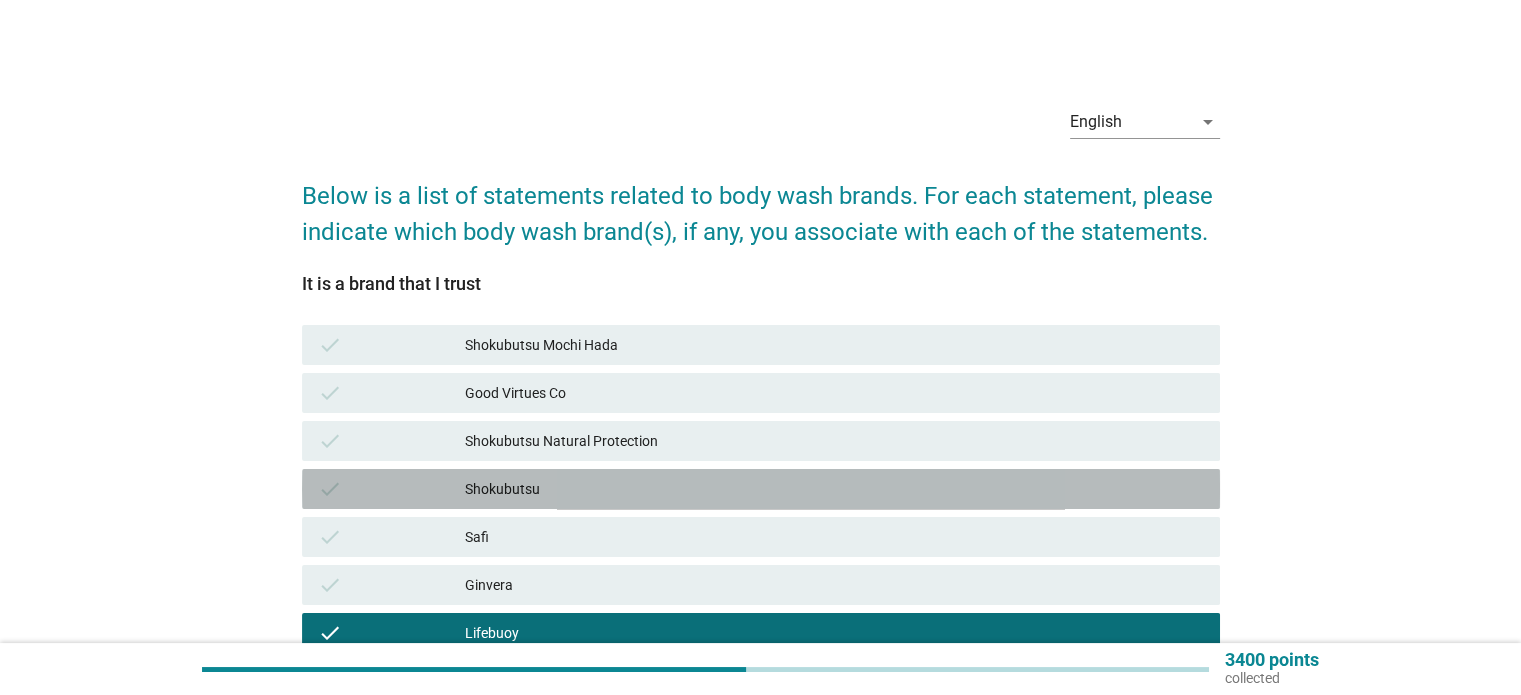 click on "Shokubutsu" at bounding box center [834, 489] 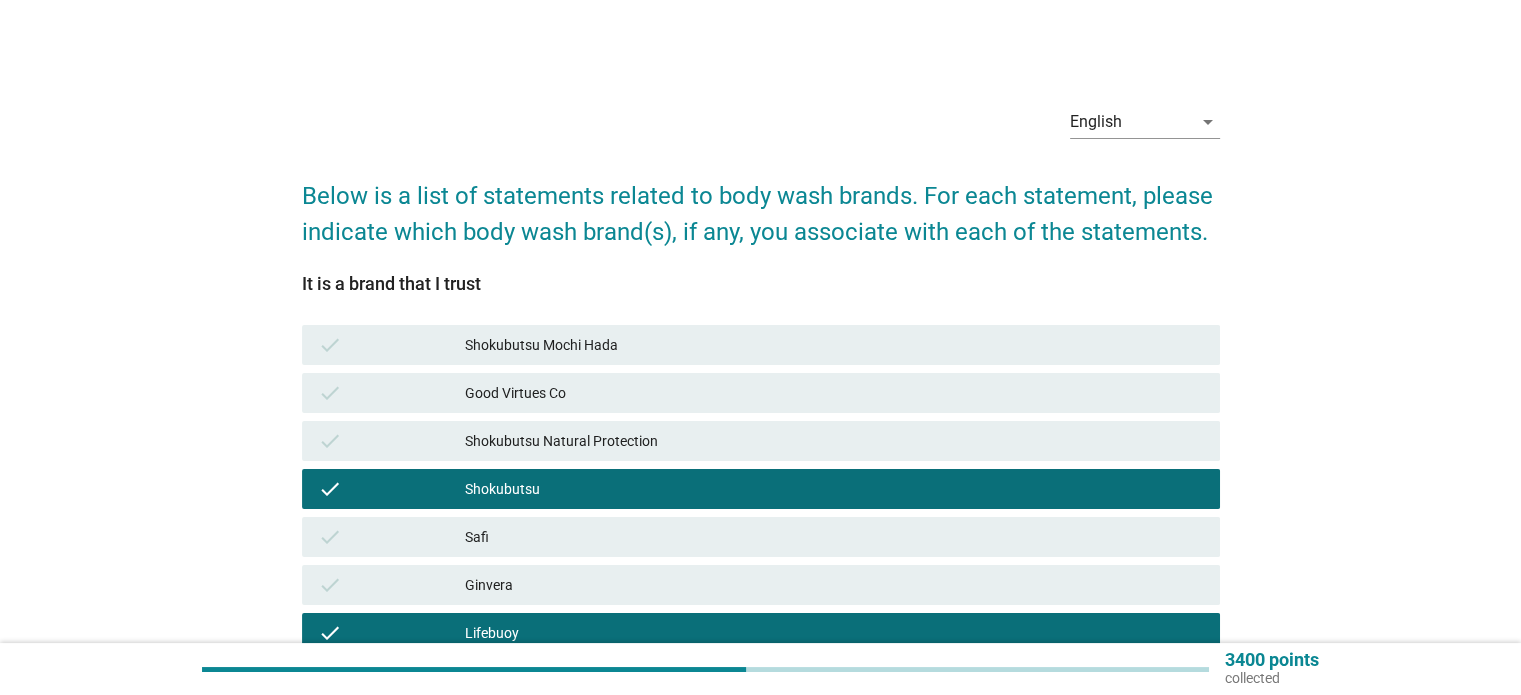 click on "Shokubutsu Natural Protection" at bounding box center (834, 441) 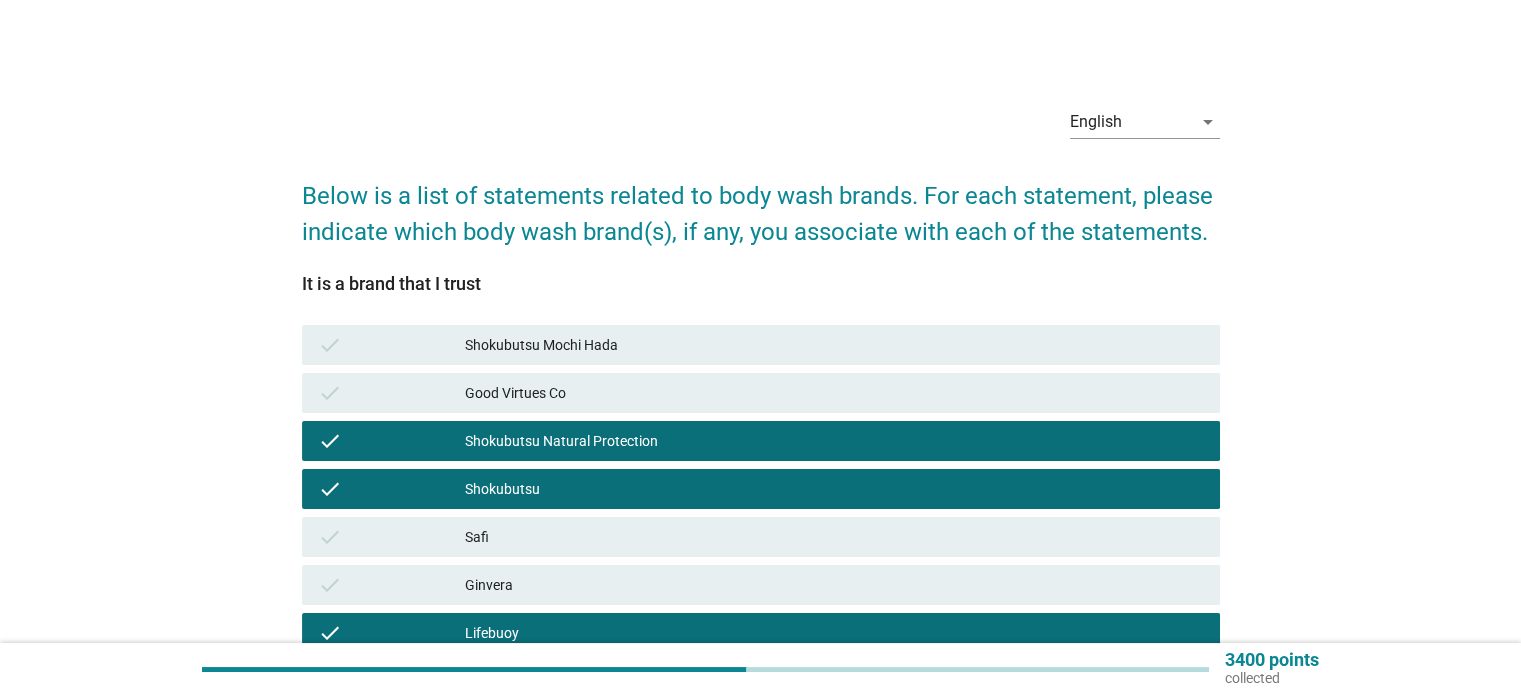 drag, startPoint x: 698, startPoint y: 348, endPoint x: 786, endPoint y: 383, distance: 94.7048 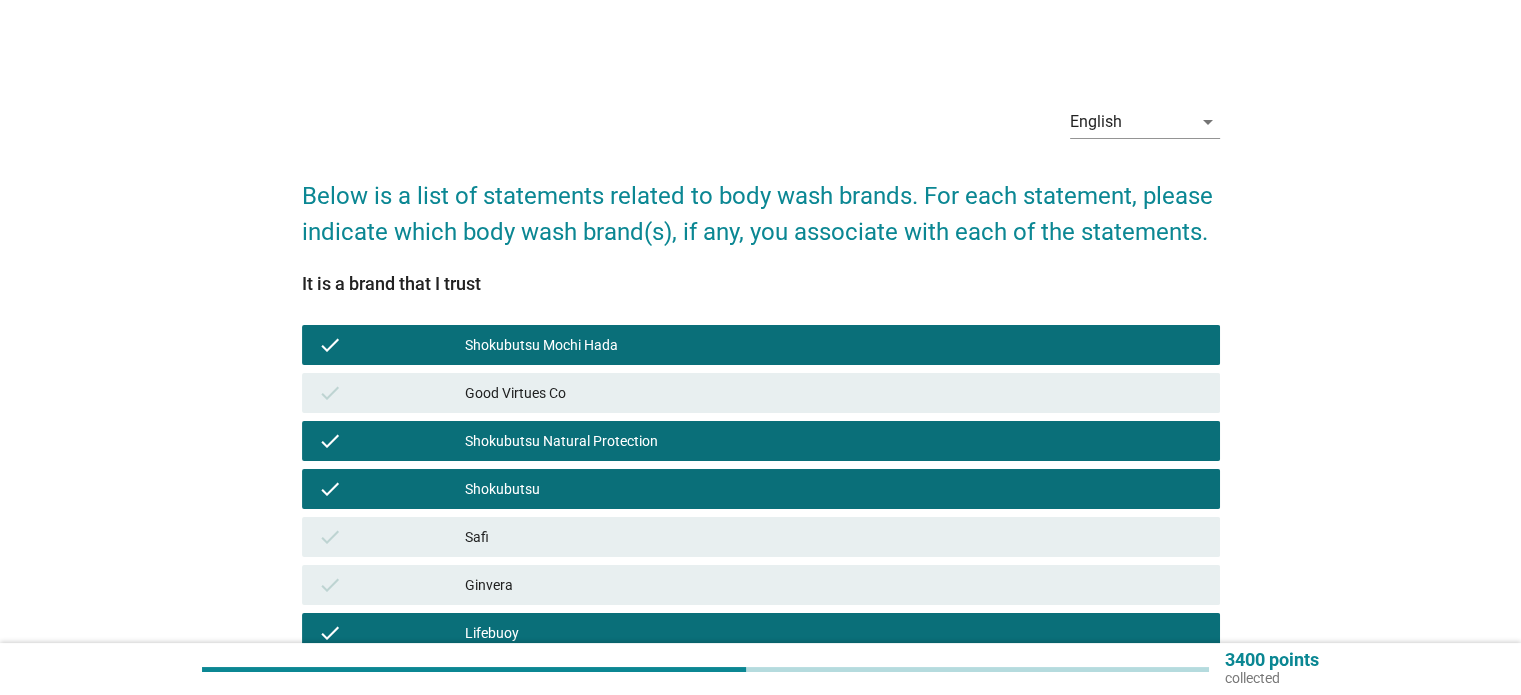 scroll, scrollTop: 516, scrollLeft: 0, axis: vertical 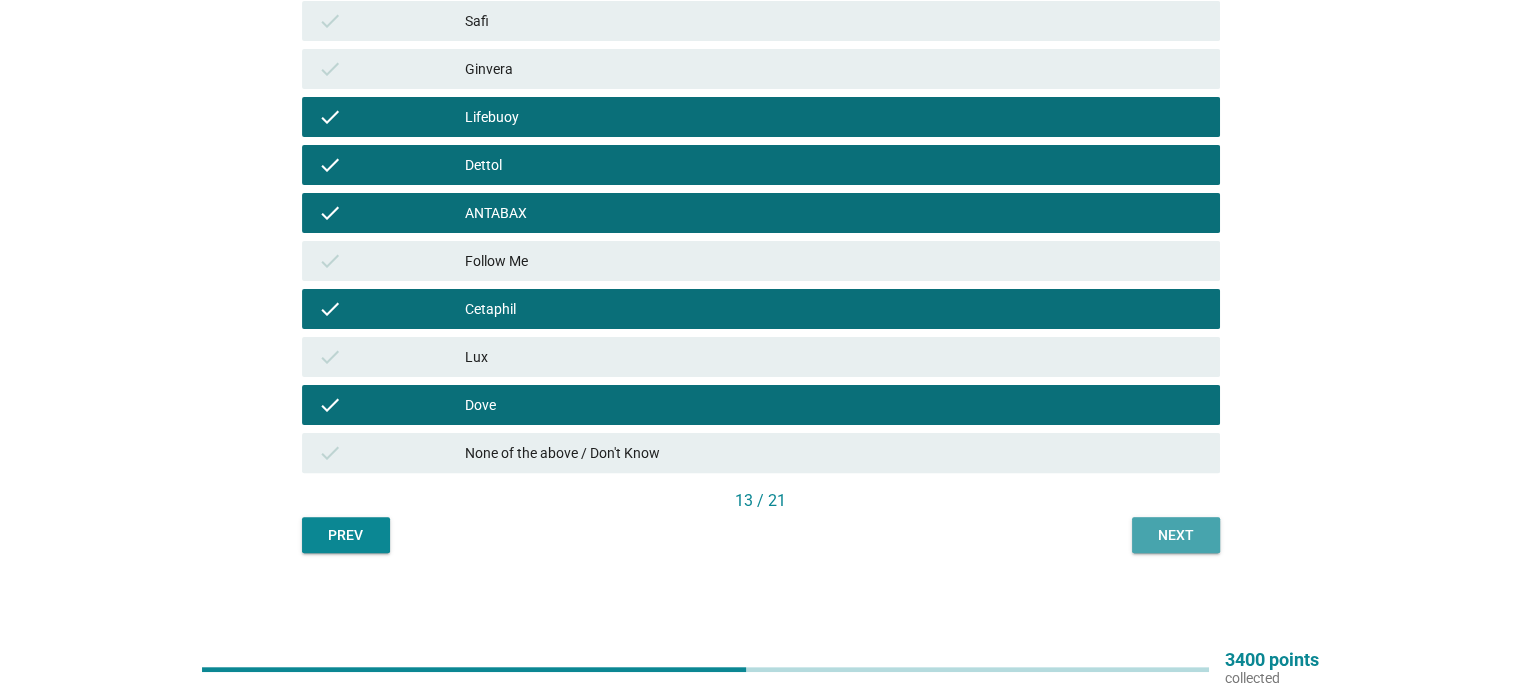 click on "Next" at bounding box center [1176, 535] 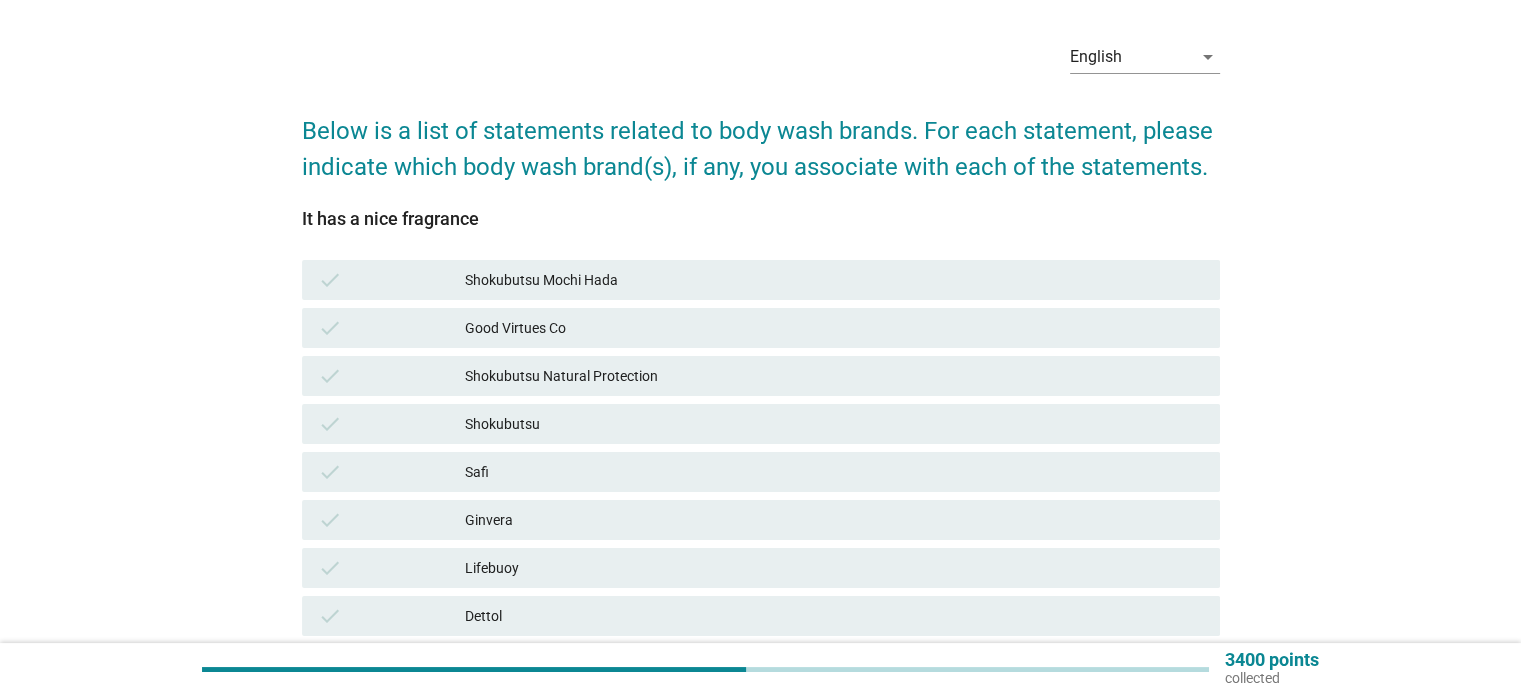 scroll, scrollTop: 100, scrollLeft: 0, axis: vertical 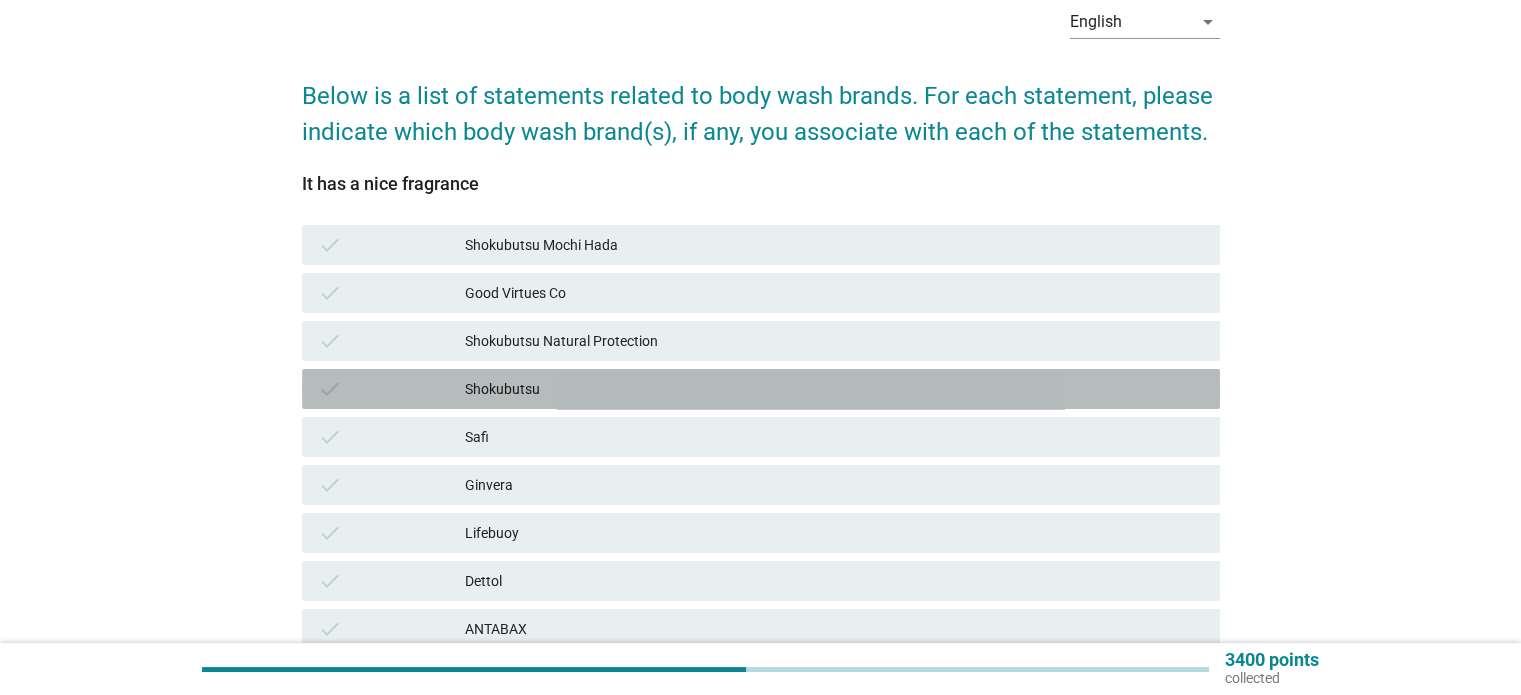 click on "Shokubutsu" at bounding box center [834, 389] 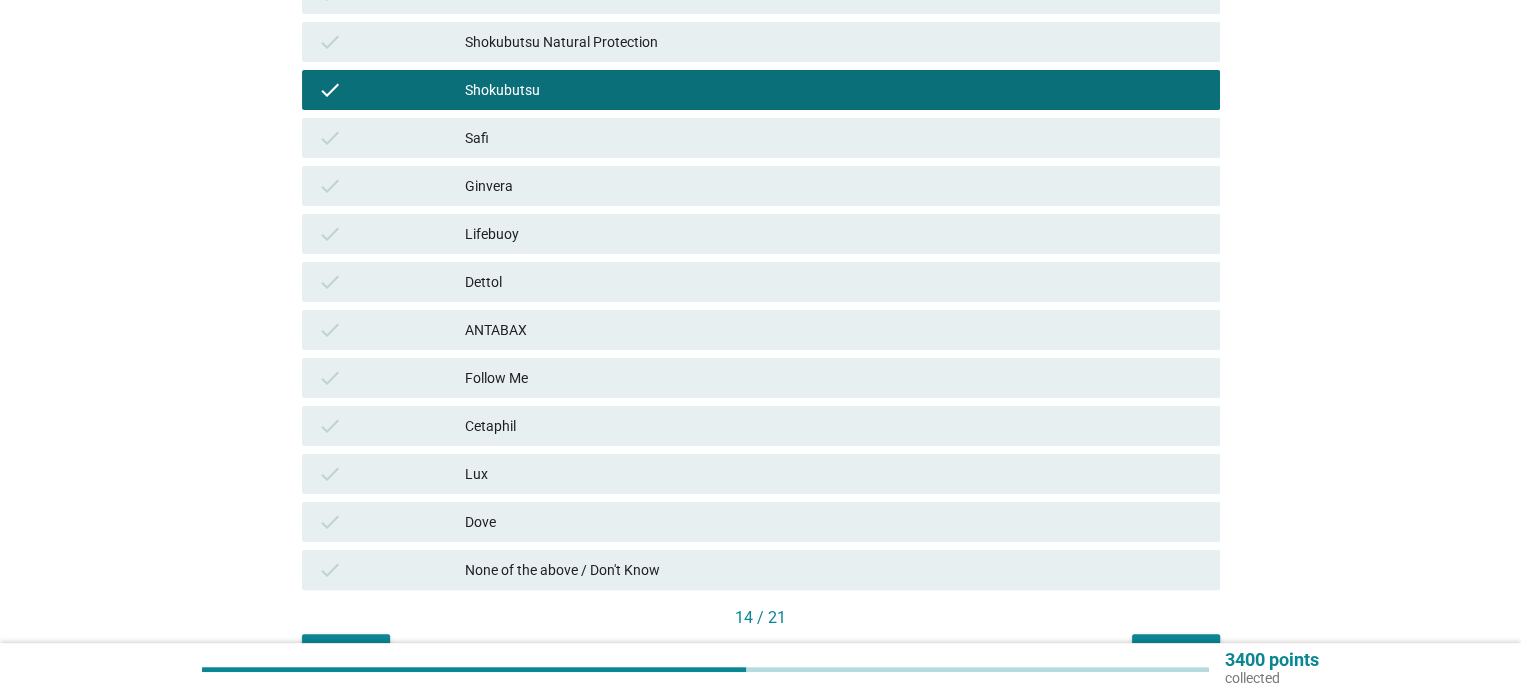 scroll, scrollTop: 400, scrollLeft: 0, axis: vertical 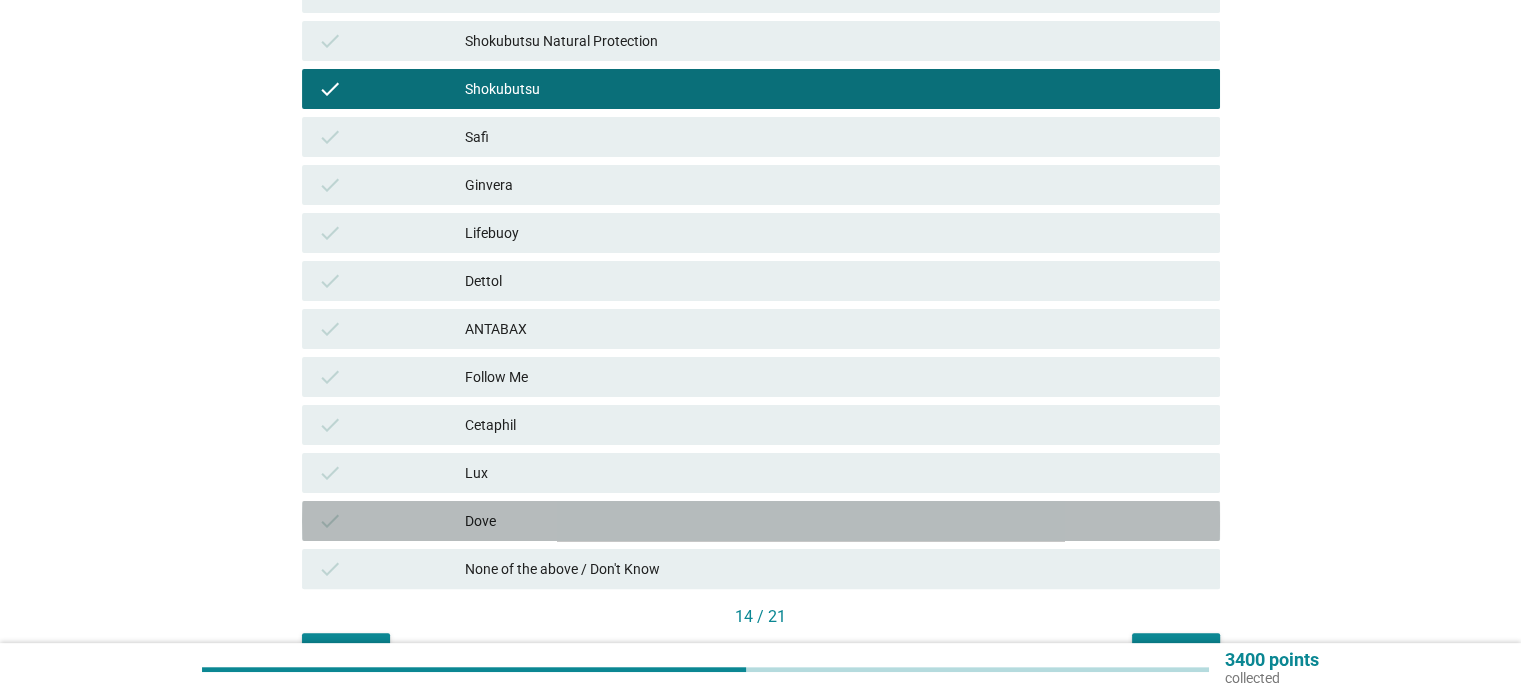 click on "Dove" at bounding box center (834, 521) 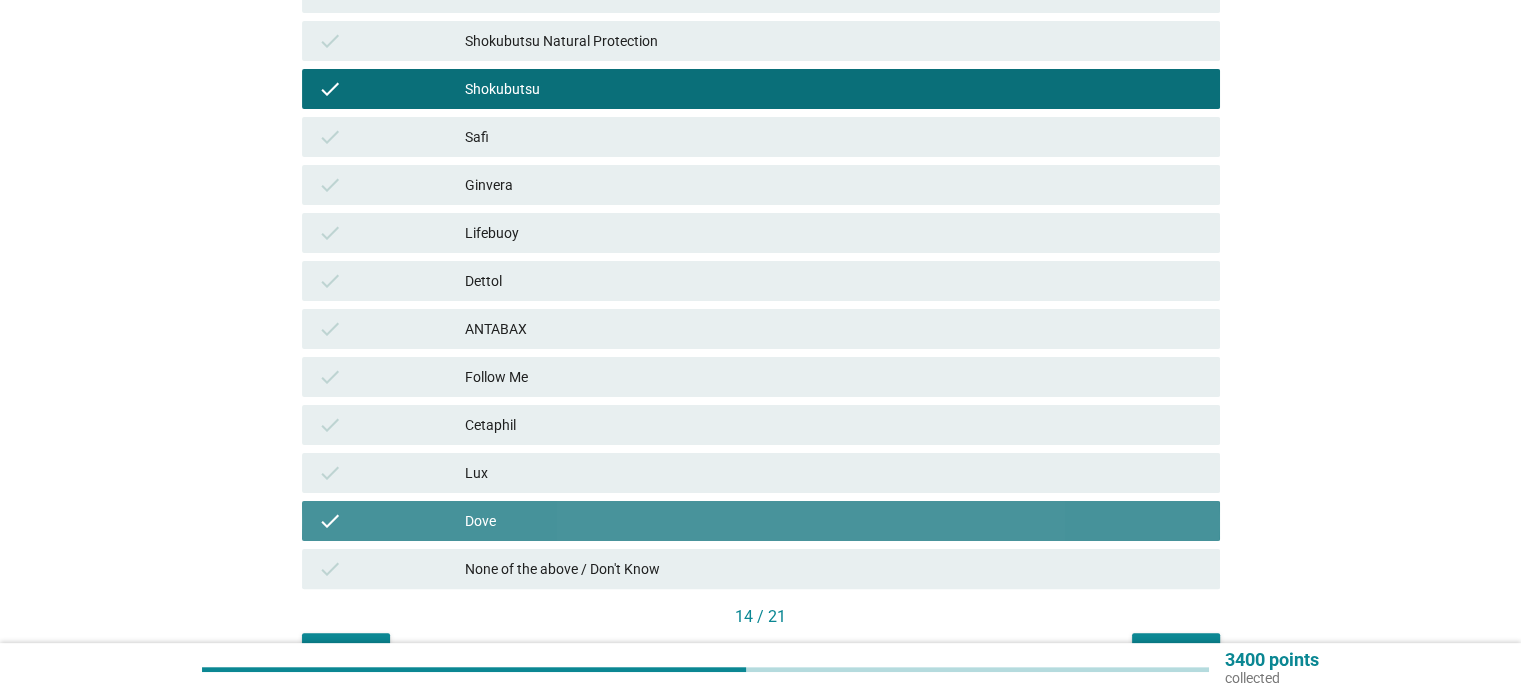 click on "Dove" at bounding box center [834, 521] 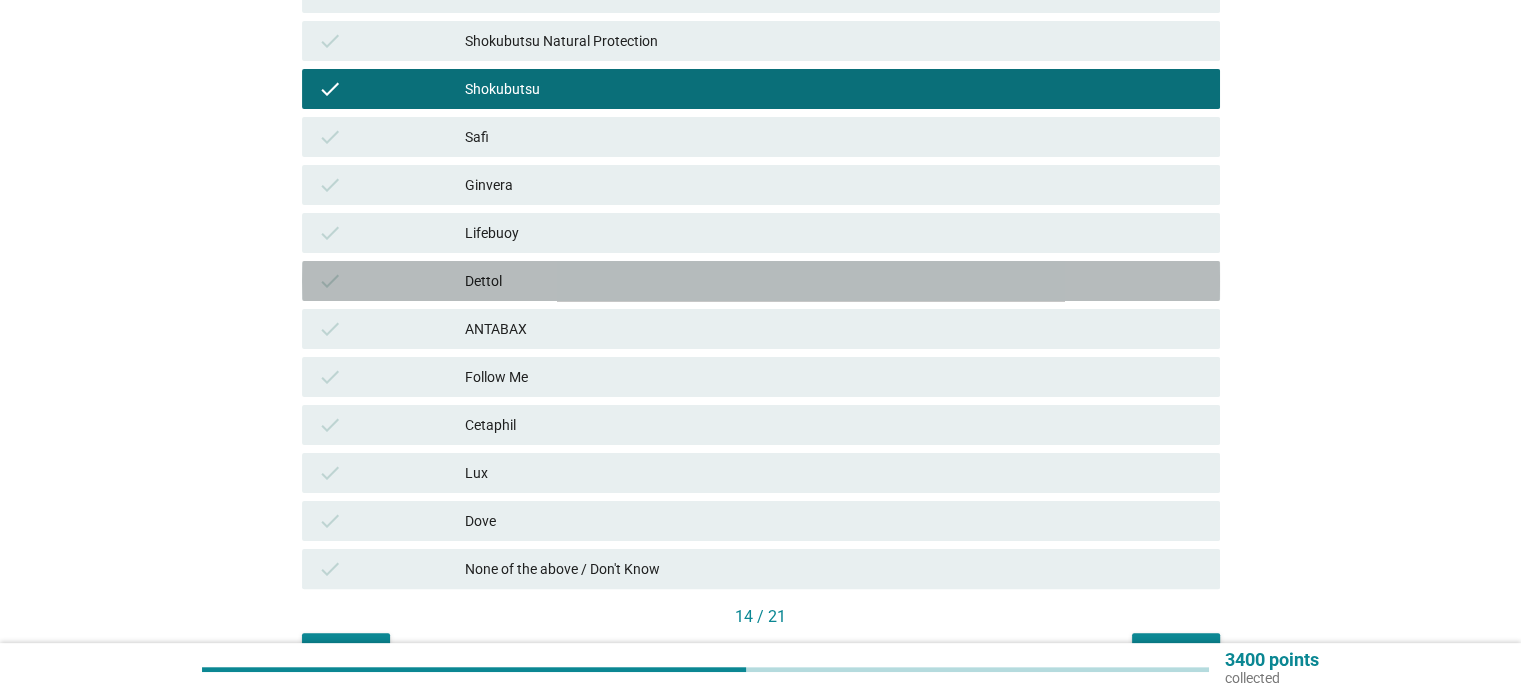 click on "Dettol" at bounding box center [834, 281] 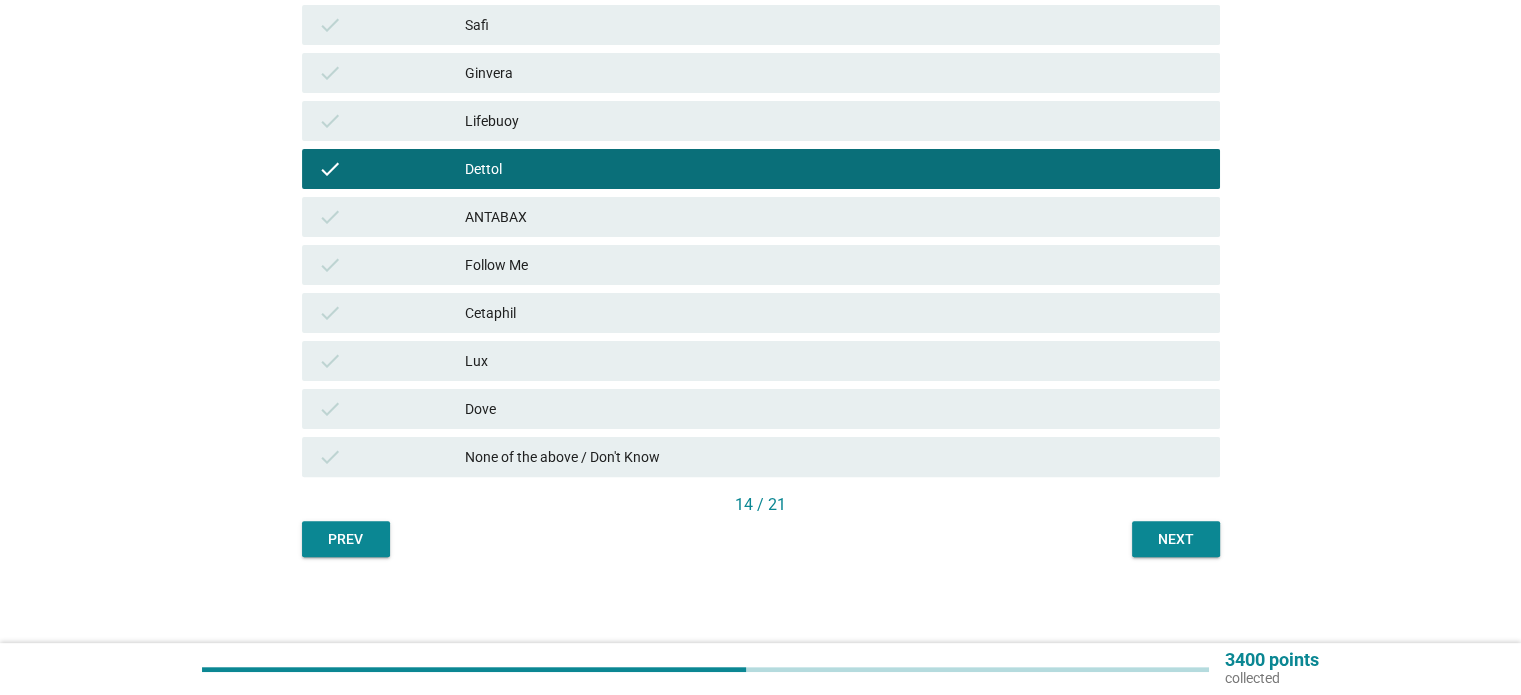scroll, scrollTop: 516, scrollLeft: 0, axis: vertical 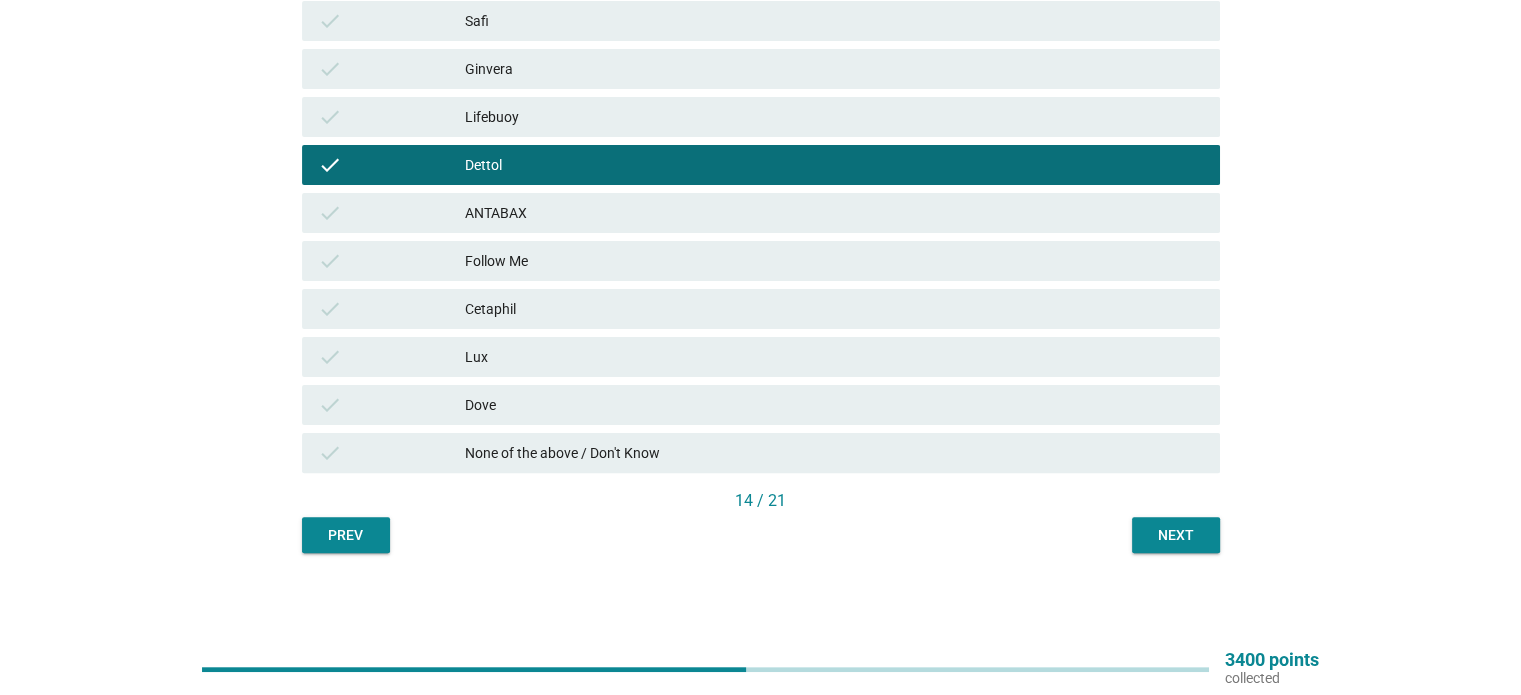 click on "Next" at bounding box center [1176, 535] 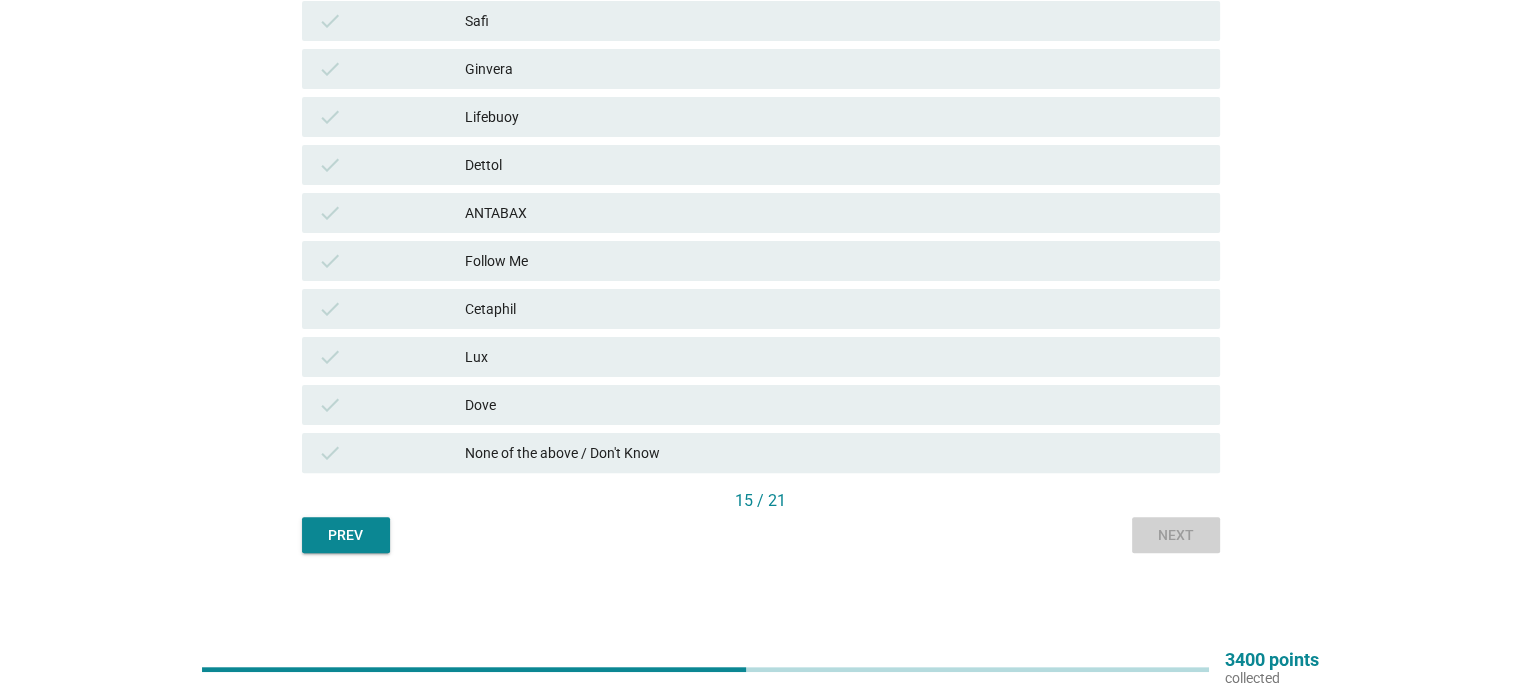 scroll, scrollTop: 0, scrollLeft: 0, axis: both 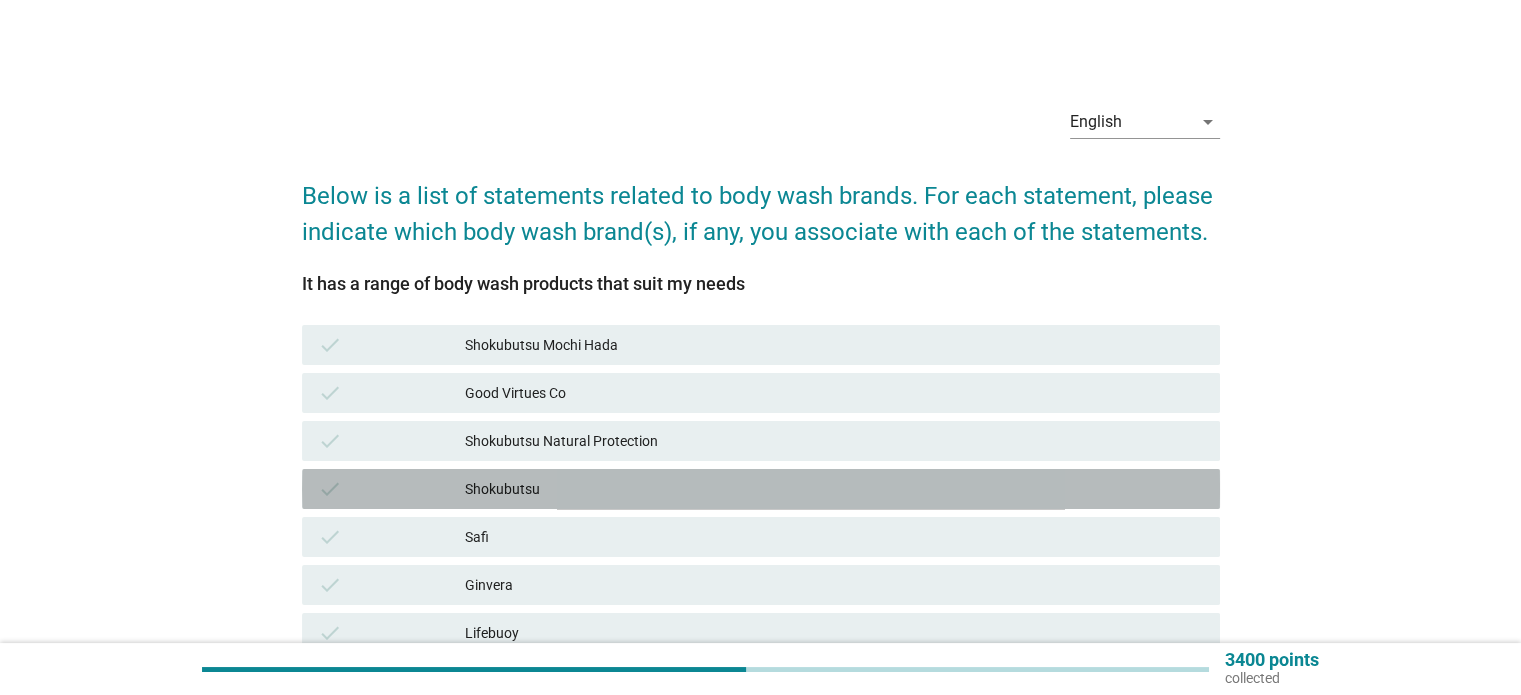 click on "check   Shokubutsu" at bounding box center (761, 489) 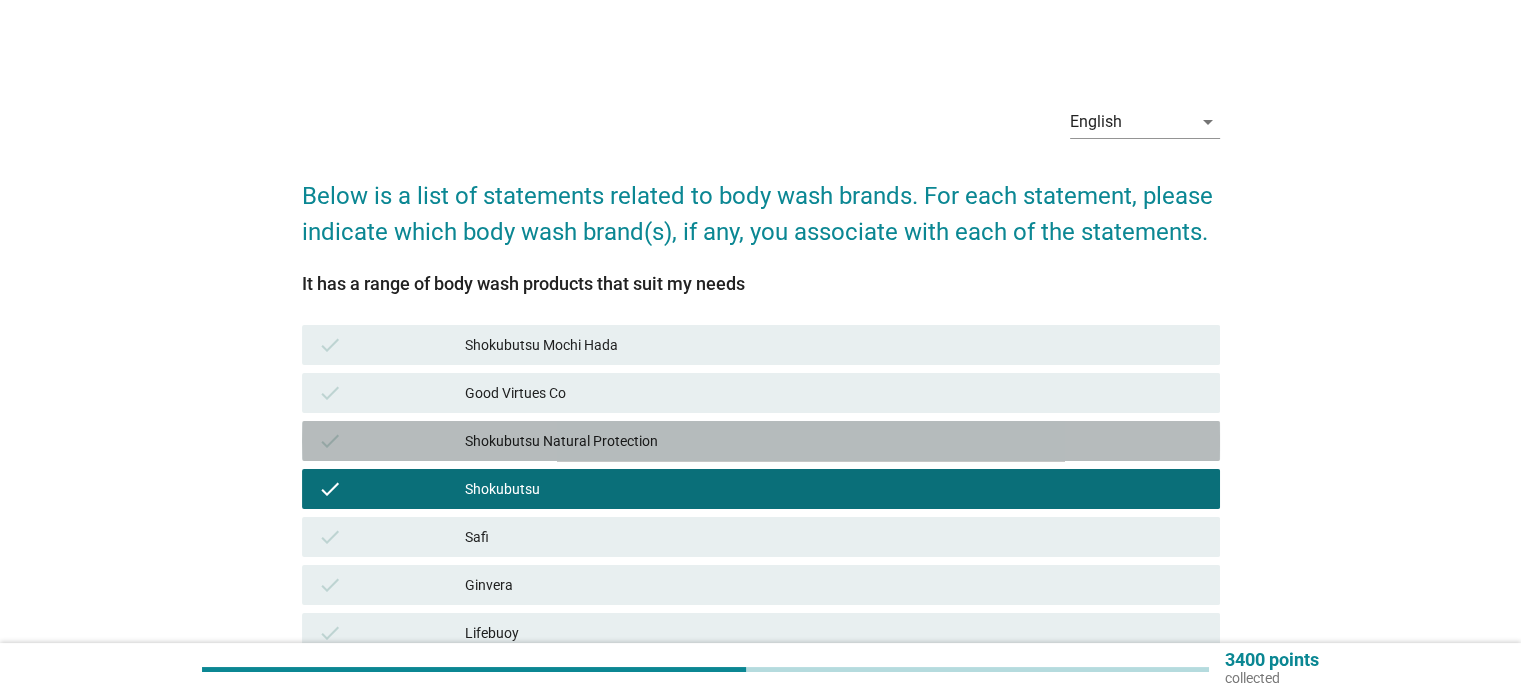 click on "Shokubutsu Natural Protection" at bounding box center [834, 441] 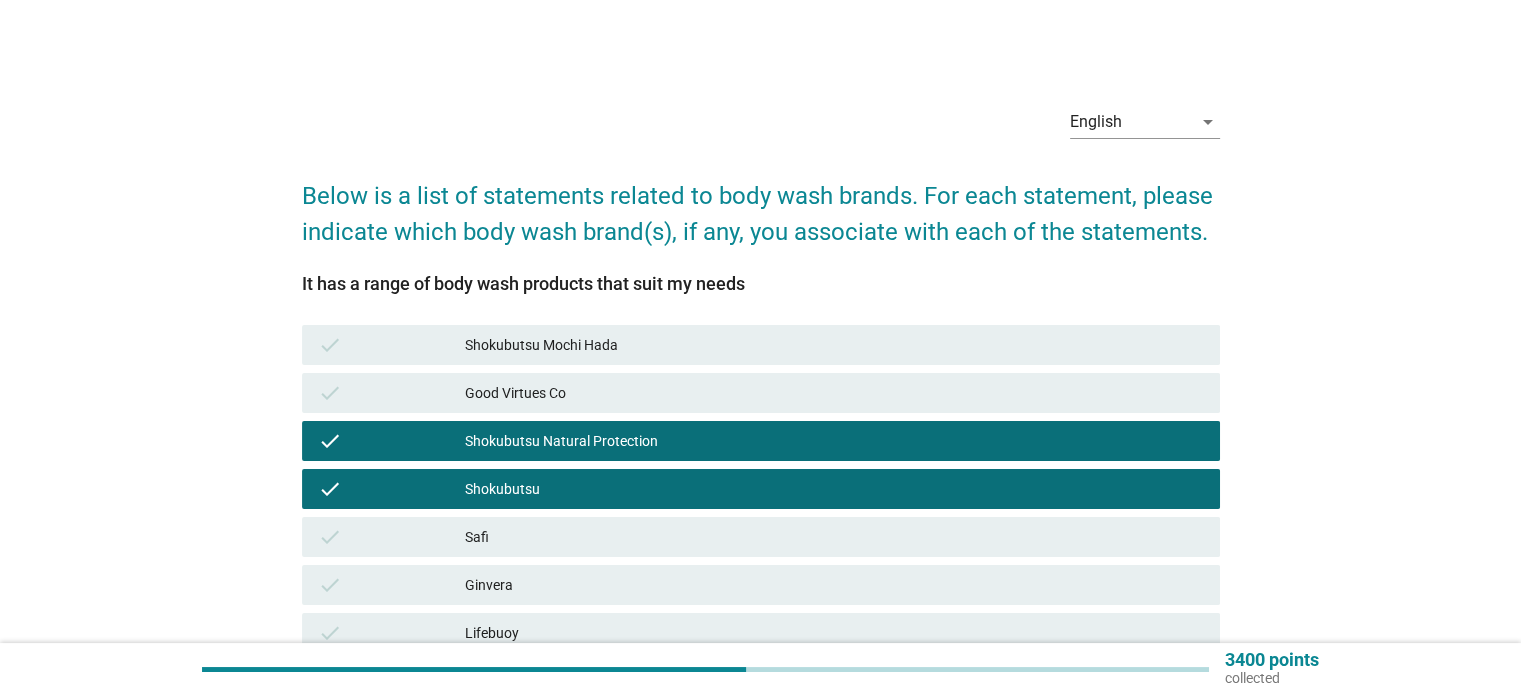 drag, startPoint x: 787, startPoint y: 327, endPoint x: 764, endPoint y: 393, distance: 69.89278 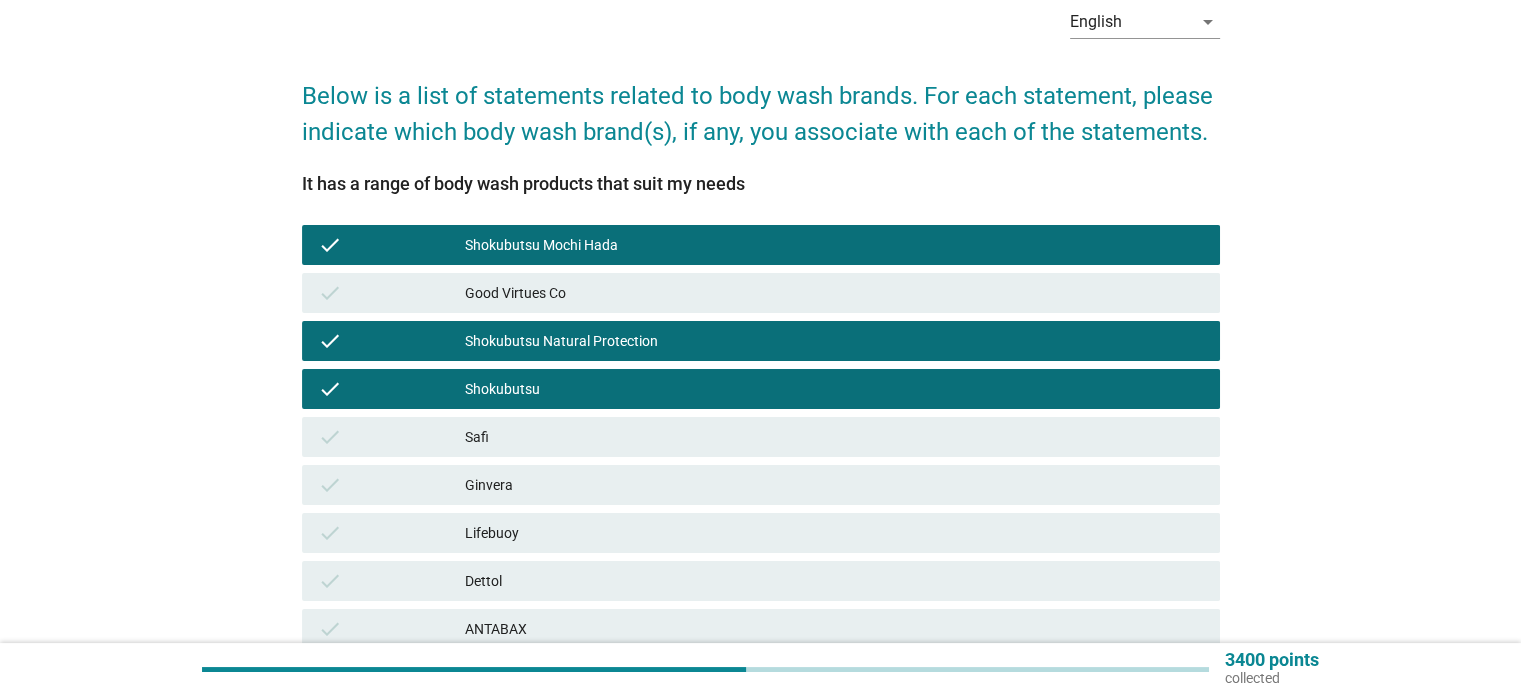 scroll, scrollTop: 500, scrollLeft: 0, axis: vertical 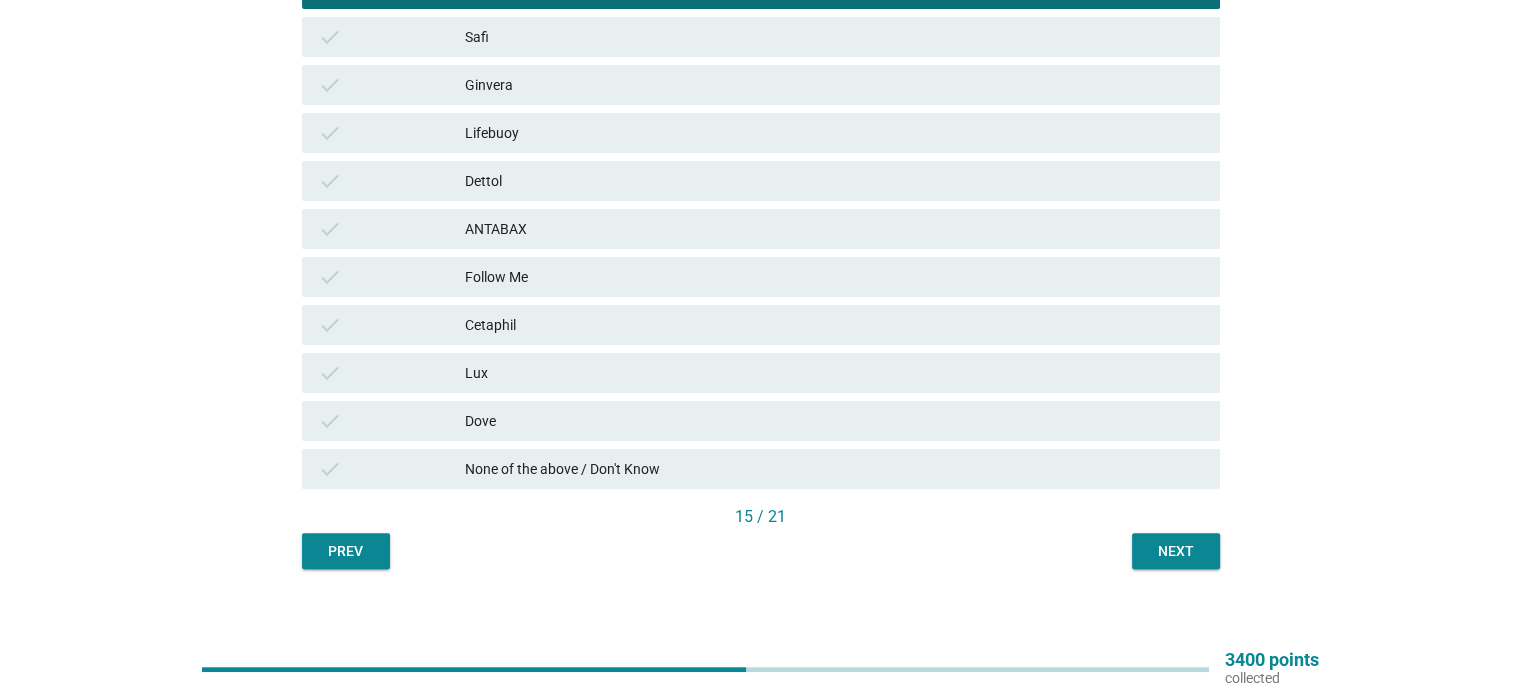 click on "Dove" at bounding box center [834, 421] 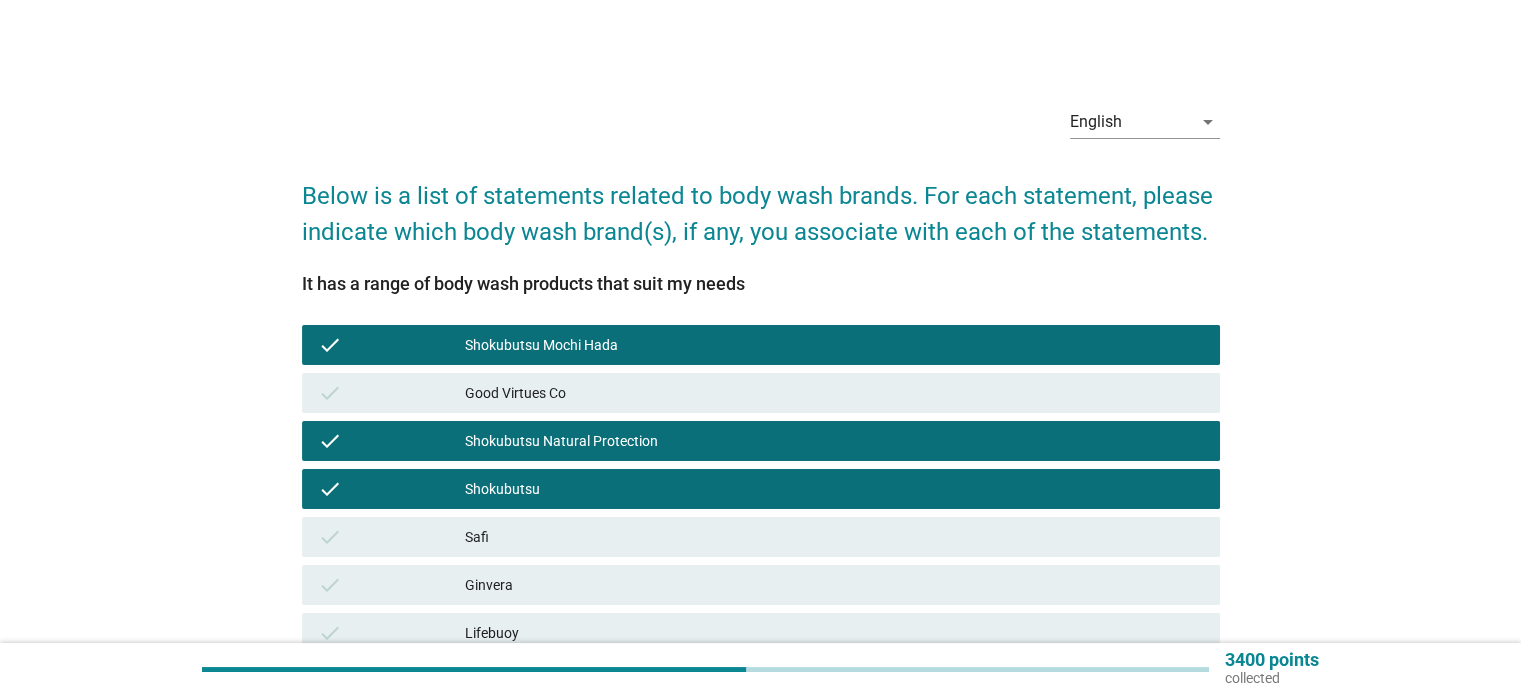 scroll, scrollTop: 300, scrollLeft: 0, axis: vertical 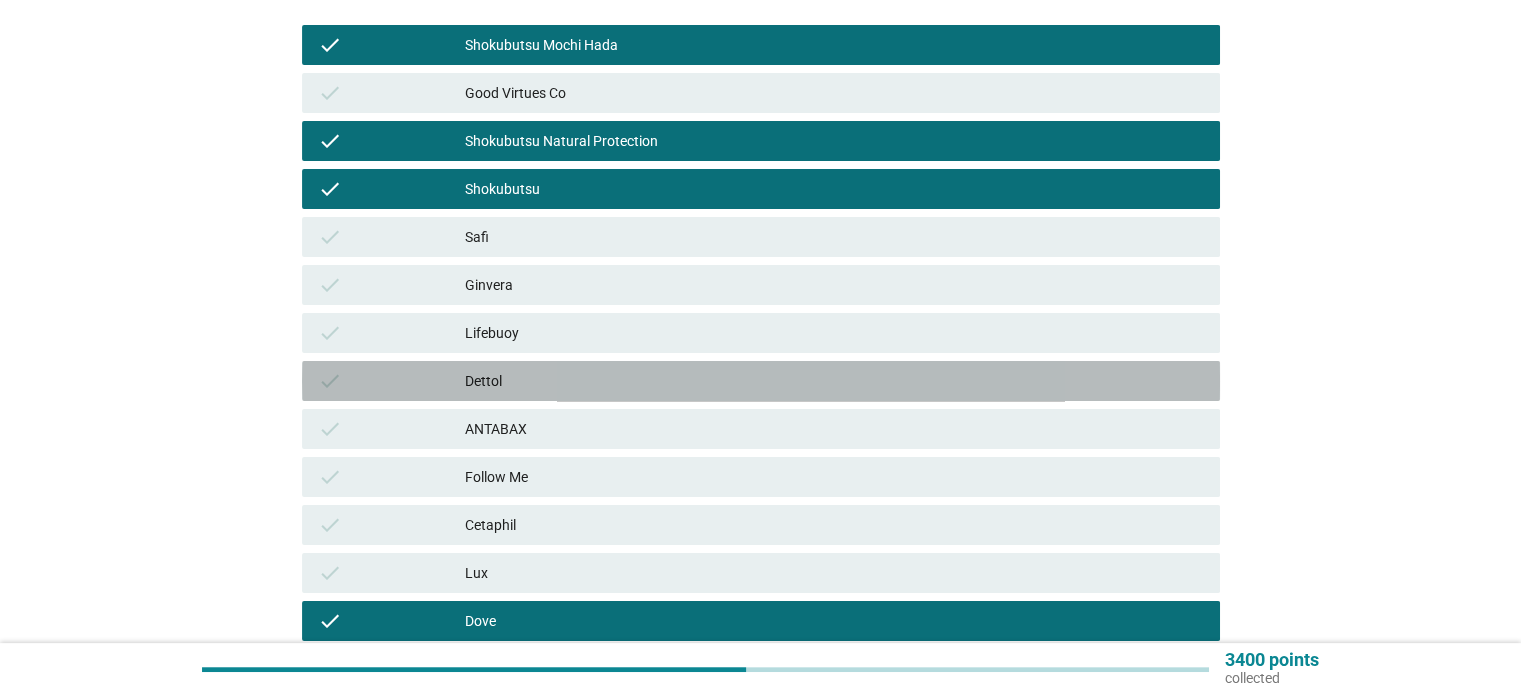 click on "Dettol" at bounding box center (834, 381) 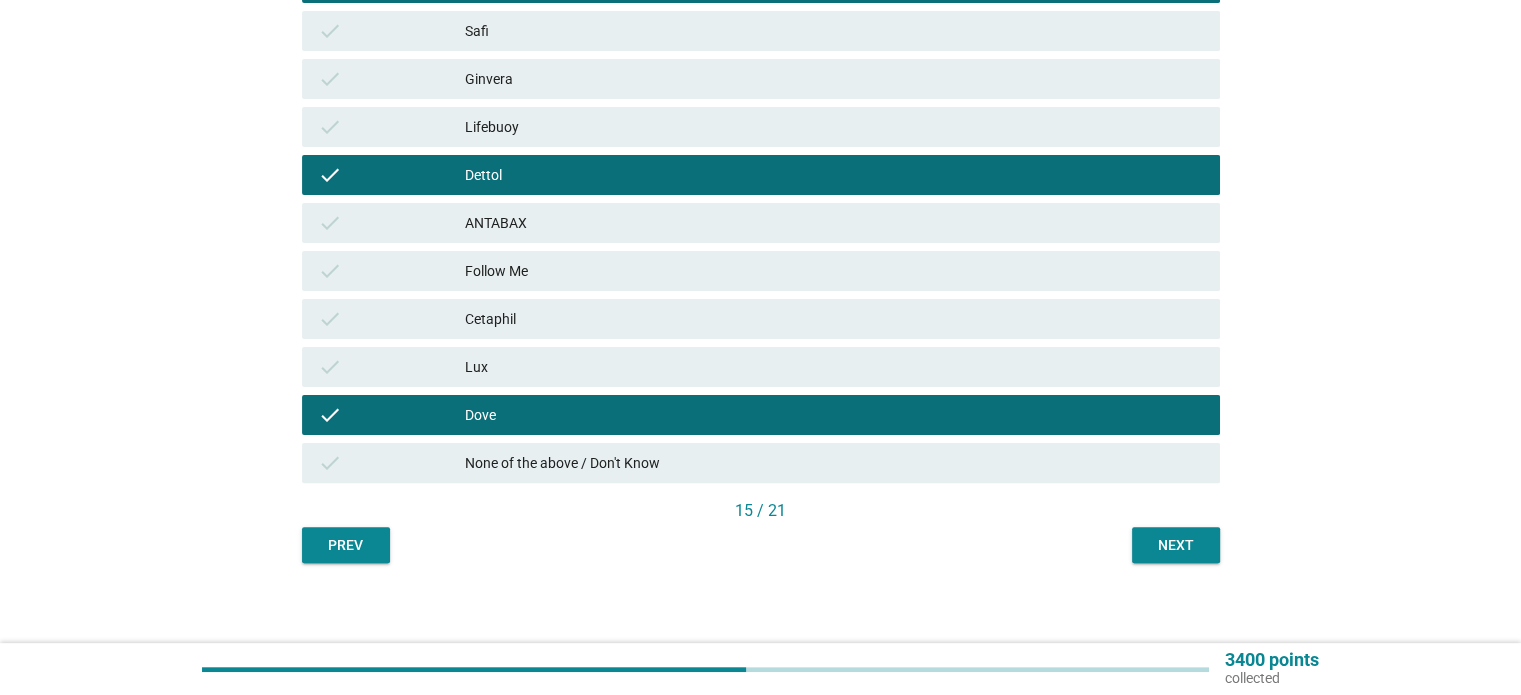 scroll, scrollTop: 516, scrollLeft: 0, axis: vertical 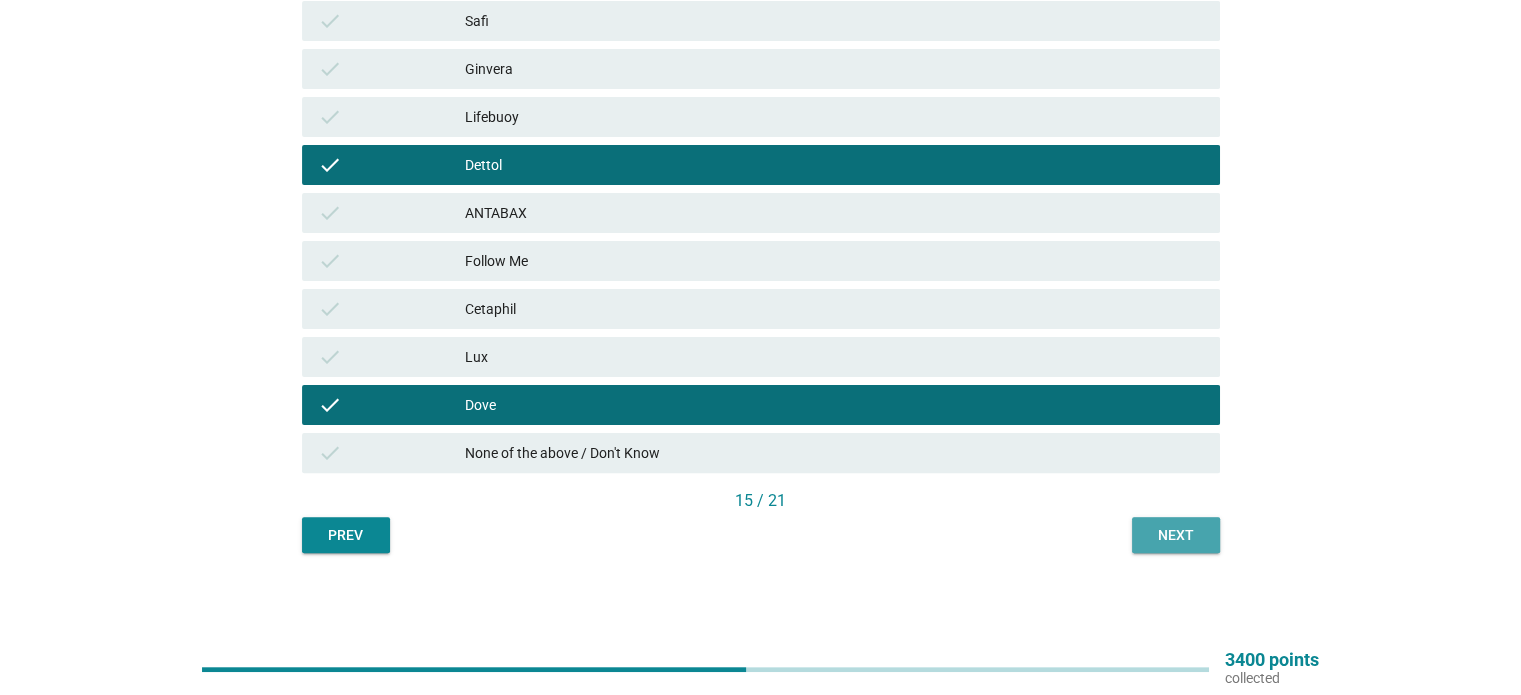 click on "Next" at bounding box center (1176, 535) 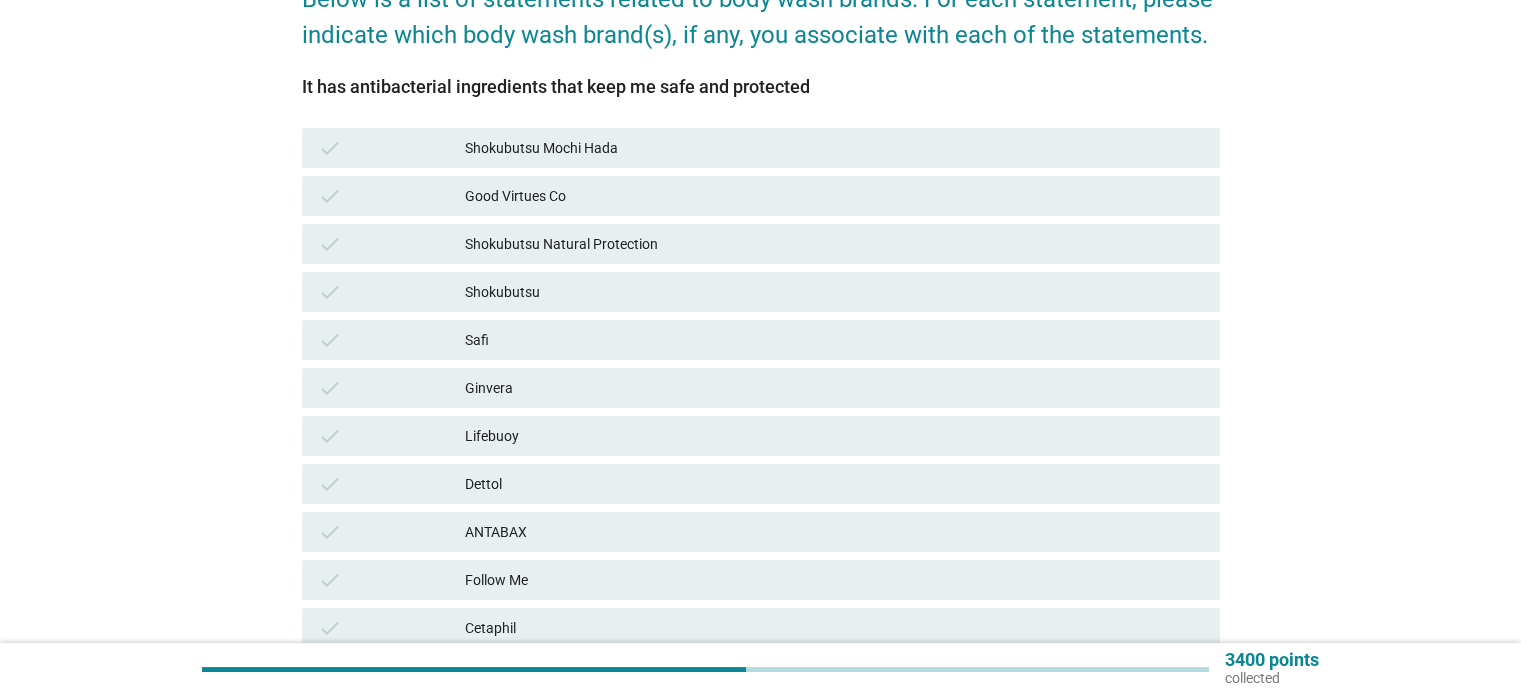scroll, scrollTop: 200, scrollLeft: 0, axis: vertical 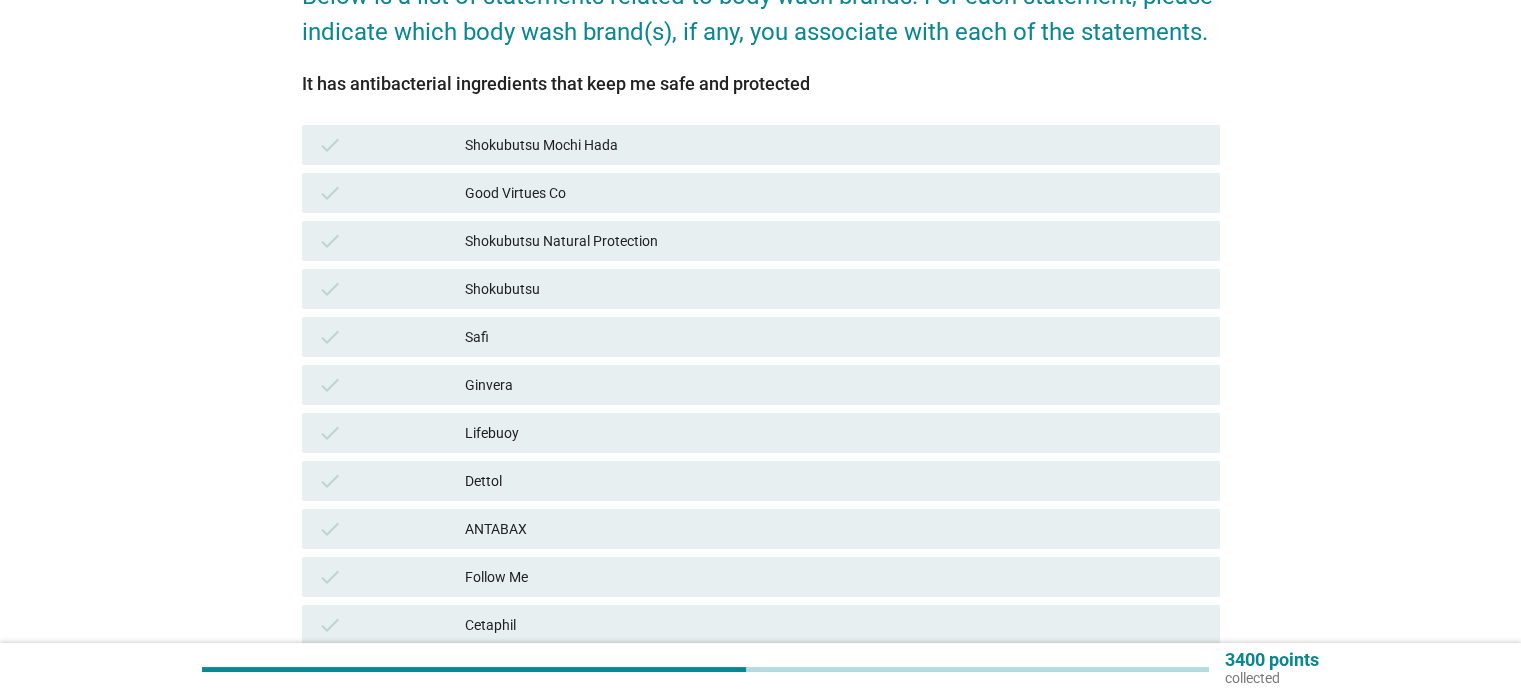 click on "Lifebuoy" at bounding box center (834, 433) 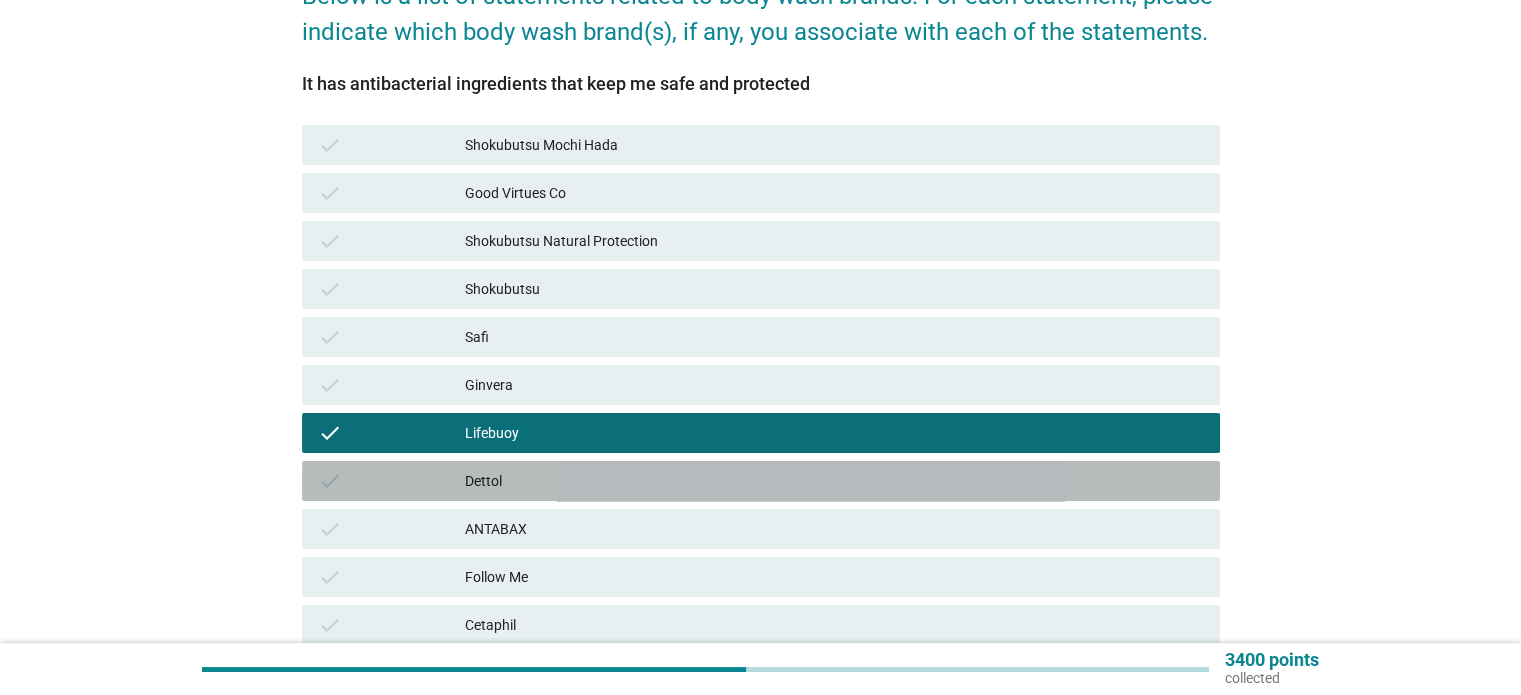 click on "Dettol" at bounding box center (834, 481) 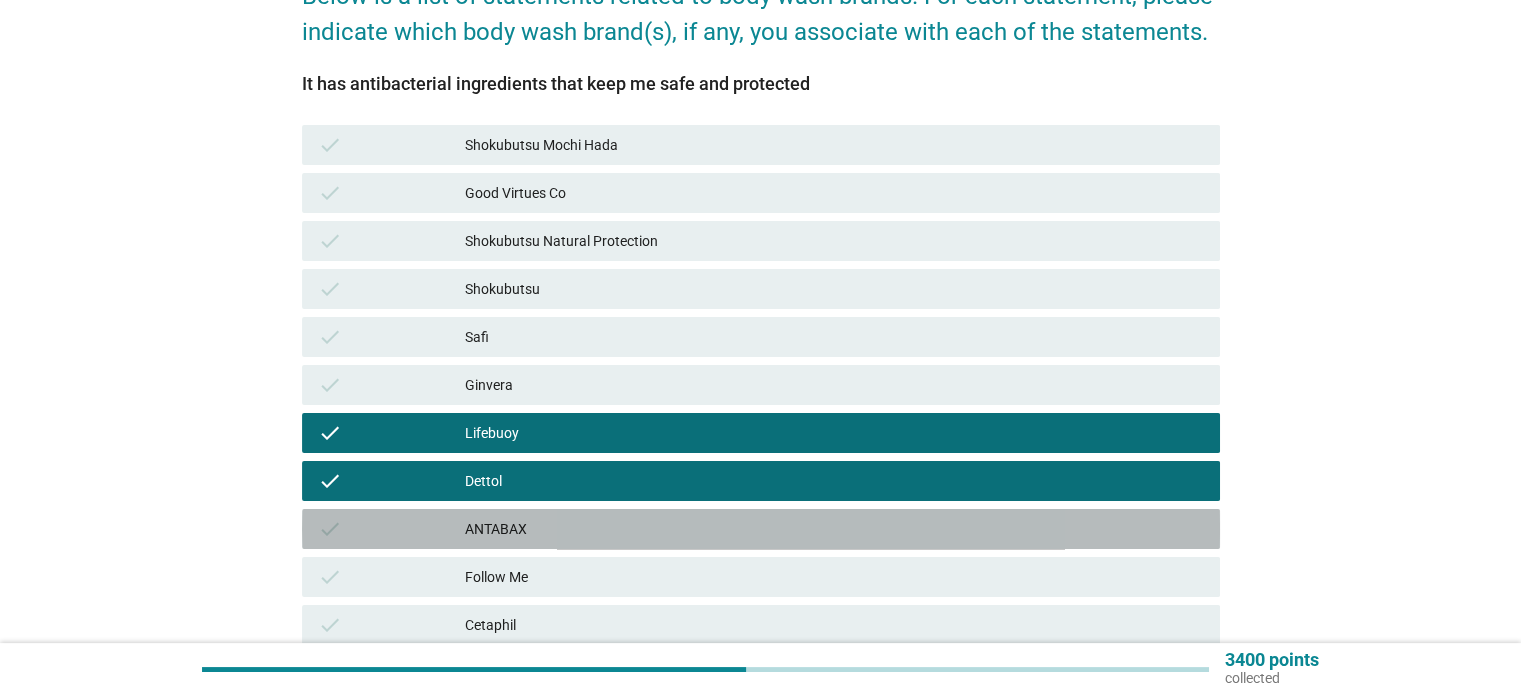 click on "check   ANTABAX" at bounding box center (761, 529) 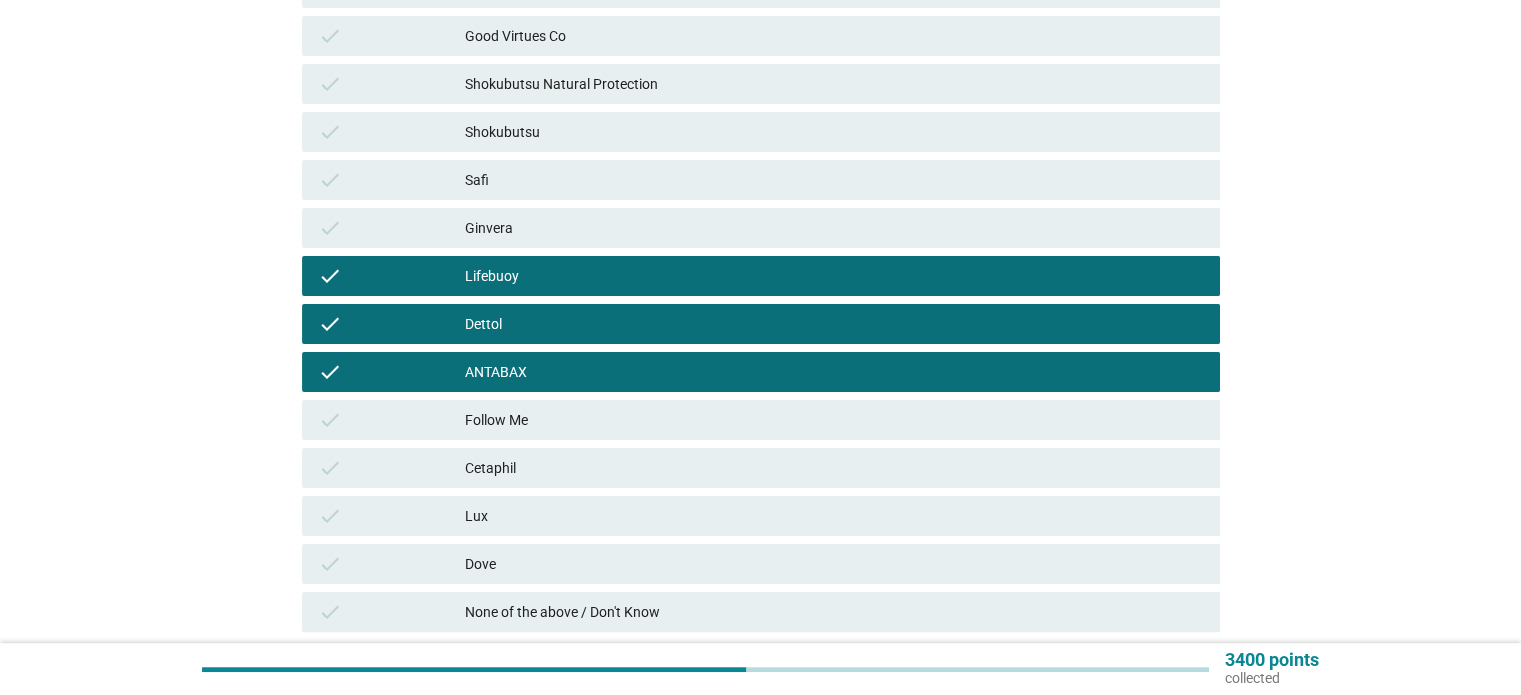 scroll, scrollTop: 500, scrollLeft: 0, axis: vertical 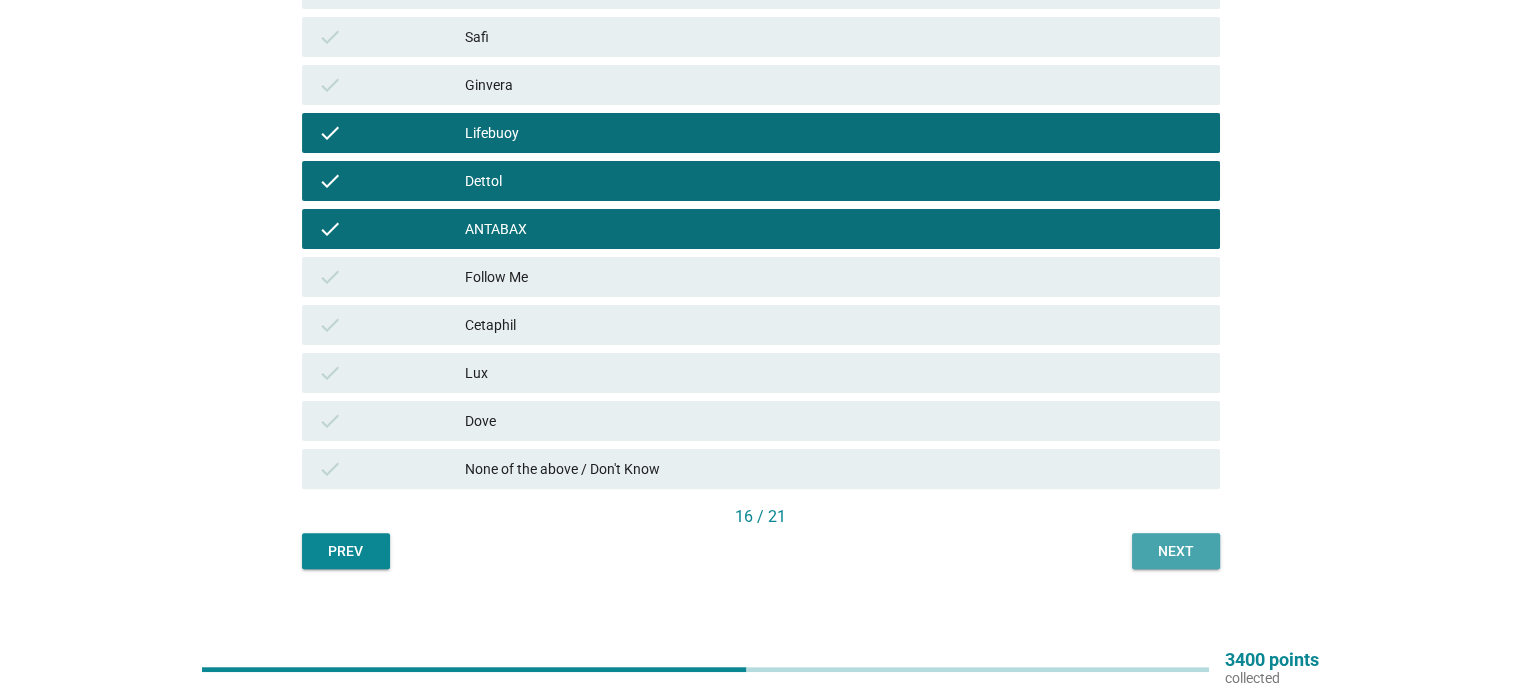 click on "Next" at bounding box center [1176, 551] 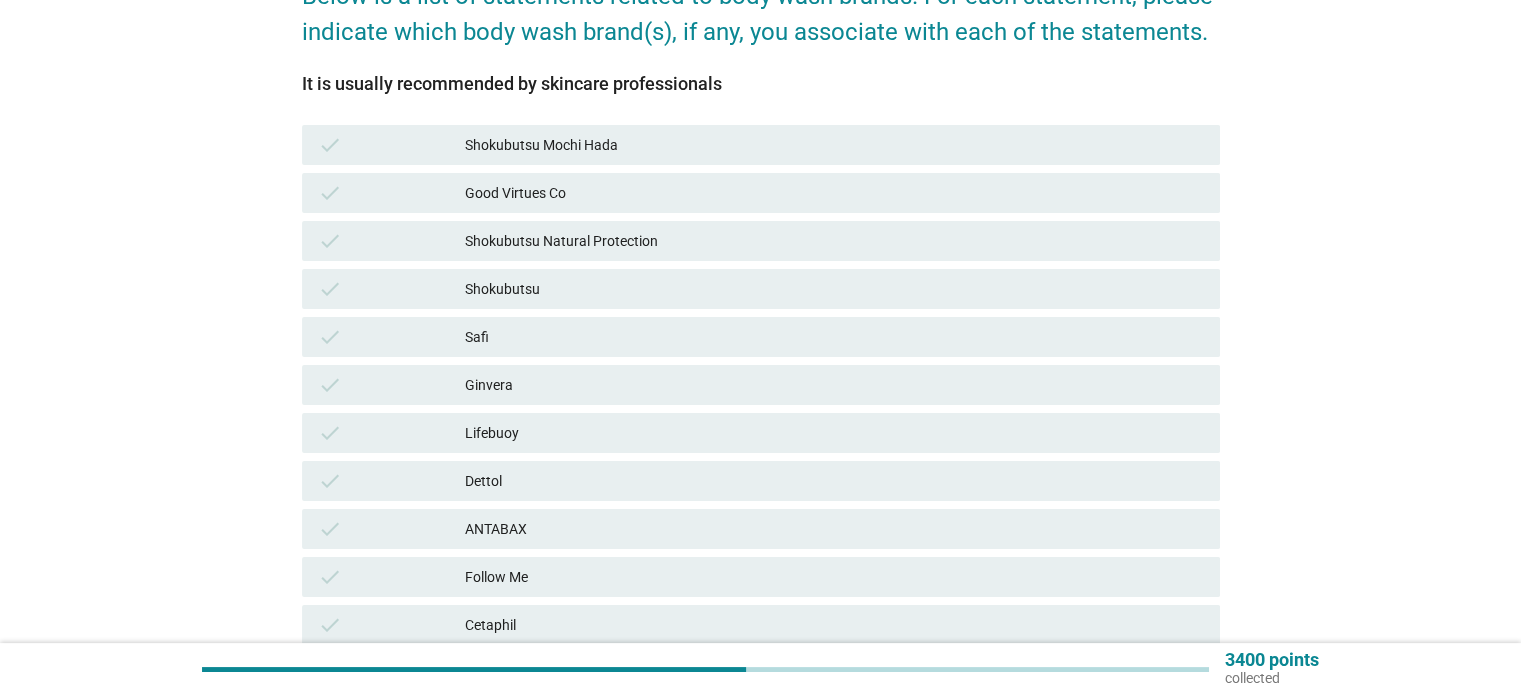 scroll, scrollTop: 300, scrollLeft: 0, axis: vertical 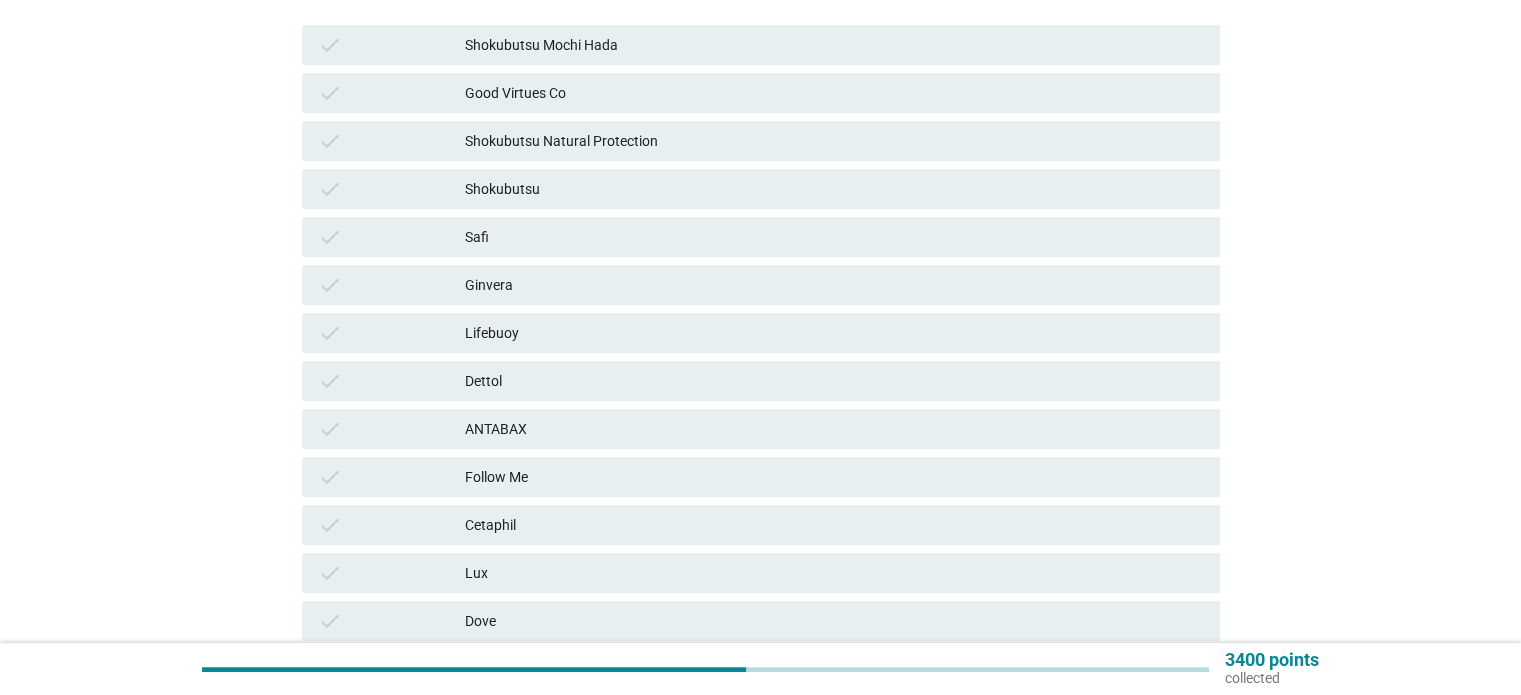 click on "check   Cetaphil" at bounding box center [761, 525] 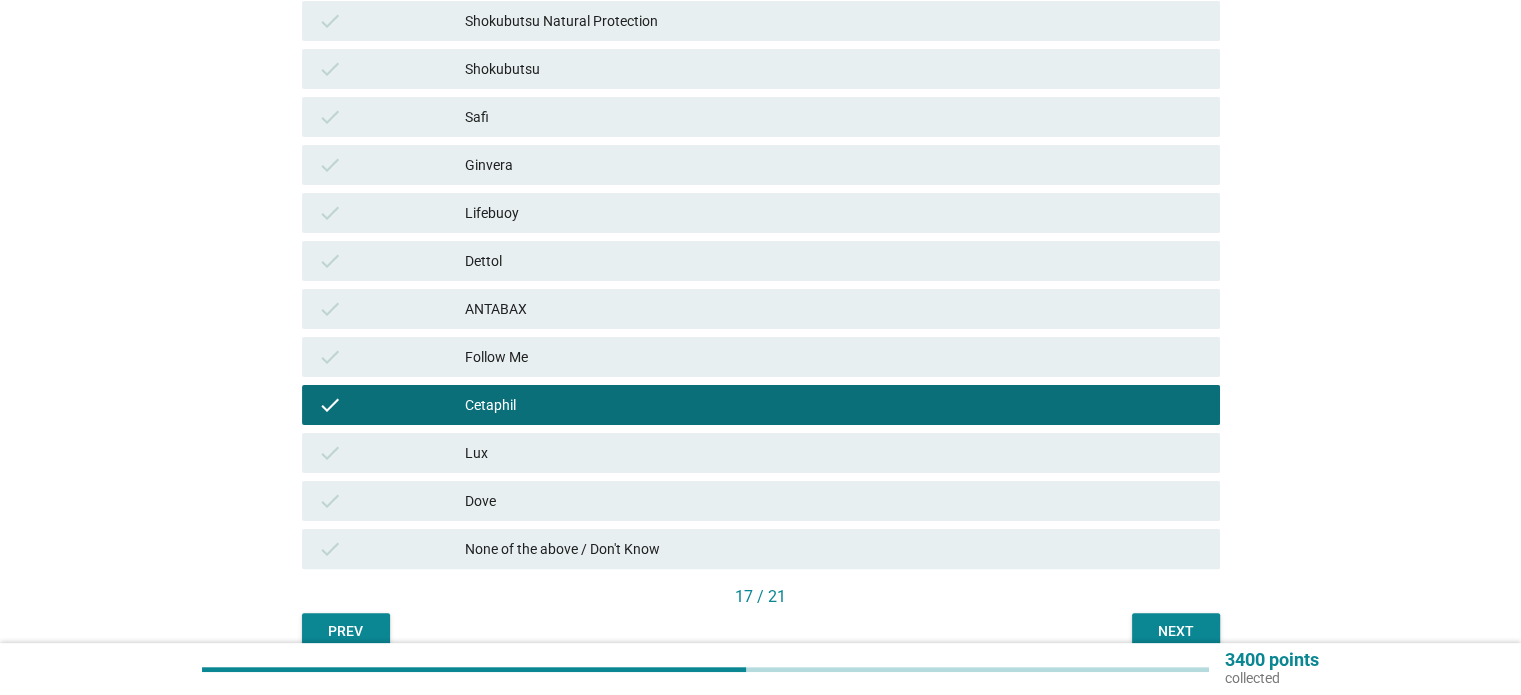 scroll, scrollTop: 516, scrollLeft: 0, axis: vertical 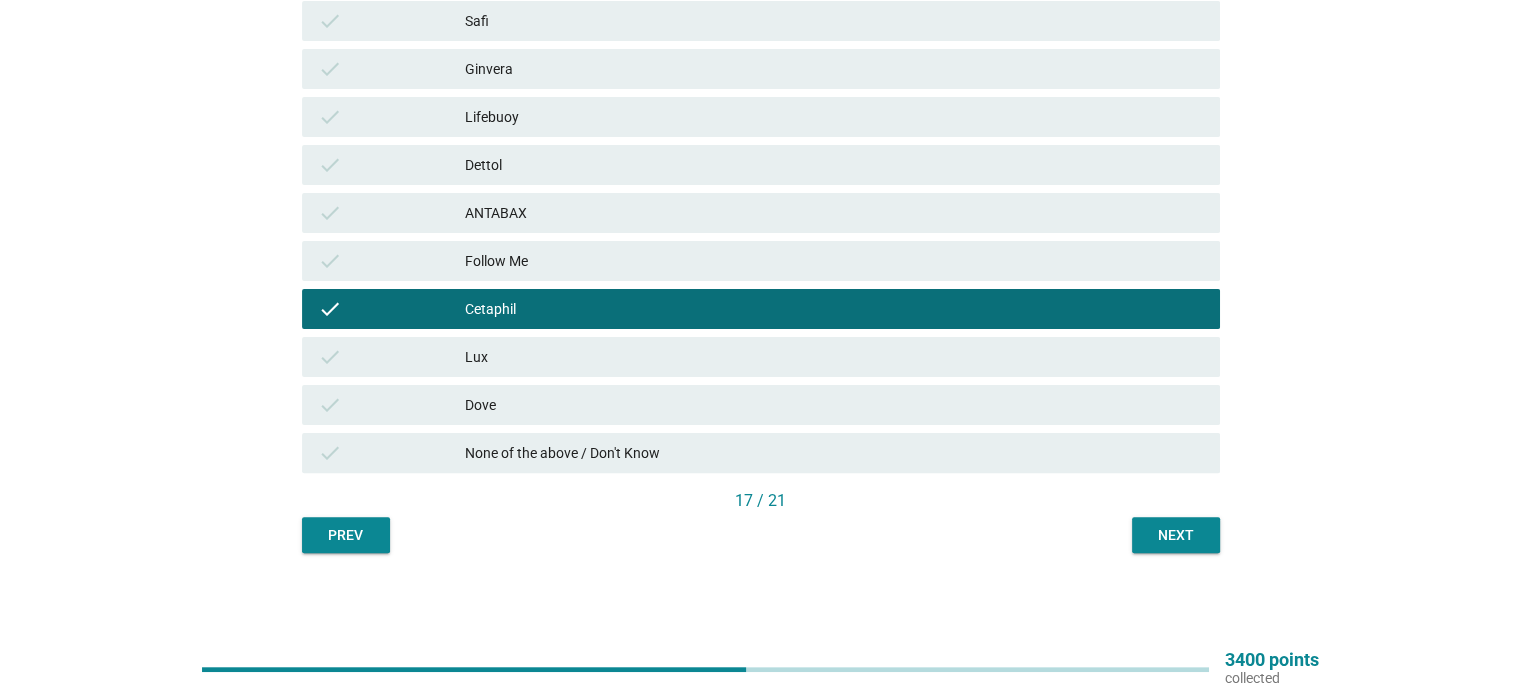 click on "Next" at bounding box center [1176, 535] 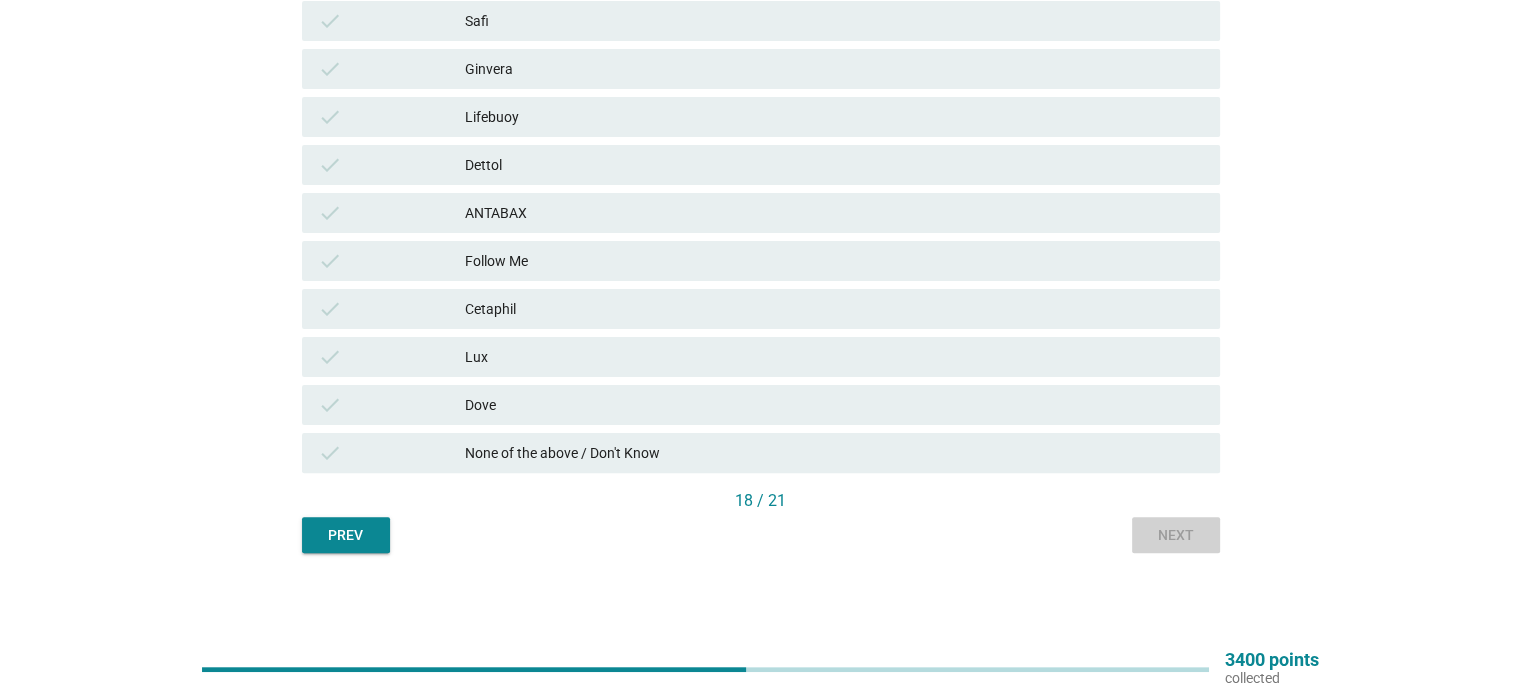 scroll, scrollTop: 0, scrollLeft: 0, axis: both 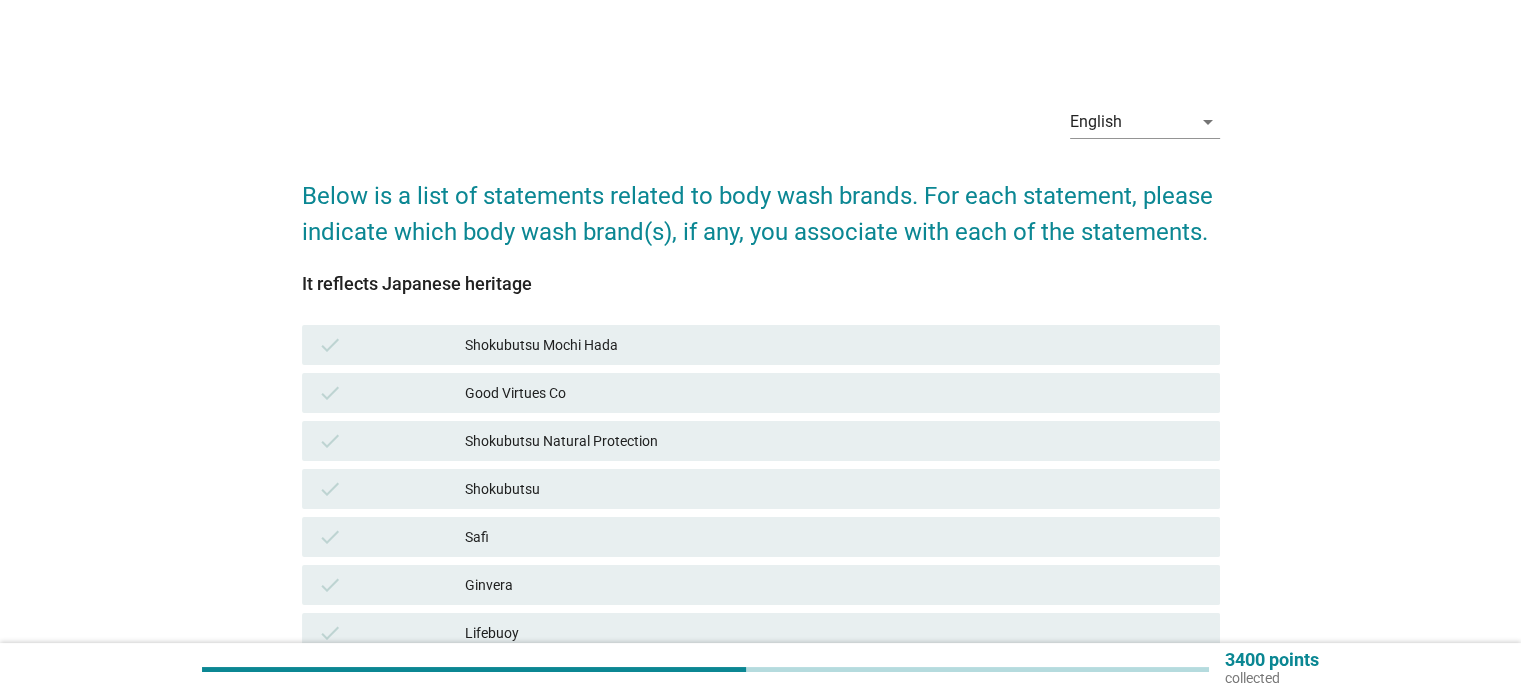 drag, startPoint x: 552, startPoint y: 486, endPoint x: 576, endPoint y: 437, distance: 54.56189 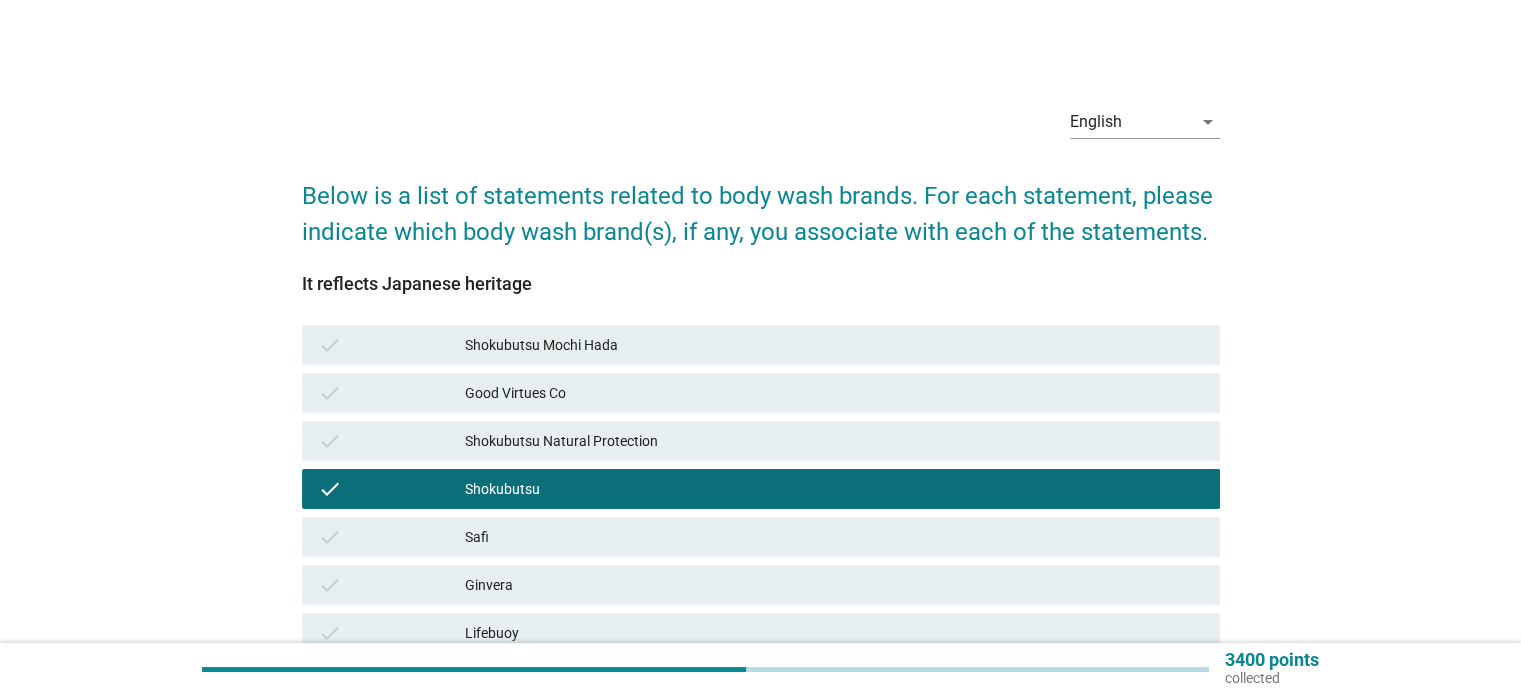 click on "Shokubutsu Natural Protection" at bounding box center [834, 441] 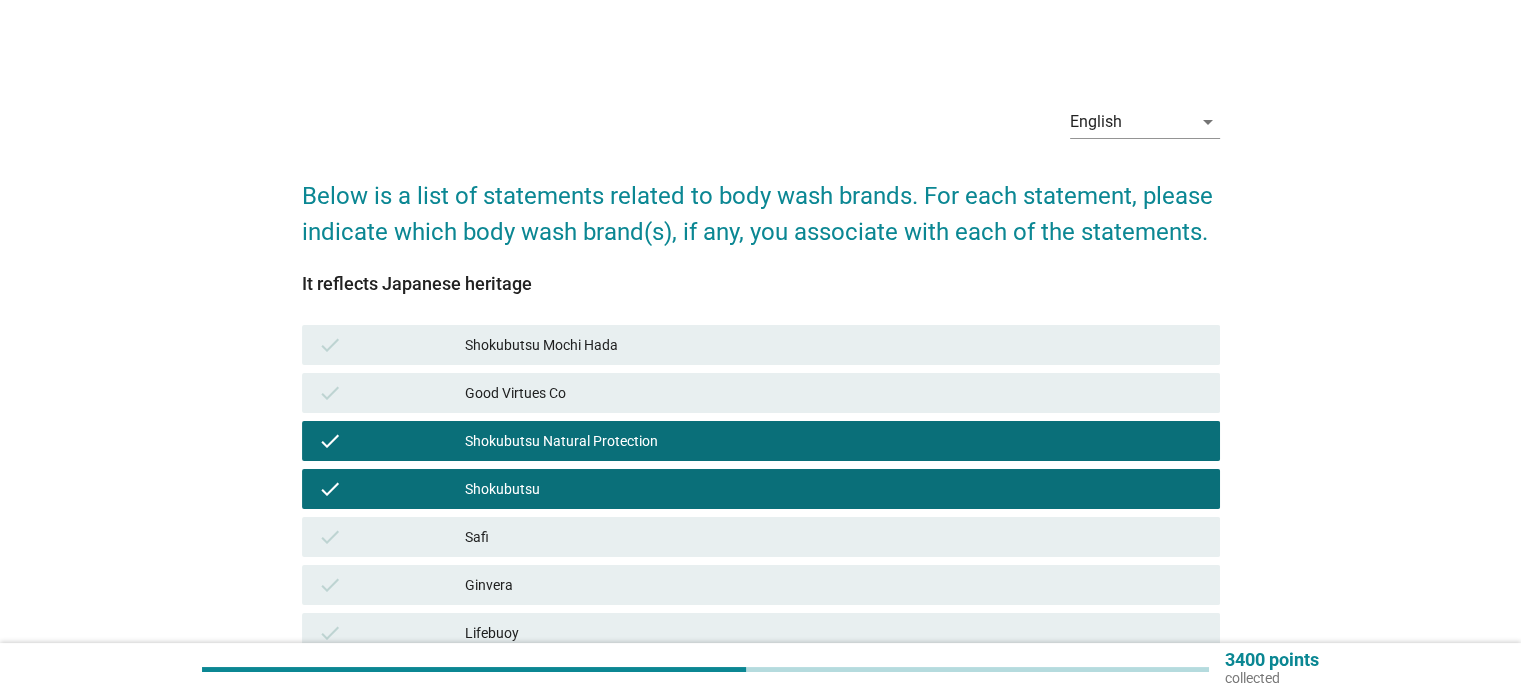 click on "check   Shokubutsu Mochi Hada" at bounding box center (761, 345) 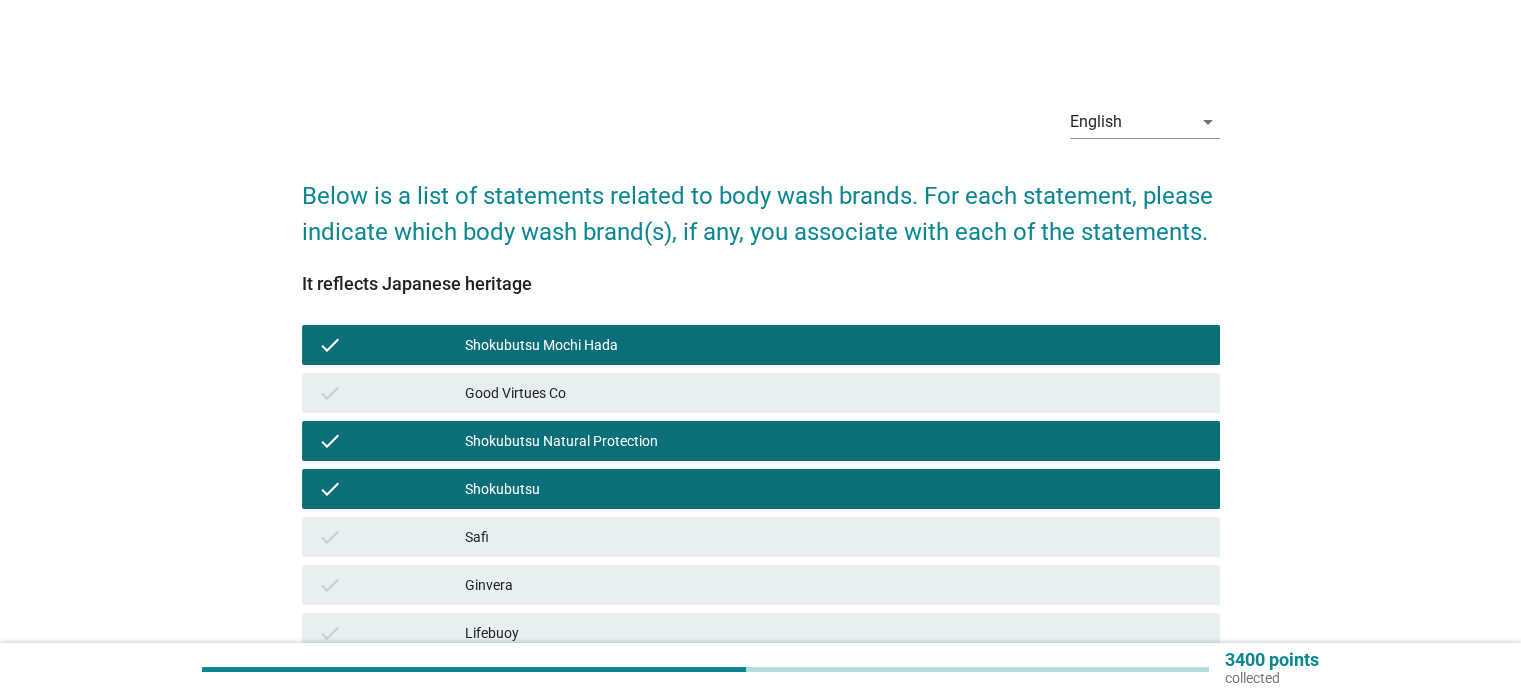 scroll, scrollTop: 516, scrollLeft: 0, axis: vertical 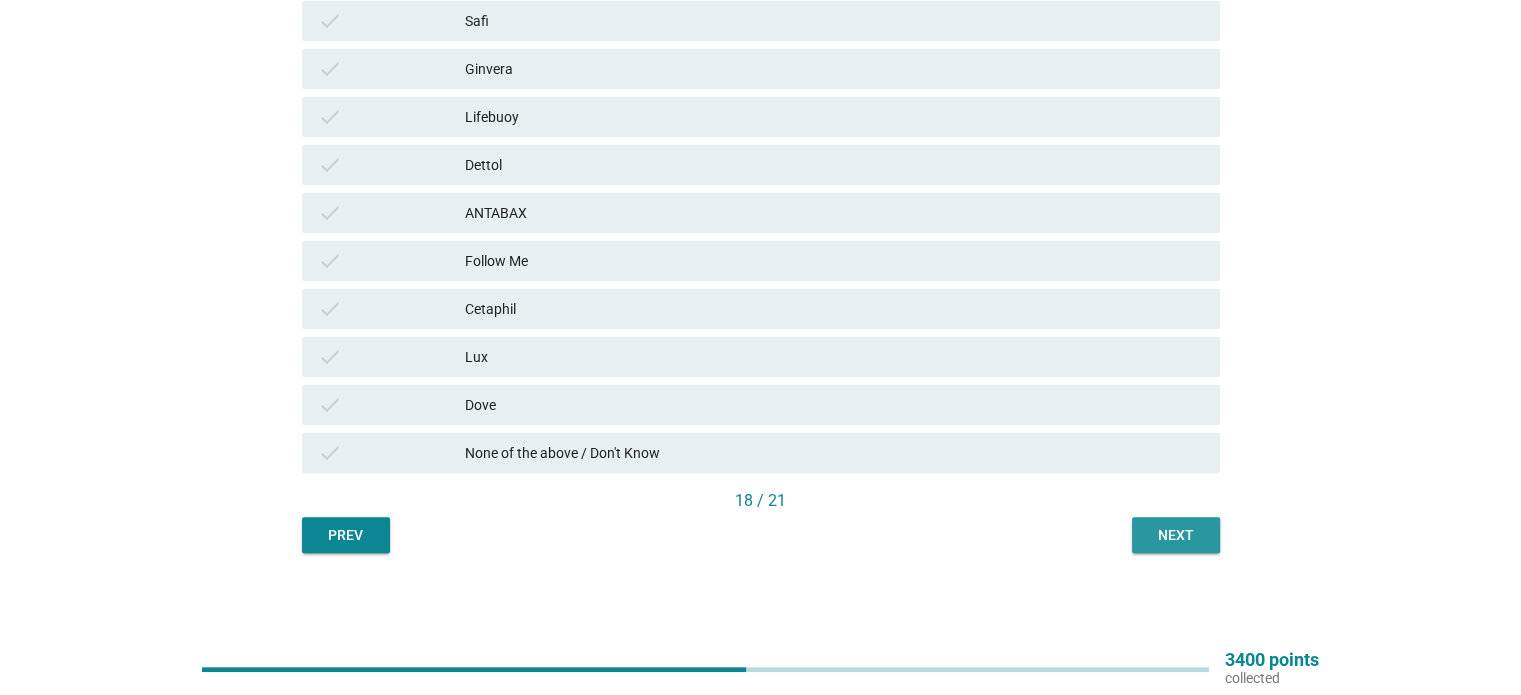 click on "Next" at bounding box center [1176, 535] 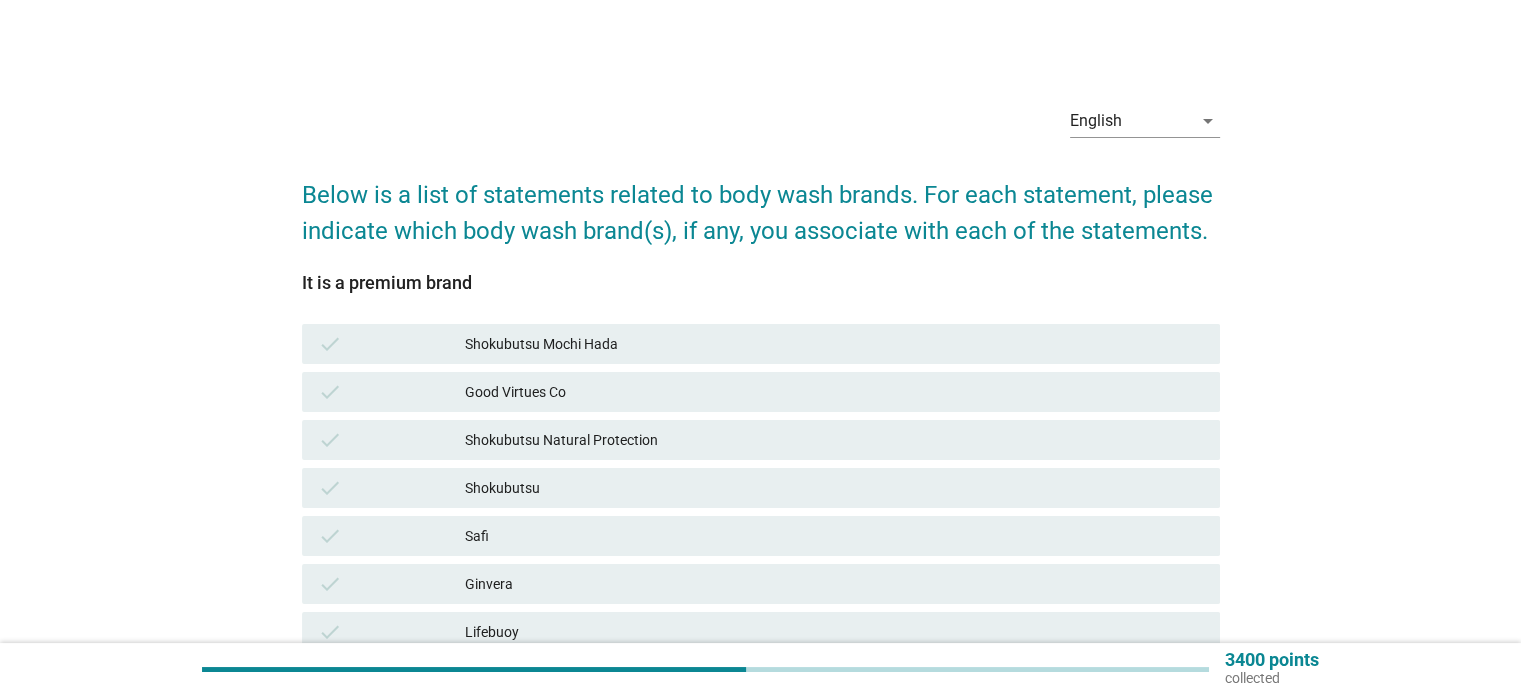 scroll, scrollTop: 0, scrollLeft: 0, axis: both 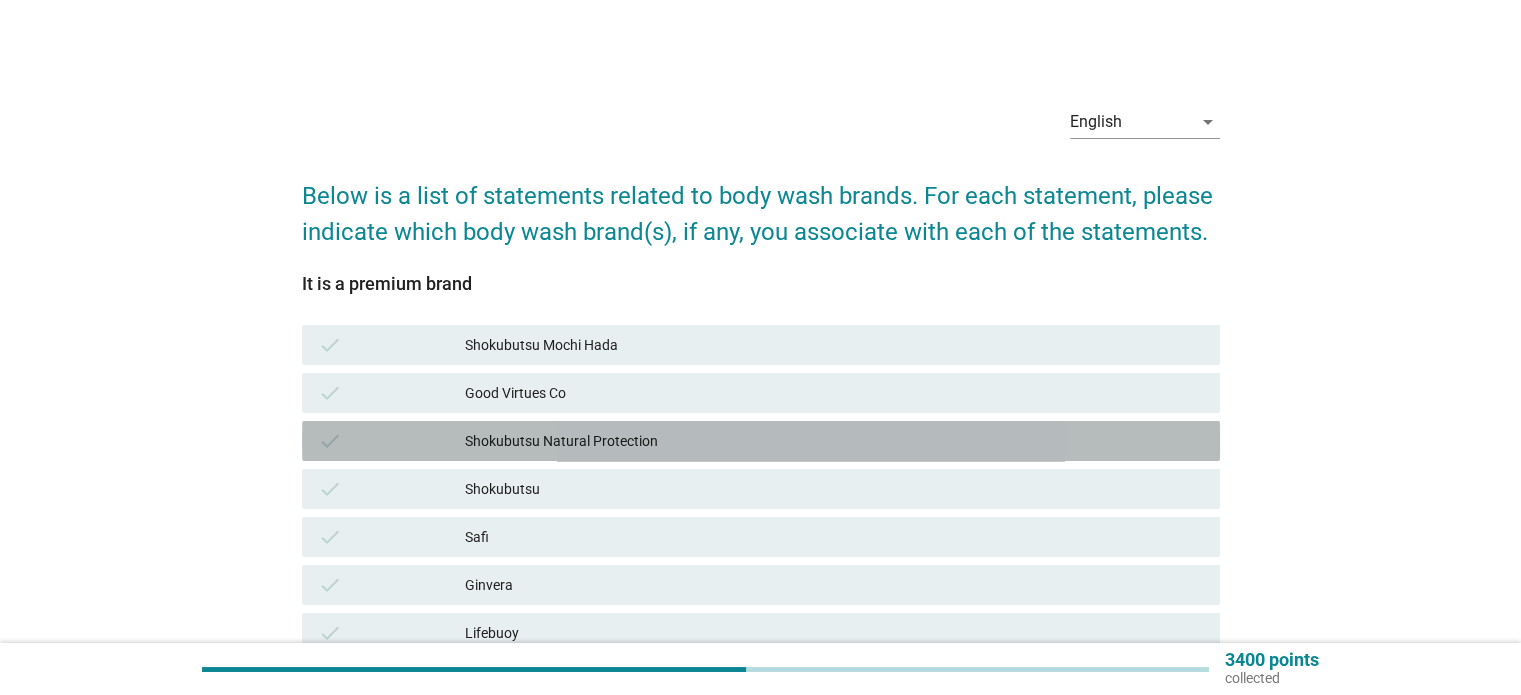 click on "Shokubutsu Natural Protection" at bounding box center (834, 441) 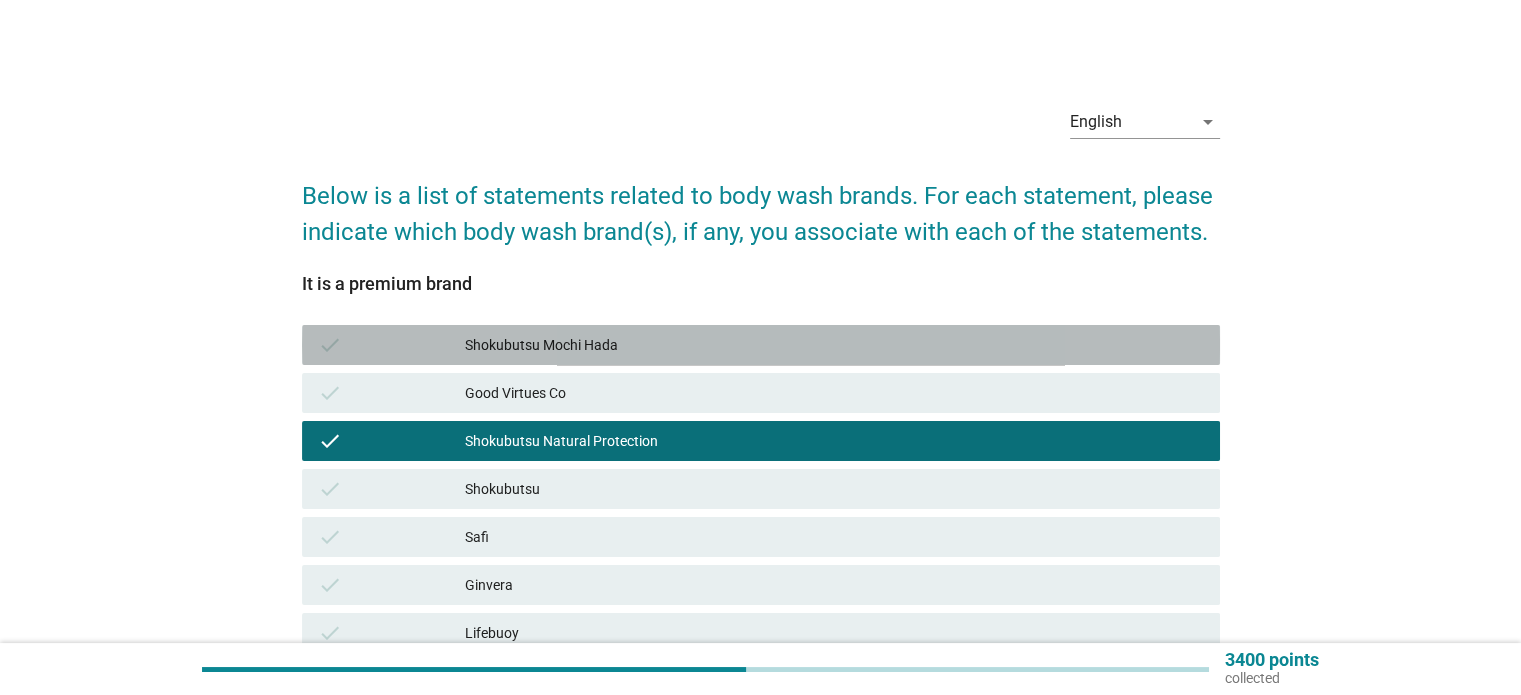 click on "Shokubutsu Mochi Hada" at bounding box center [834, 345] 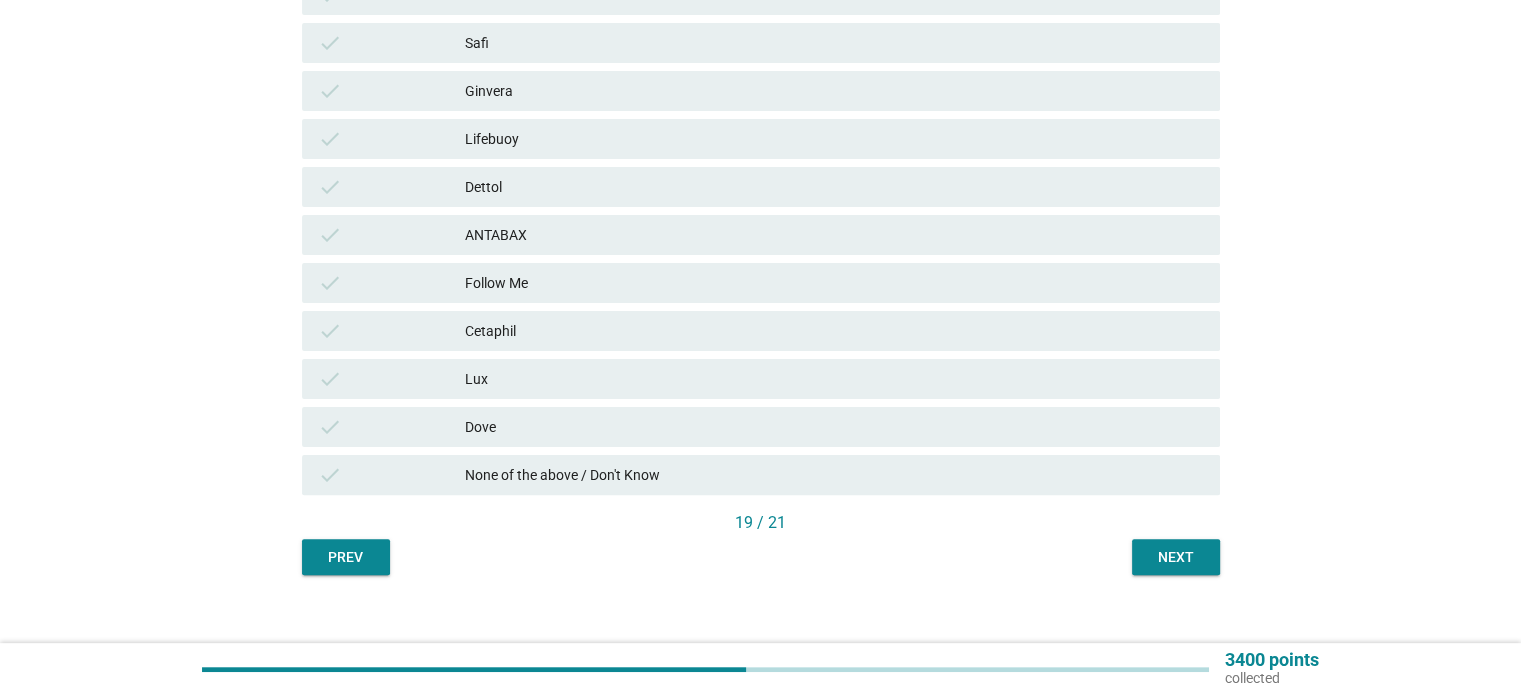 scroll, scrollTop: 516, scrollLeft: 0, axis: vertical 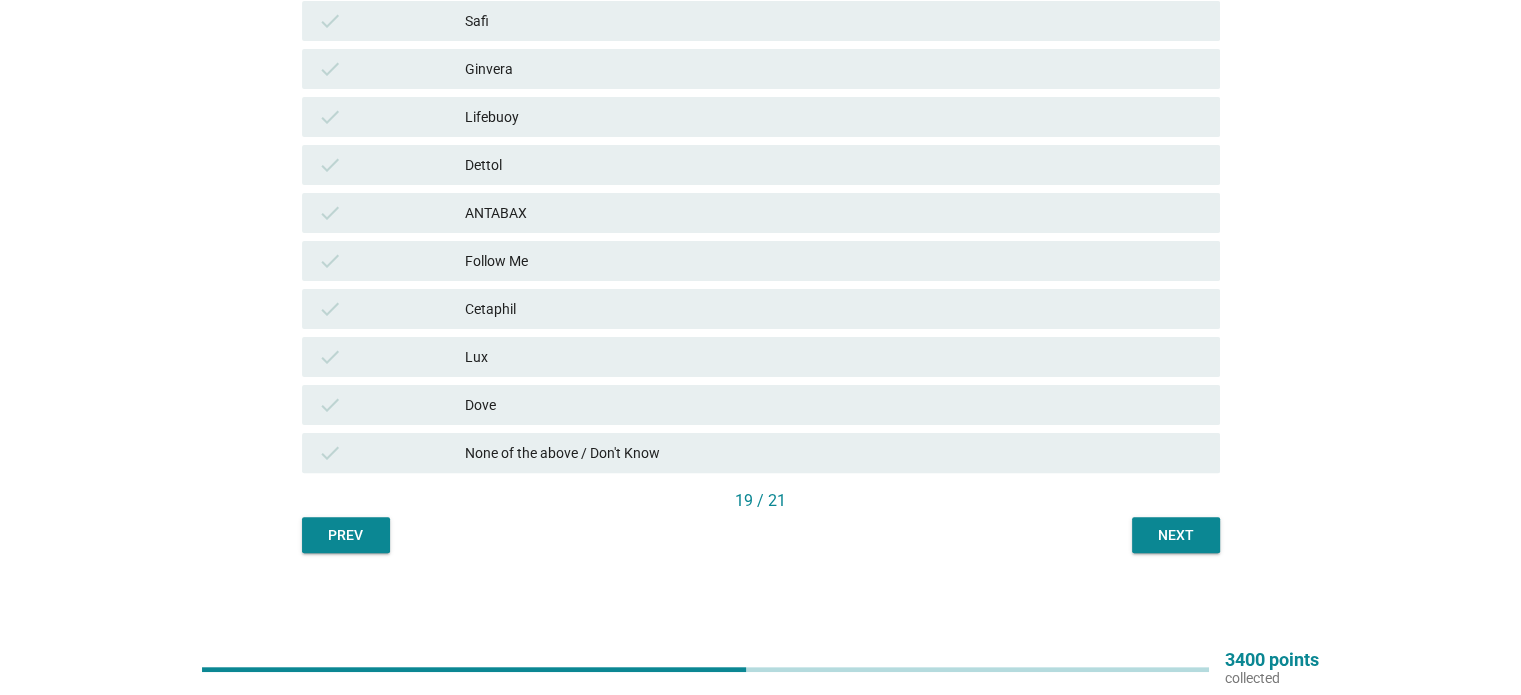 click on "Next" at bounding box center (1176, 535) 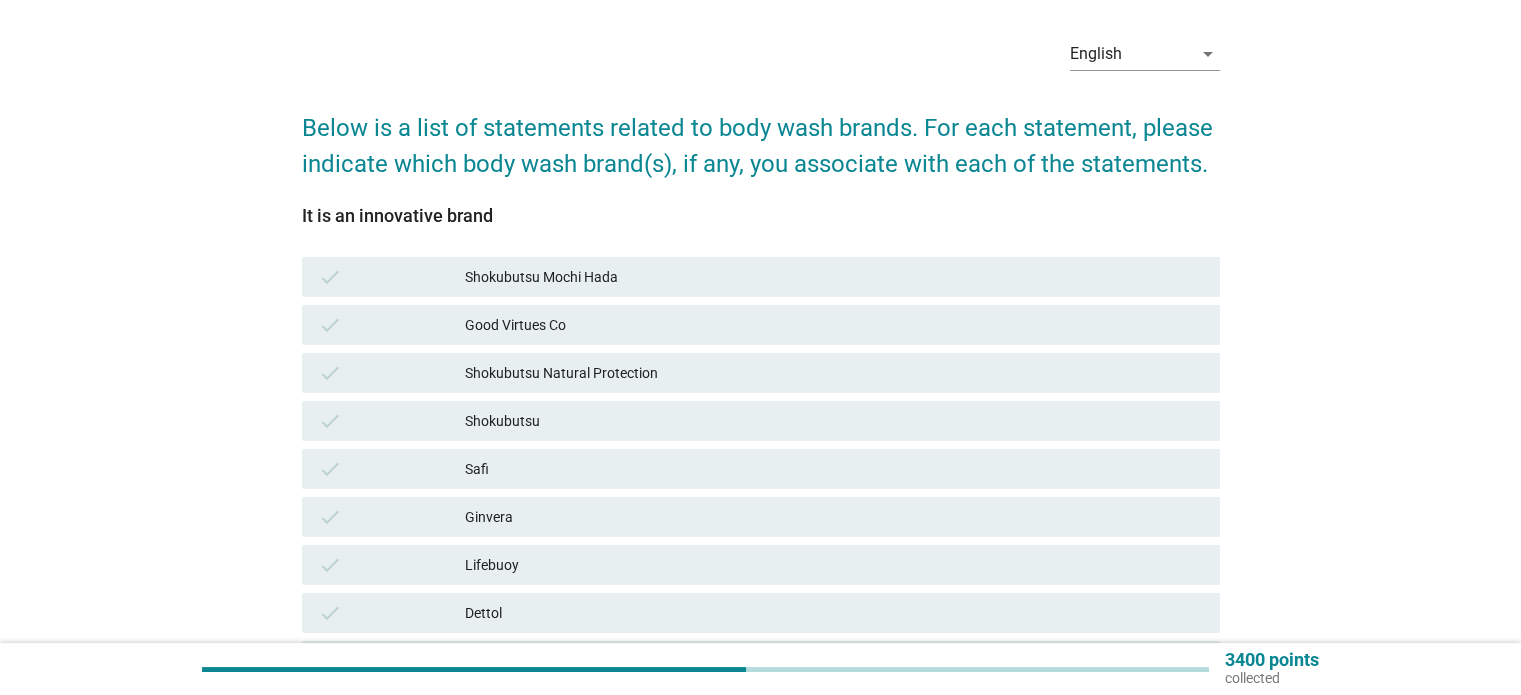scroll, scrollTop: 200, scrollLeft: 0, axis: vertical 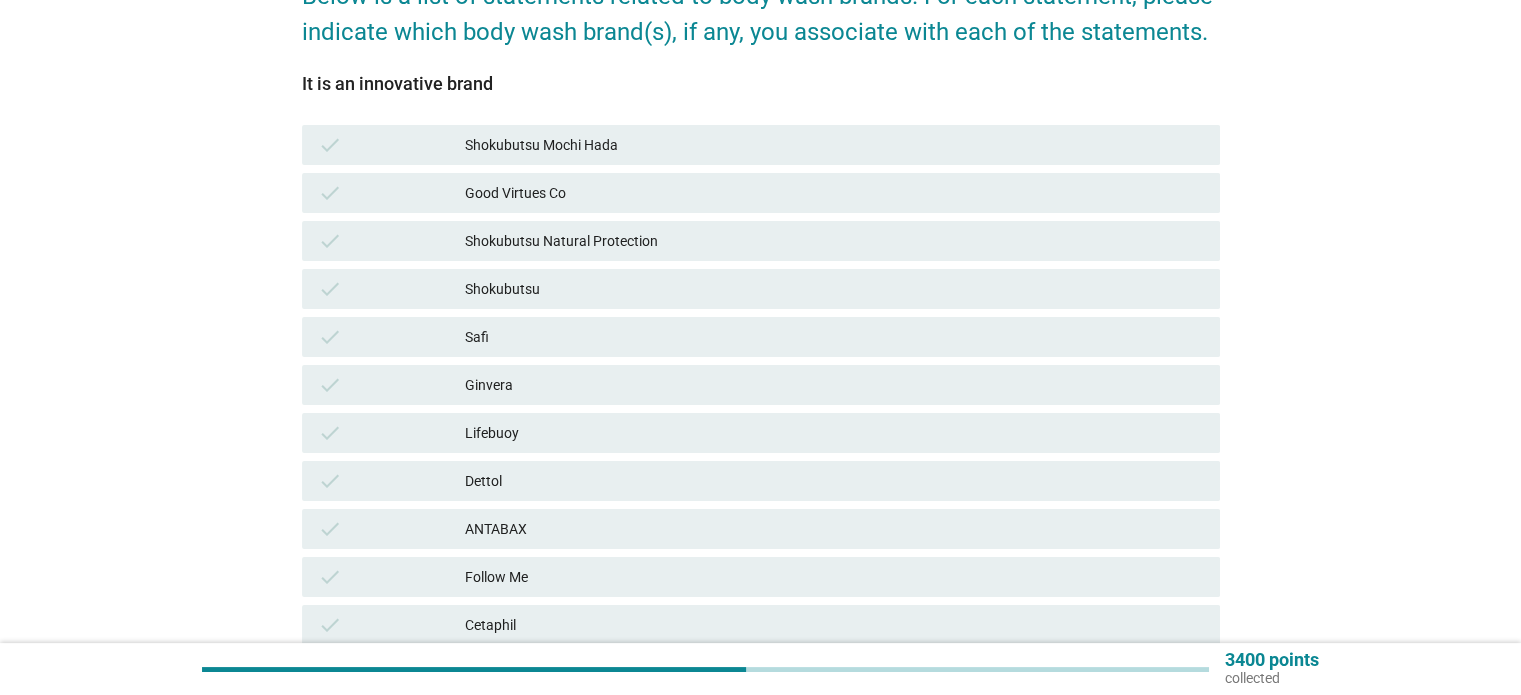 click on "Shokubutsu" at bounding box center (834, 289) 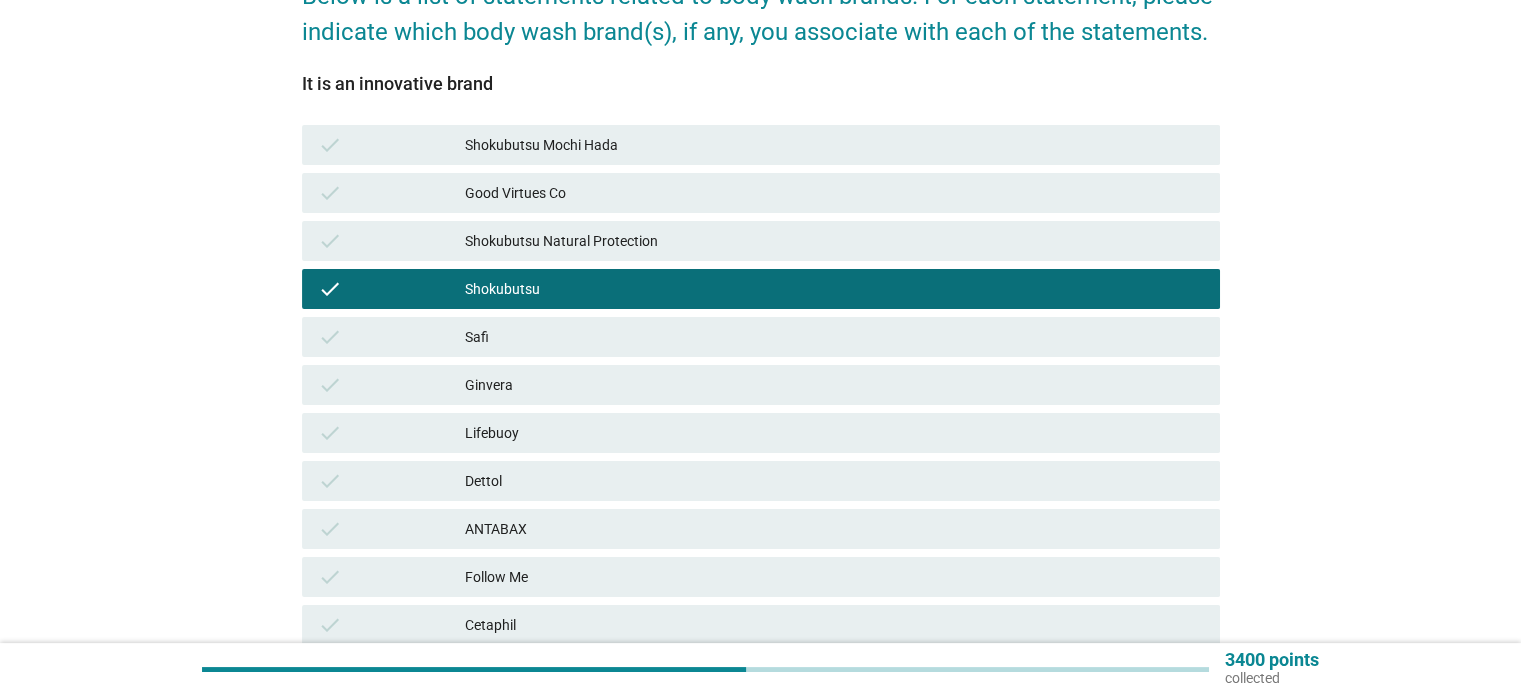 click on "Shokubutsu" at bounding box center (834, 289) 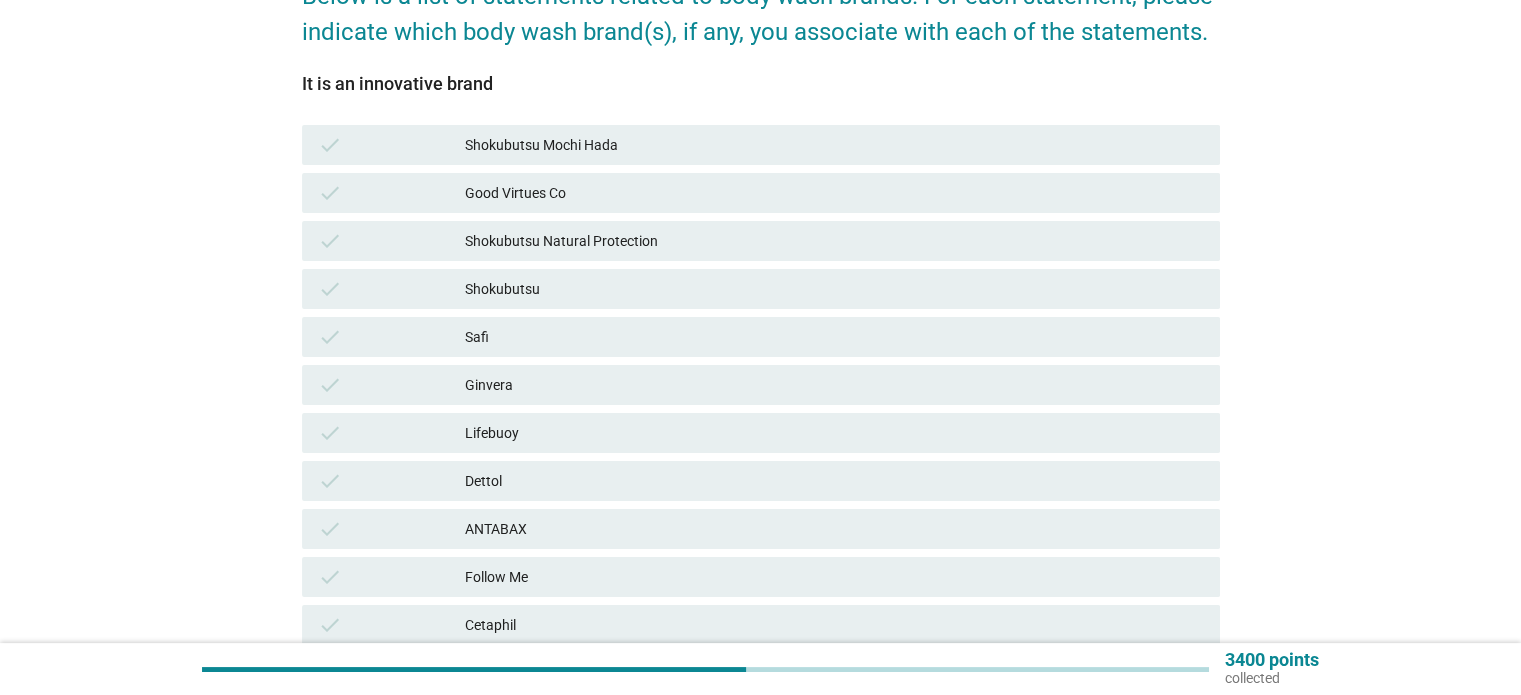 click on "Shokubutsu Natural Protection" at bounding box center (834, 241) 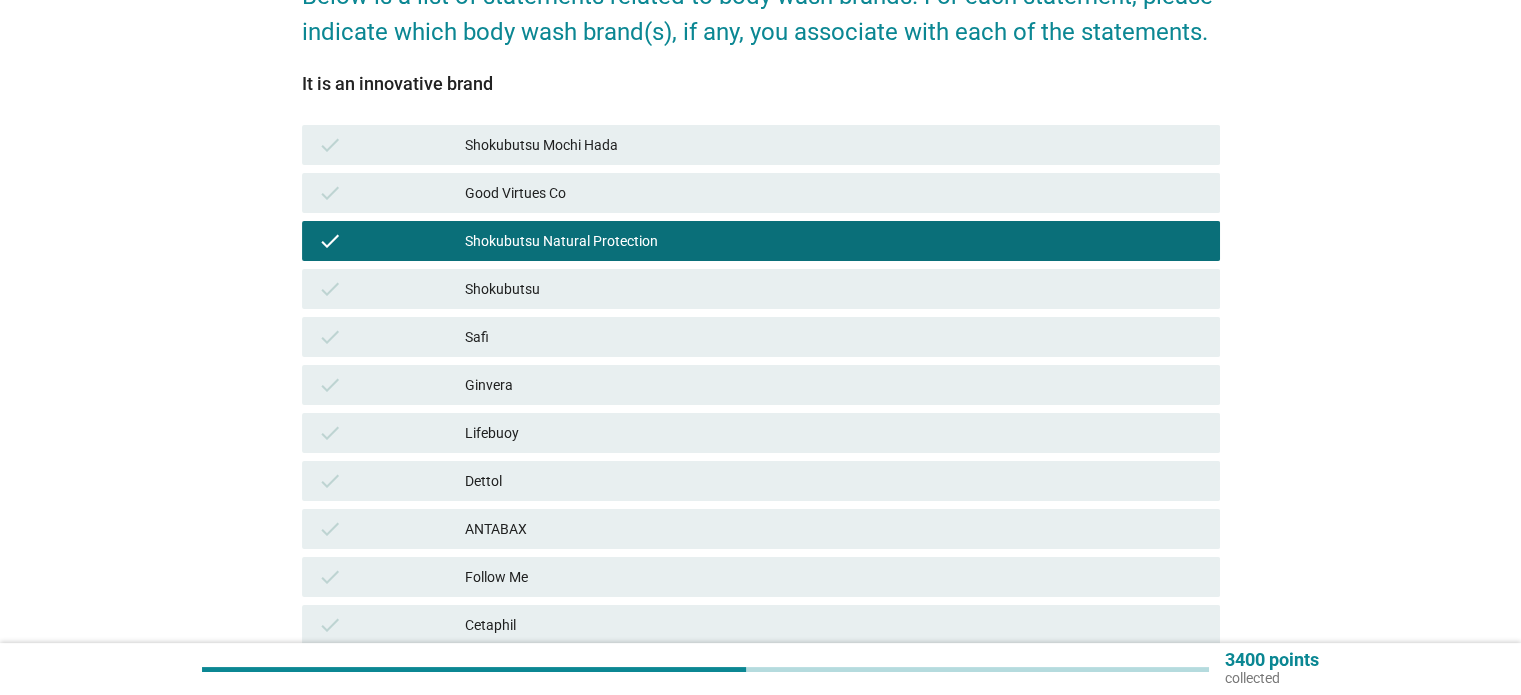 click on "check   Shokubutsu Mochi Hada" at bounding box center [761, 145] 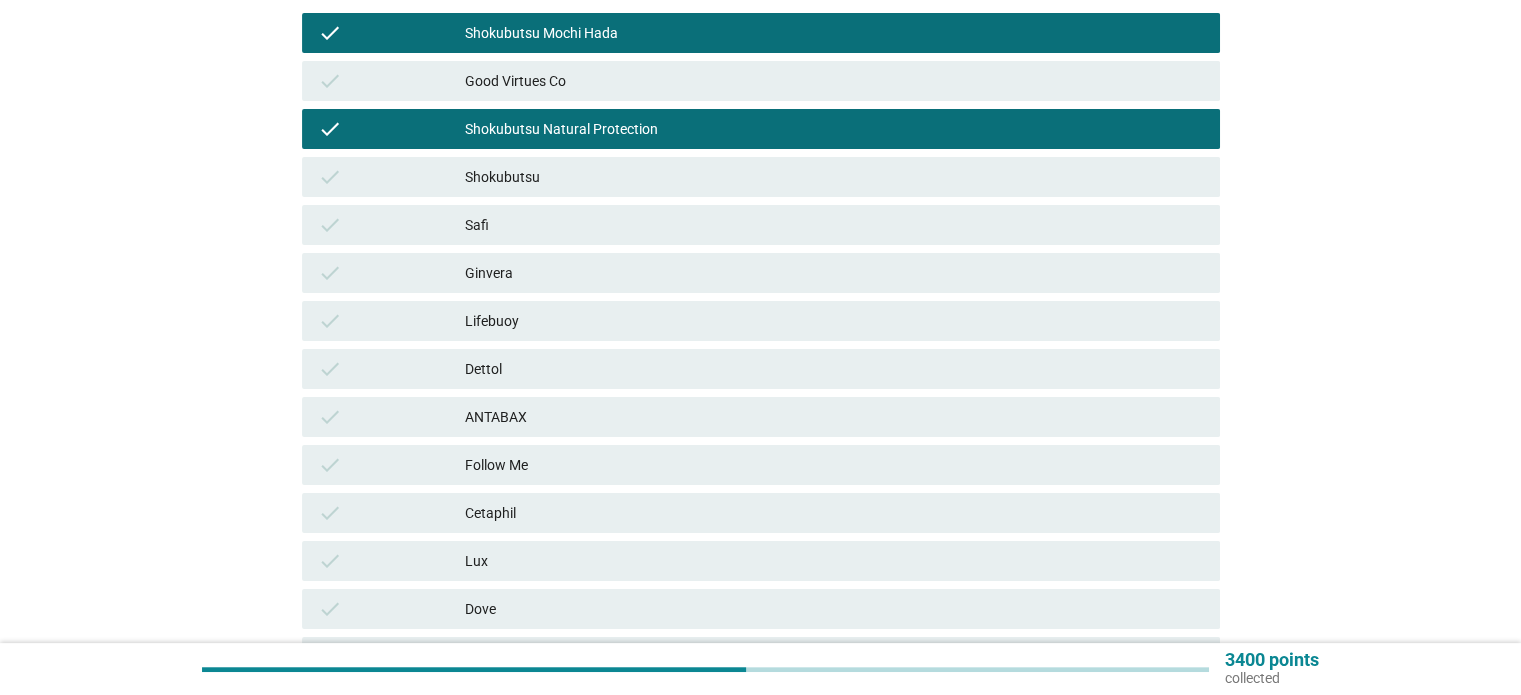 scroll, scrollTop: 500, scrollLeft: 0, axis: vertical 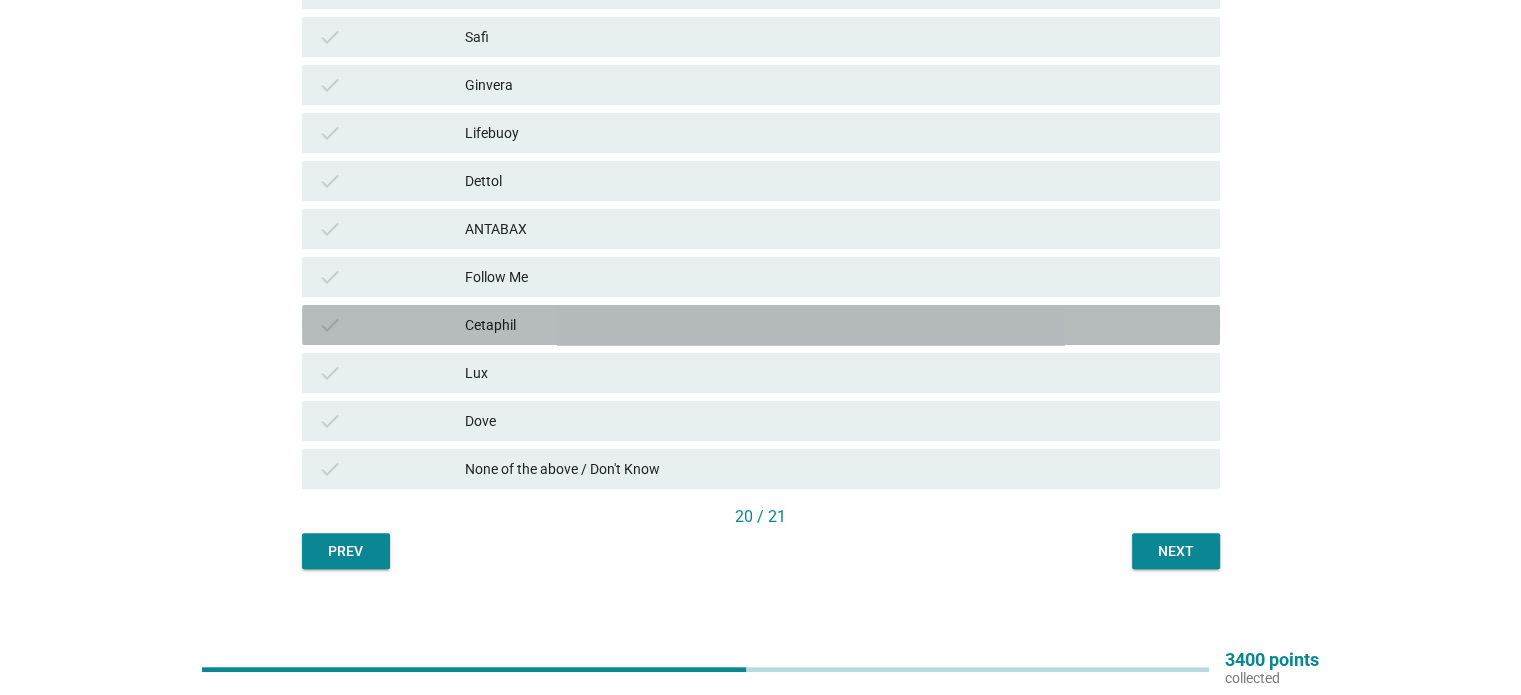 click on "Cetaphil" at bounding box center (834, 325) 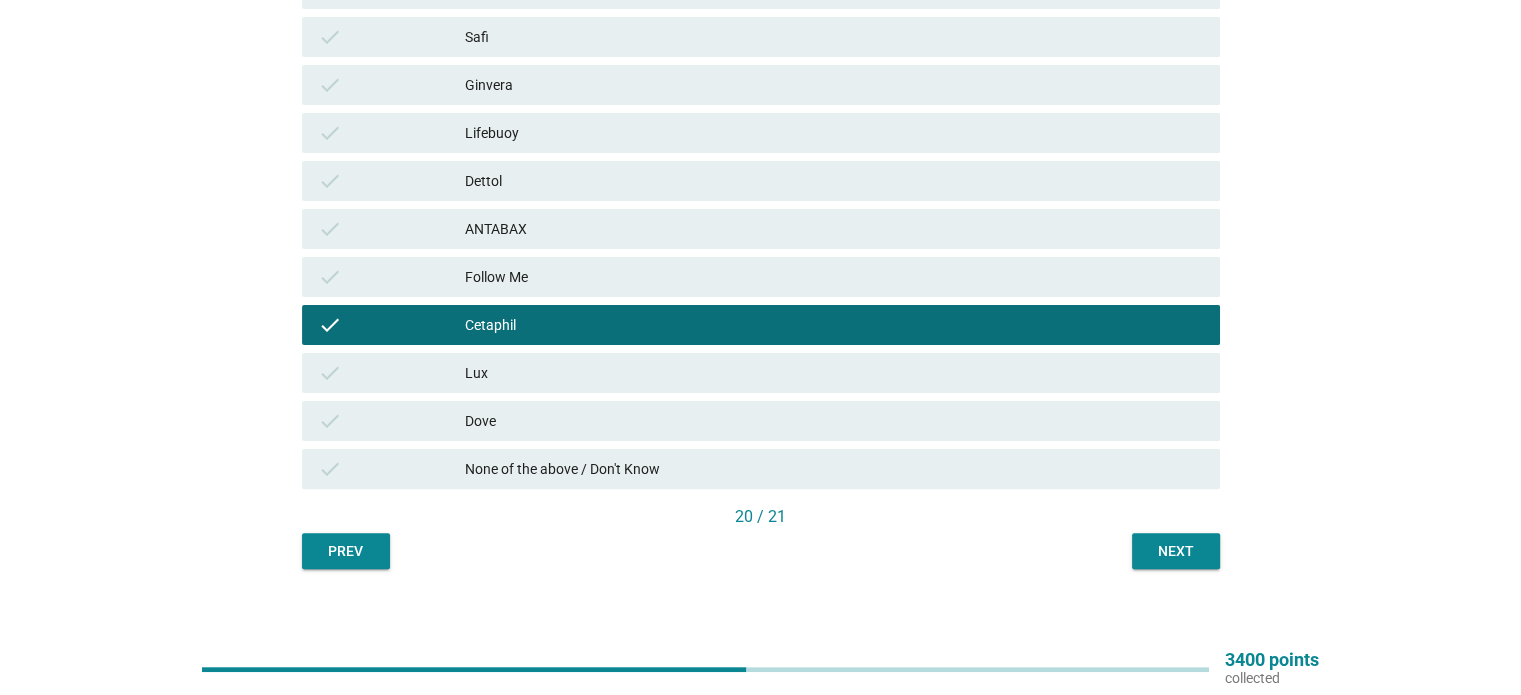 click on "Next" at bounding box center (1176, 551) 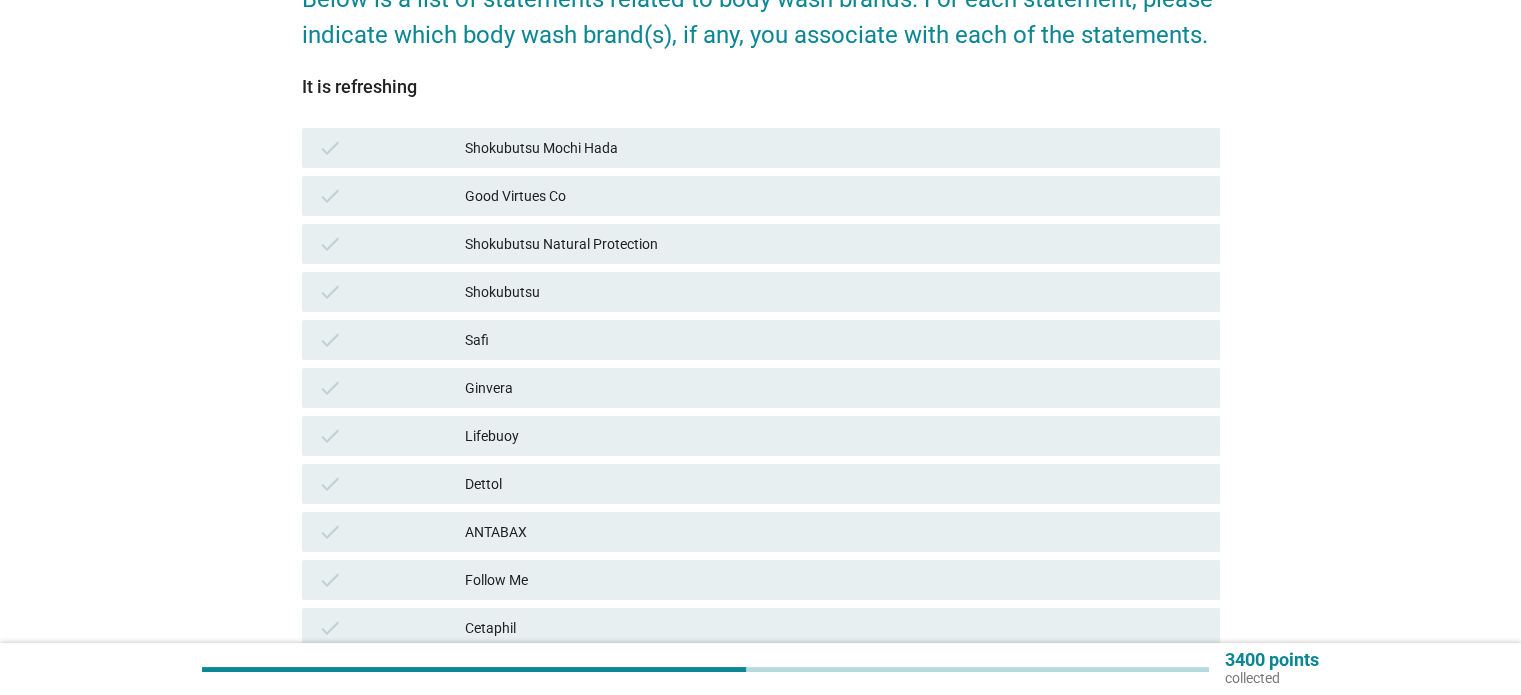 scroll, scrollTop: 200, scrollLeft: 0, axis: vertical 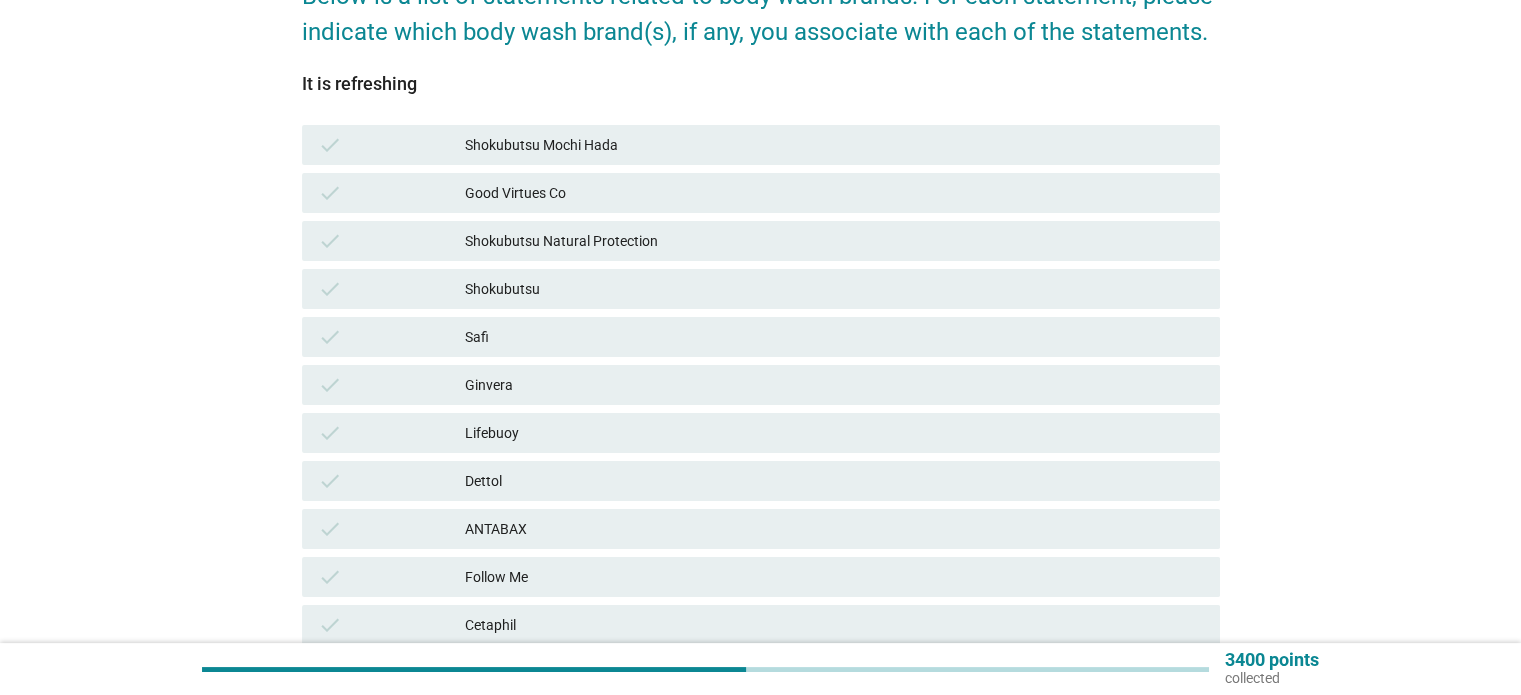 click on "Dettol" at bounding box center (834, 481) 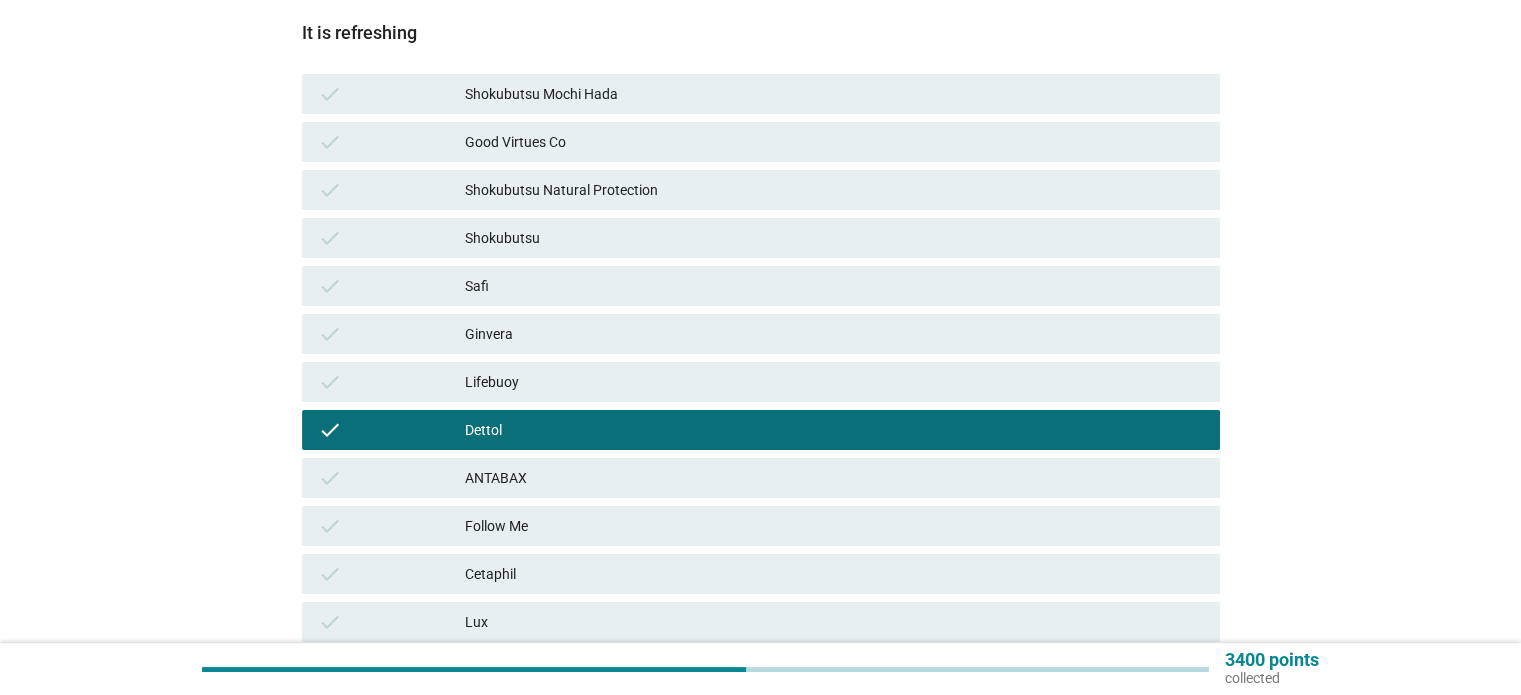 scroll, scrollTop: 300, scrollLeft: 0, axis: vertical 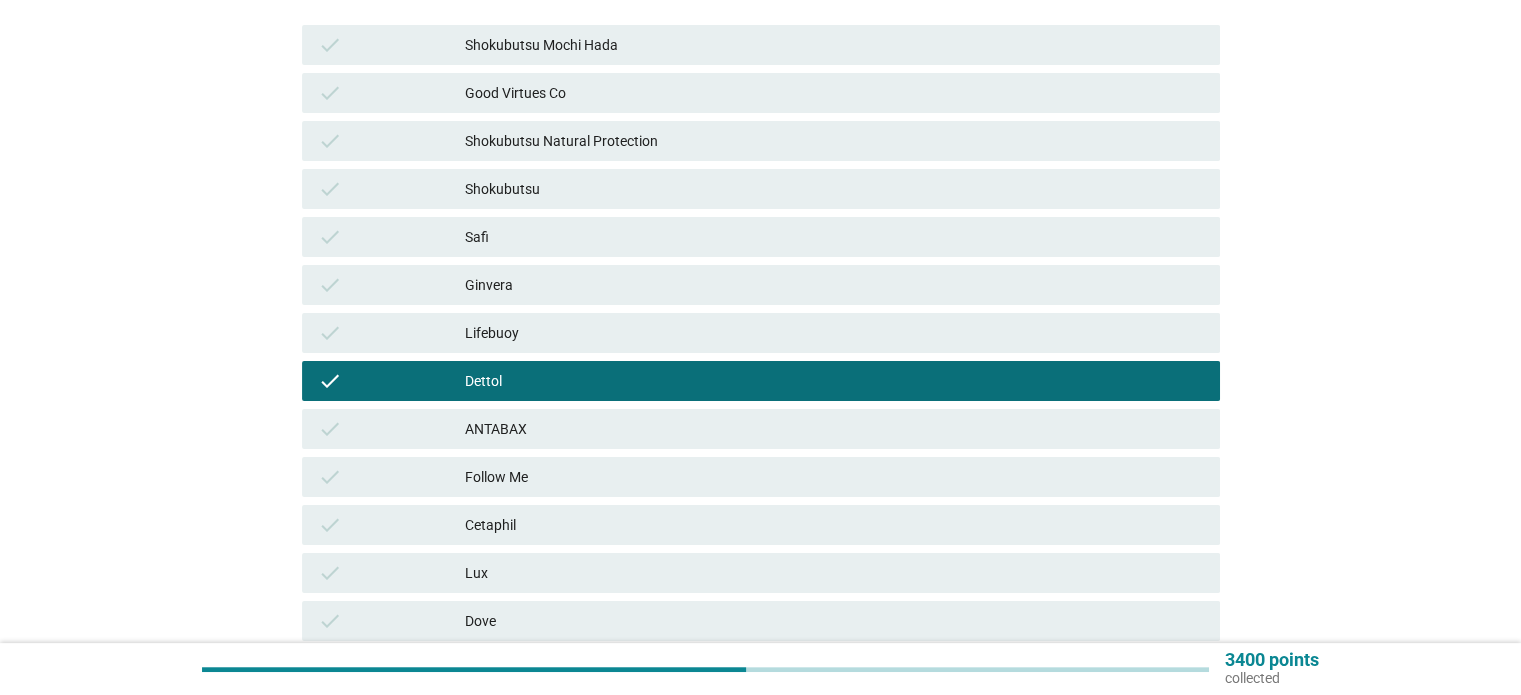 click on "Dove" at bounding box center [834, 621] 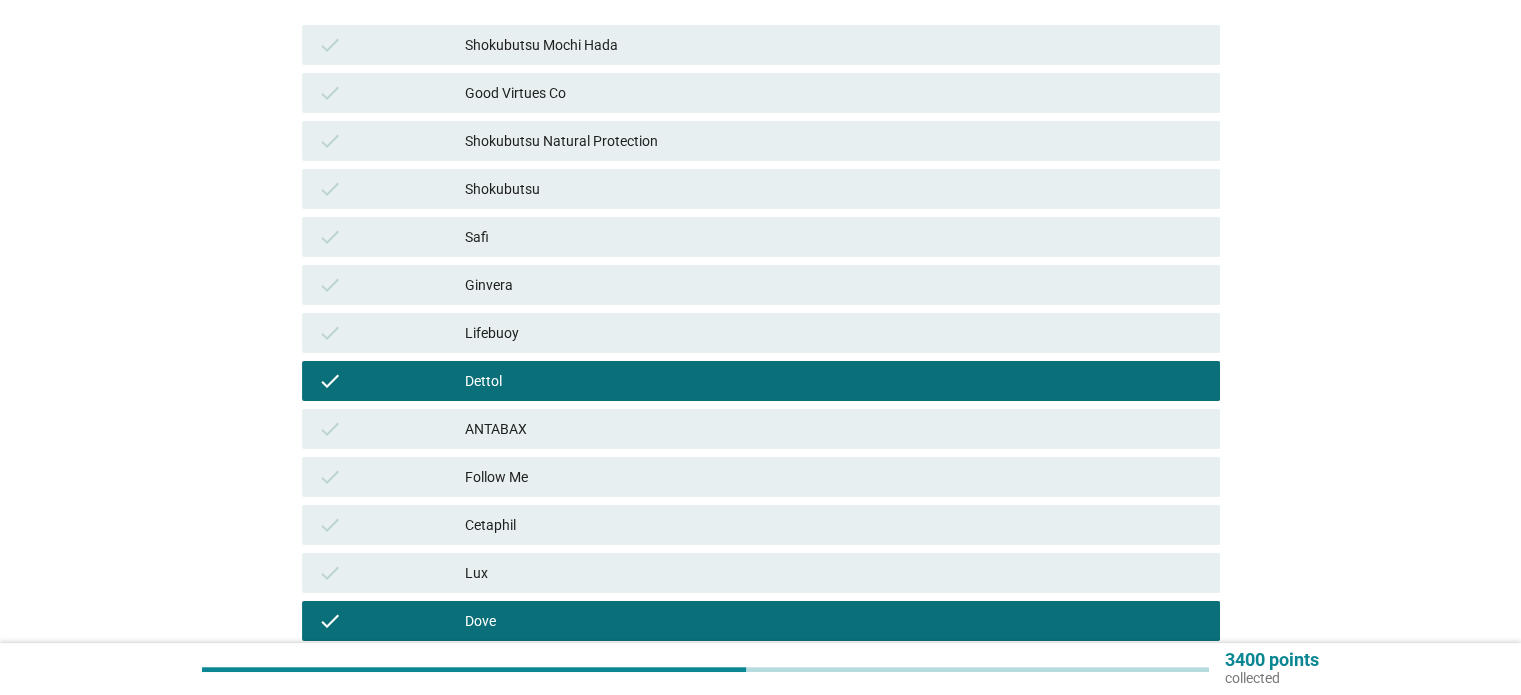 click on "Shokubutsu Mochi Hada" at bounding box center [834, 45] 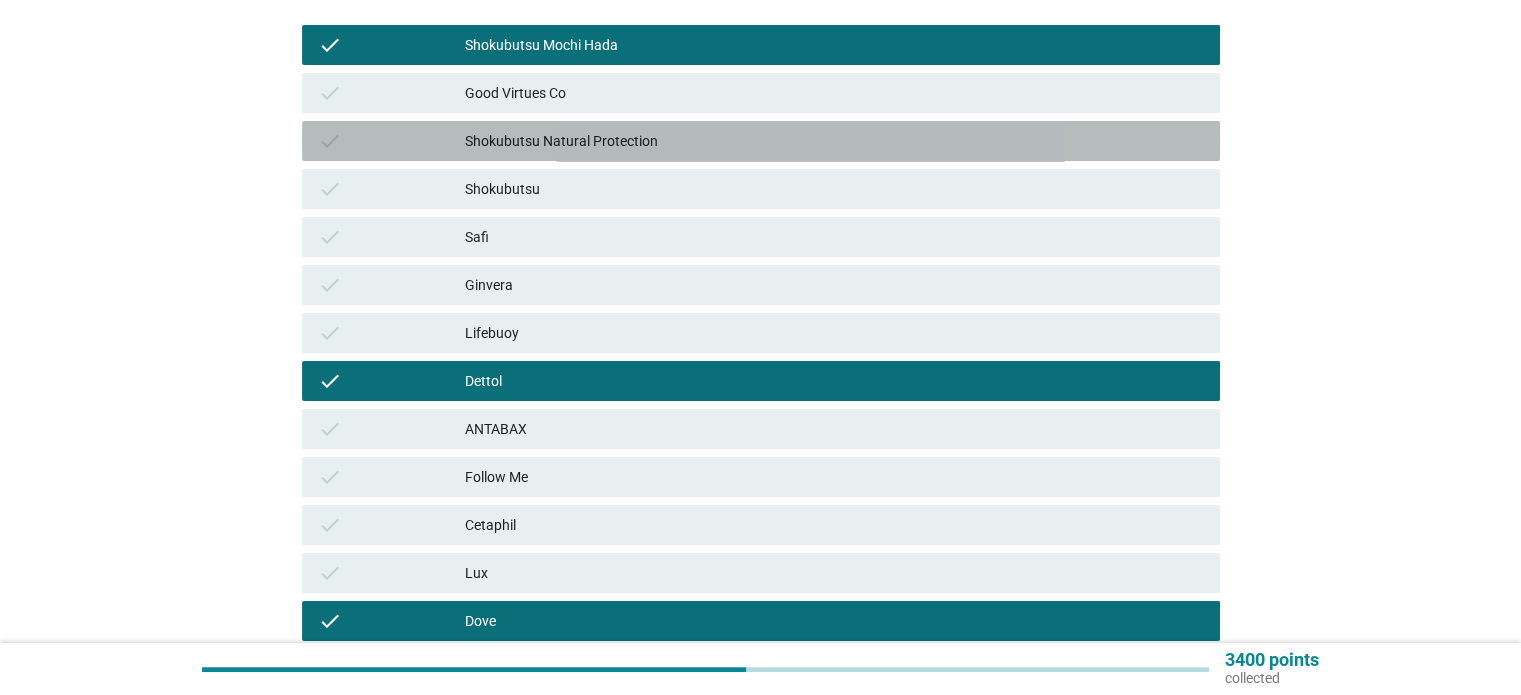 drag, startPoint x: 656, startPoint y: 136, endPoint x: 1052, endPoint y: 258, distance: 414.36697 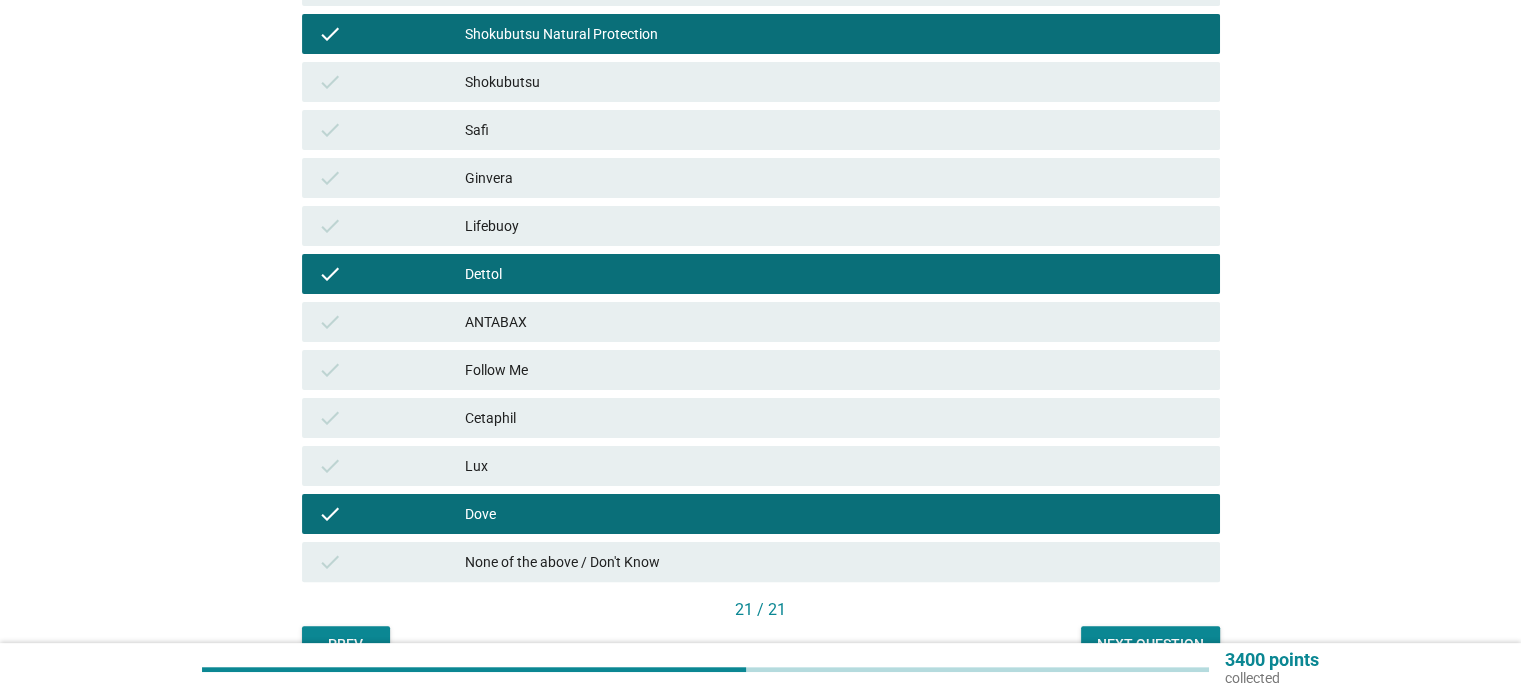 scroll, scrollTop: 516, scrollLeft: 0, axis: vertical 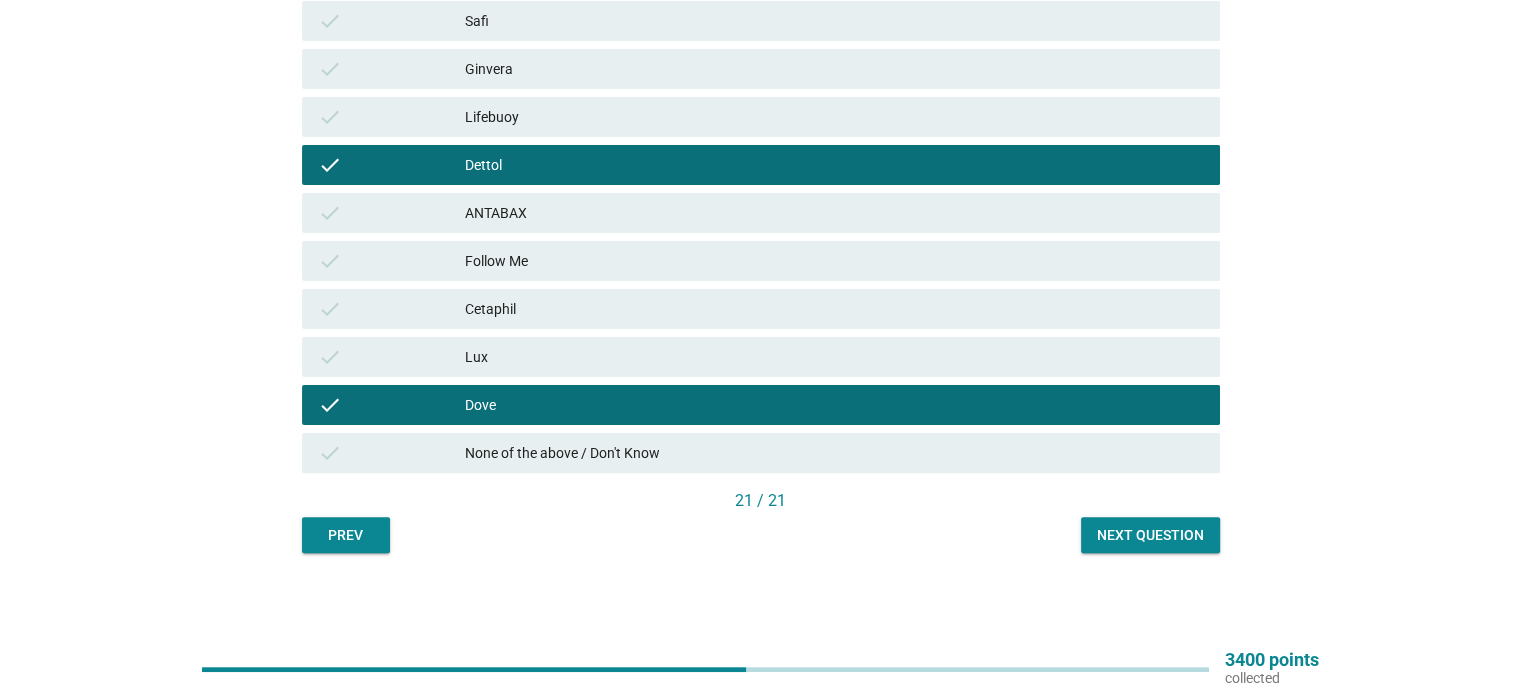 click on "Next question" at bounding box center [1150, 535] 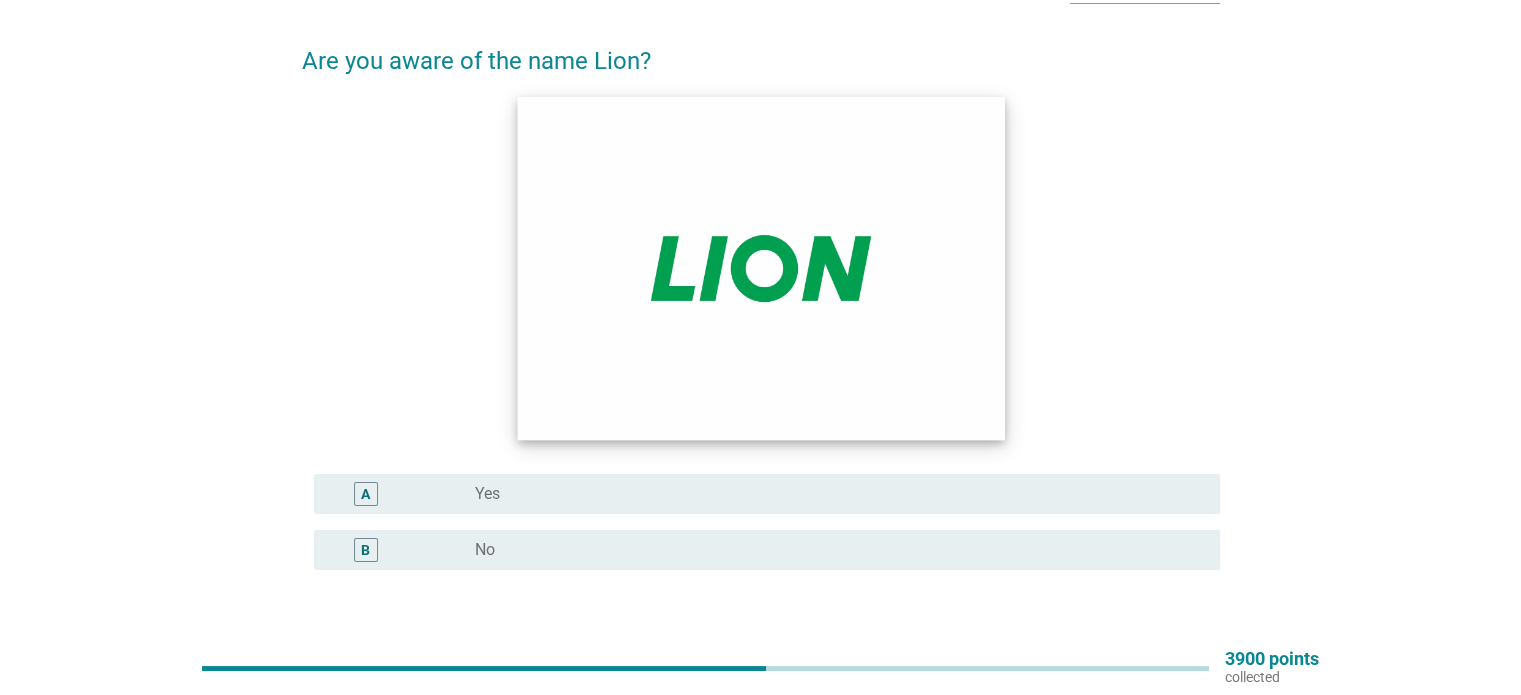 scroll, scrollTop: 200, scrollLeft: 0, axis: vertical 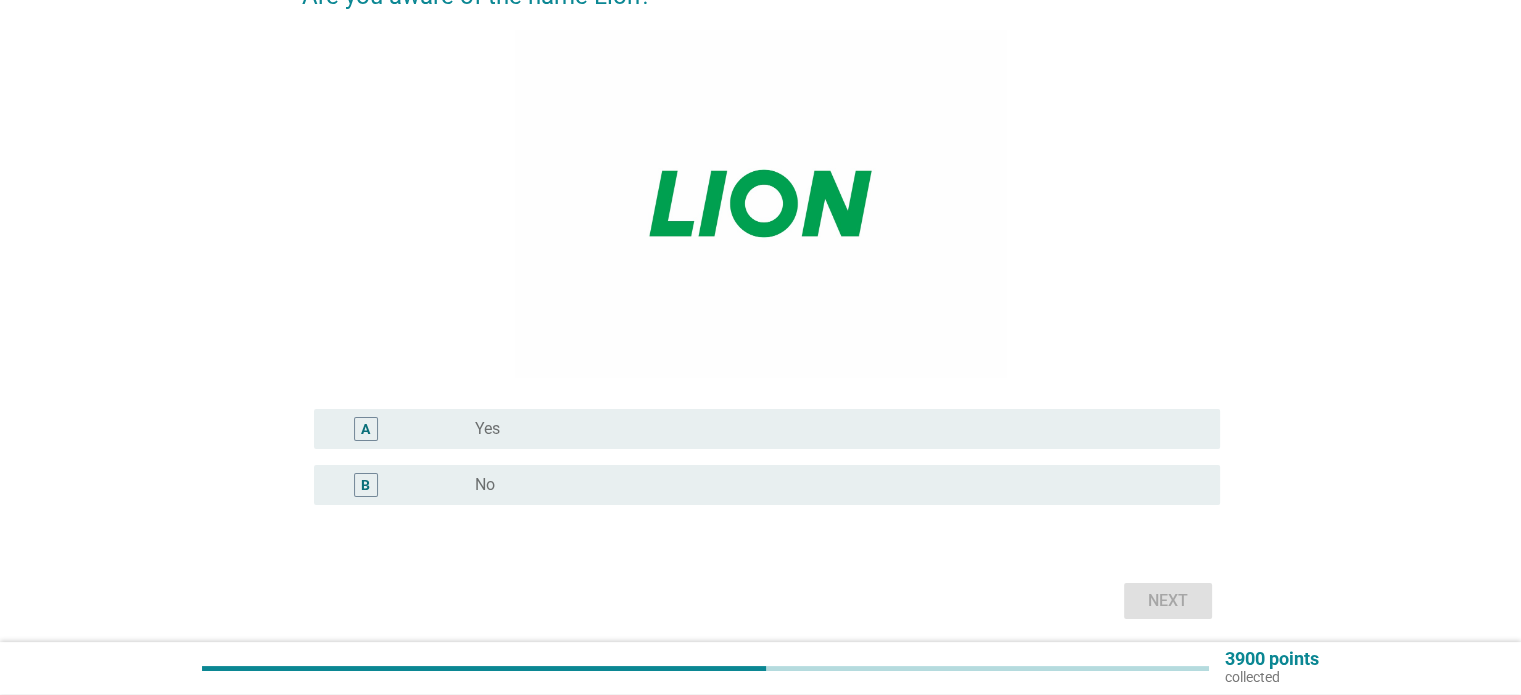 click on "radio_button_unchecked Yes" at bounding box center (831, 429) 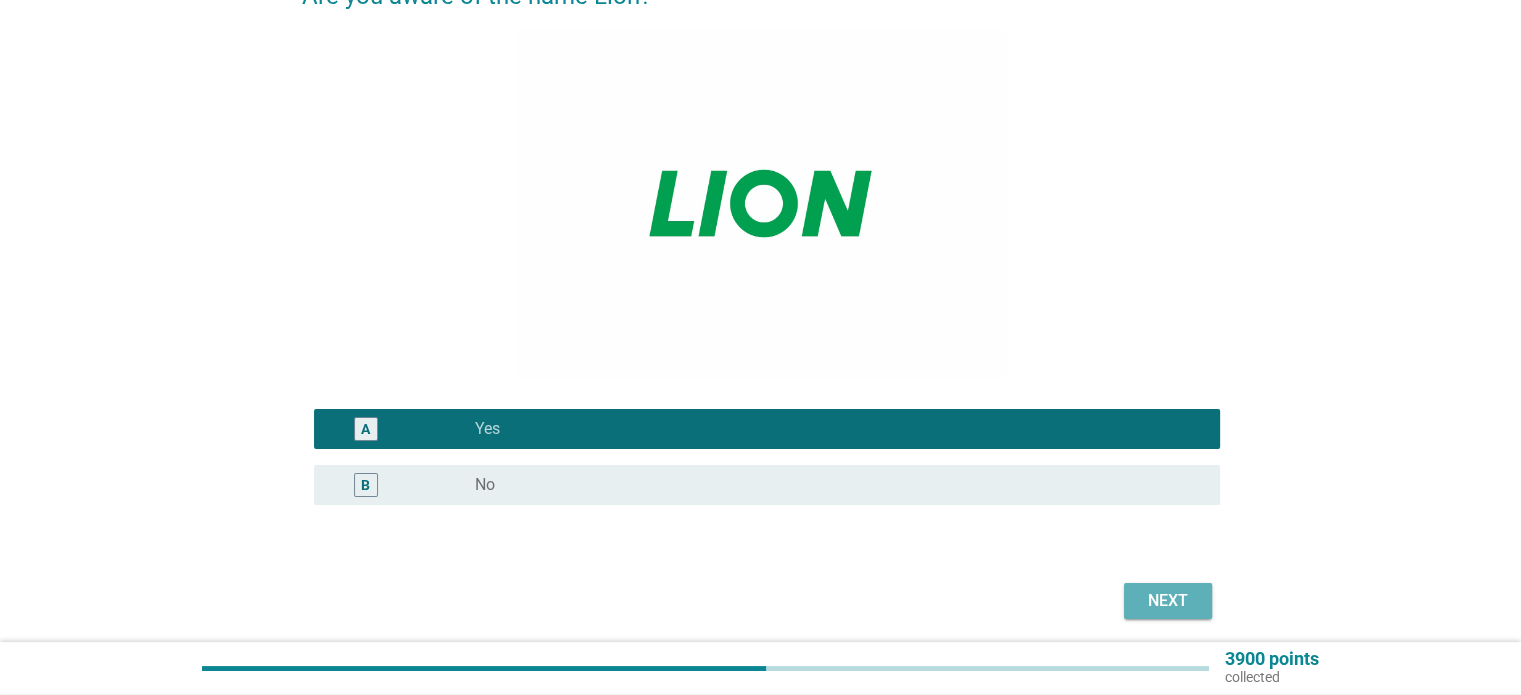 click on "Next" at bounding box center [1168, 601] 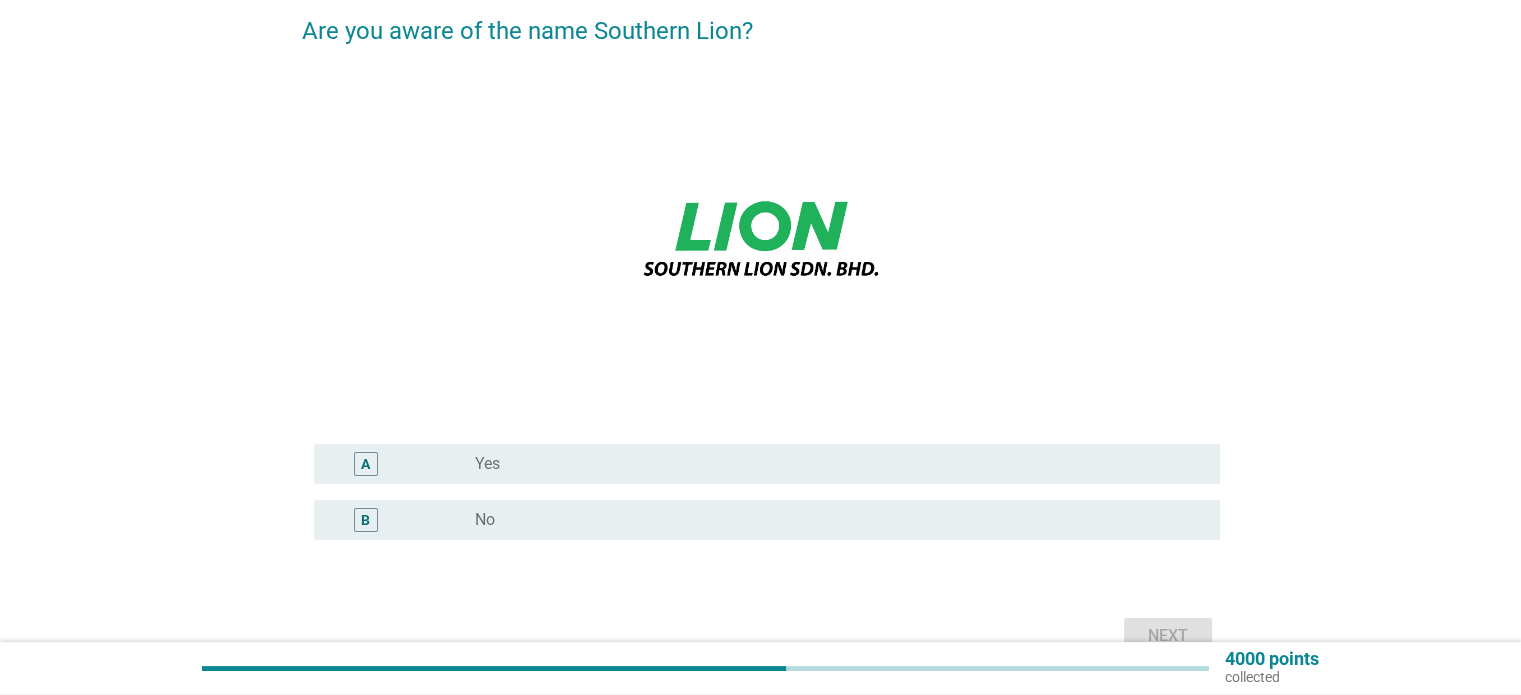 scroll, scrollTop: 200, scrollLeft: 0, axis: vertical 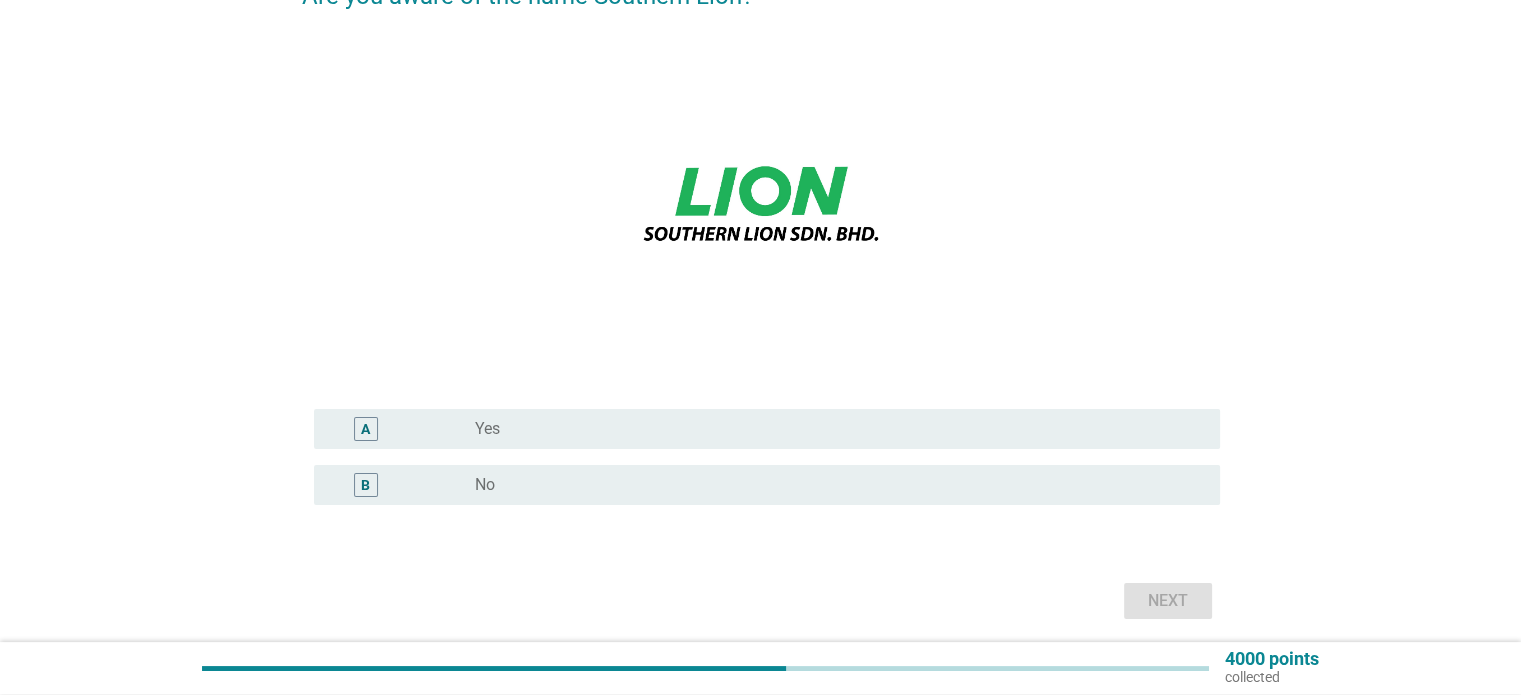 click on "radio_button_unchecked Yes" at bounding box center (831, 429) 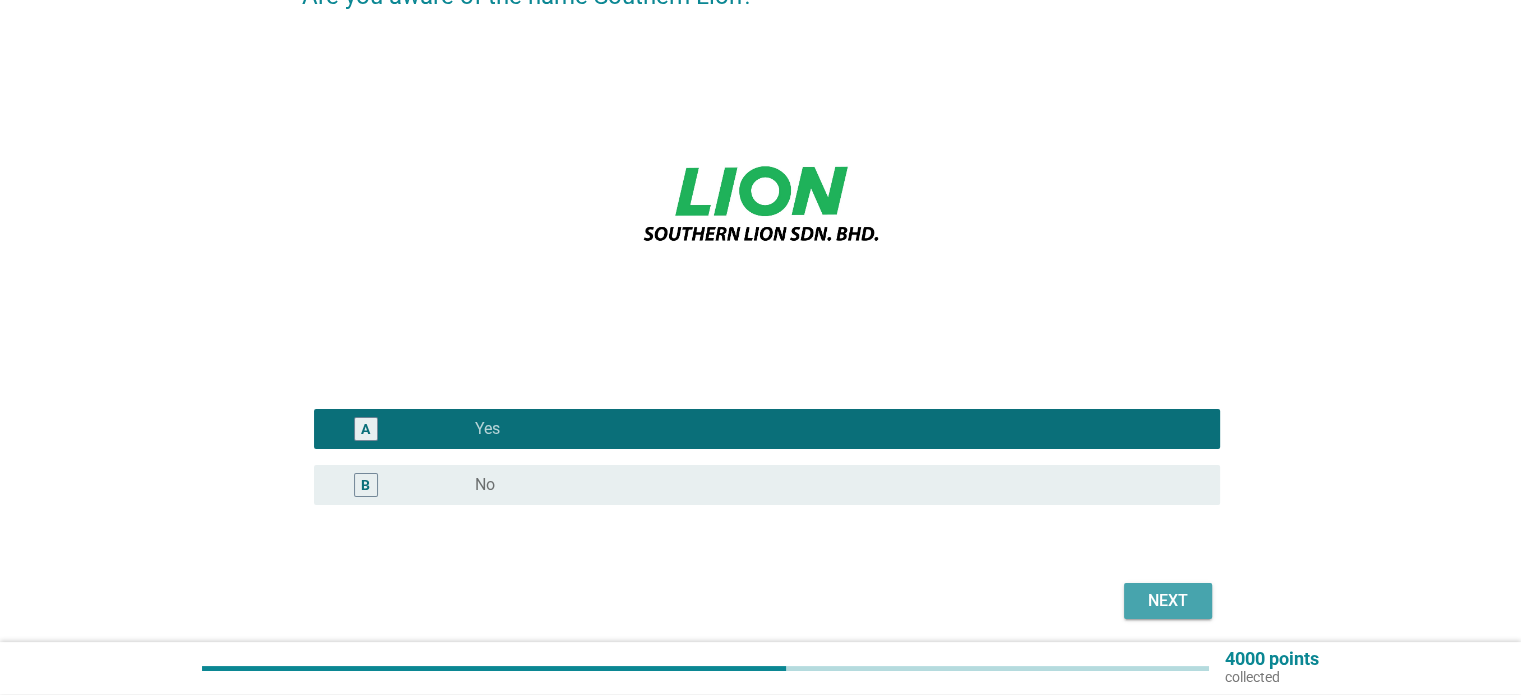 click on "Next" at bounding box center (1168, 601) 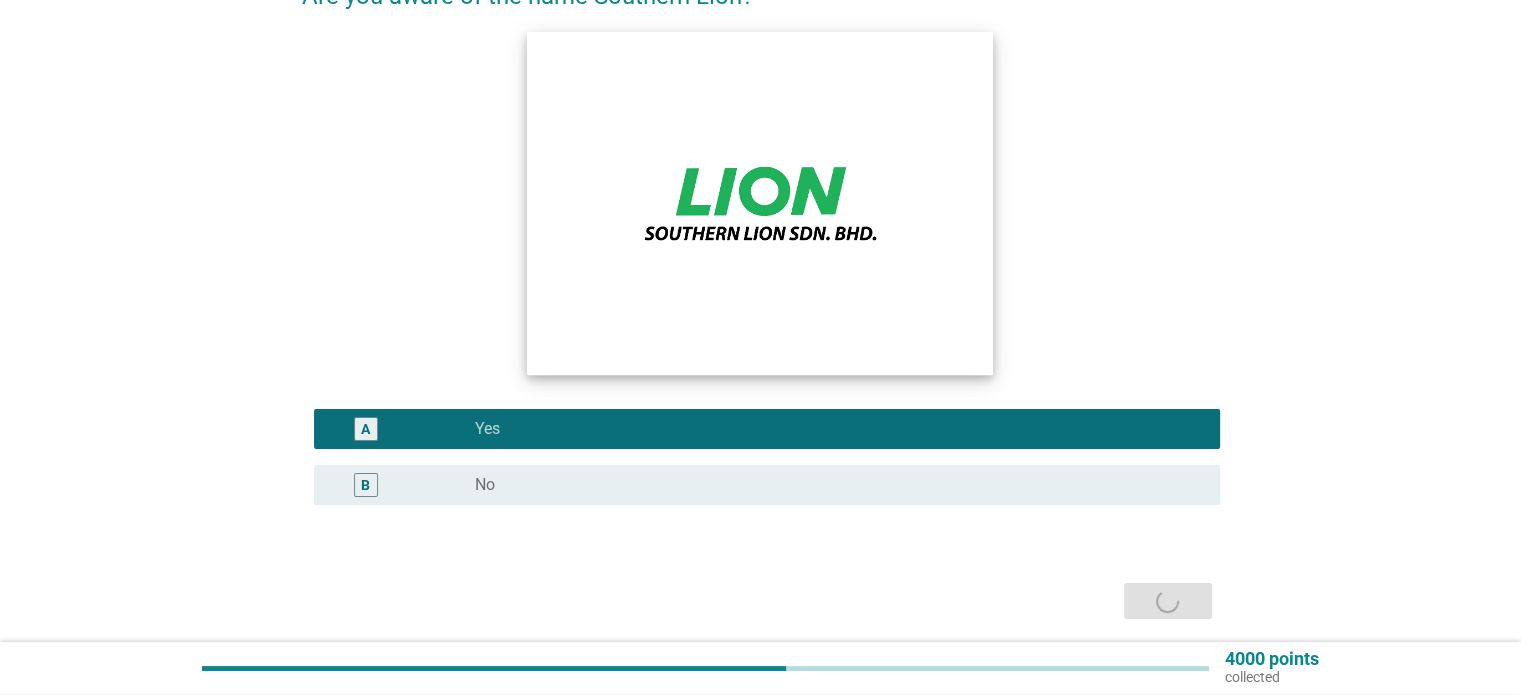 scroll, scrollTop: 0, scrollLeft: 0, axis: both 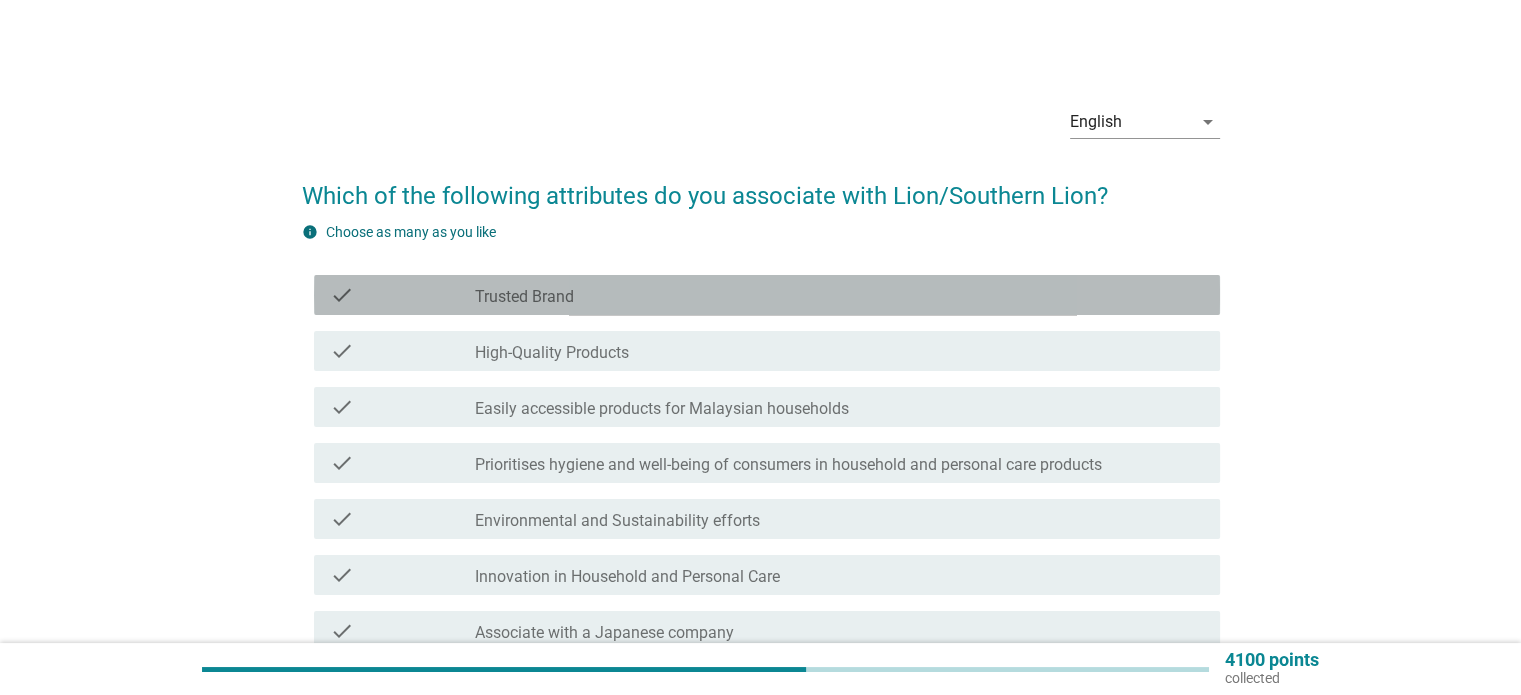 click on "check_box_outline_blank Trusted Brand" at bounding box center [839, 295] 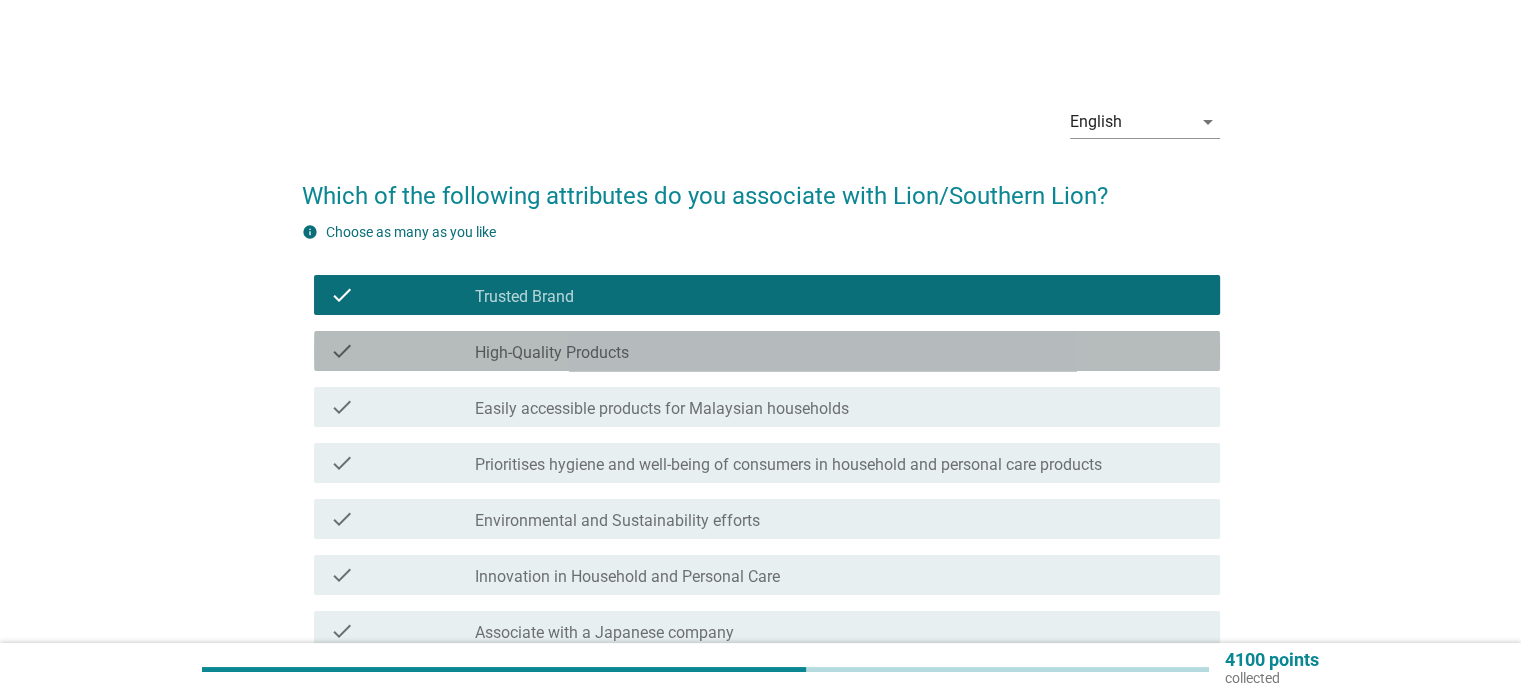 click on "check_box_outline_blank High-Quality Products" at bounding box center (839, 351) 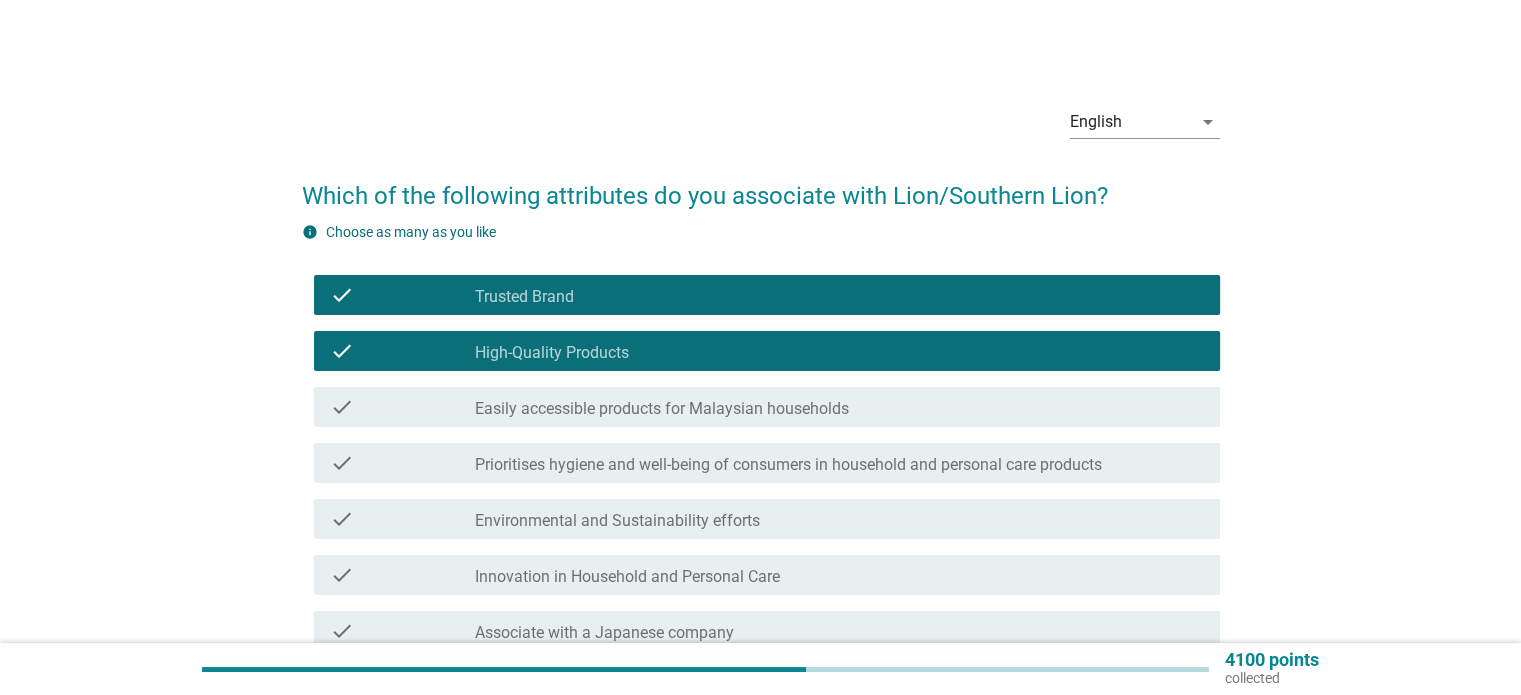 scroll, scrollTop: 100, scrollLeft: 0, axis: vertical 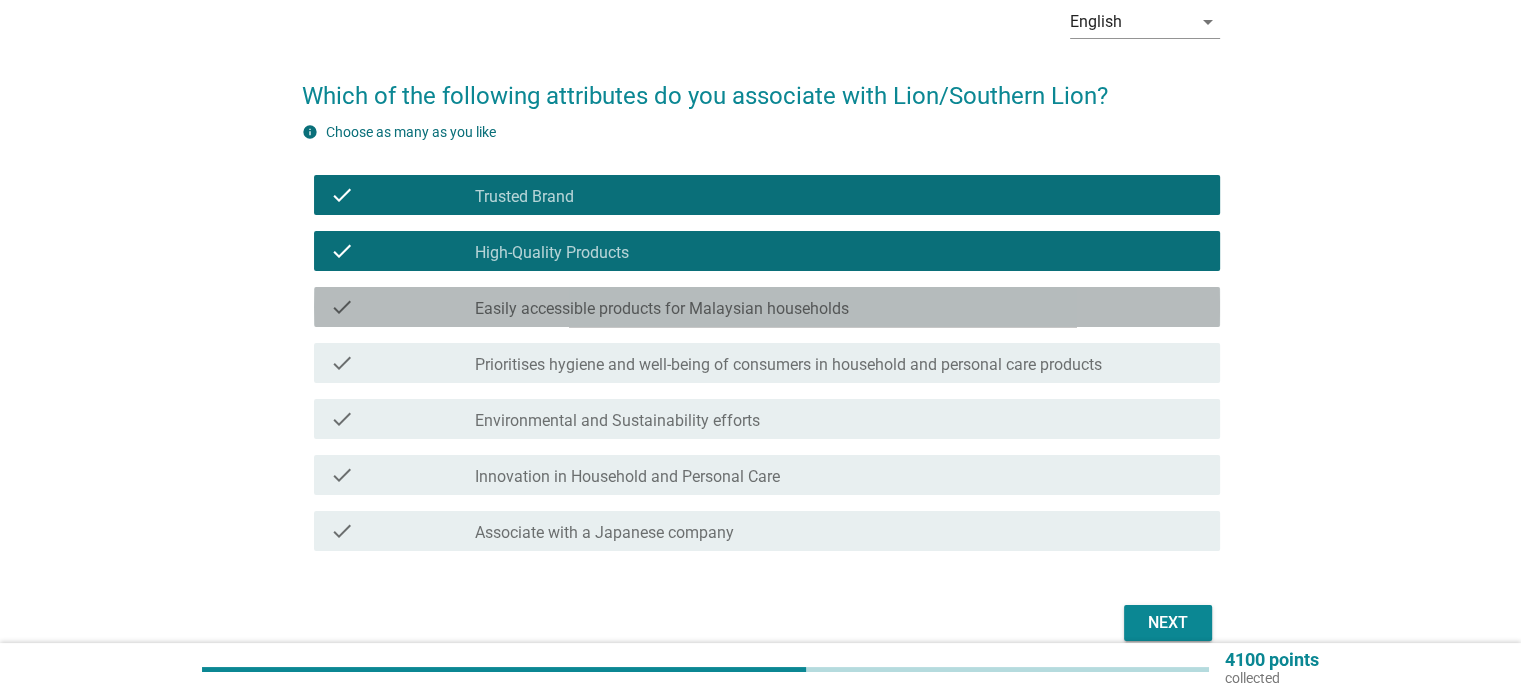 click on "check_box_outline_blank Easily accessible products for Malaysian households" at bounding box center [839, 307] 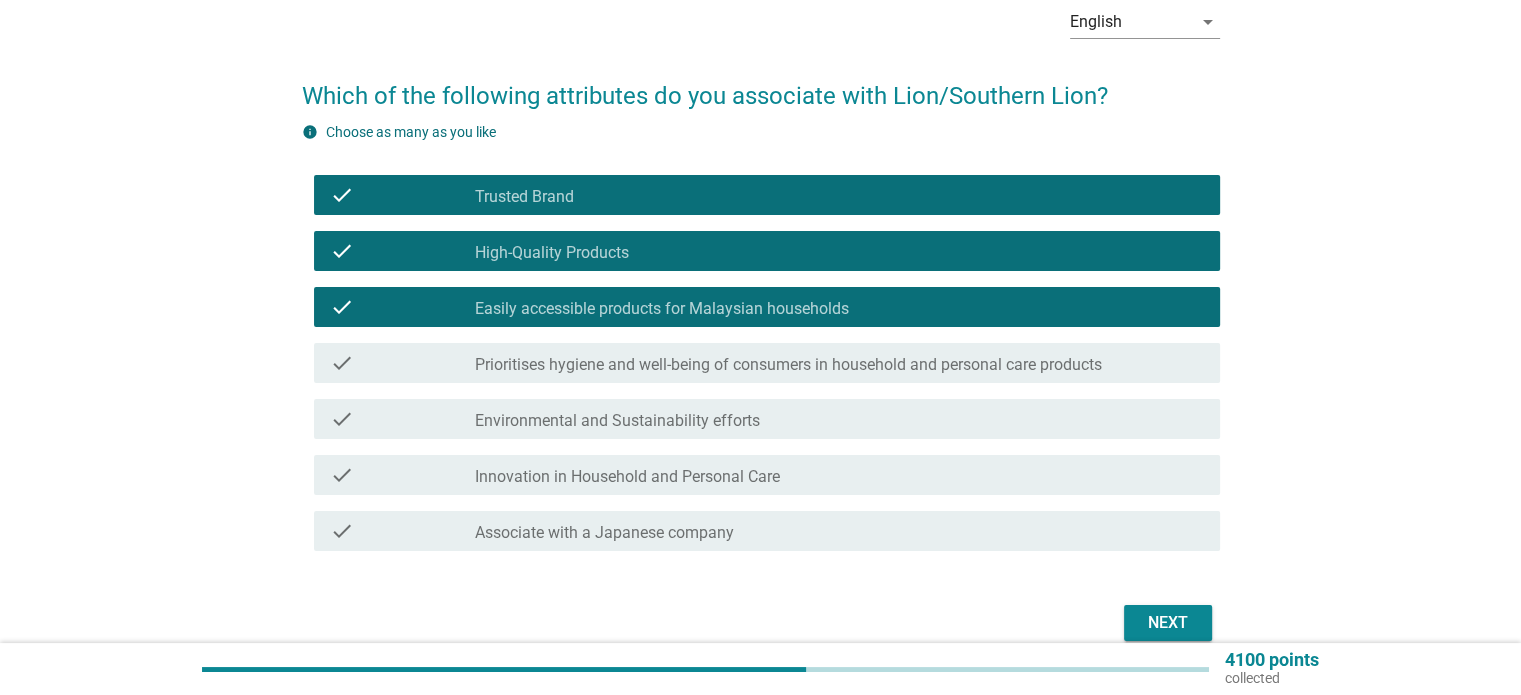 click on "Prioritises hygiene and well-being of consumers in household and personal care products" at bounding box center [788, 365] 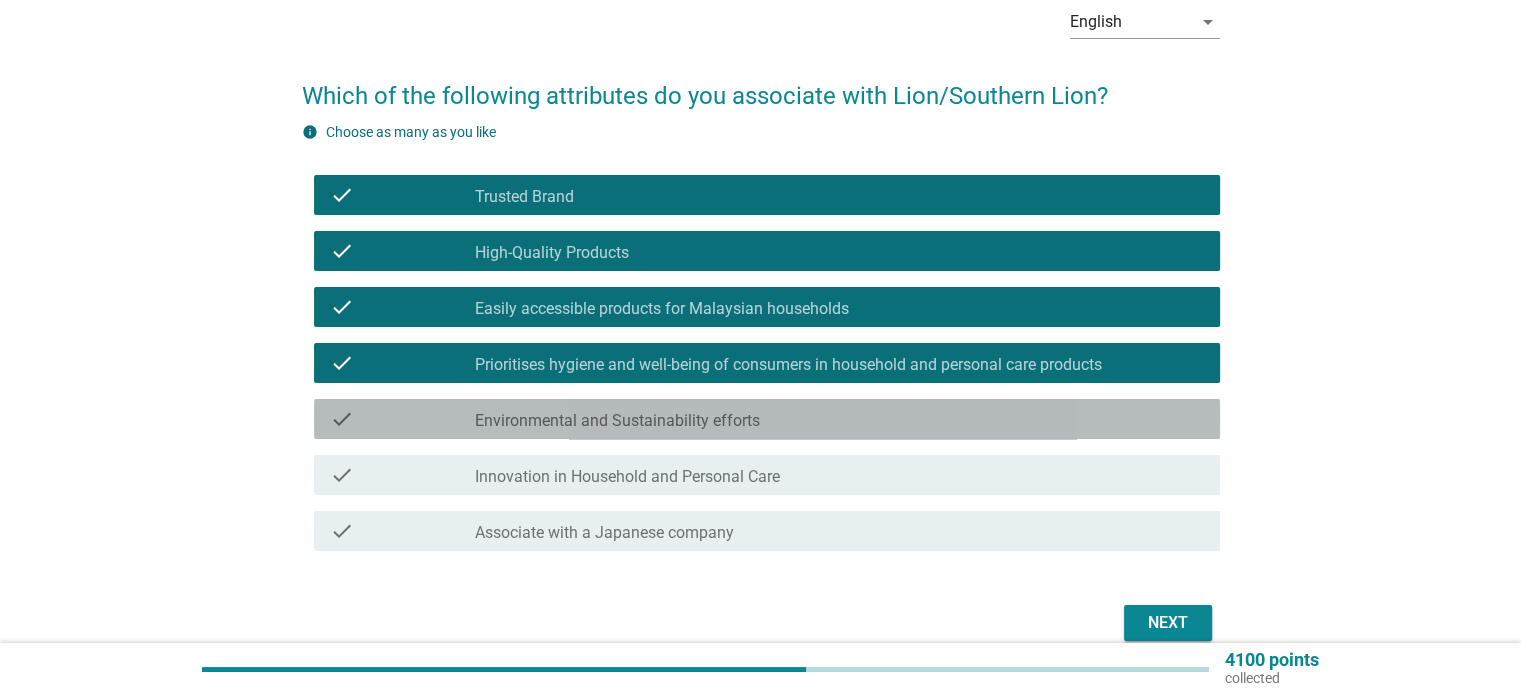 drag, startPoint x: 809, startPoint y: 420, endPoint x: 807, endPoint y: 435, distance: 15.132746 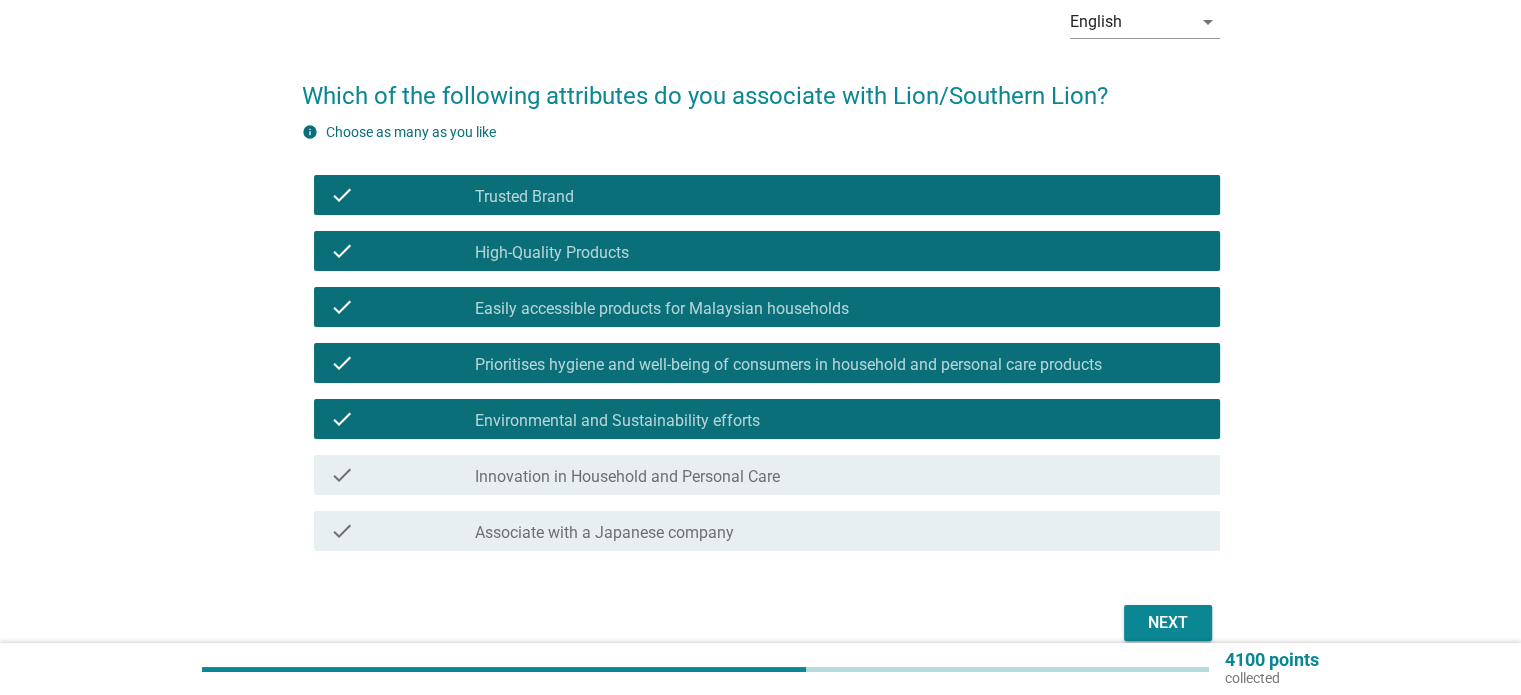 click on "check_box_outline_blank Innovation in Household and Personal Care" at bounding box center (839, 475) 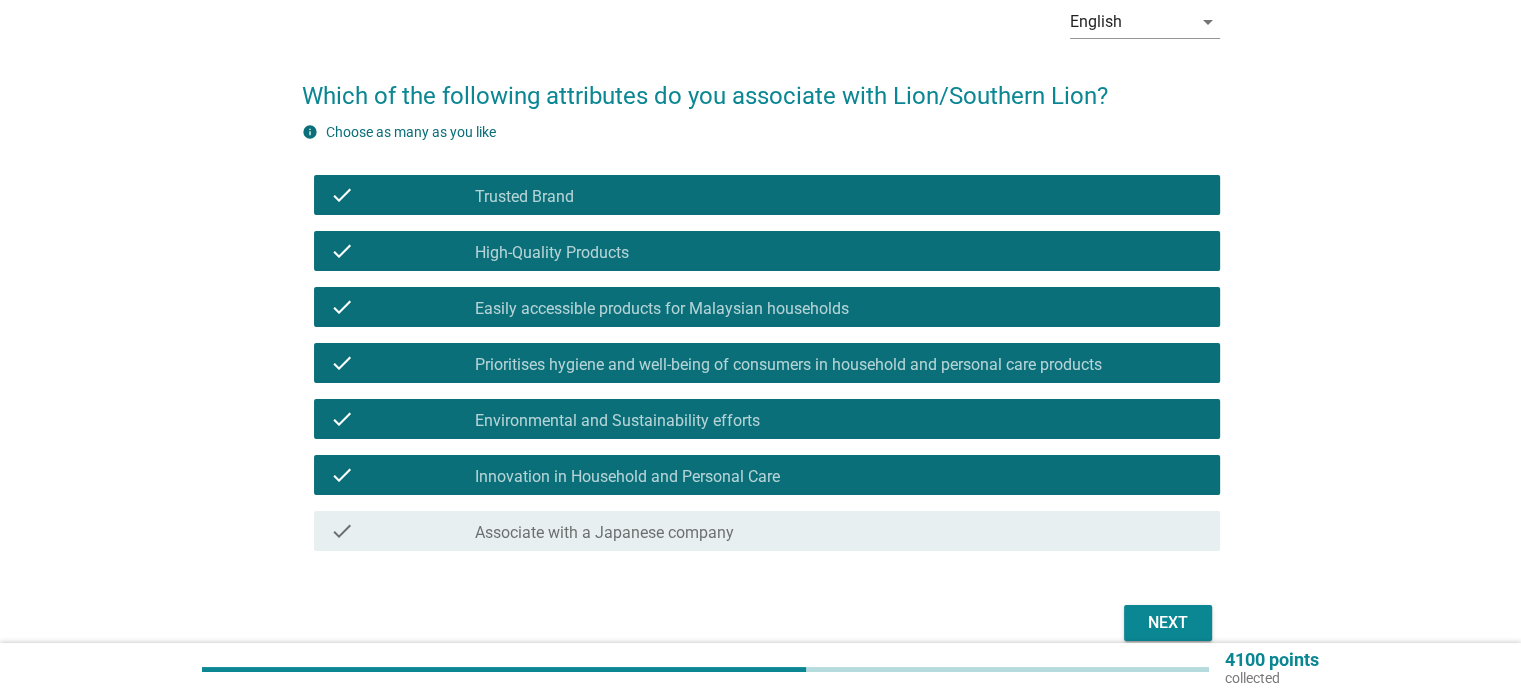click on "check     check_box_outline_blank Associate with a Japanese company" at bounding box center (767, 531) 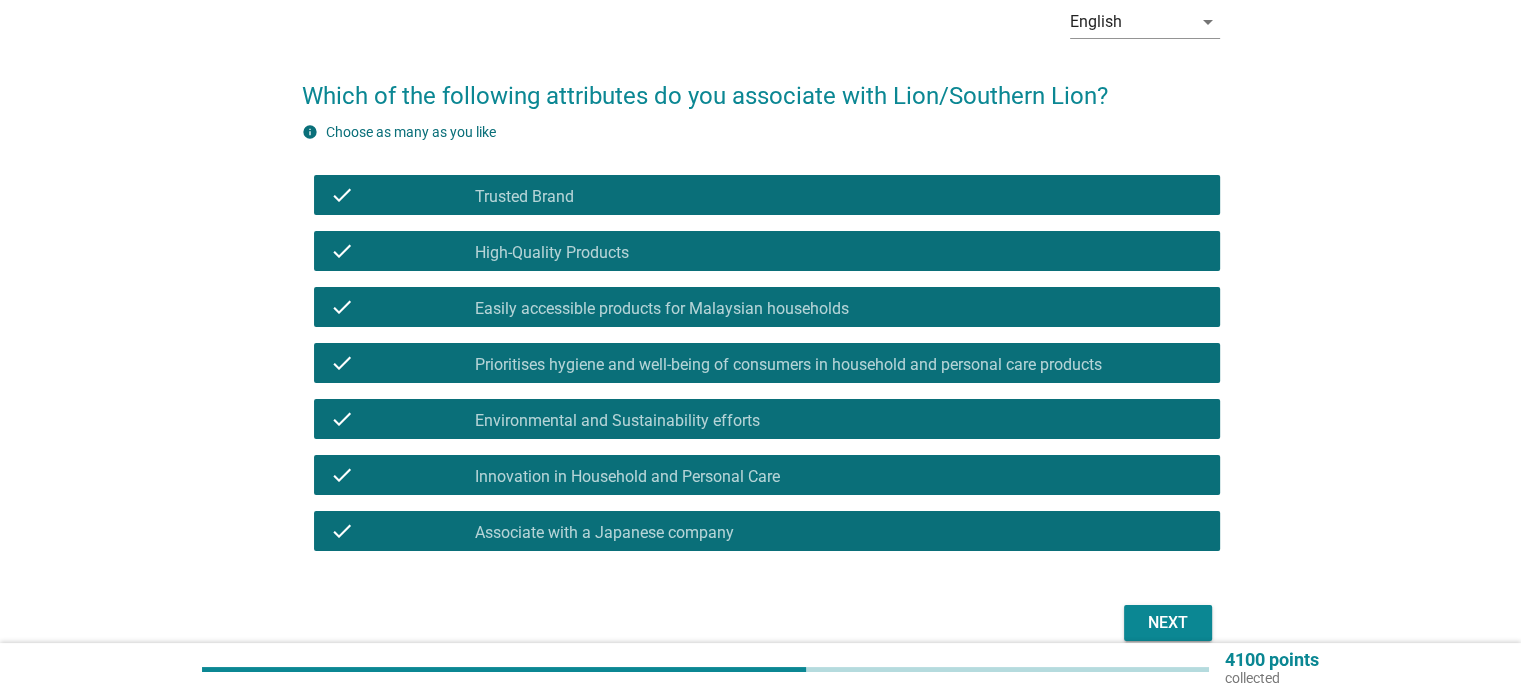 click on "Next" at bounding box center (1168, 623) 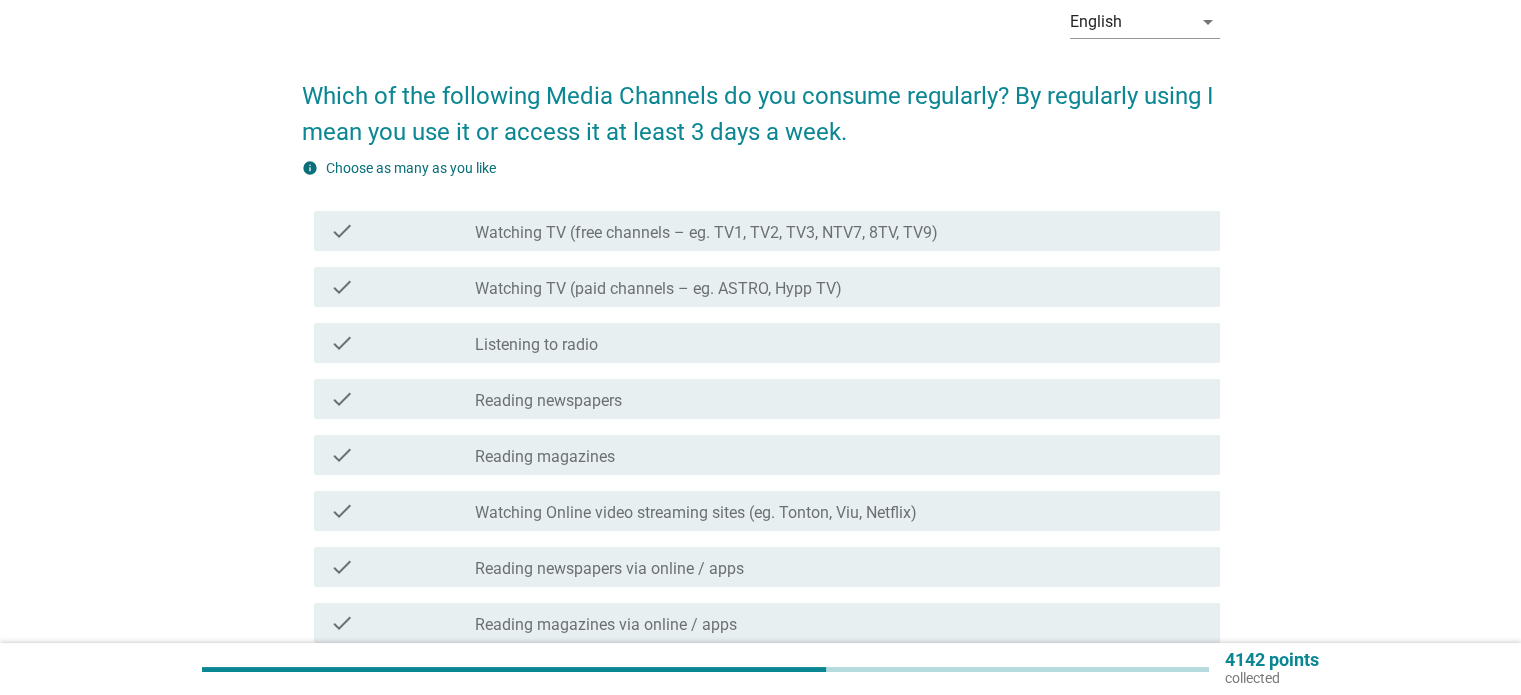 scroll, scrollTop: 0, scrollLeft: 0, axis: both 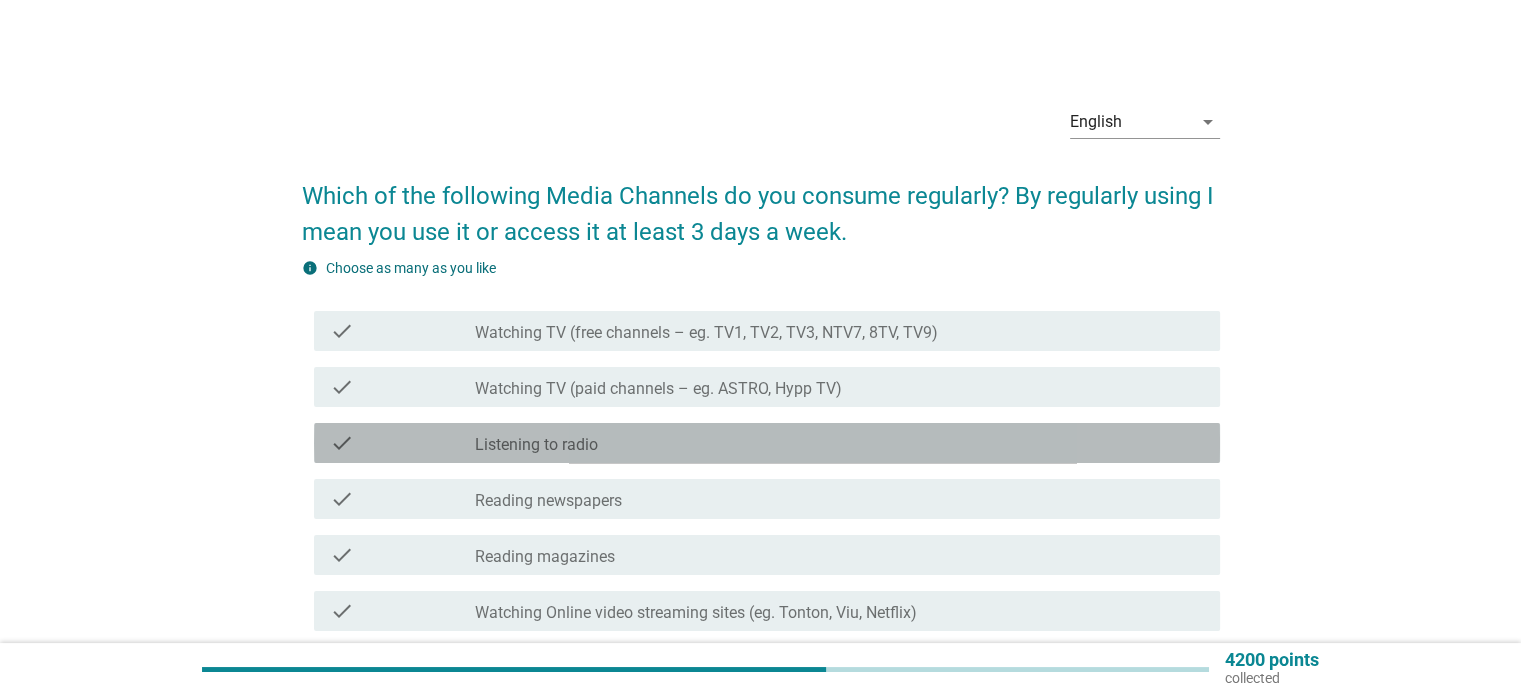 click on "check_box_outline_blank Listening to radio" at bounding box center [839, 443] 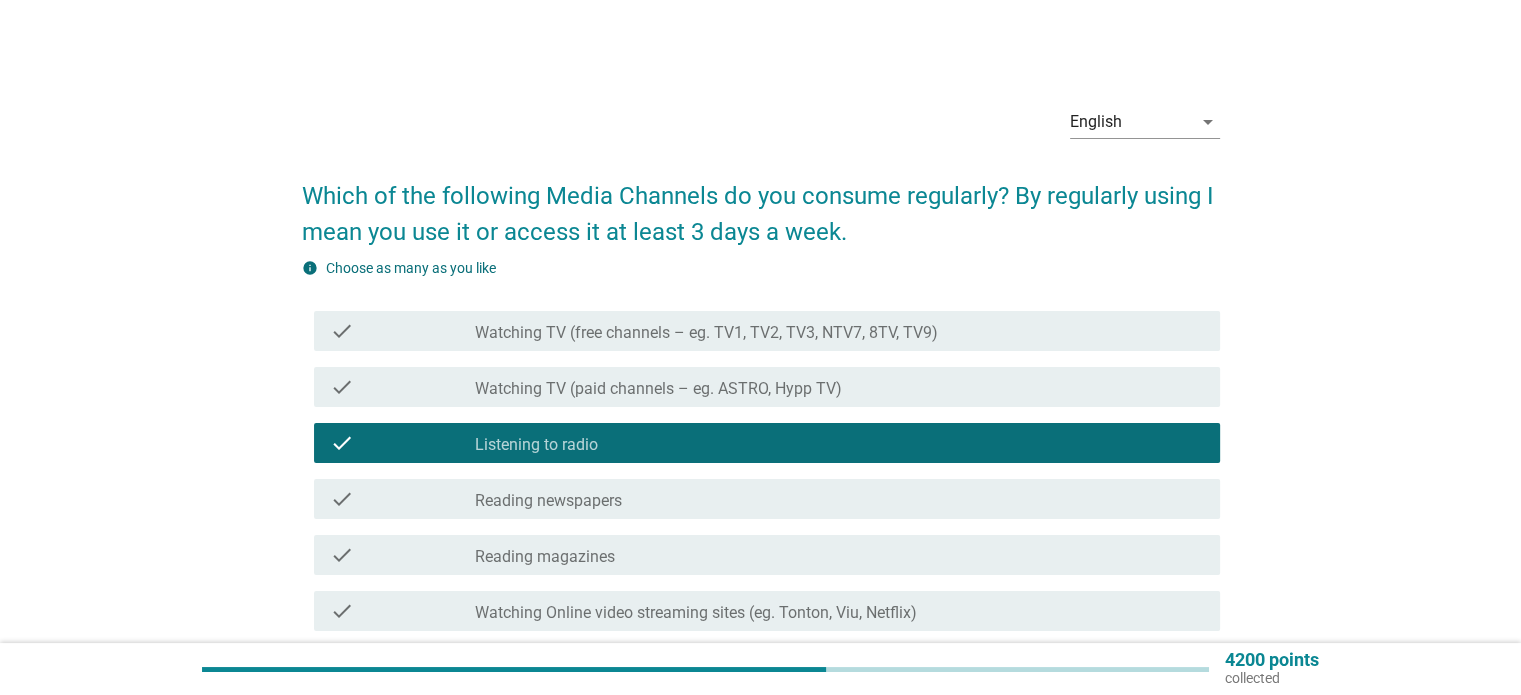 click on "check_box_outline_blank Watching TV (paid channels – eg. ASTRO, Hypp TV)" at bounding box center [839, 387] 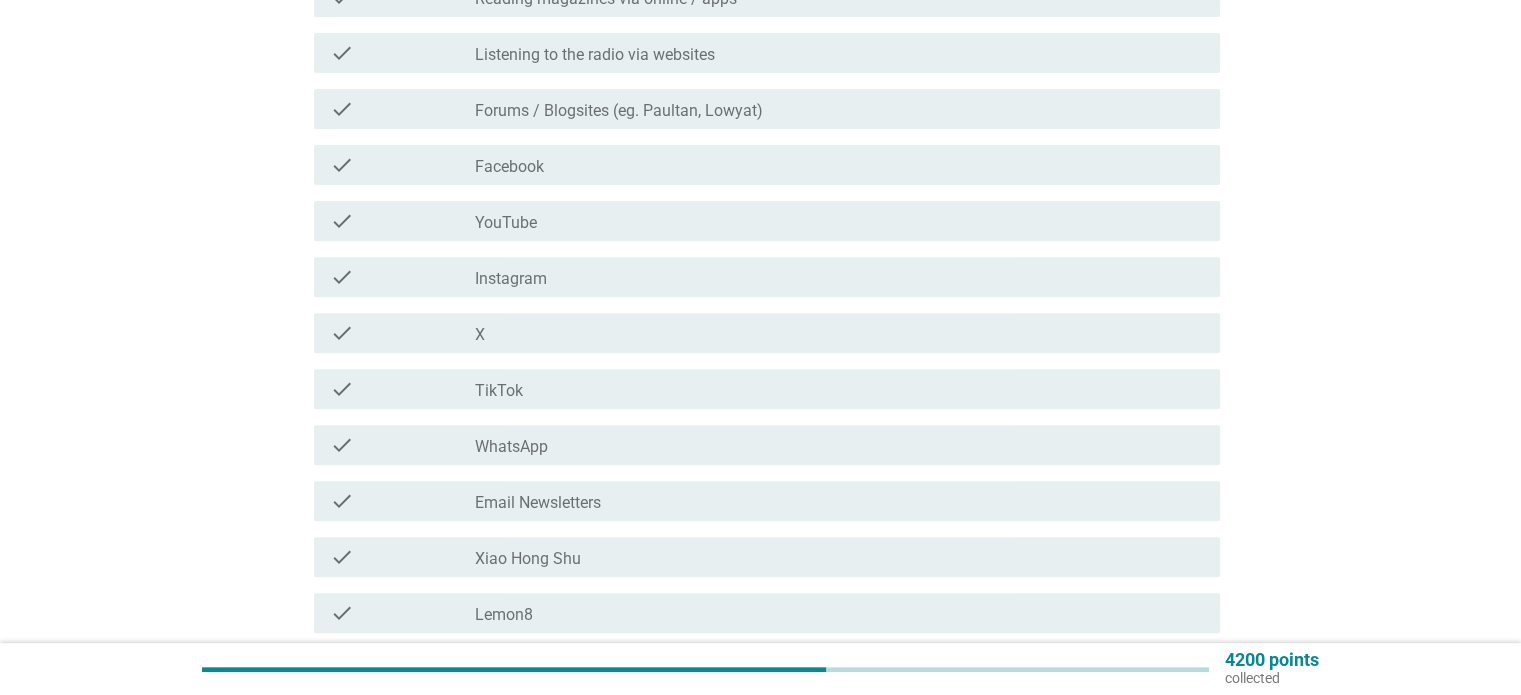 scroll, scrollTop: 800, scrollLeft: 0, axis: vertical 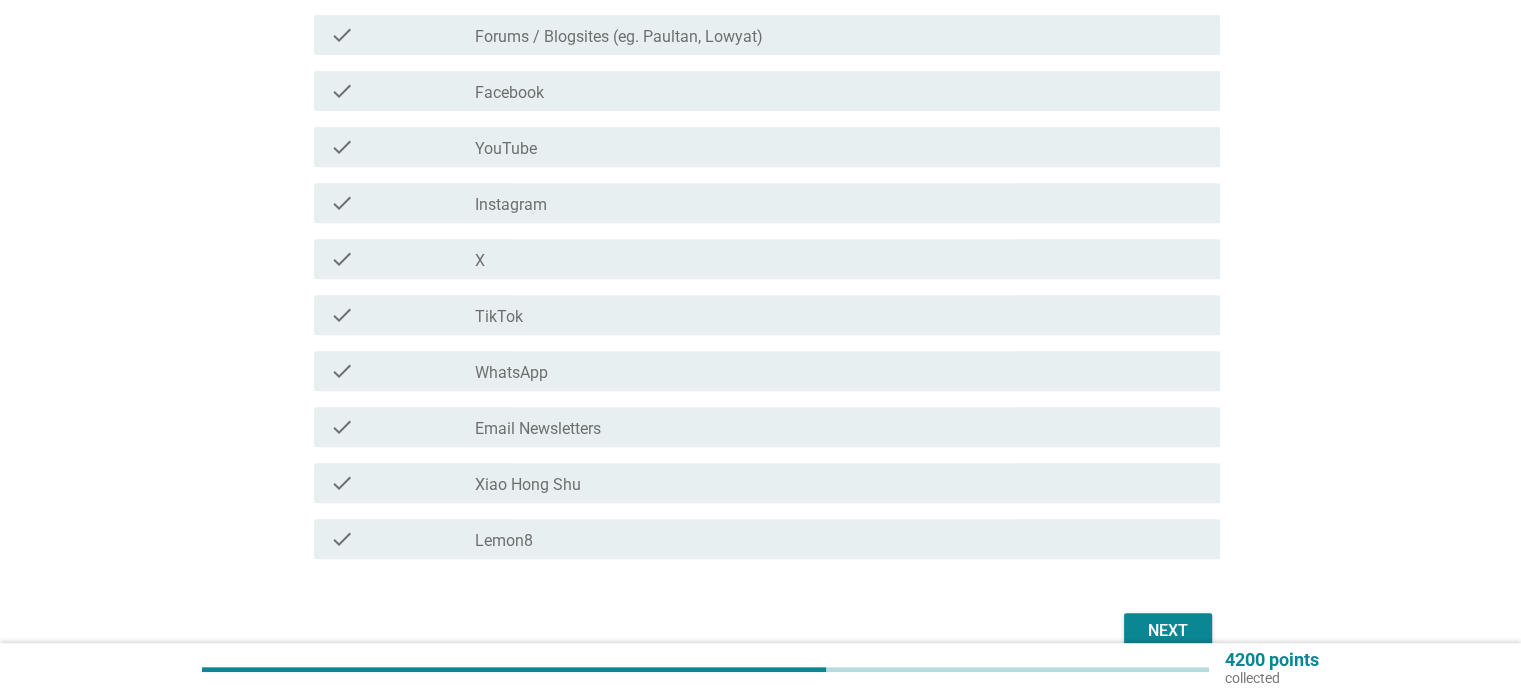 click on "check     check_box_outline_blank WhatsApp" at bounding box center [761, 371] 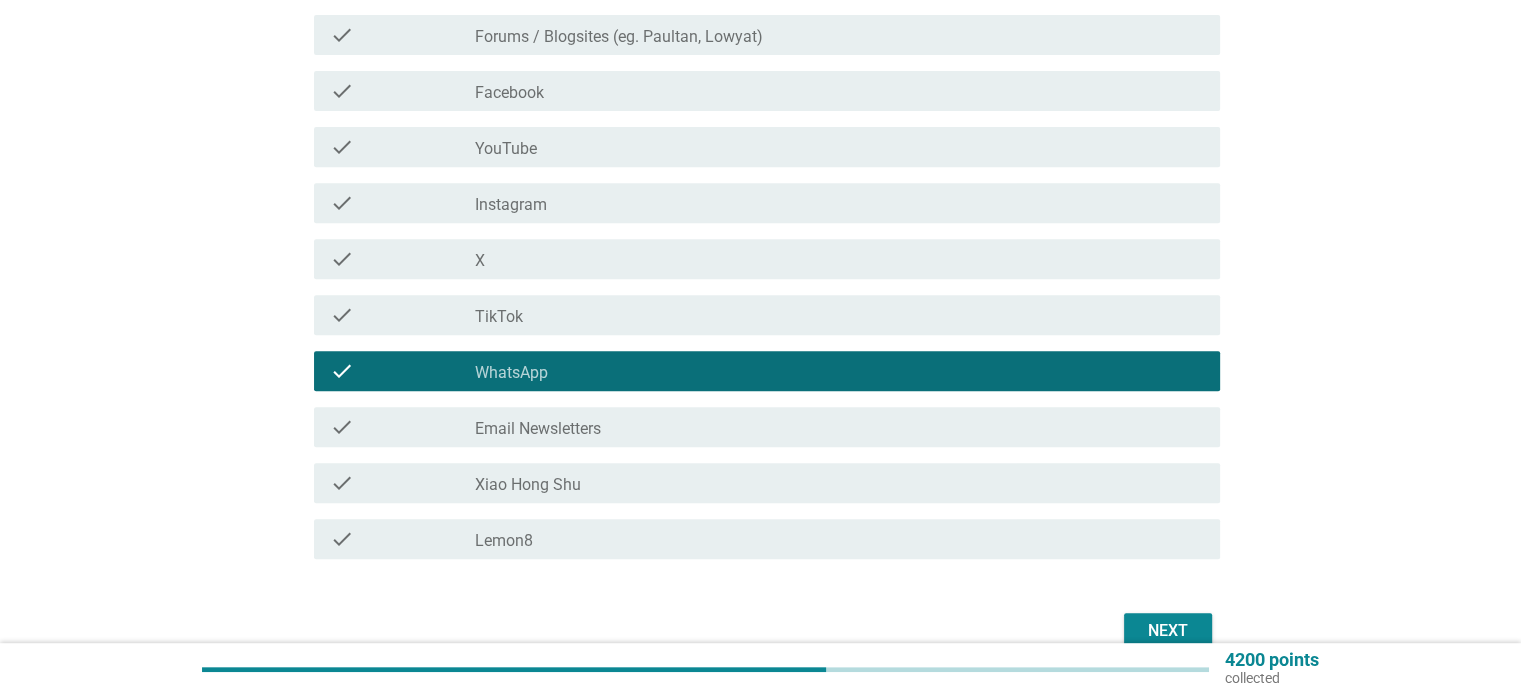 click on "check_box_outline_blank TikTok" at bounding box center [839, 315] 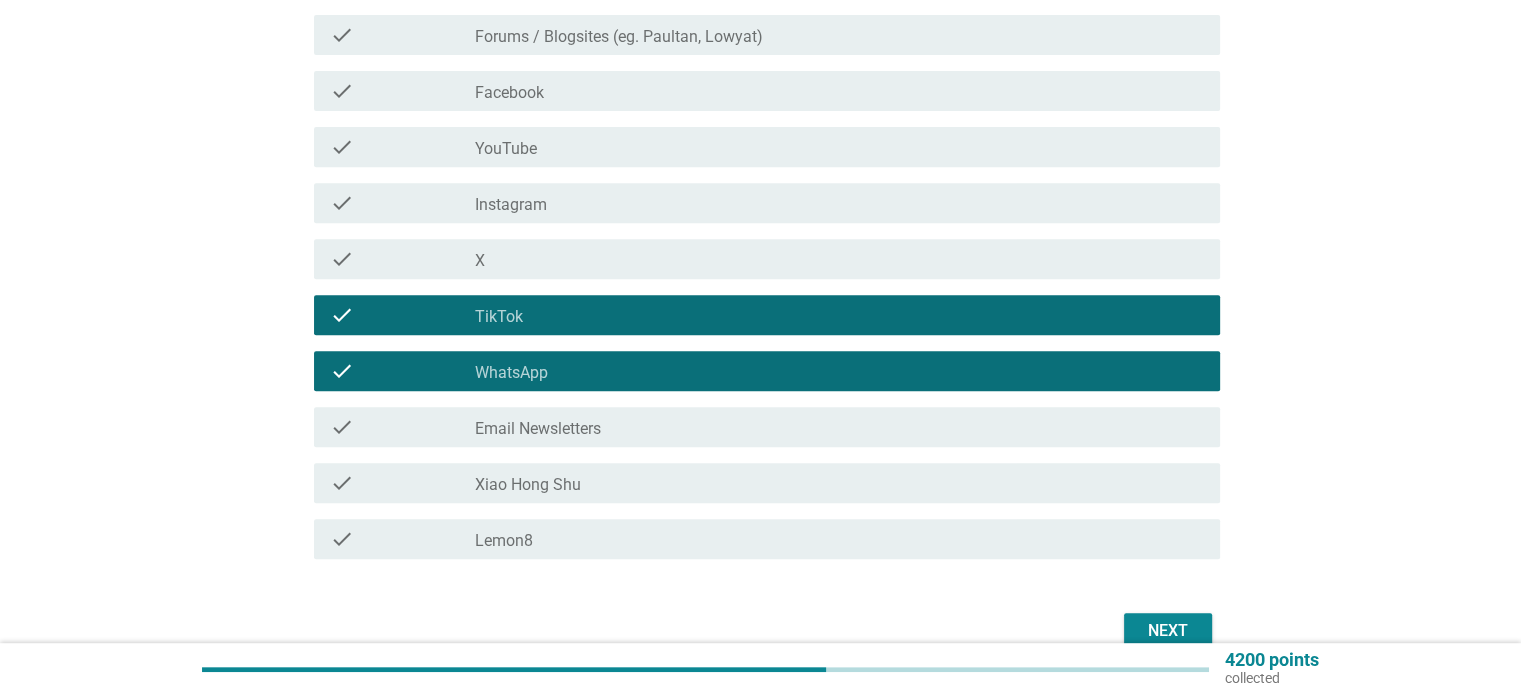 click on "check_box_outline_blank Instagram" at bounding box center (839, 203) 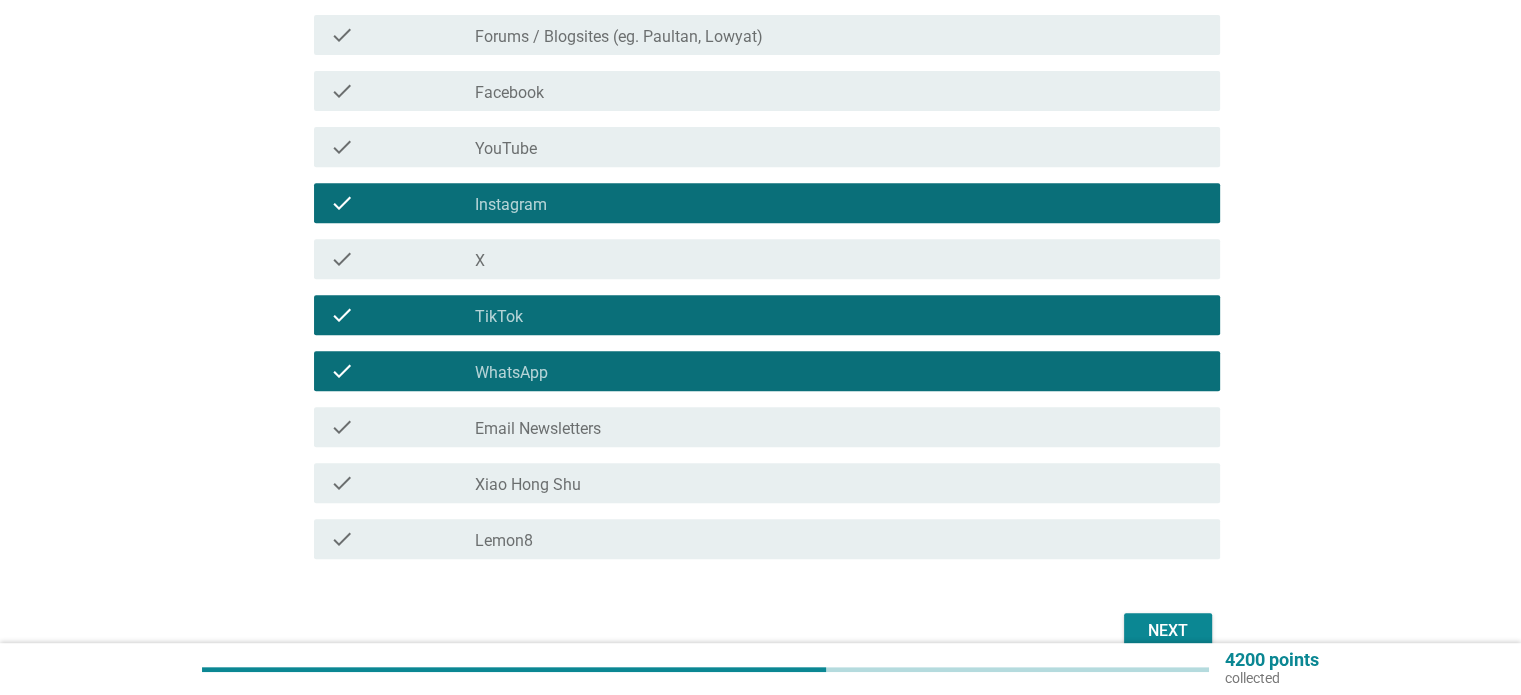 click on "check     check_box_outline_blank Facebook" at bounding box center [767, 91] 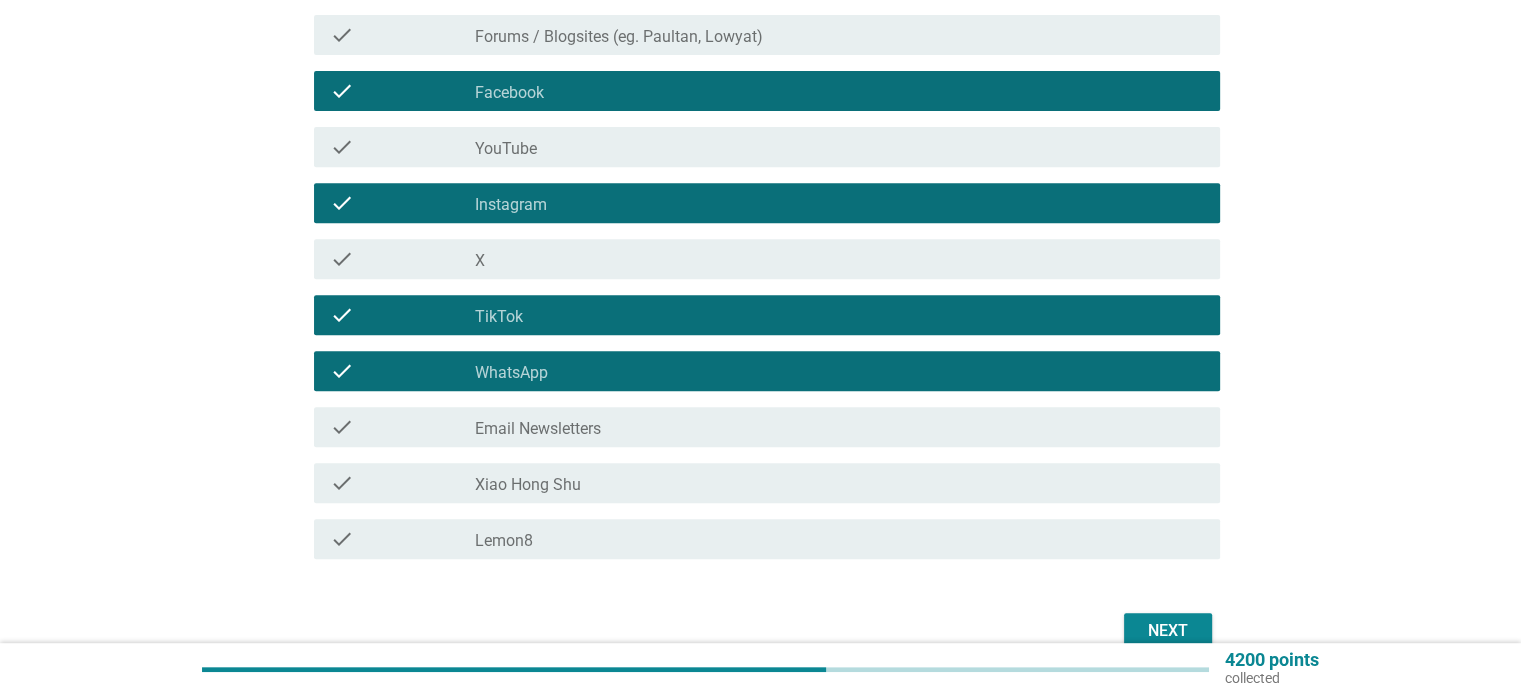 click on "check_box_outline_blank Xiao Hong Shu" at bounding box center [839, 483] 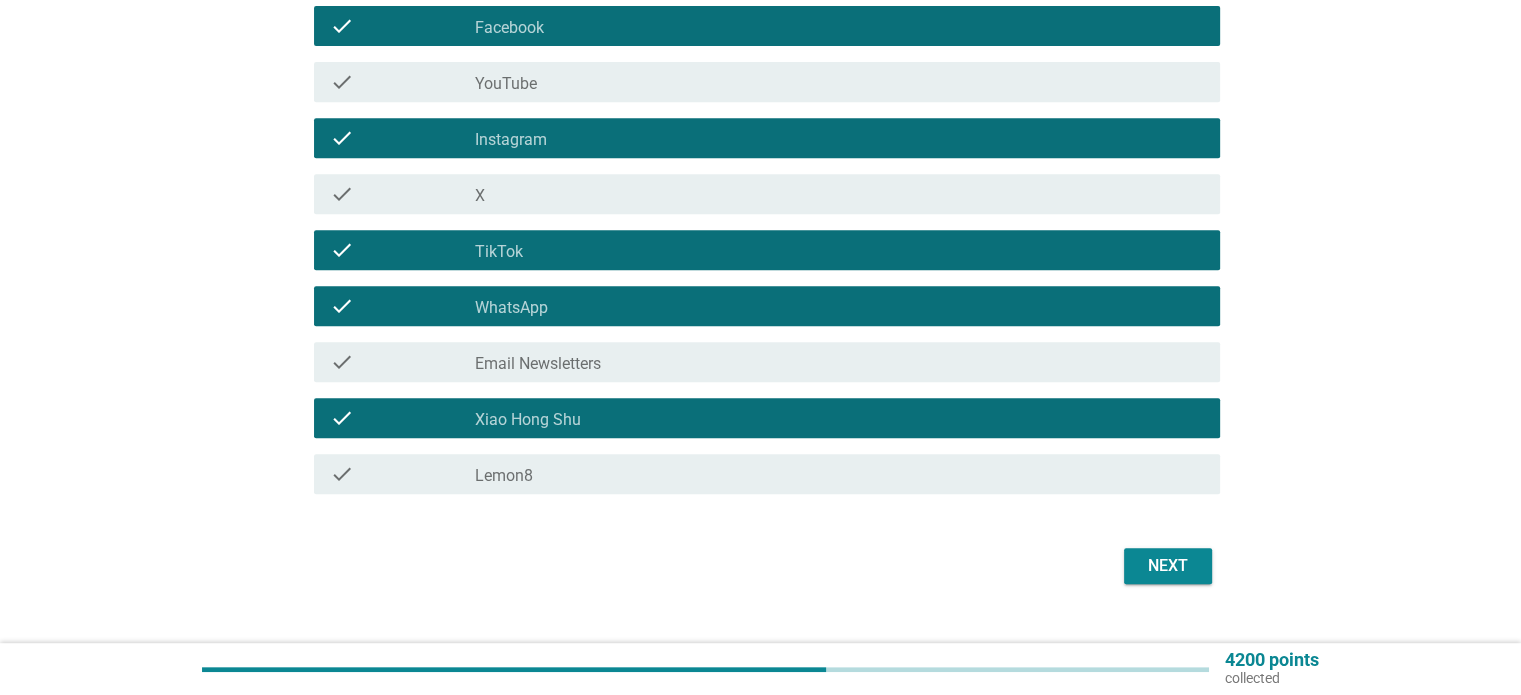 scroll, scrollTop: 900, scrollLeft: 0, axis: vertical 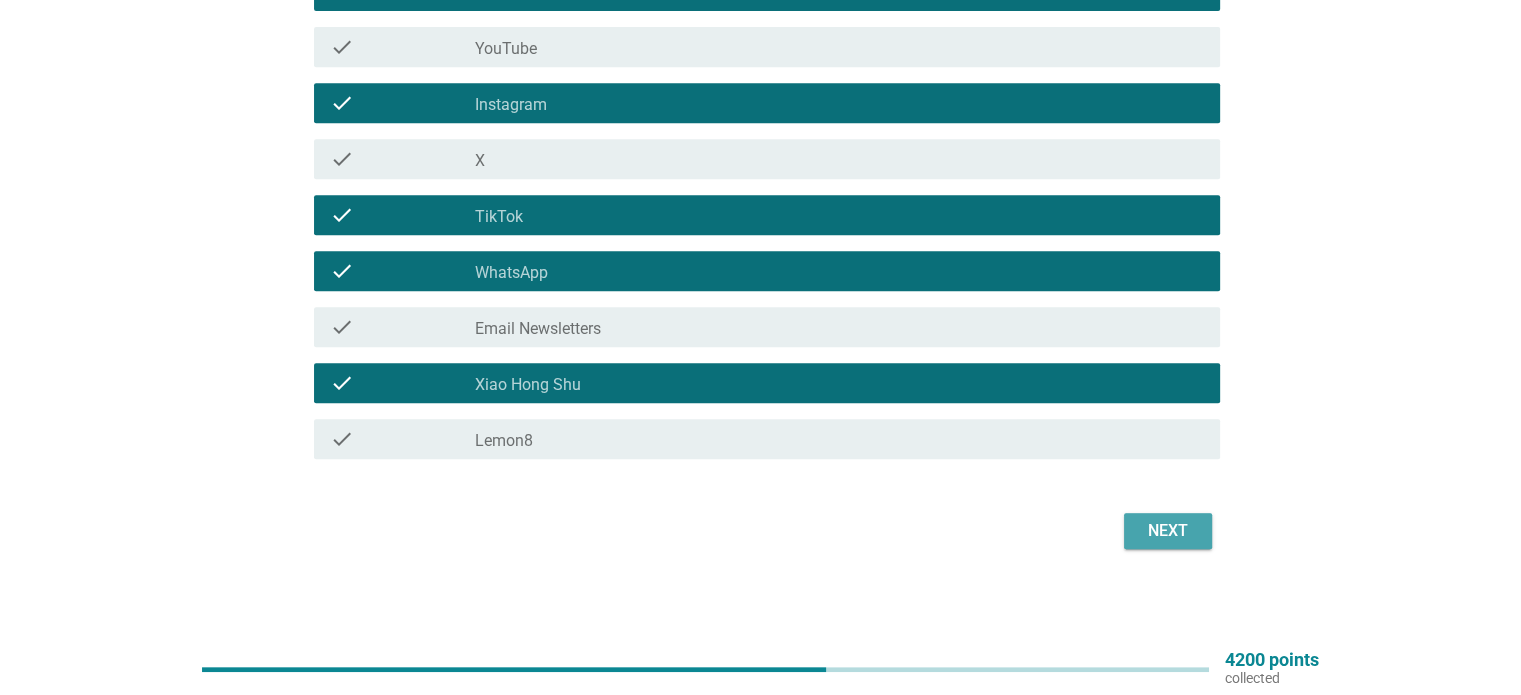 click on "Next" at bounding box center [1168, 531] 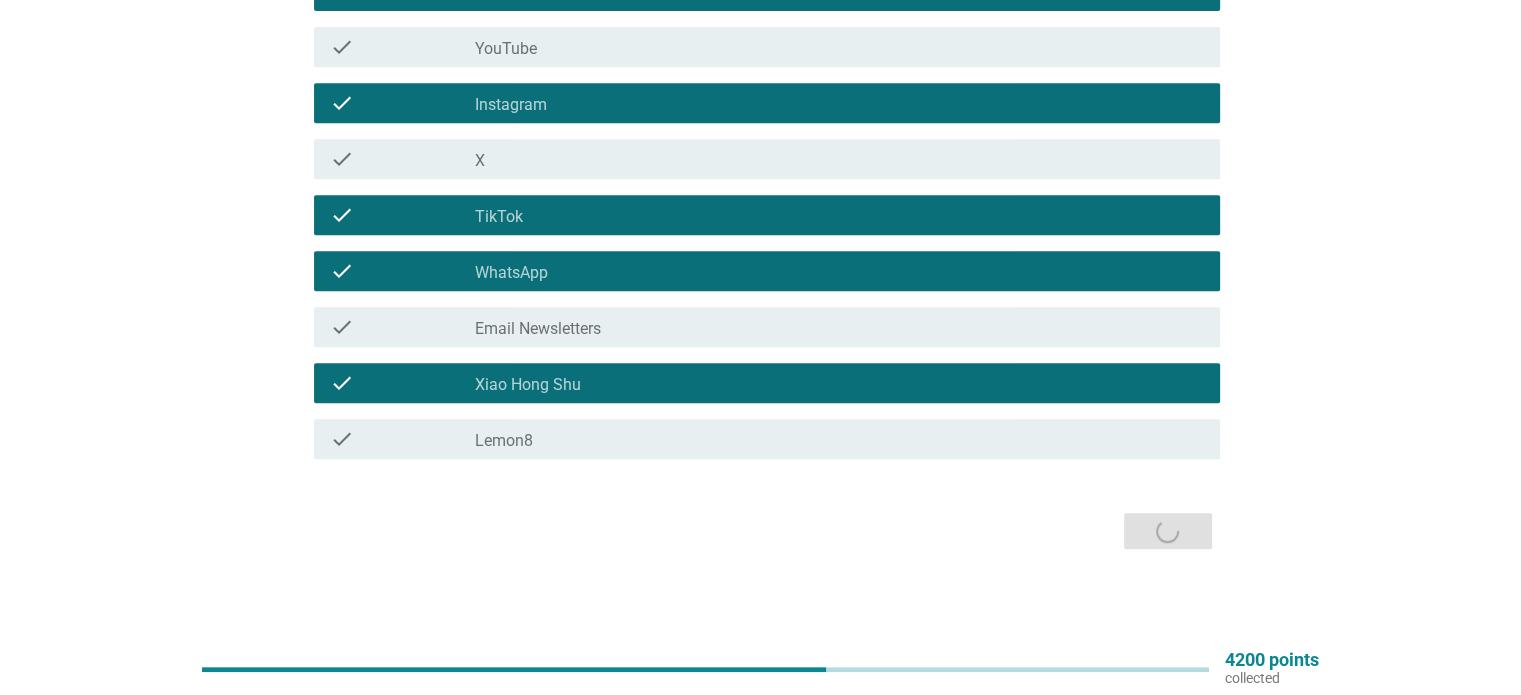 scroll, scrollTop: 0, scrollLeft: 0, axis: both 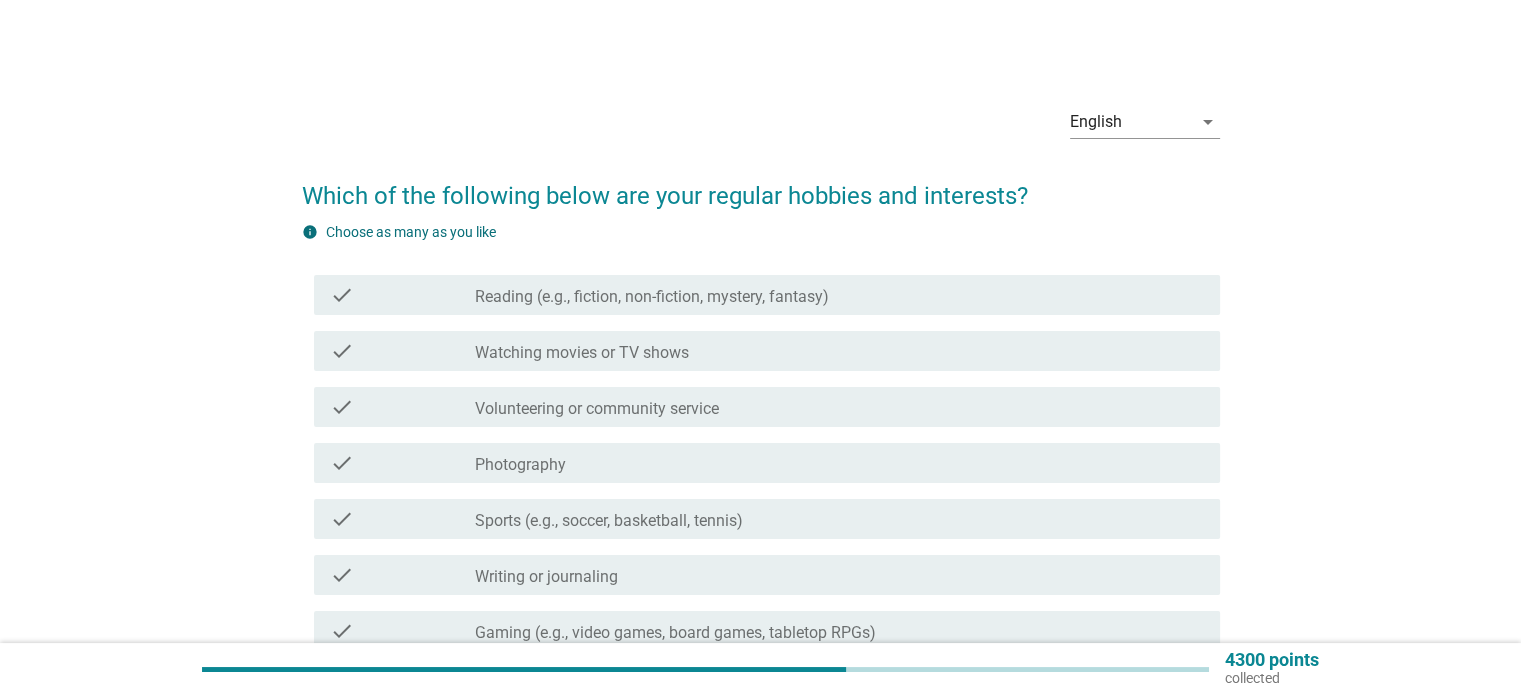 click on "check_box_outline_blank Watching movies or TV shows" at bounding box center (839, 351) 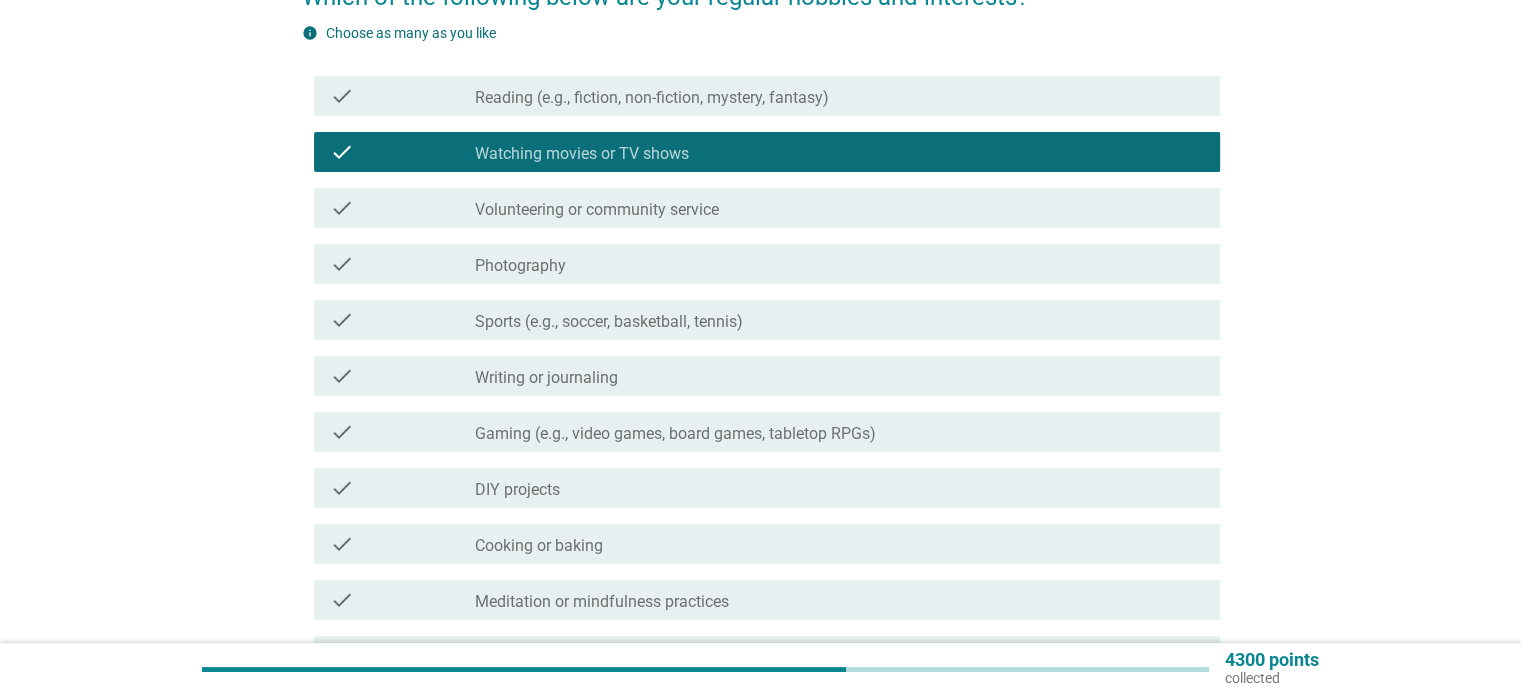 scroll, scrollTop: 200, scrollLeft: 0, axis: vertical 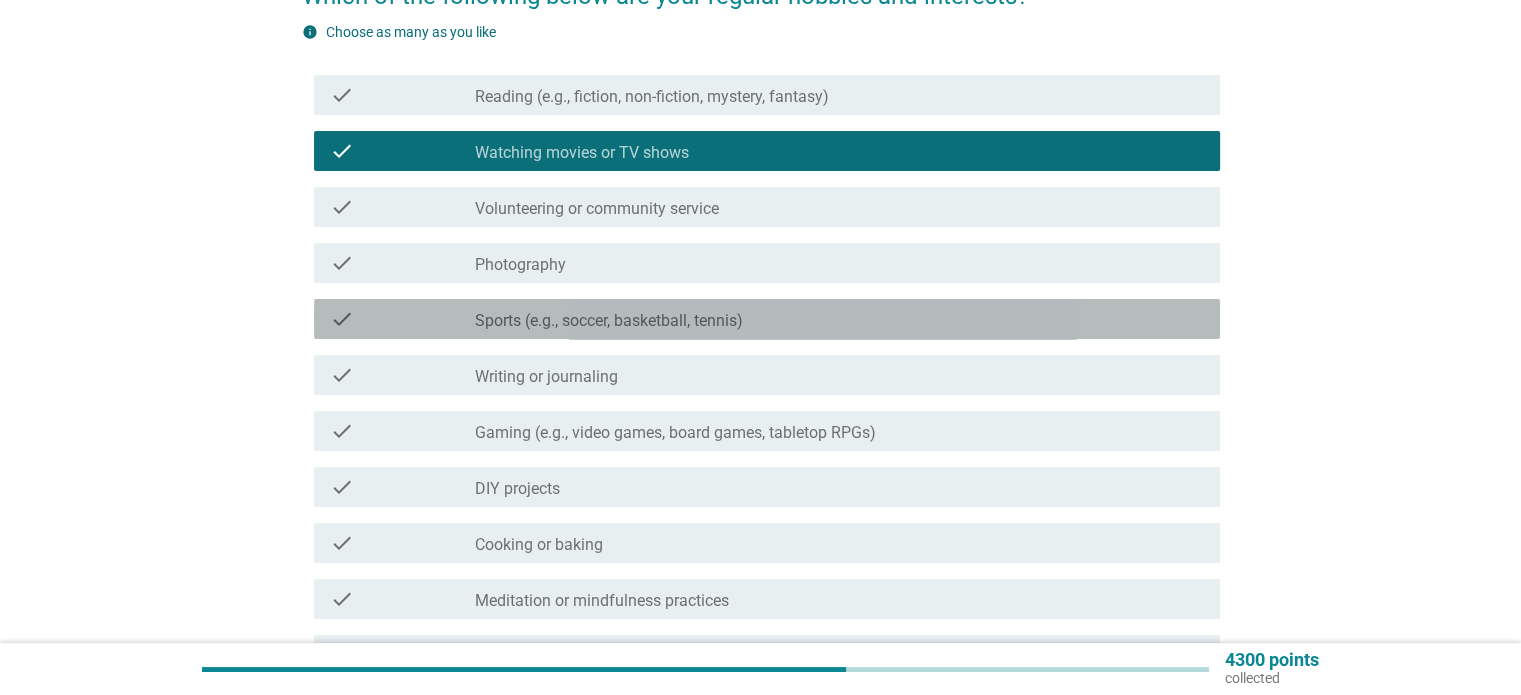 click on "Sports (e.g., soccer, basketball, tennis)" at bounding box center [609, 321] 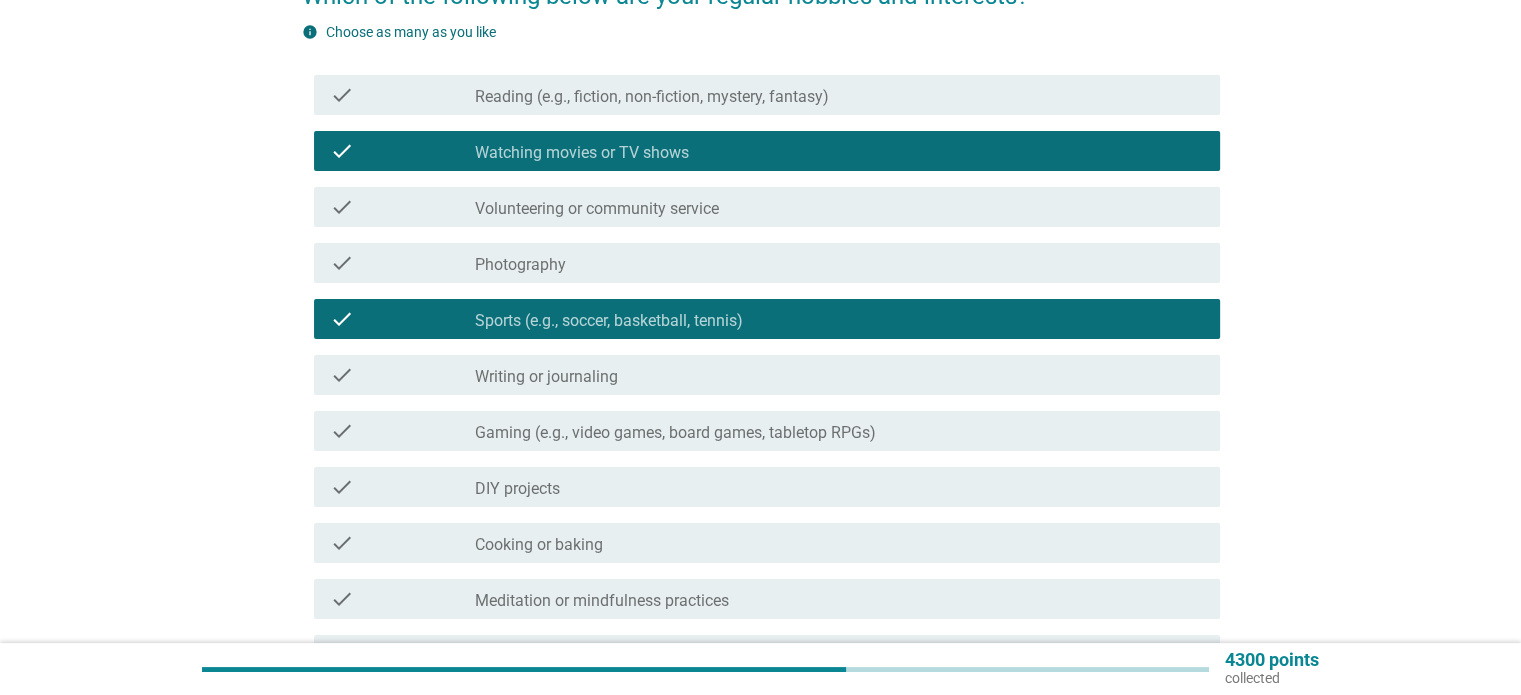 click on "check_box_outline_blank DIY projects" at bounding box center (839, 487) 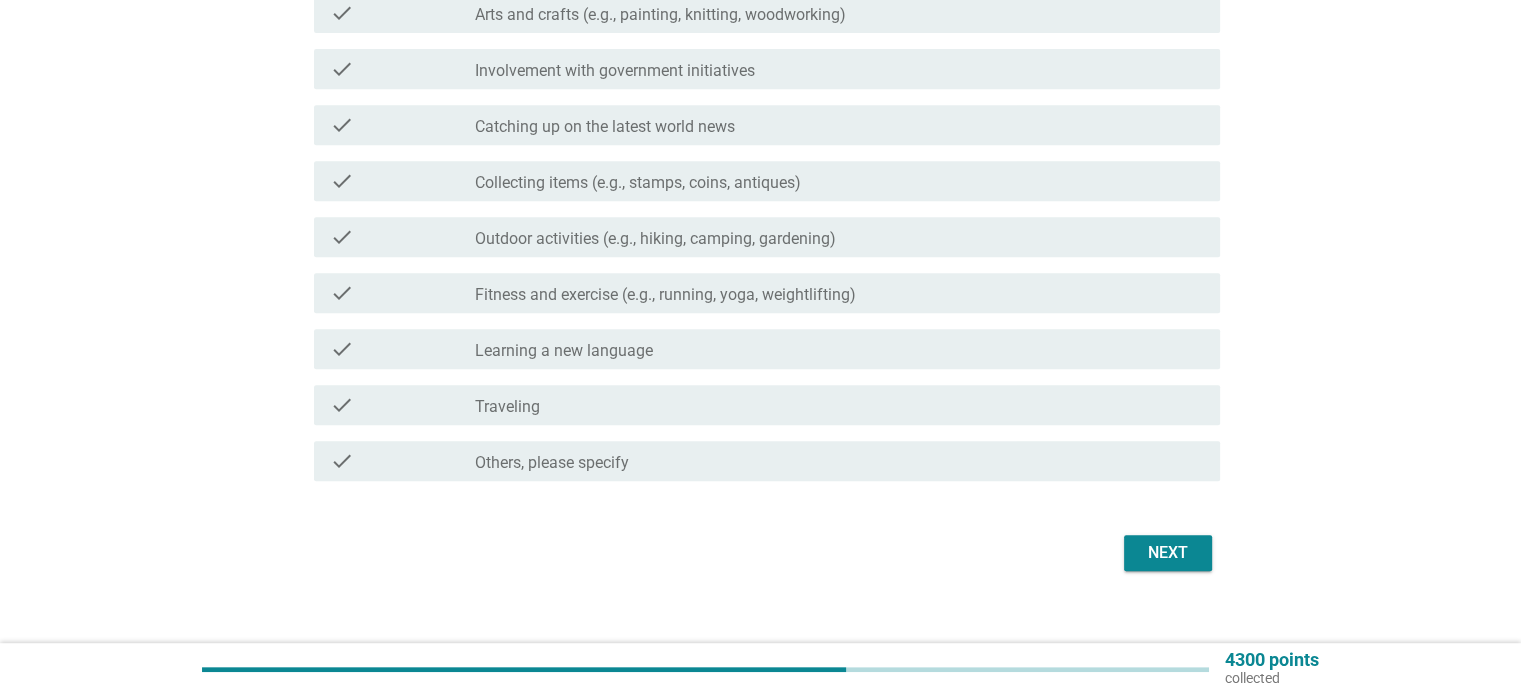 scroll, scrollTop: 900, scrollLeft: 0, axis: vertical 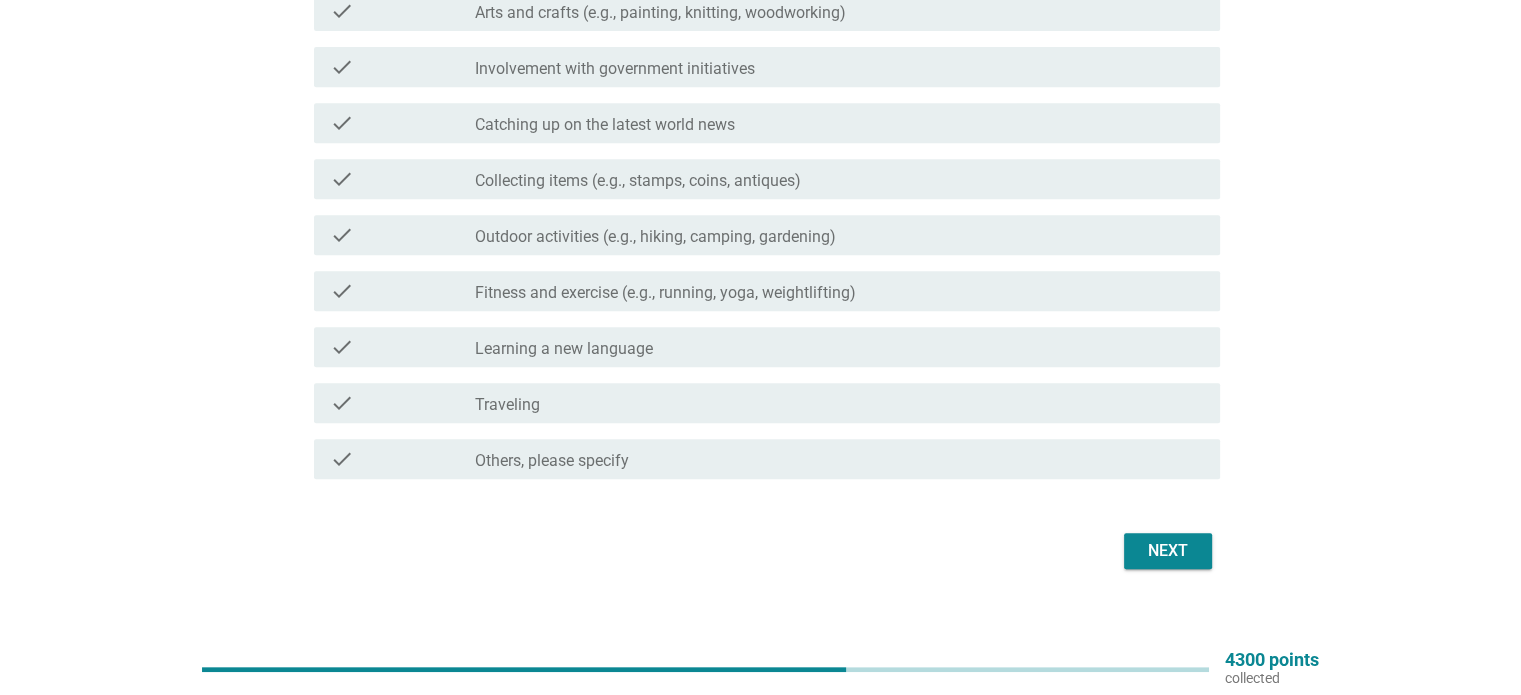 click on "check     check_box_outline_blank Traveling" at bounding box center (767, 403) 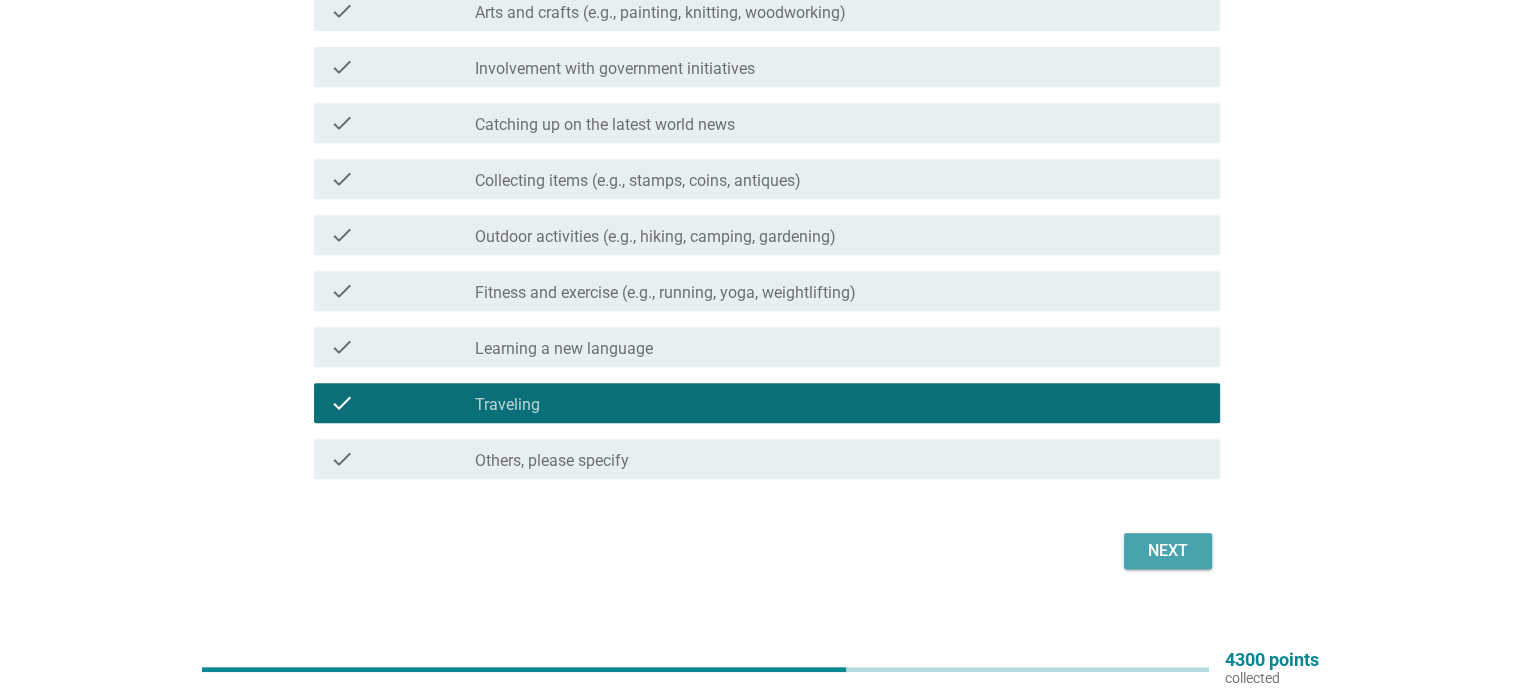 click on "Next" at bounding box center [1168, 551] 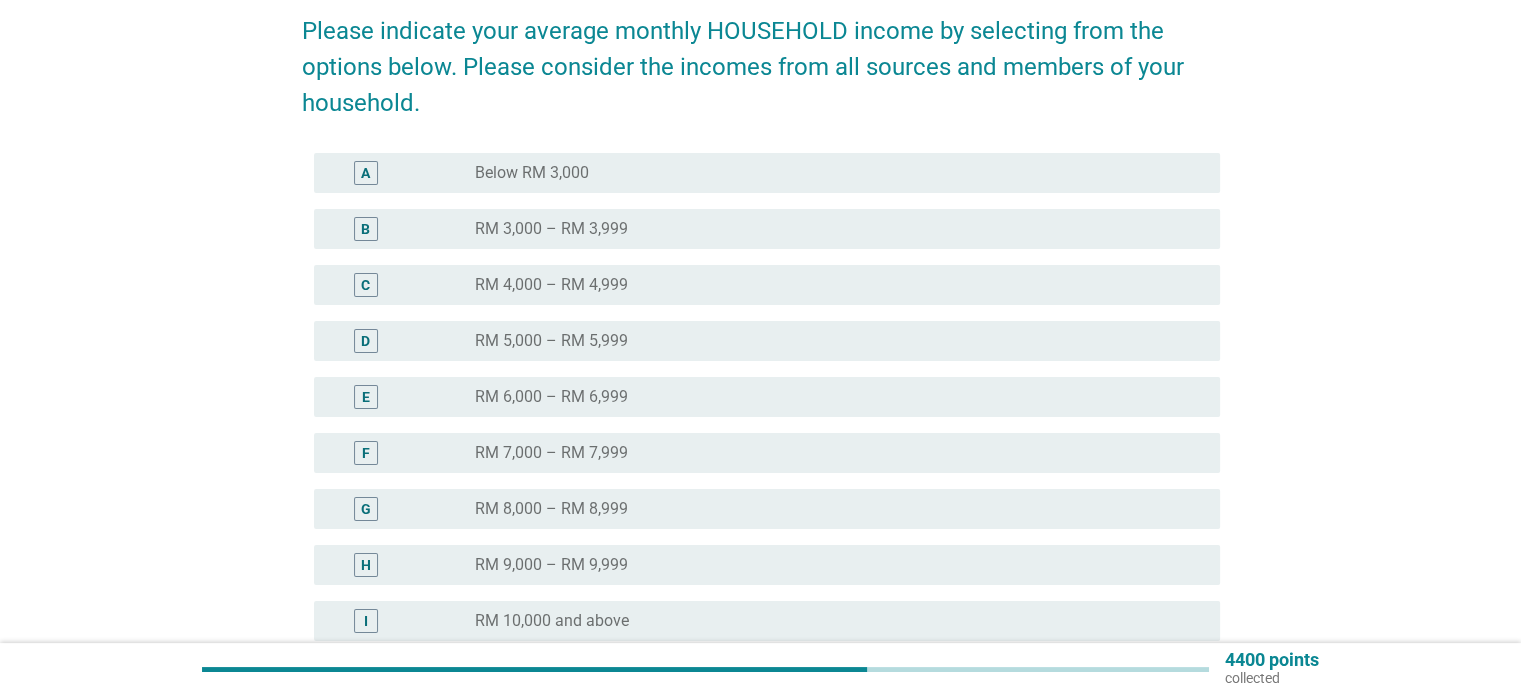 scroll, scrollTop: 200, scrollLeft: 0, axis: vertical 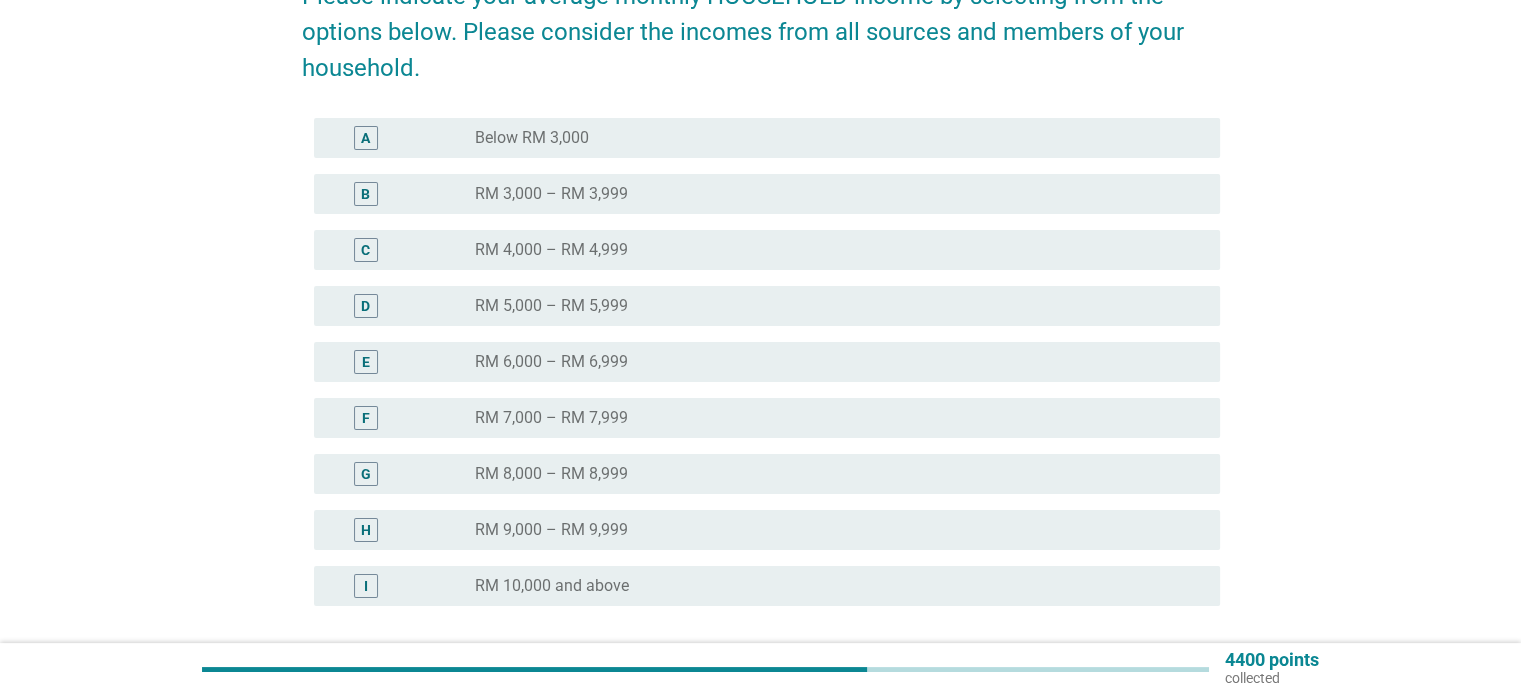 drag, startPoint x: 764, startPoint y: 573, endPoint x: 811, endPoint y: 577, distance: 47.169907 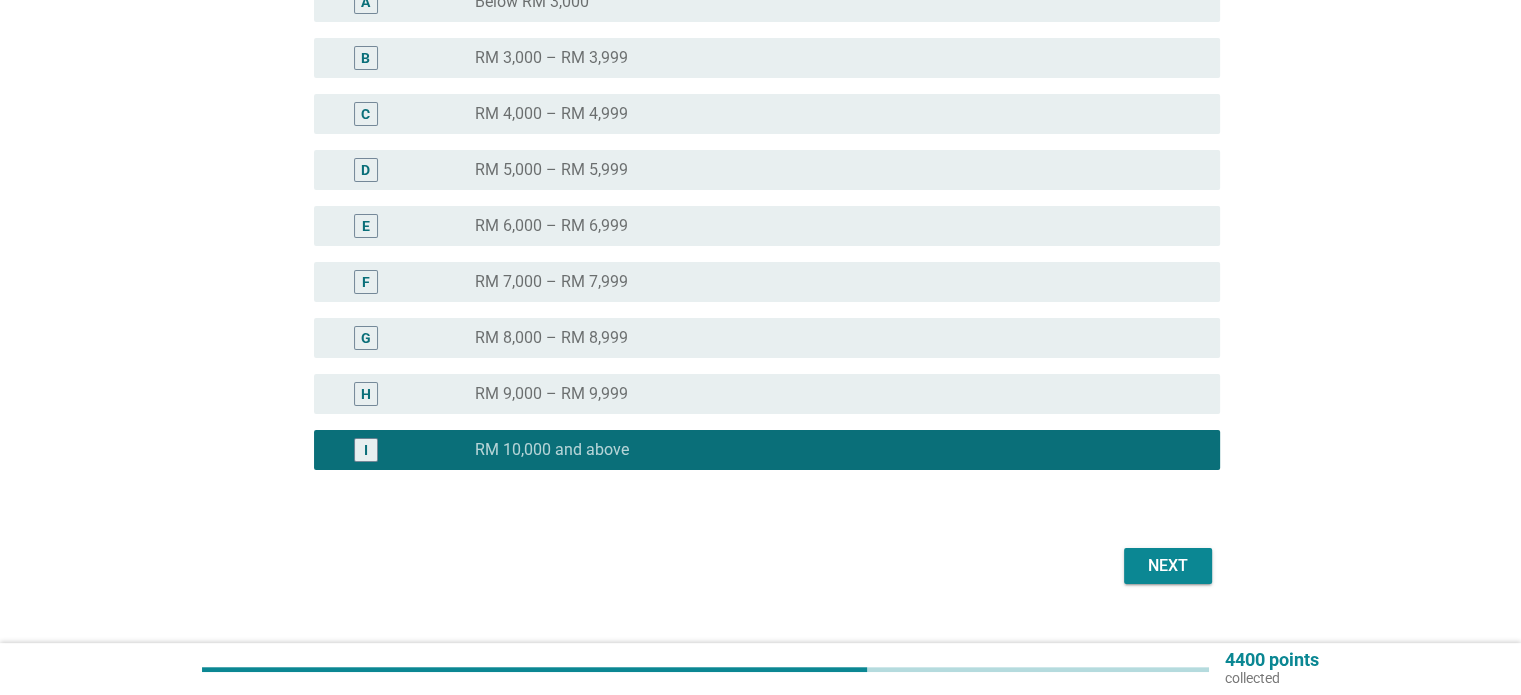 scroll, scrollTop: 372, scrollLeft: 0, axis: vertical 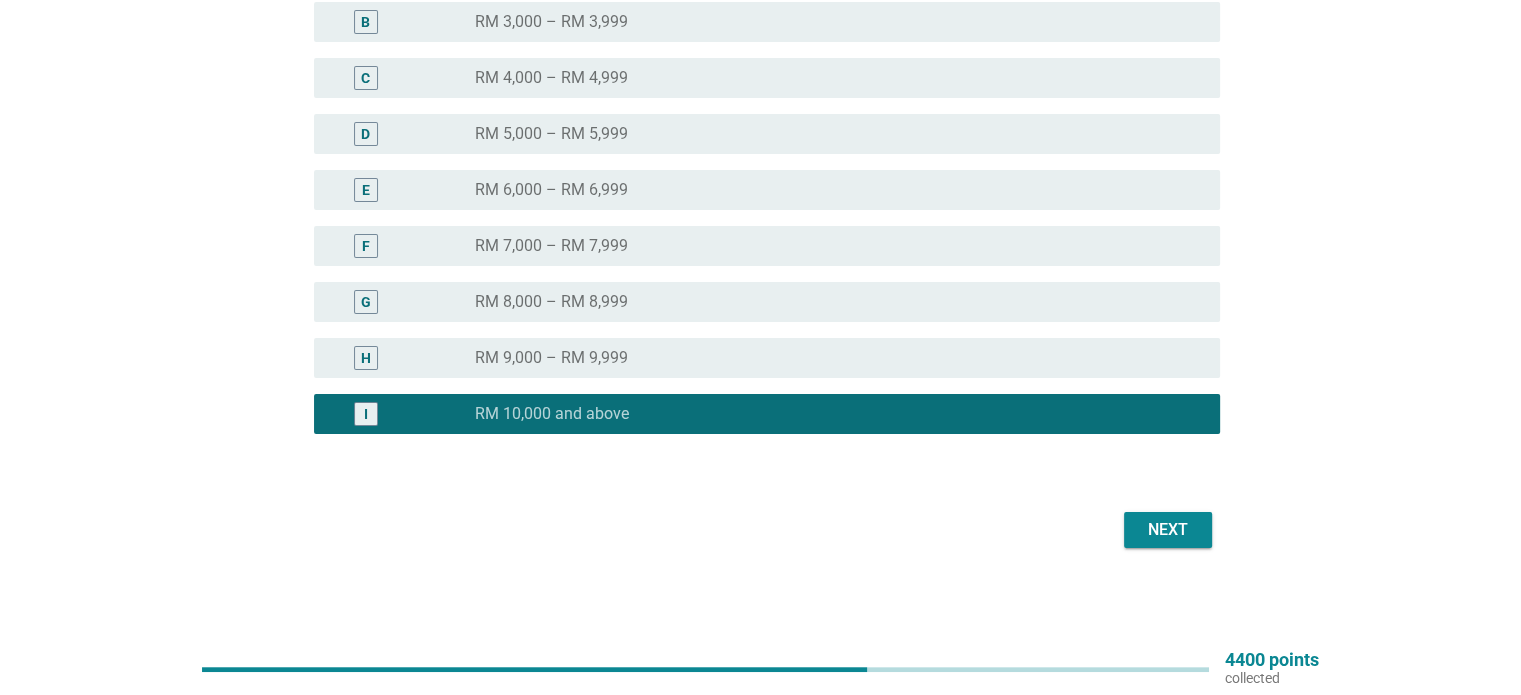 click on "Next" at bounding box center [761, 530] 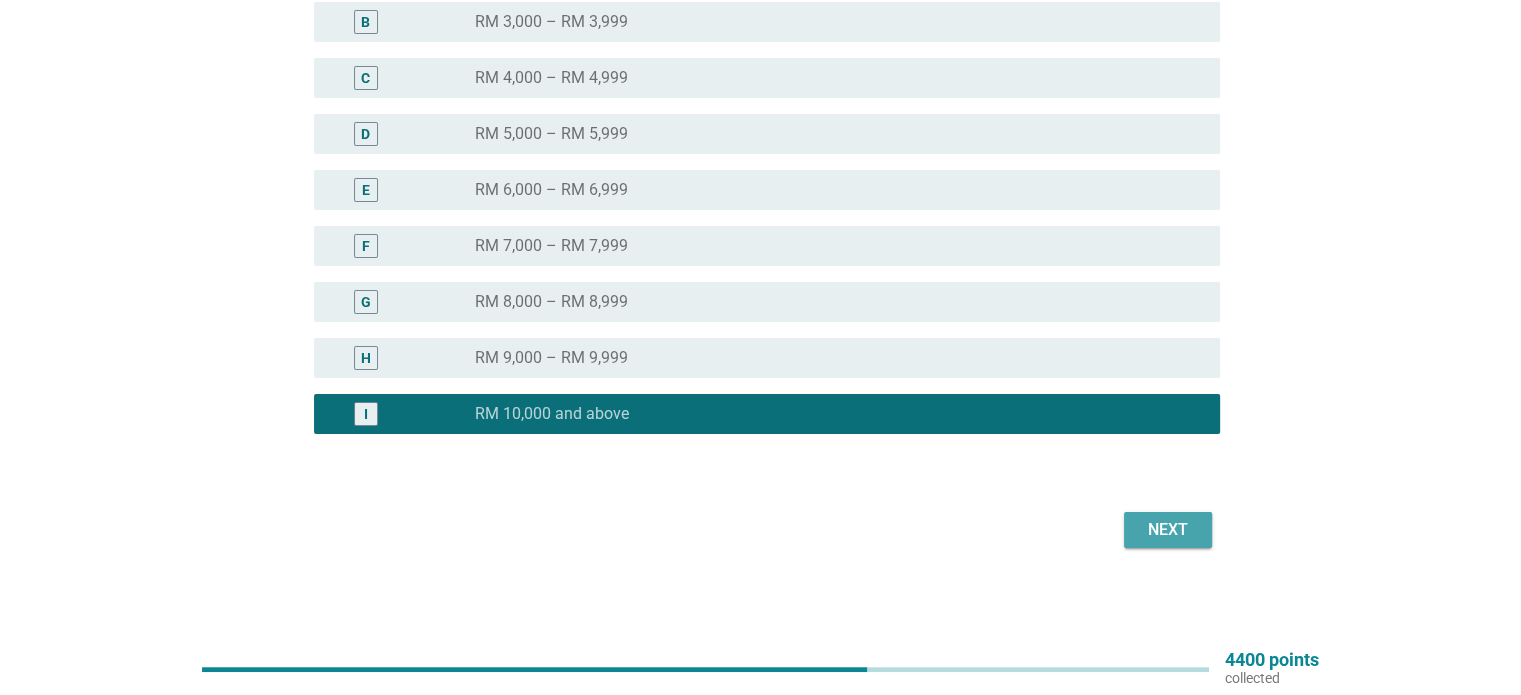 click on "Next" at bounding box center (1168, 530) 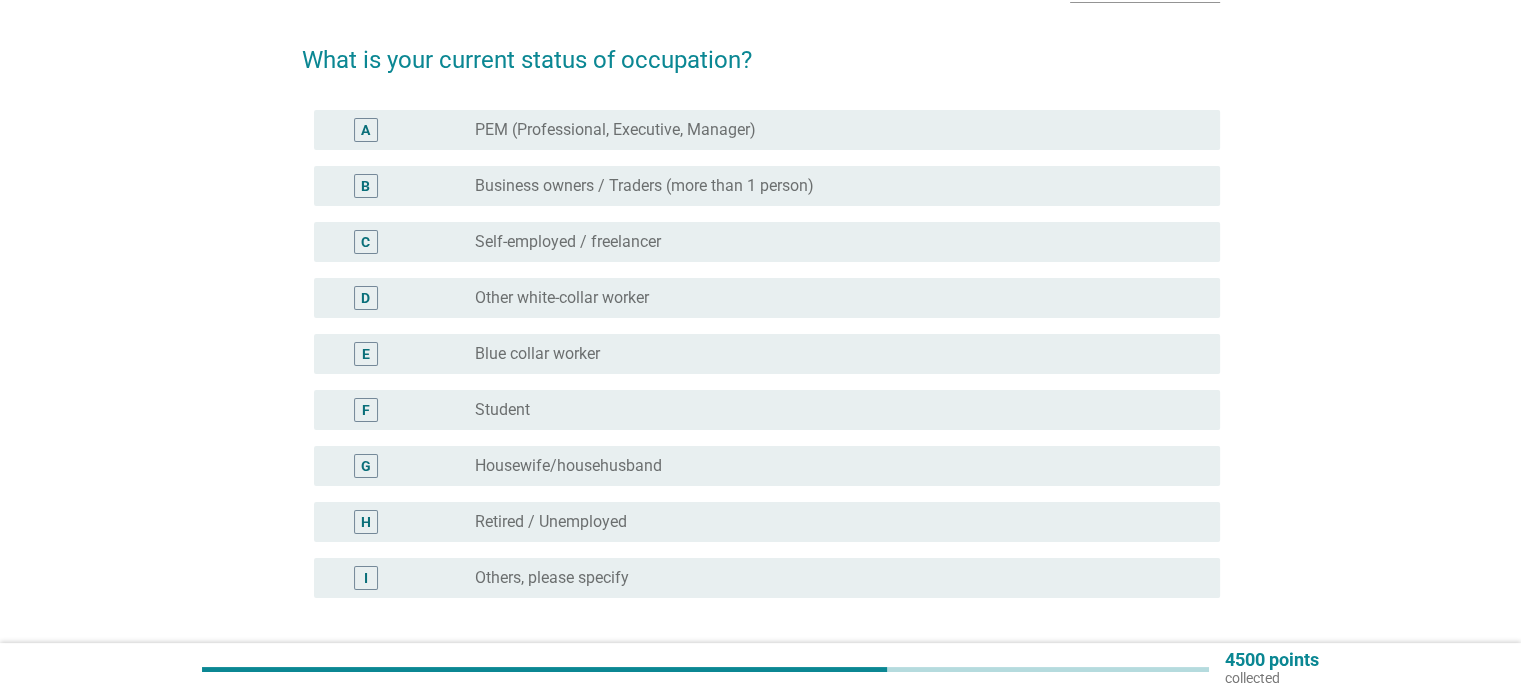 scroll, scrollTop: 200, scrollLeft: 0, axis: vertical 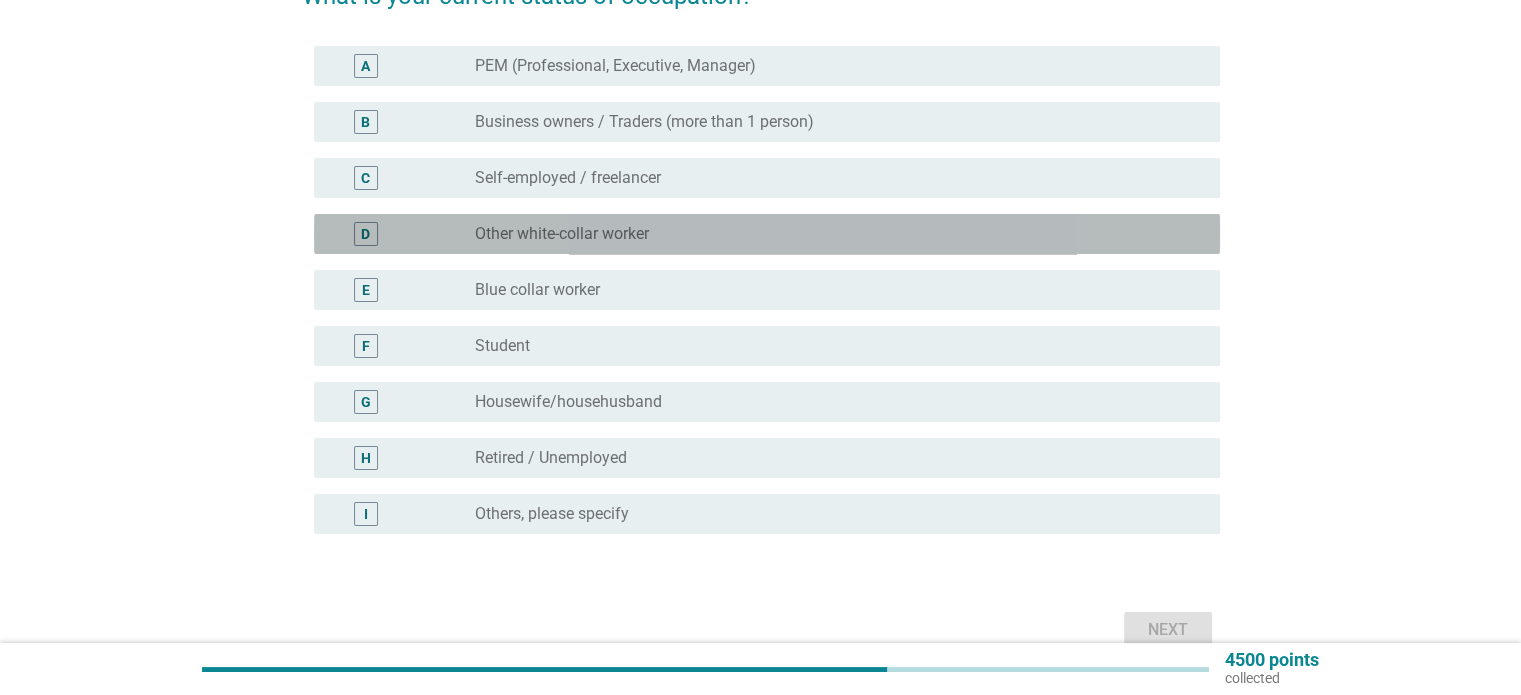 click on "radio_button_unchecked Other white-collar worker" at bounding box center (831, 234) 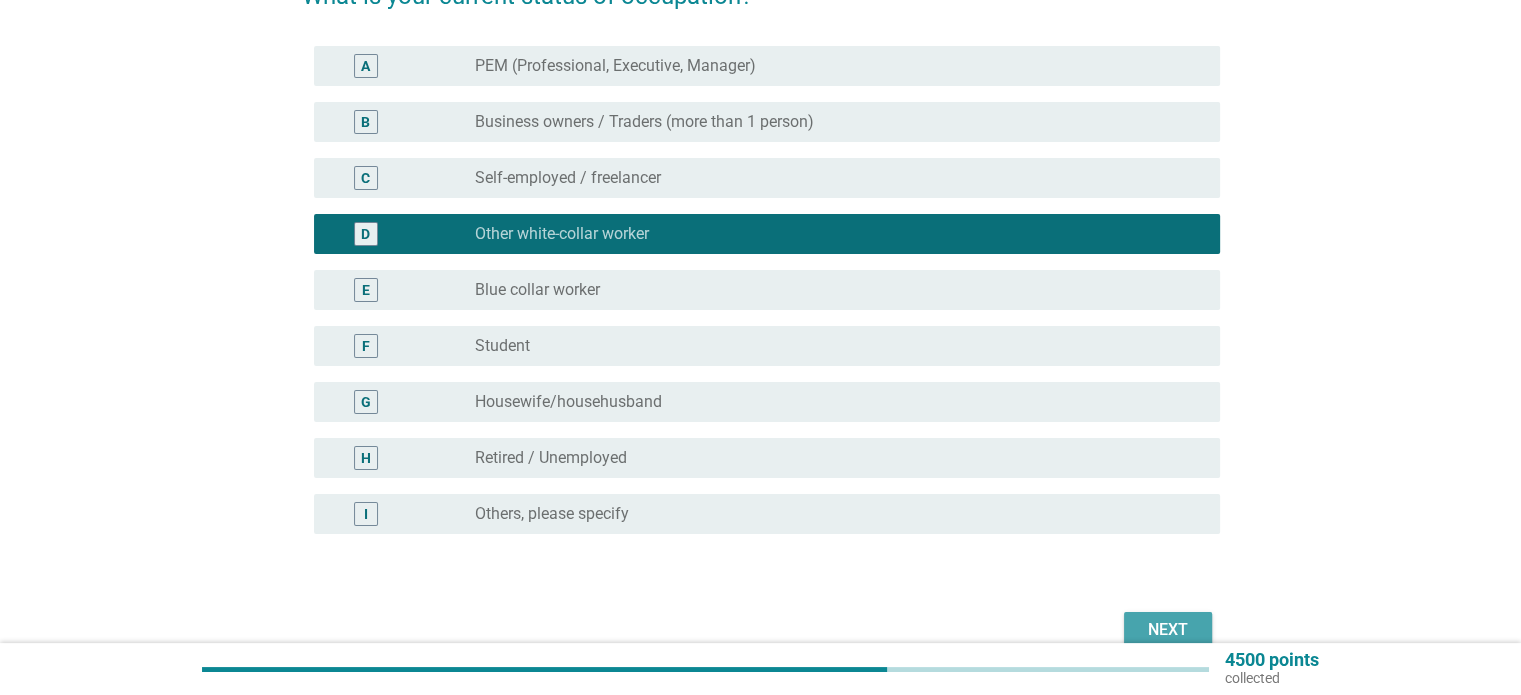 click on "Next" at bounding box center [1168, 630] 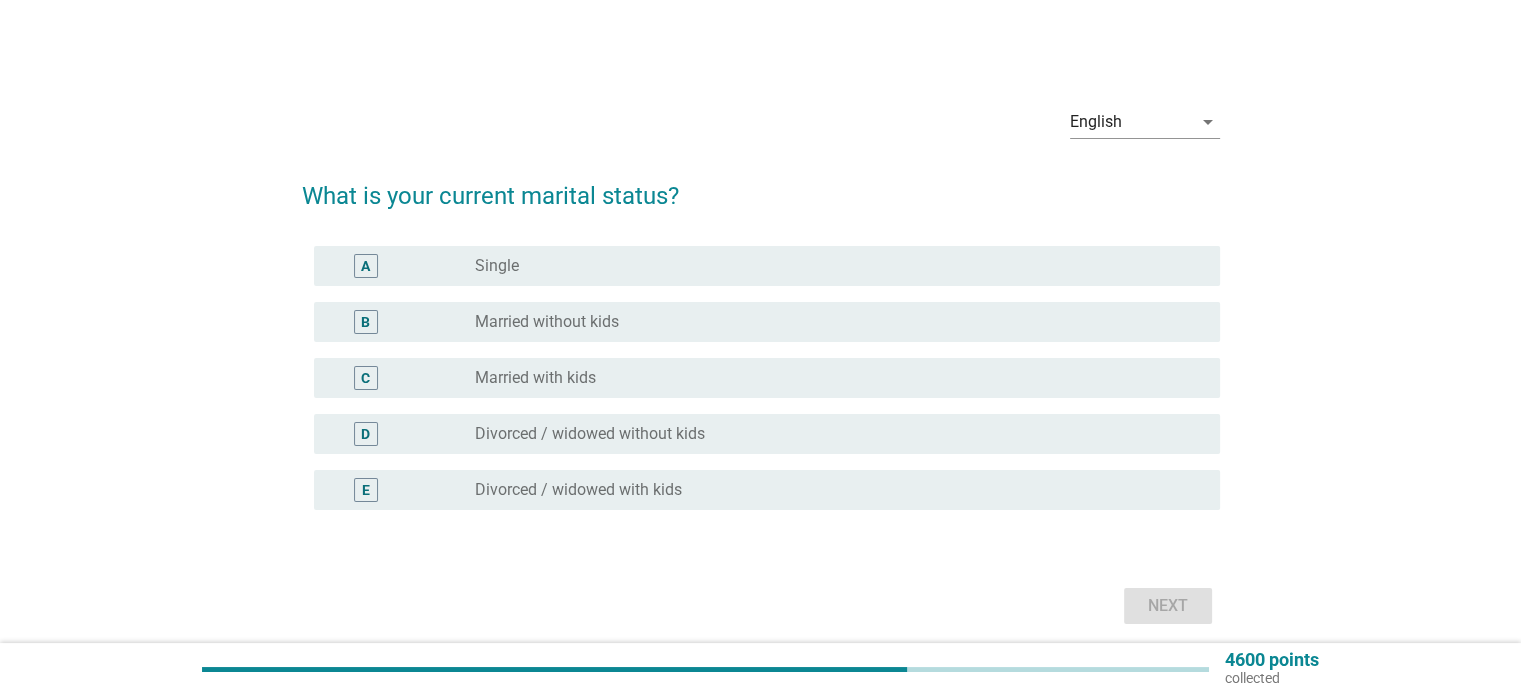 scroll, scrollTop: 0, scrollLeft: 0, axis: both 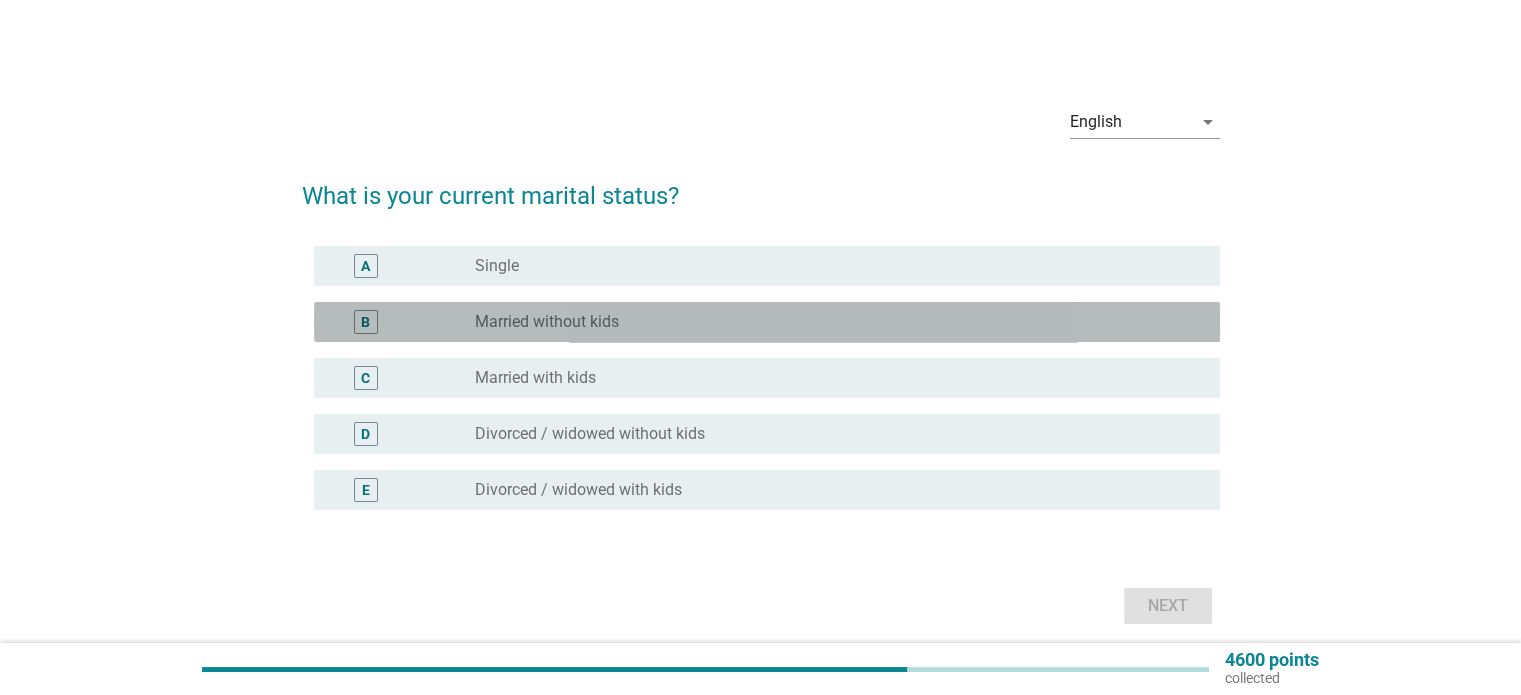 click on "radio_button_unchecked Married without kids" at bounding box center [831, 322] 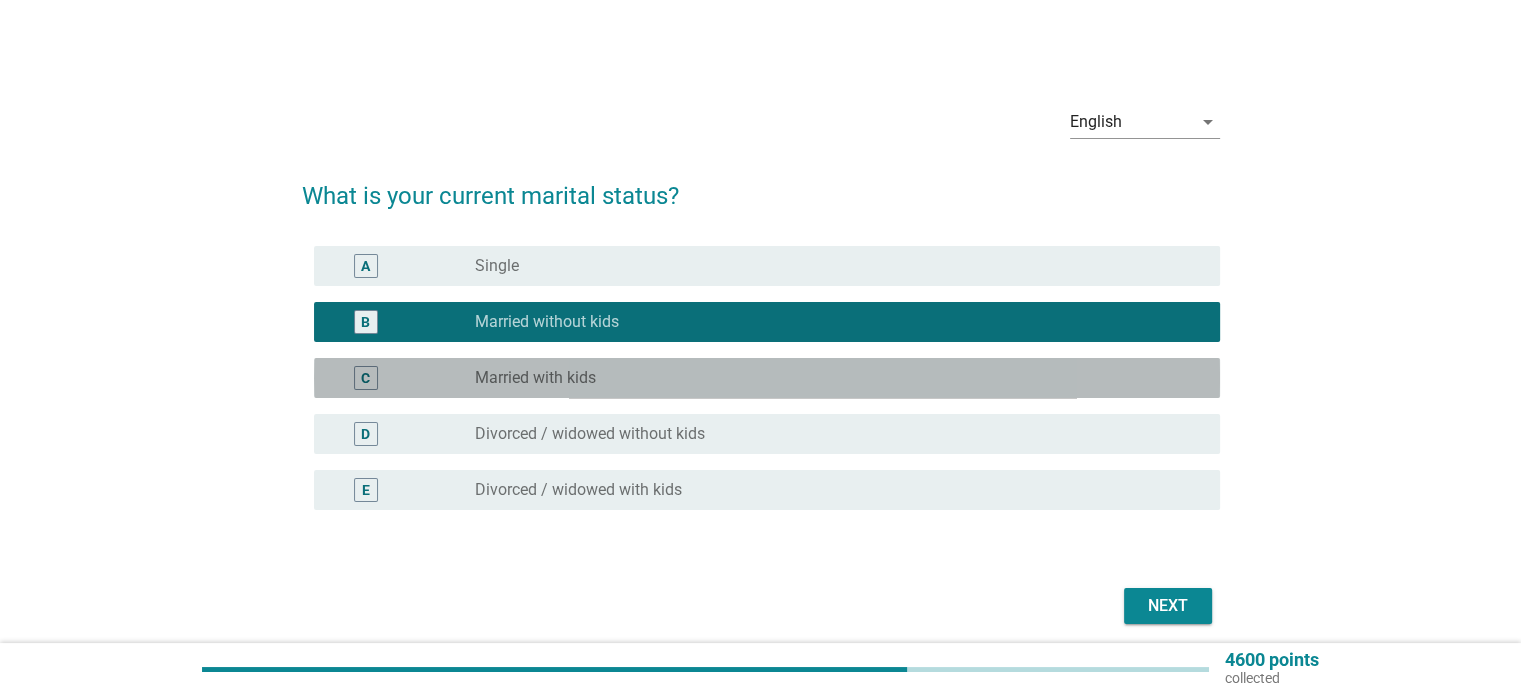 click on "radio_button_unchecked Married with kids" at bounding box center [831, 378] 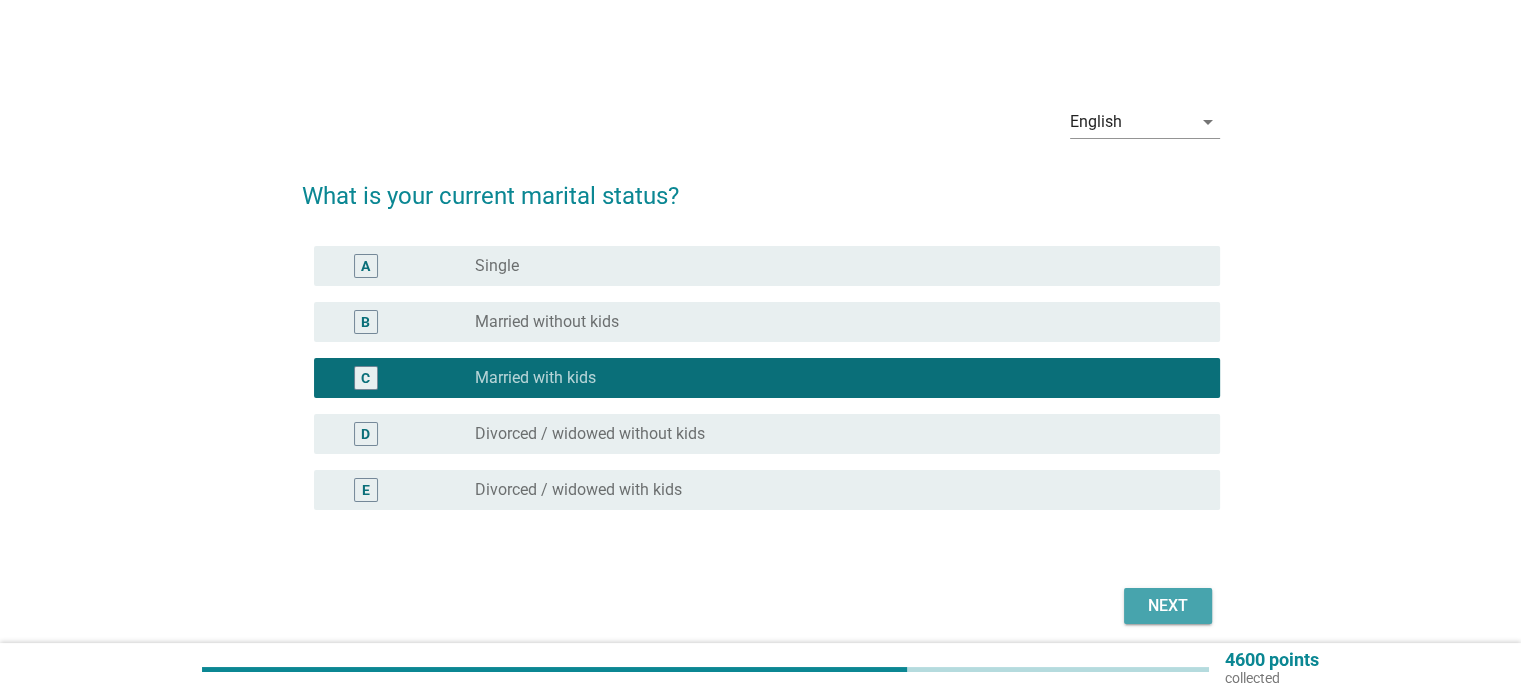 click on "Next" at bounding box center [1168, 606] 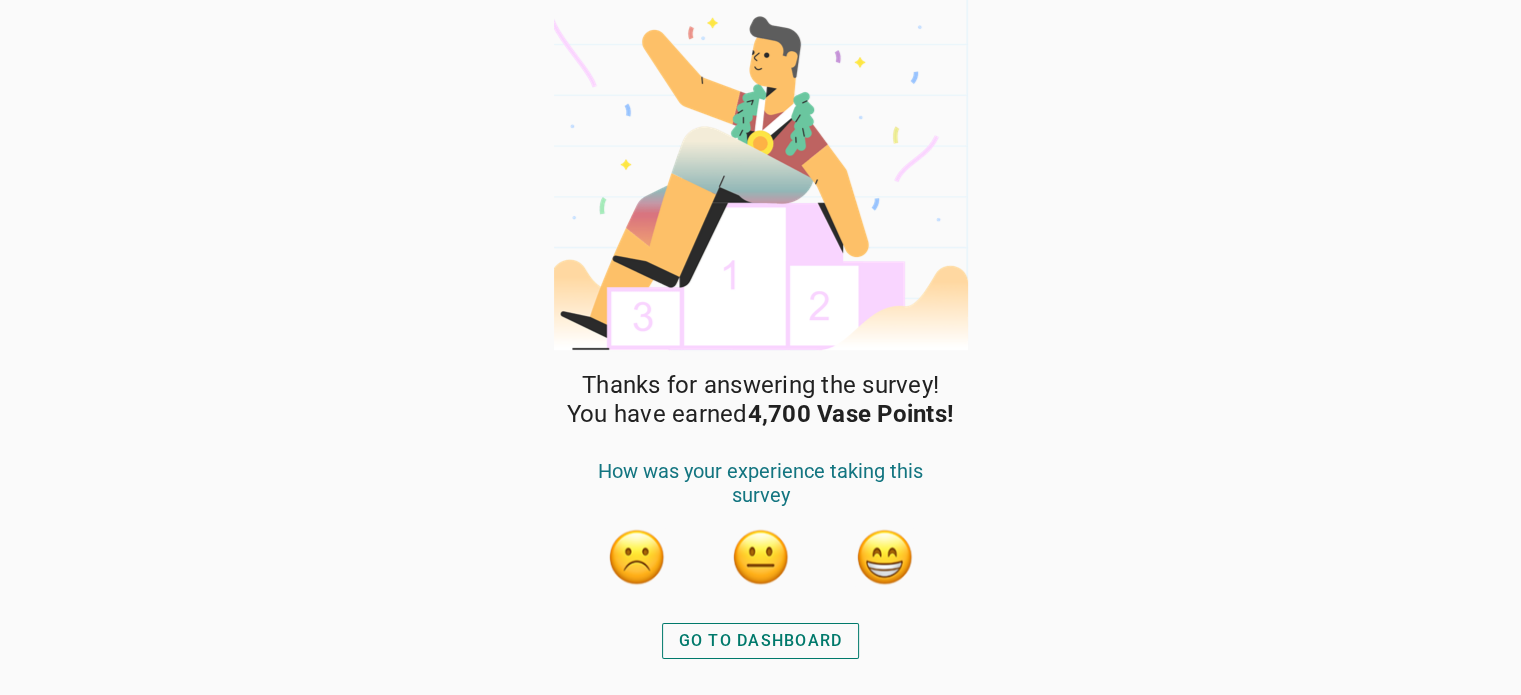 click on "GO TO DASHBOARD" at bounding box center [761, 641] 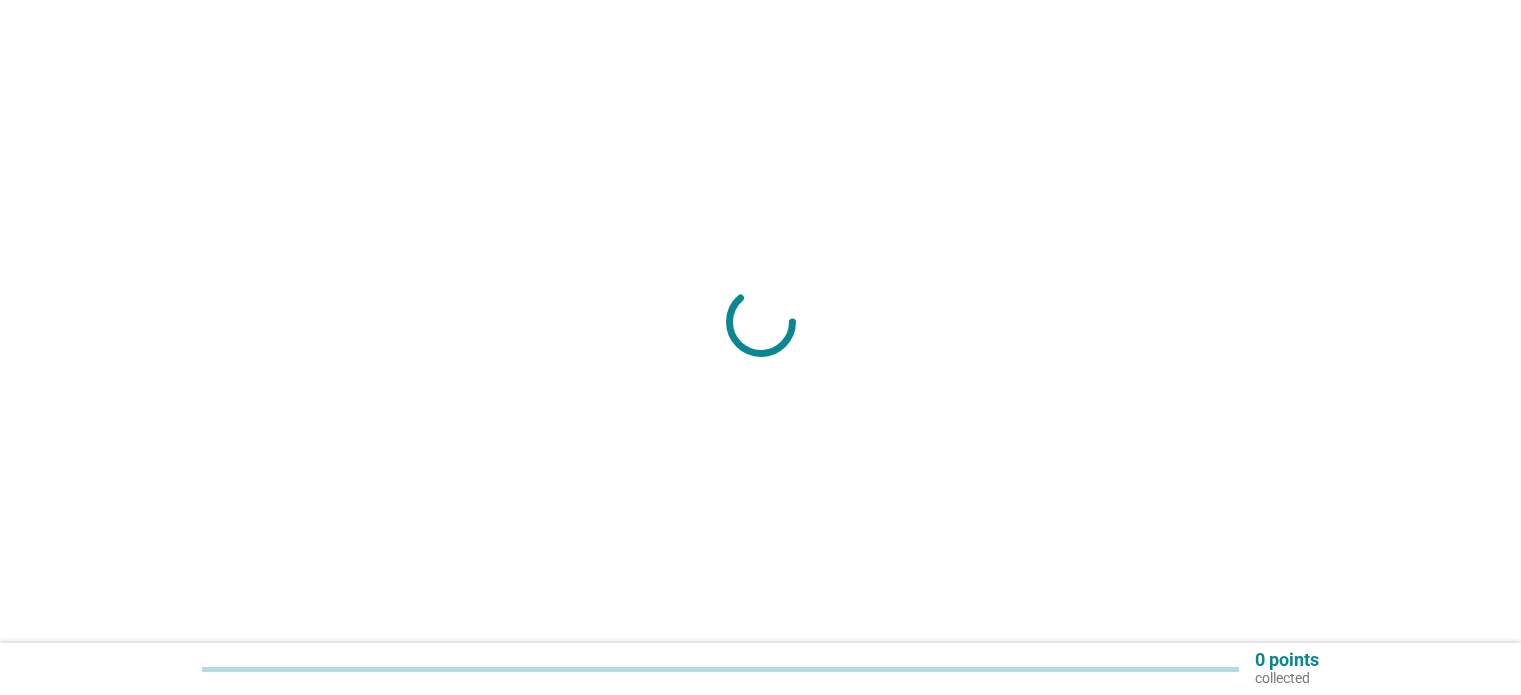 scroll, scrollTop: 0, scrollLeft: 0, axis: both 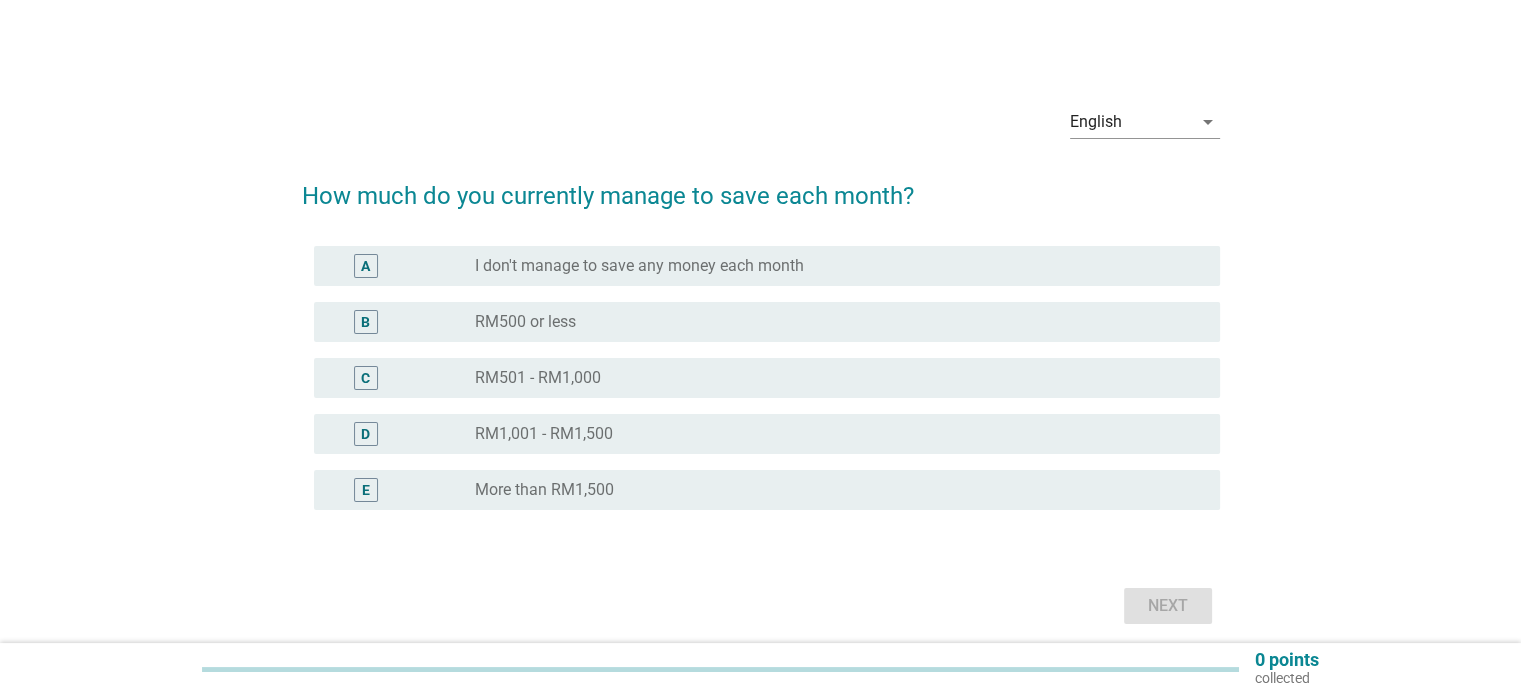 click on "RM501 - RM1,000" at bounding box center [538, 378] 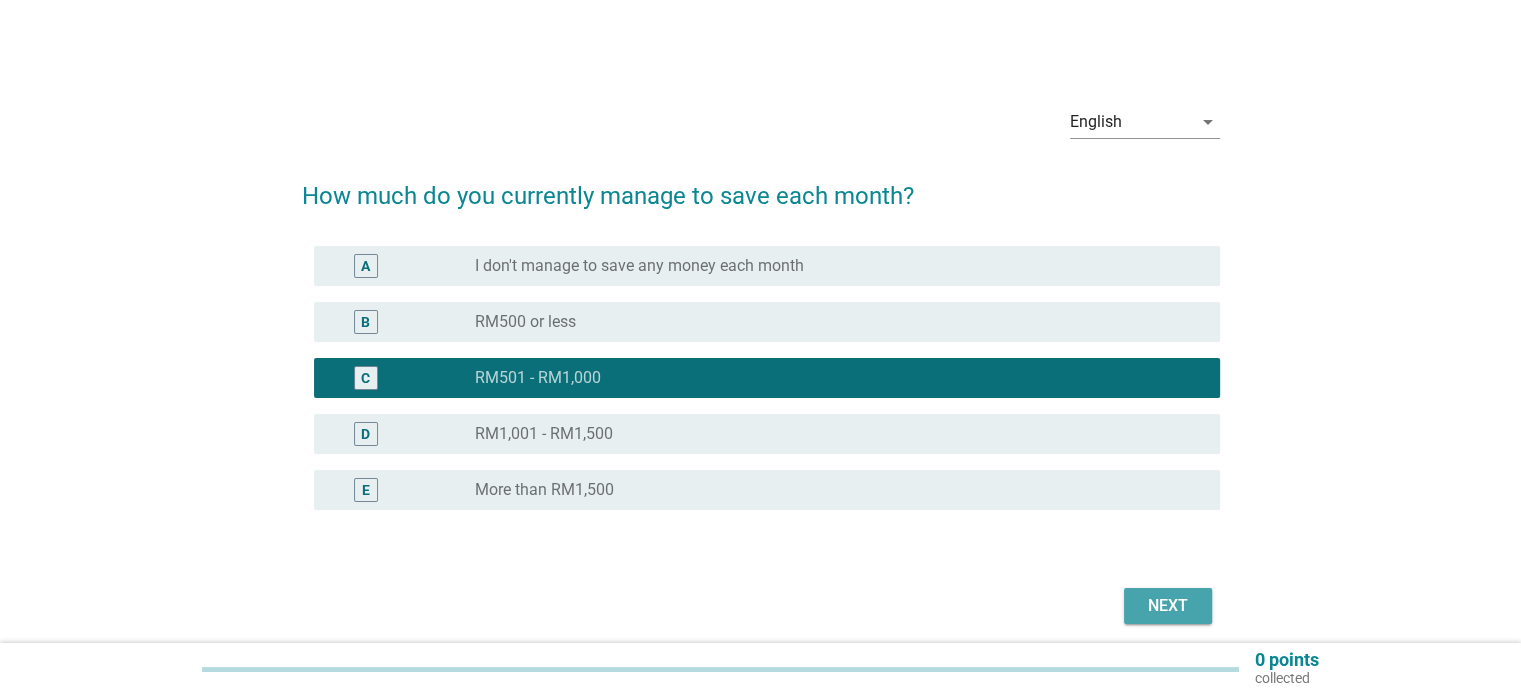 click on "Next" at bounding box center (1168, 606) 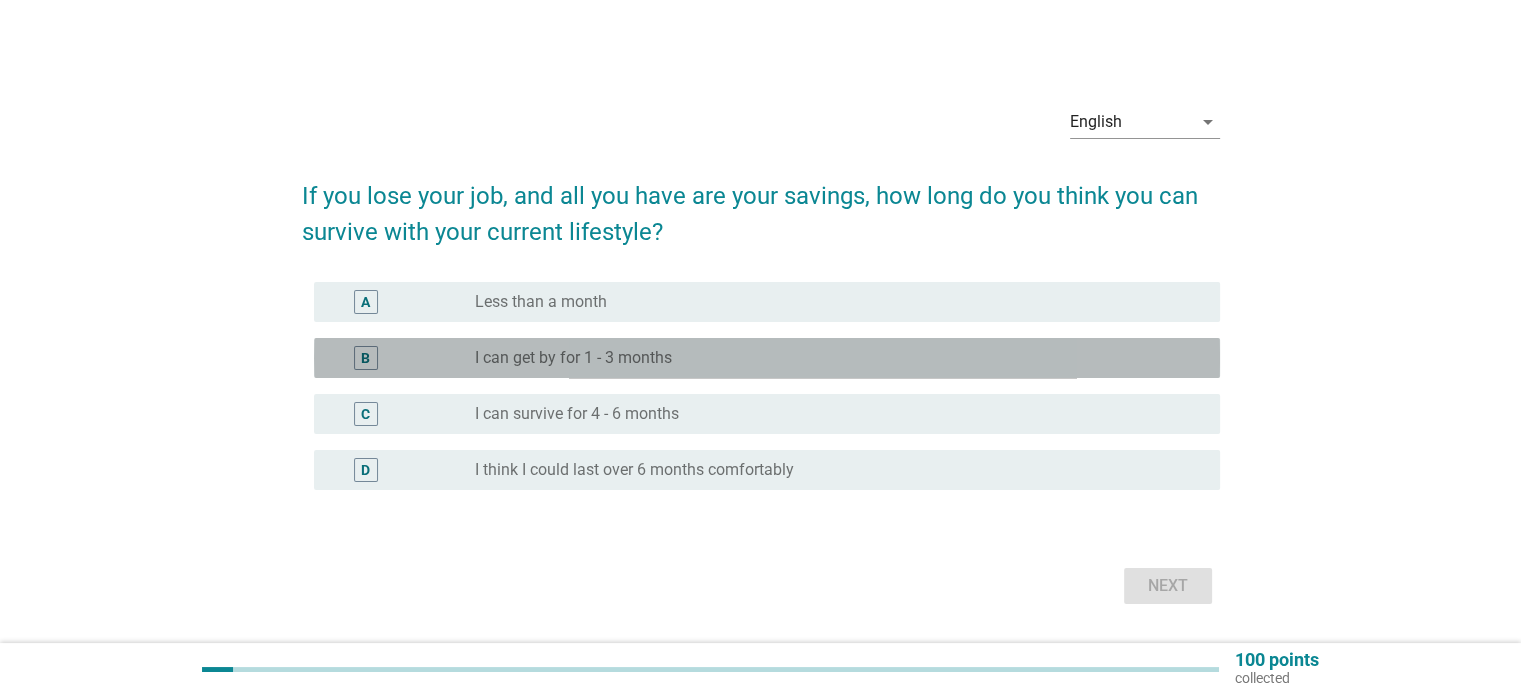 click on "radio_button_unchecked I can get by for 1 - 3 months" at bounding box center (831, 358) 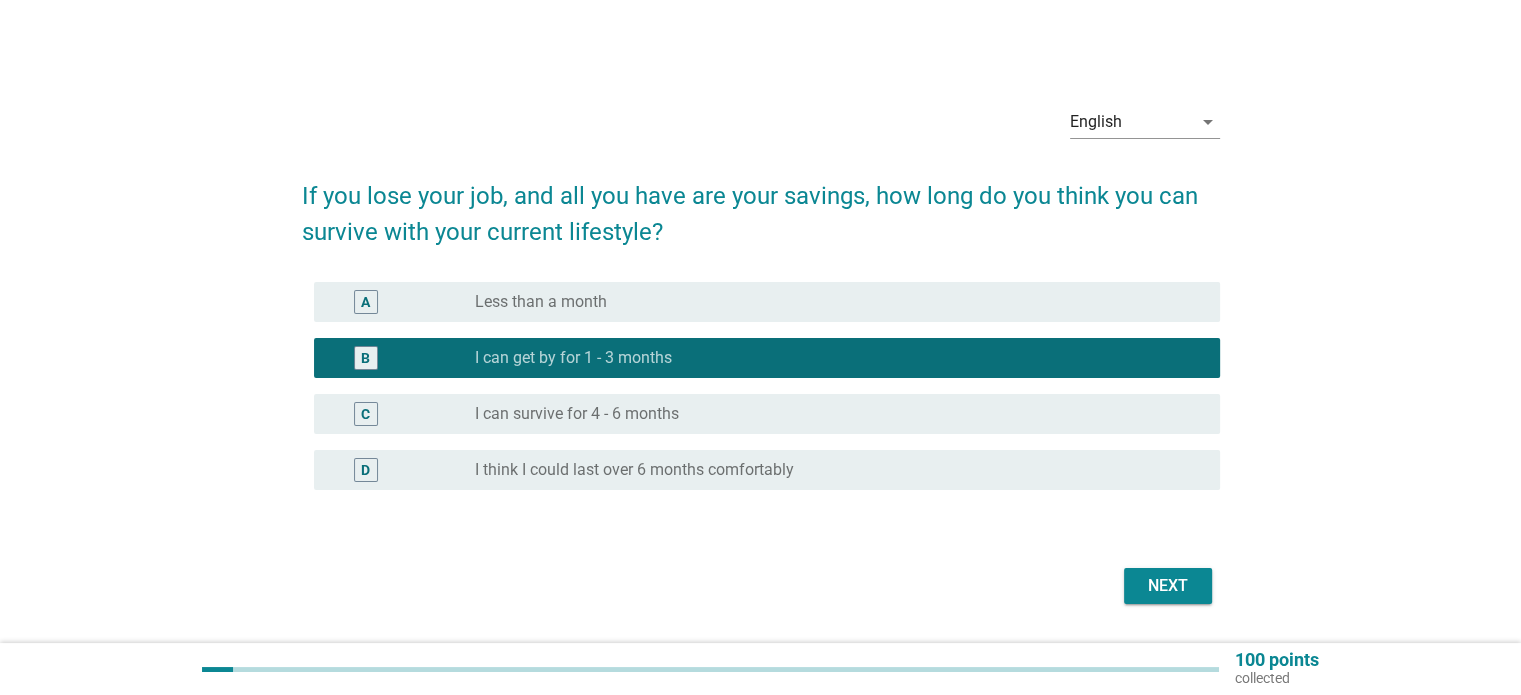click on "Next" at bounding box center (1168, 586) 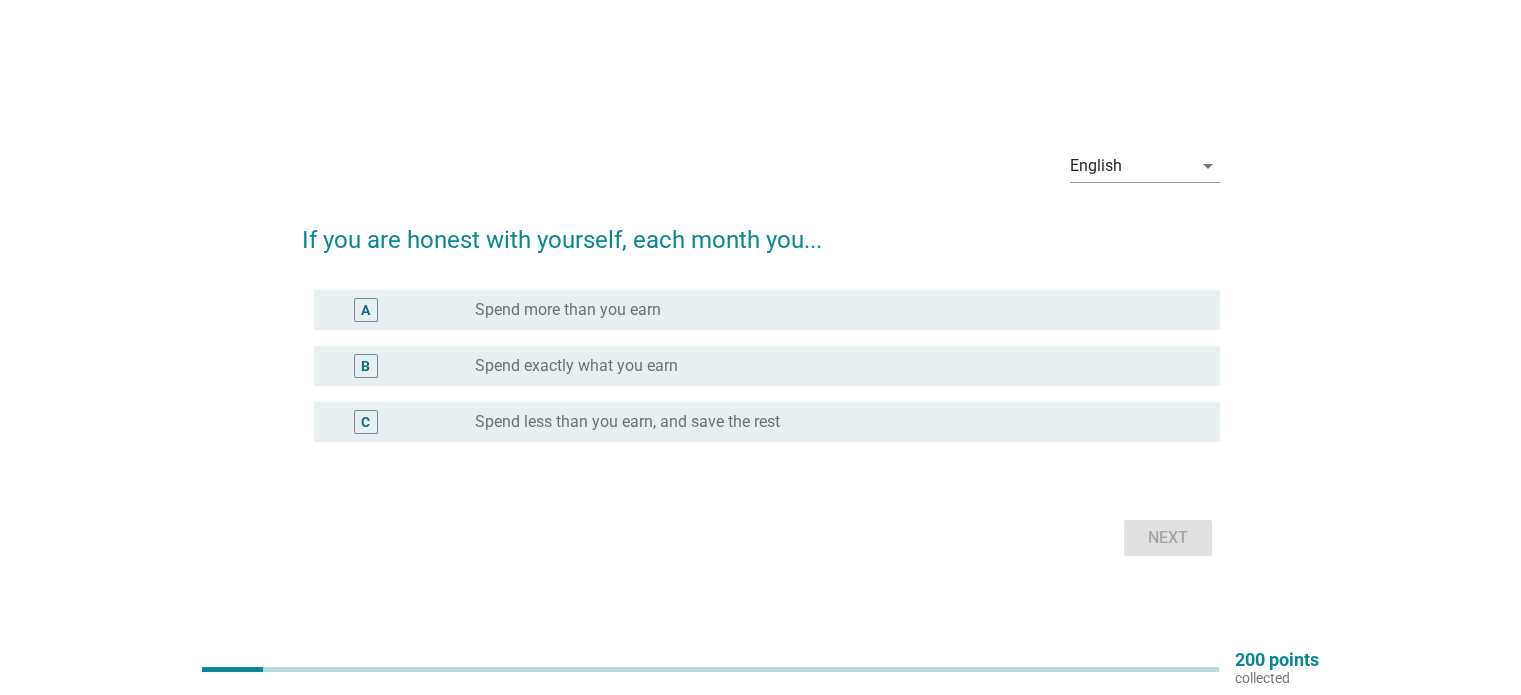click on "Spend less than you earn, and save the rest" at bounding box center [627, 422] 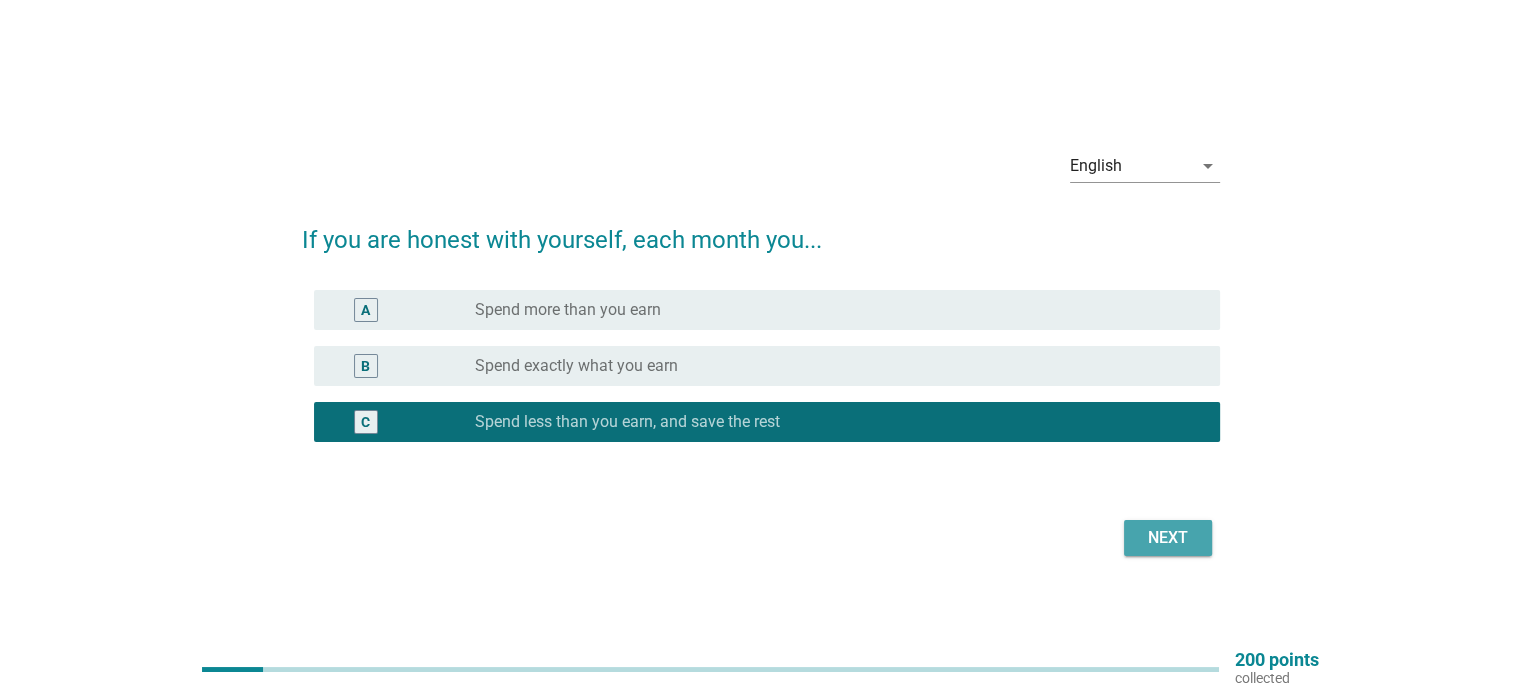 click on "Next" at bounding box center [1168, 538] 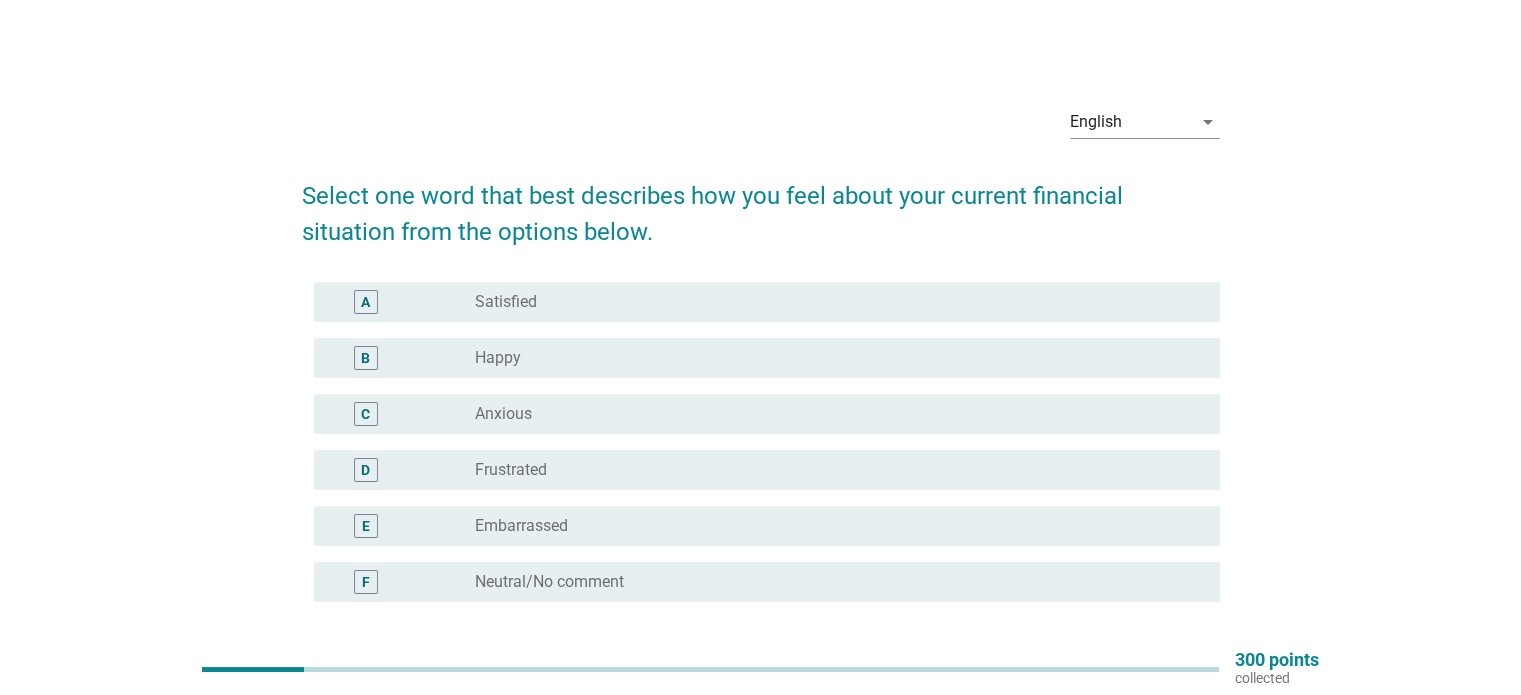click on "radio_button_unchecked Frustrated" at bounding box center (831, 470) 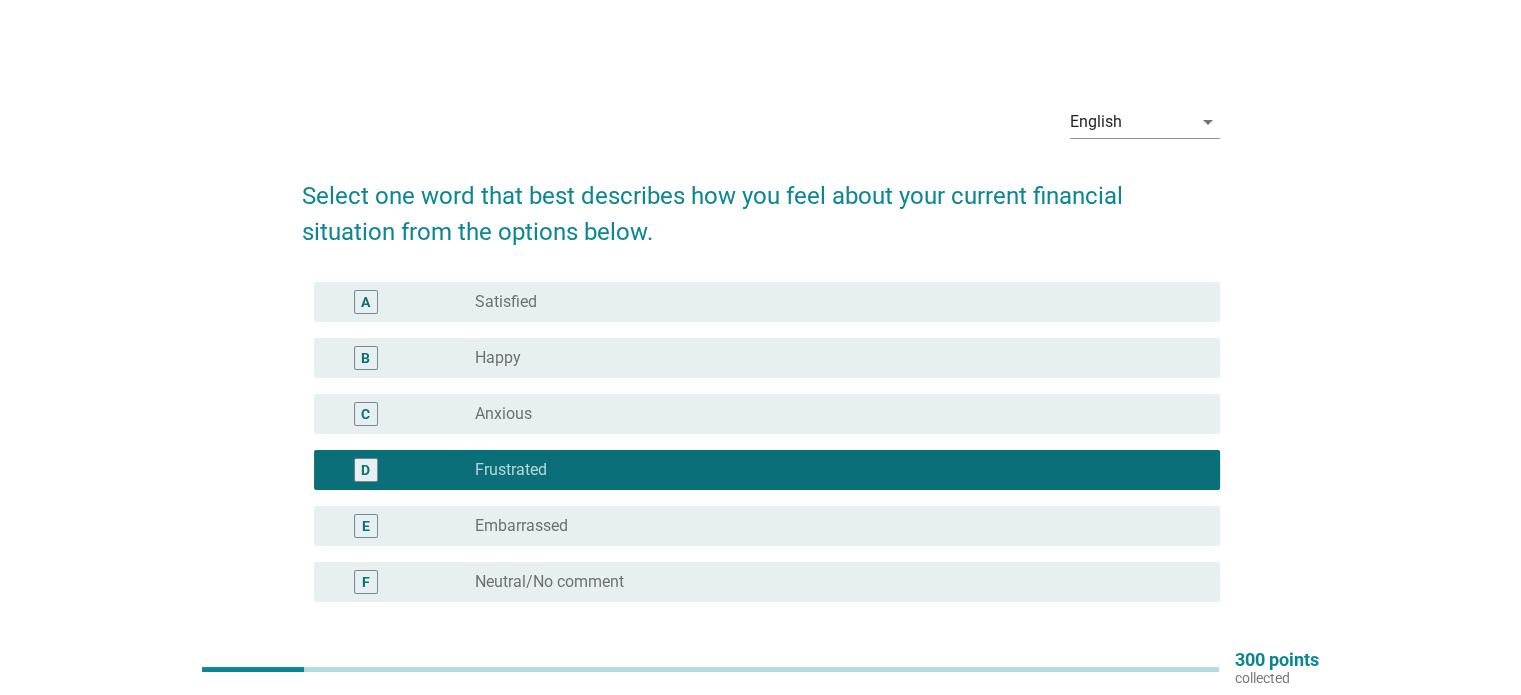 click on "C     radio_button_unchecked Anxious" at bounding box center (767, 414) 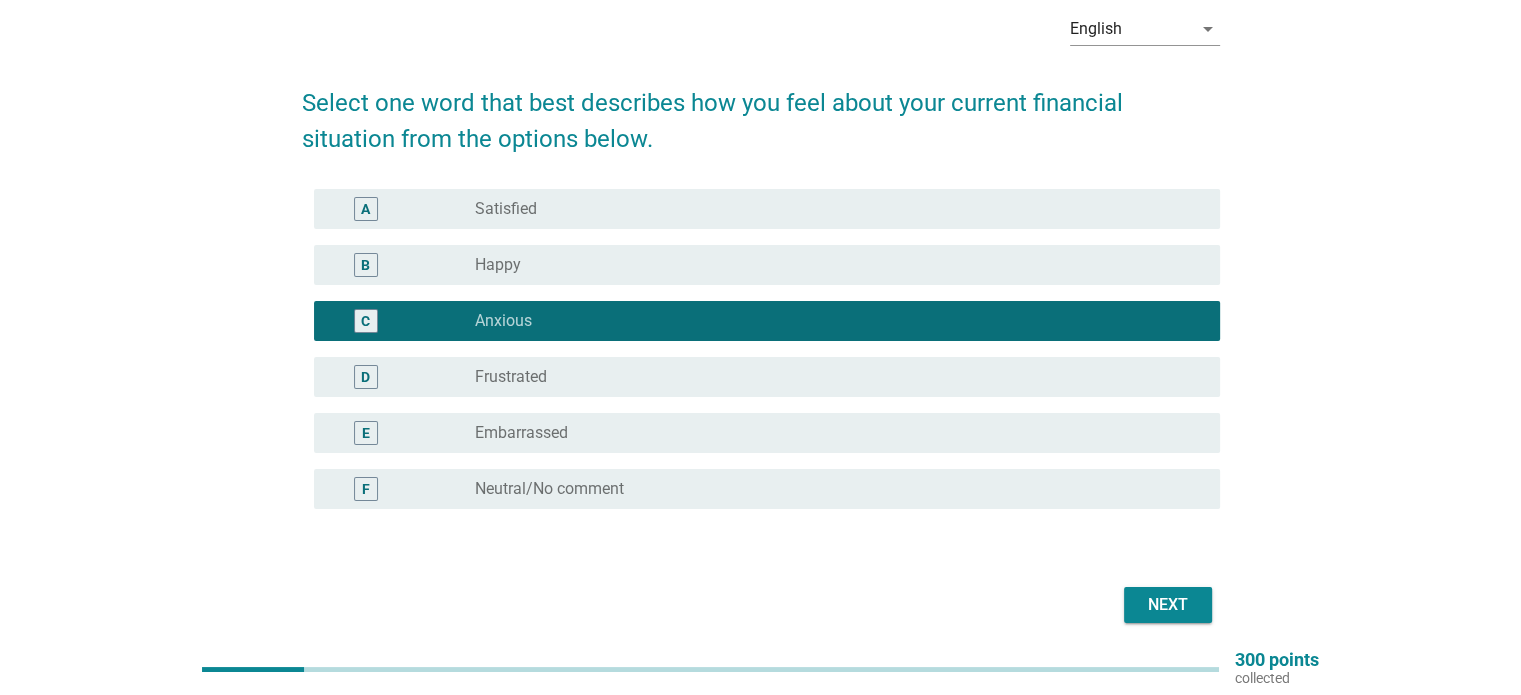 scroll, scrollTop: 168, scrollLeft: 0, axis: vertical 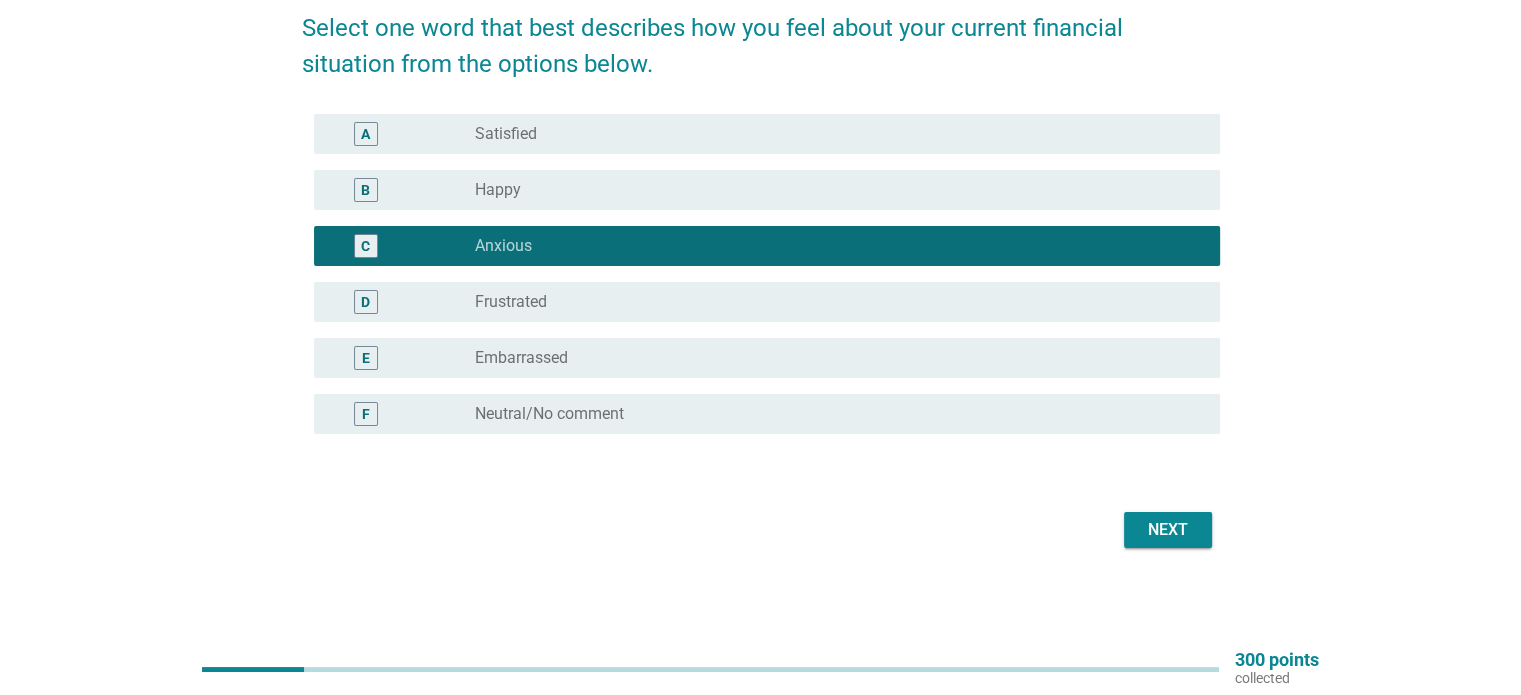 click on "Next" at bounding box center [1168, 530] 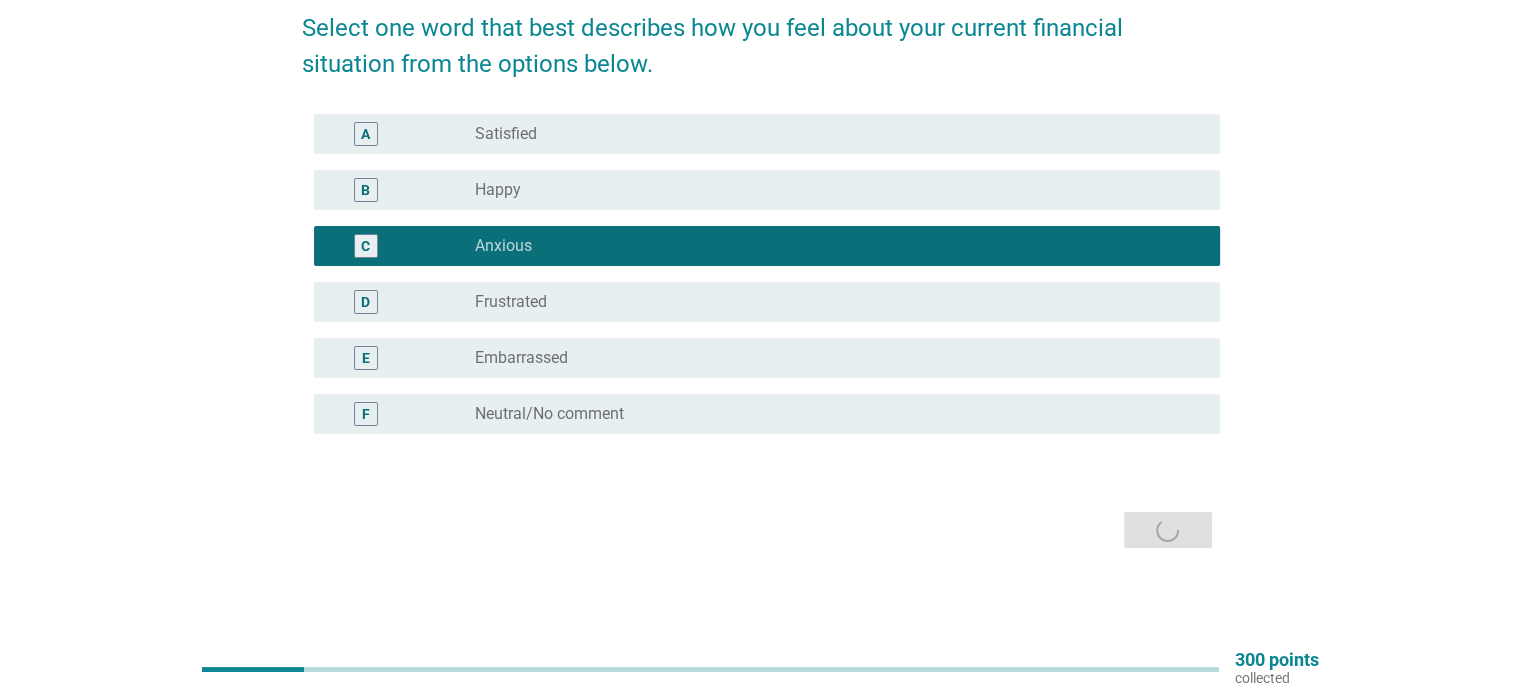 scroll, scrollTop: 0, scrollLeft: 0, axis: both 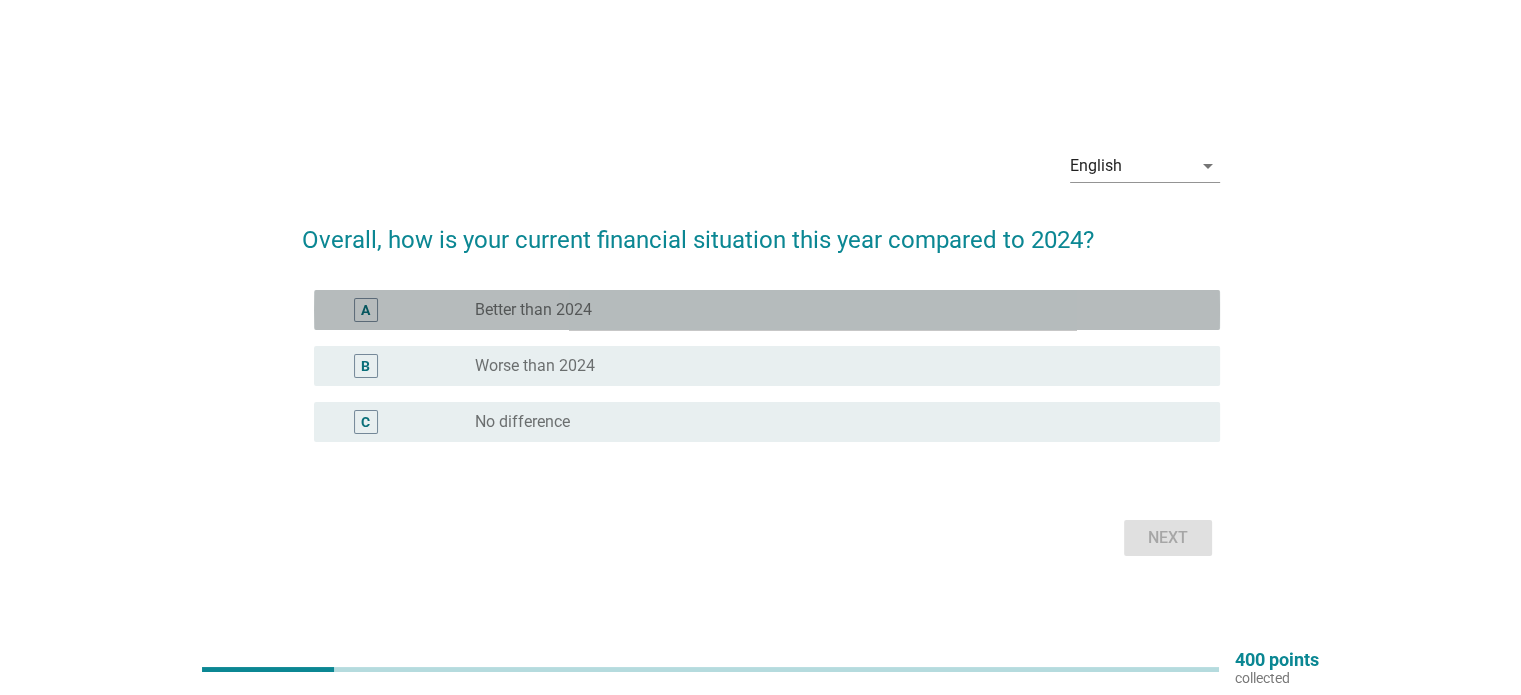click on "radio_button_unchecked Better than 2024" at bounding box center (831, 310) 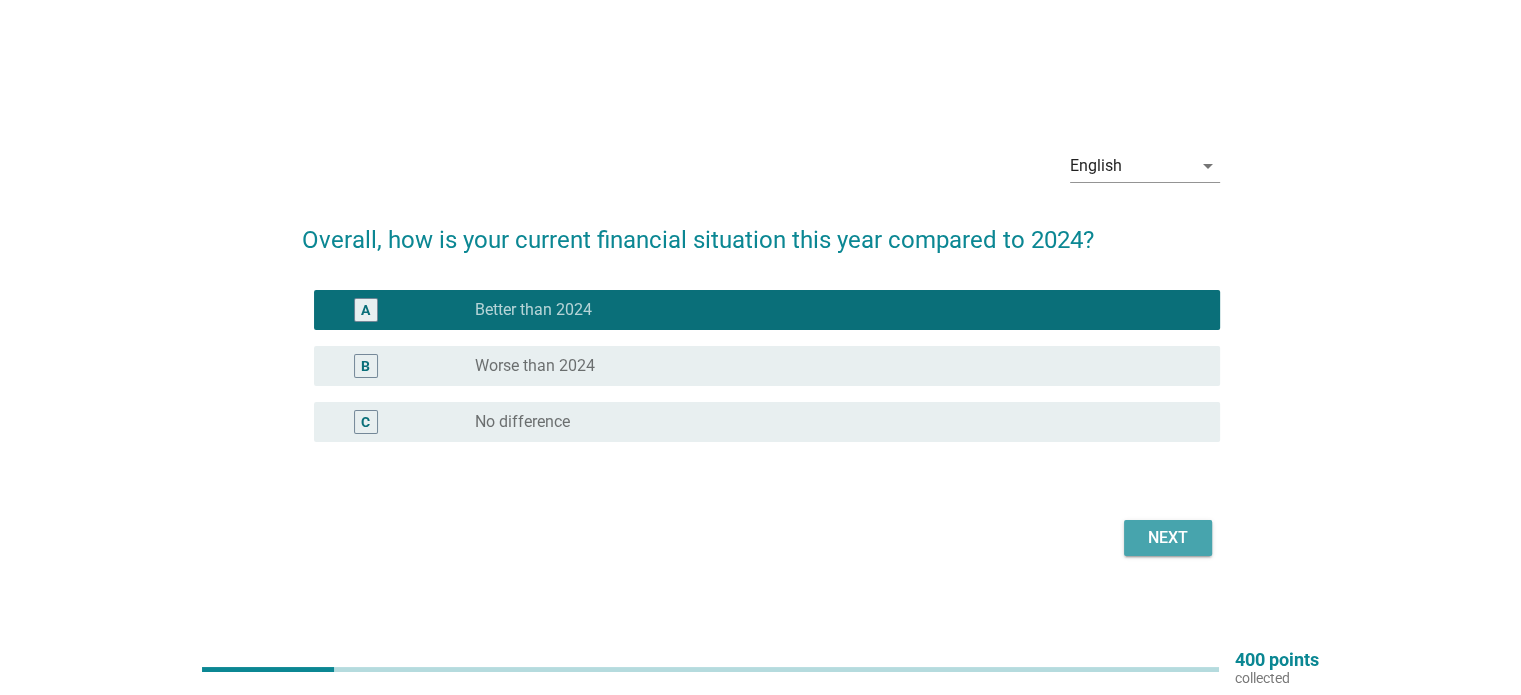 click on "Next" at bounding box center [1168, 538] 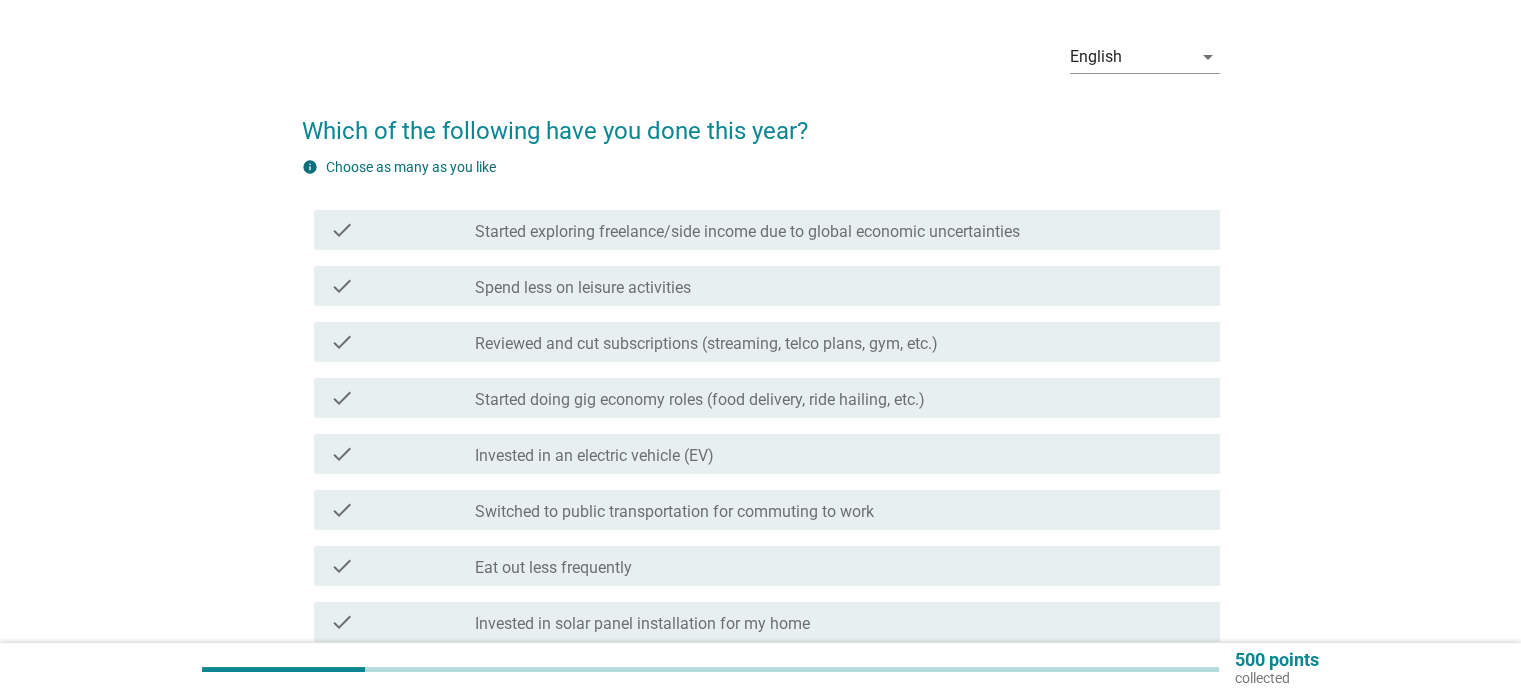 scroll, scrollTop: 100, scrollLeft: 0, axis: vertical 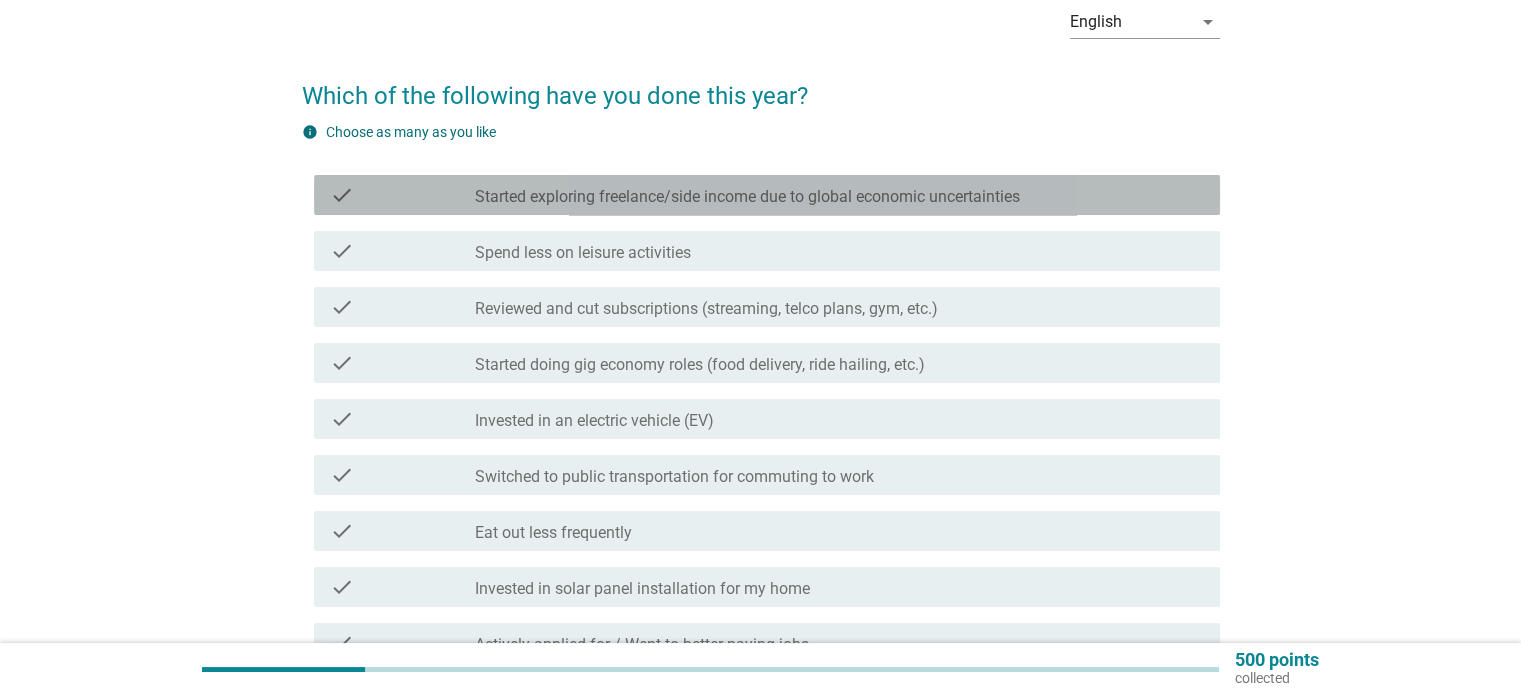 click on "Started exploring freelance/side income due to global economic uncertainties" at bounding box center (747, 197) 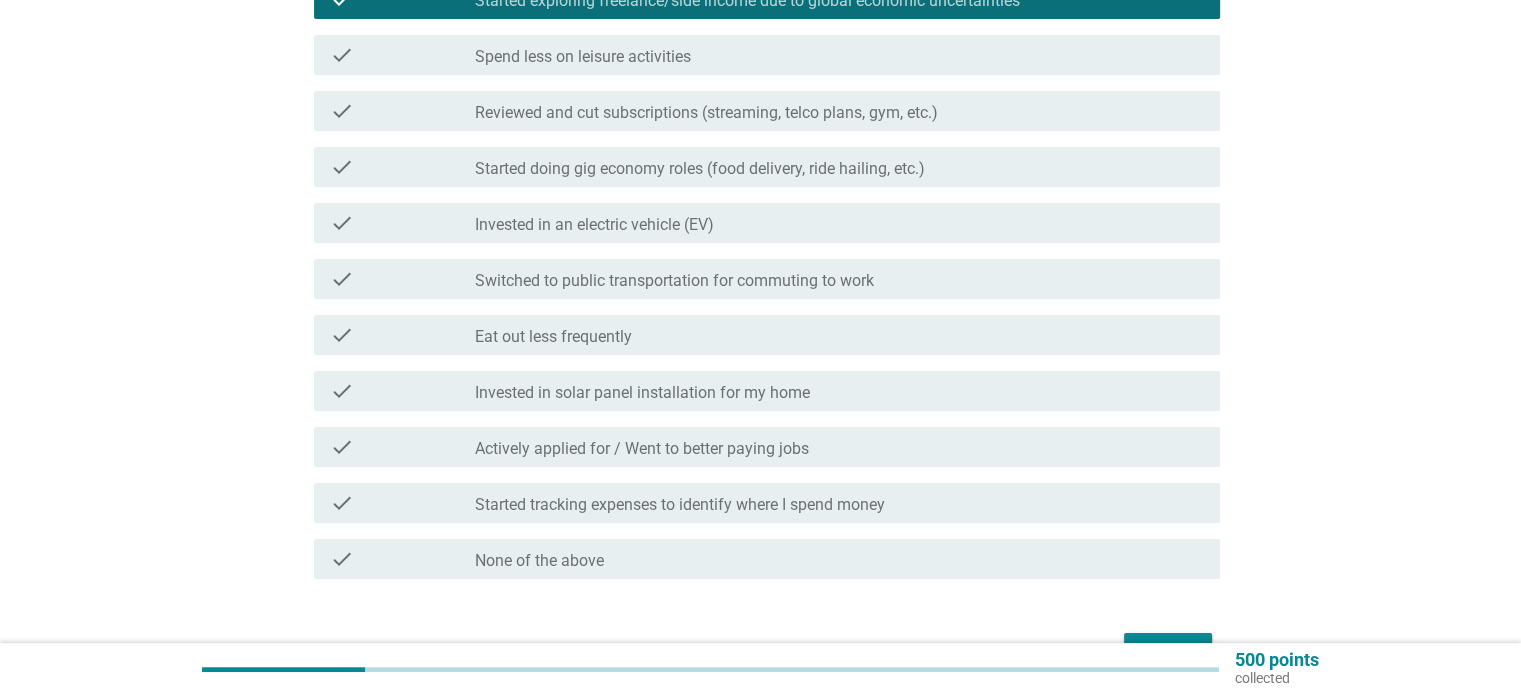 scroll, scrollTop: 300, scrollLeft: 0, axis: vertical 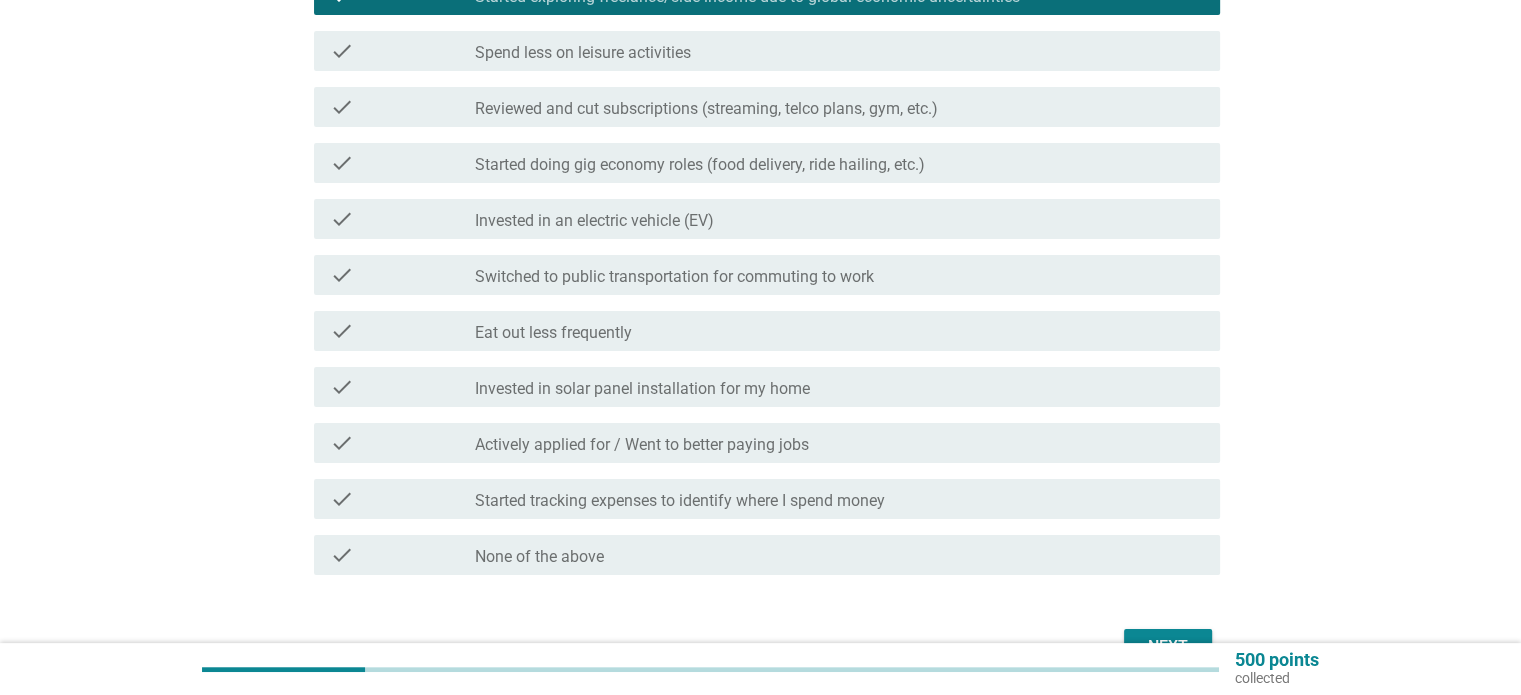 click on "check     check_box_outline_blank Eat out less frequently" at bounding box center (761, 331) 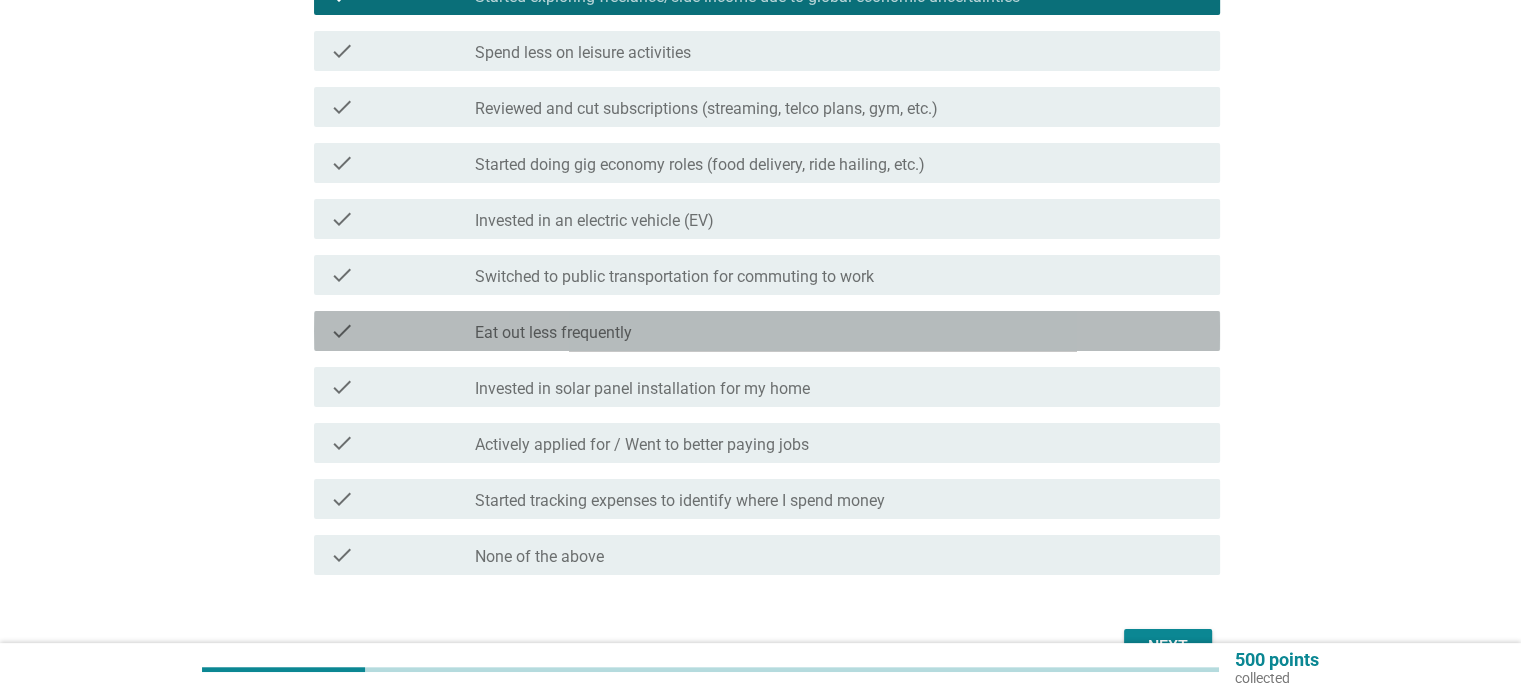click on "check" at bounding box center [403, 331] 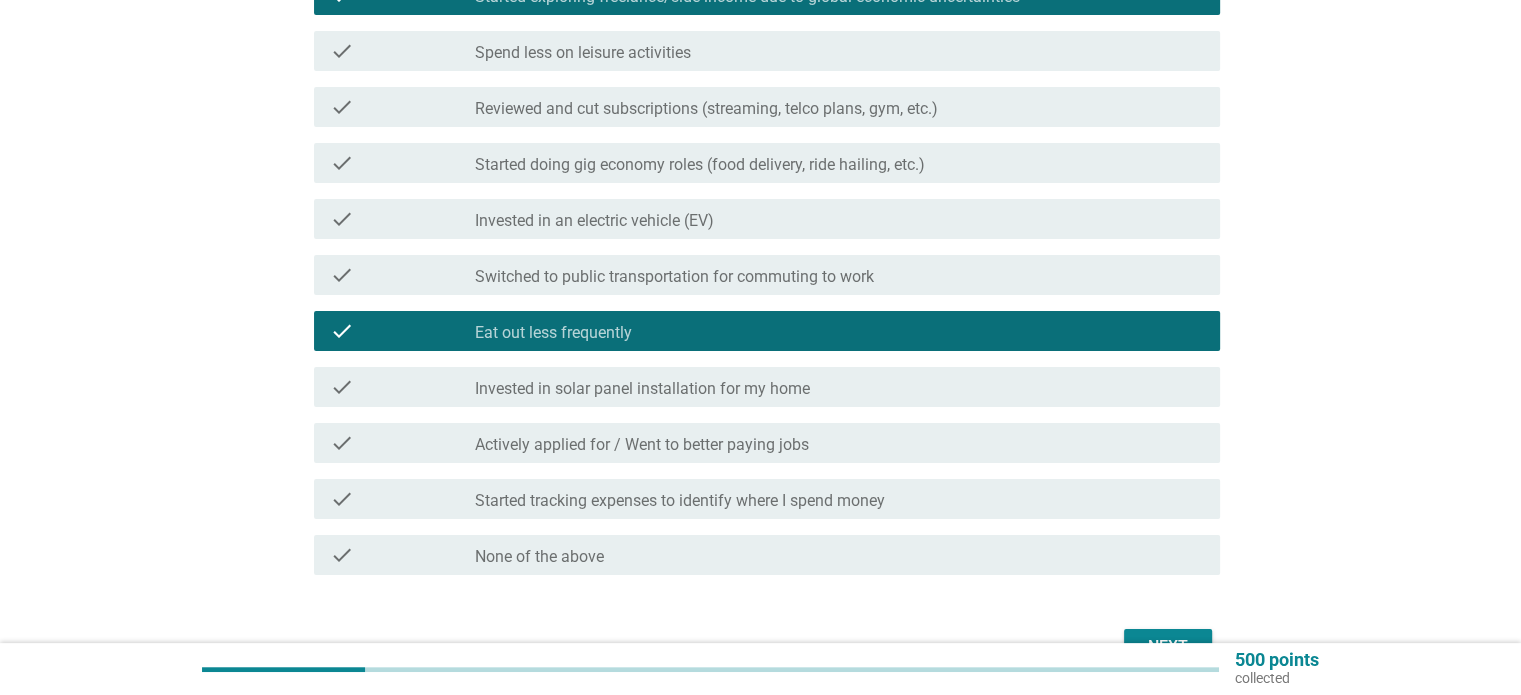 click on "check" at bounding box center [403, 443] 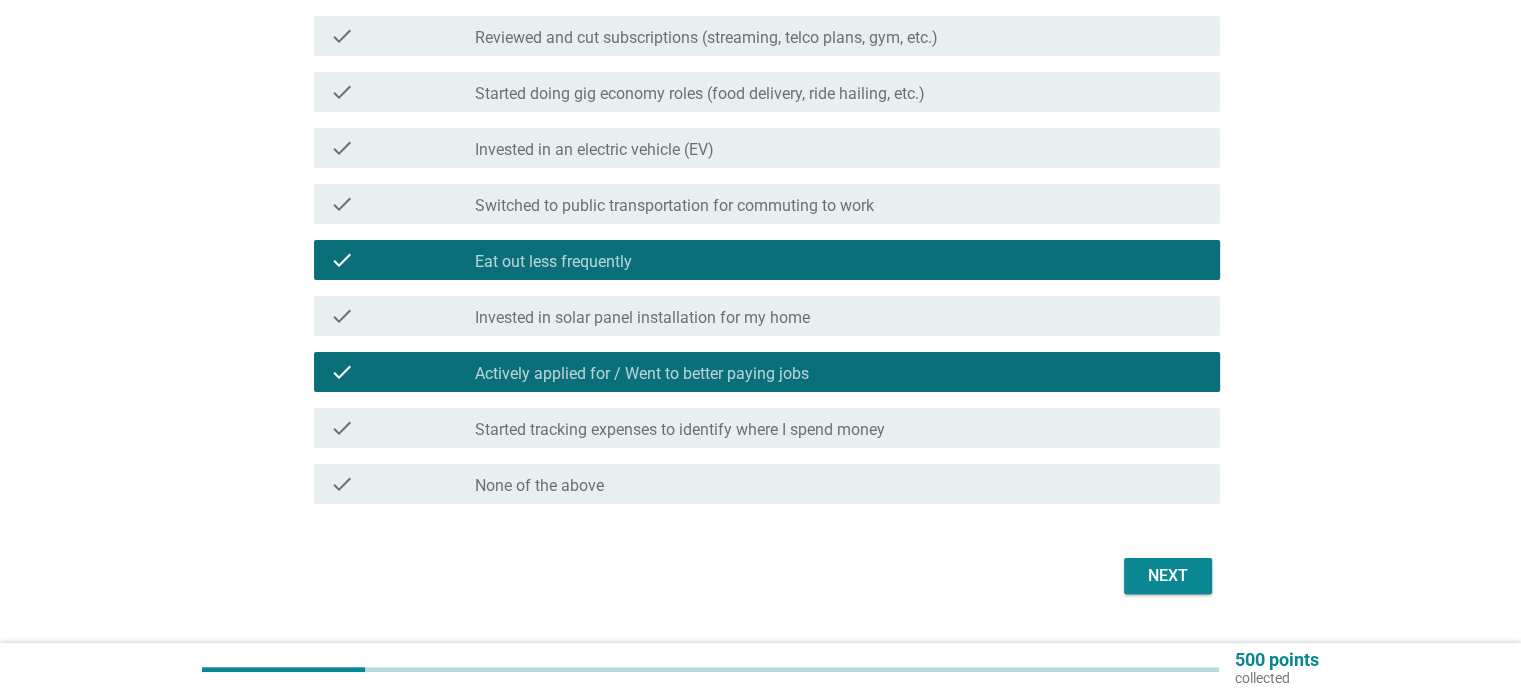scroll, scrollTop: 400, scrollLeft: 0, axis: vertical 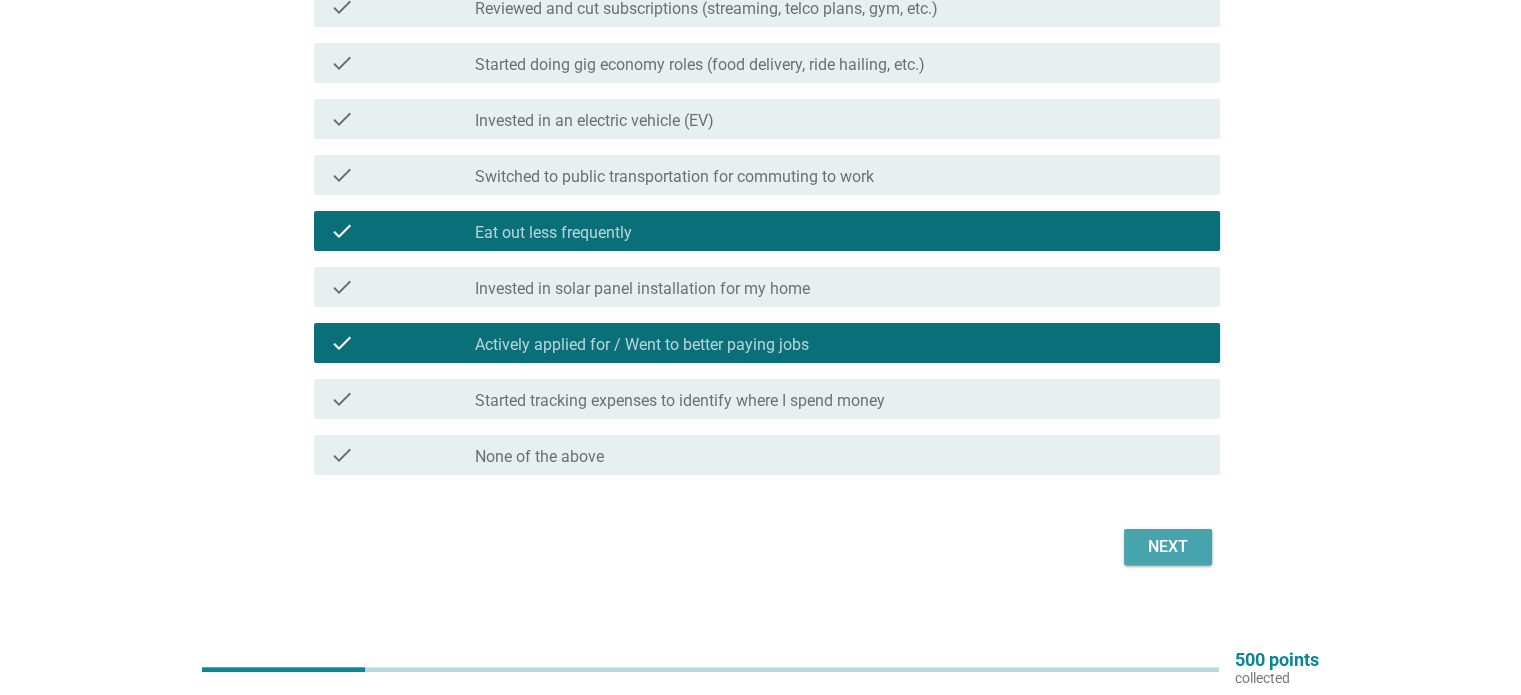 click on "Next" at bounding box center (1168, 547) 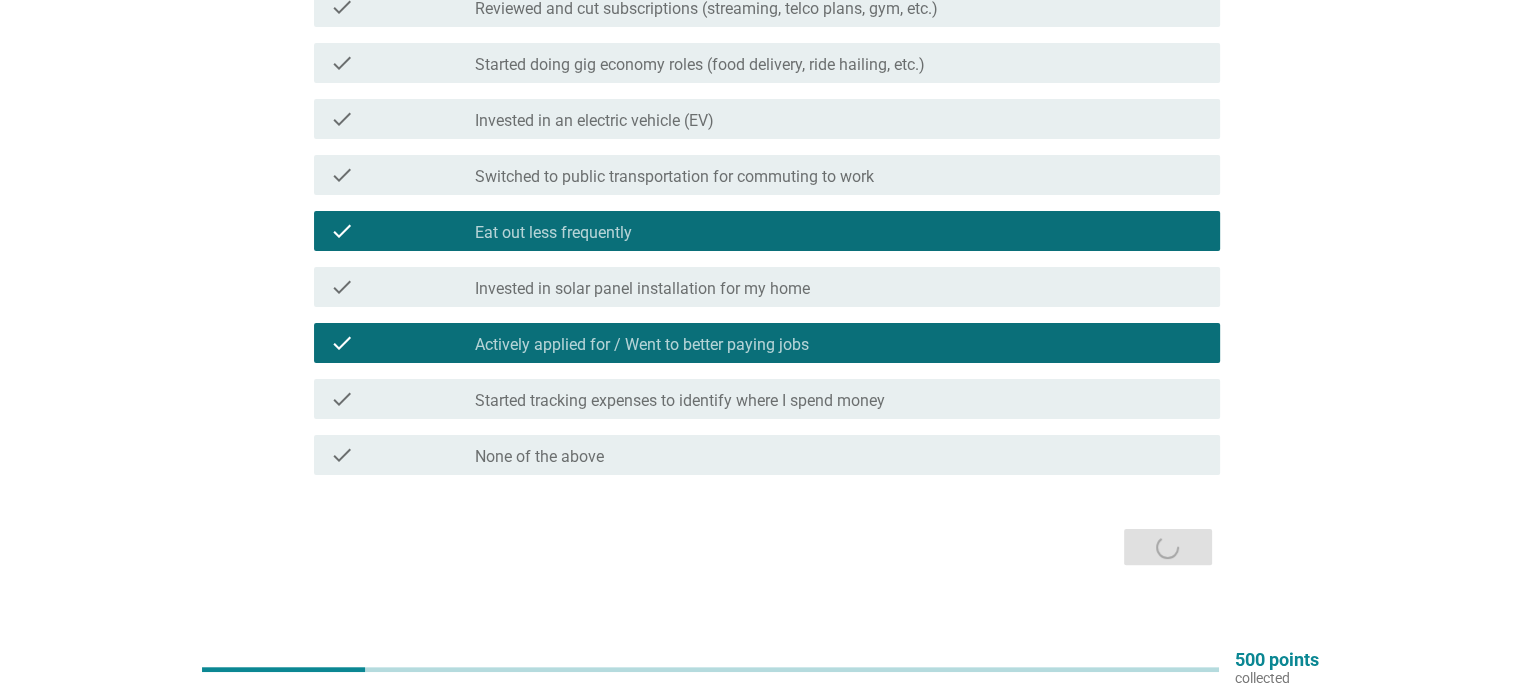 scroll, scrollTop: 0, scrollLeft: 0, axis: both 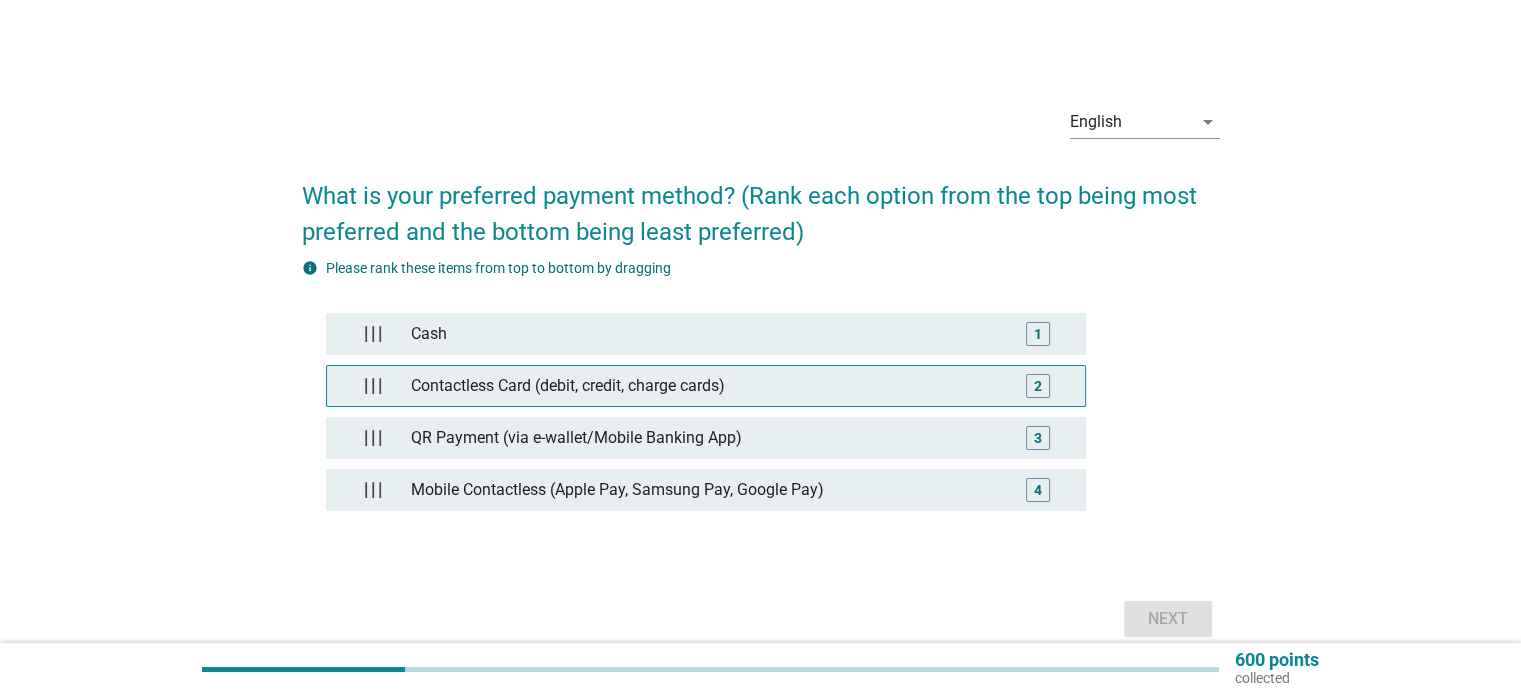 click on "Contactless Card (debit, credit, charge cards)" at bounding box center (705, 386) 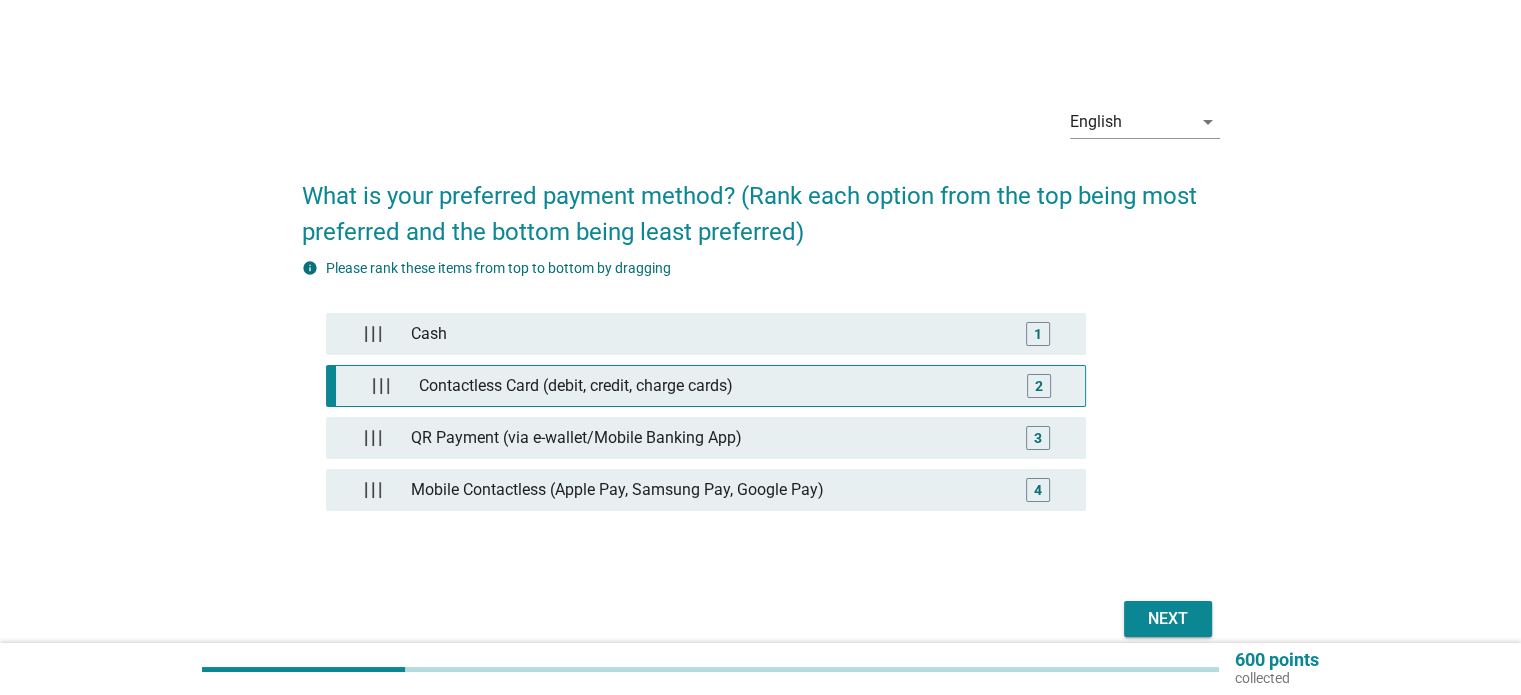 type 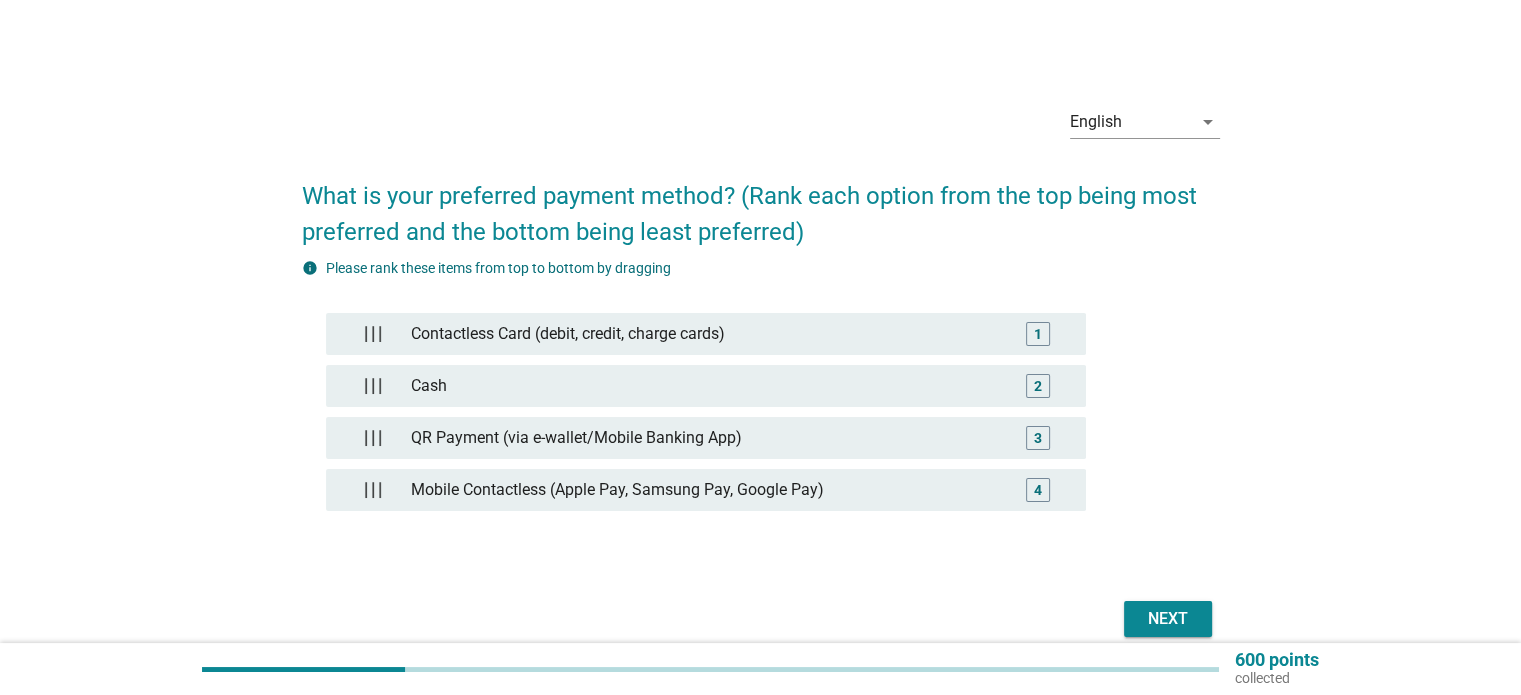 click on "Next" at bounding box center (1168, 619) 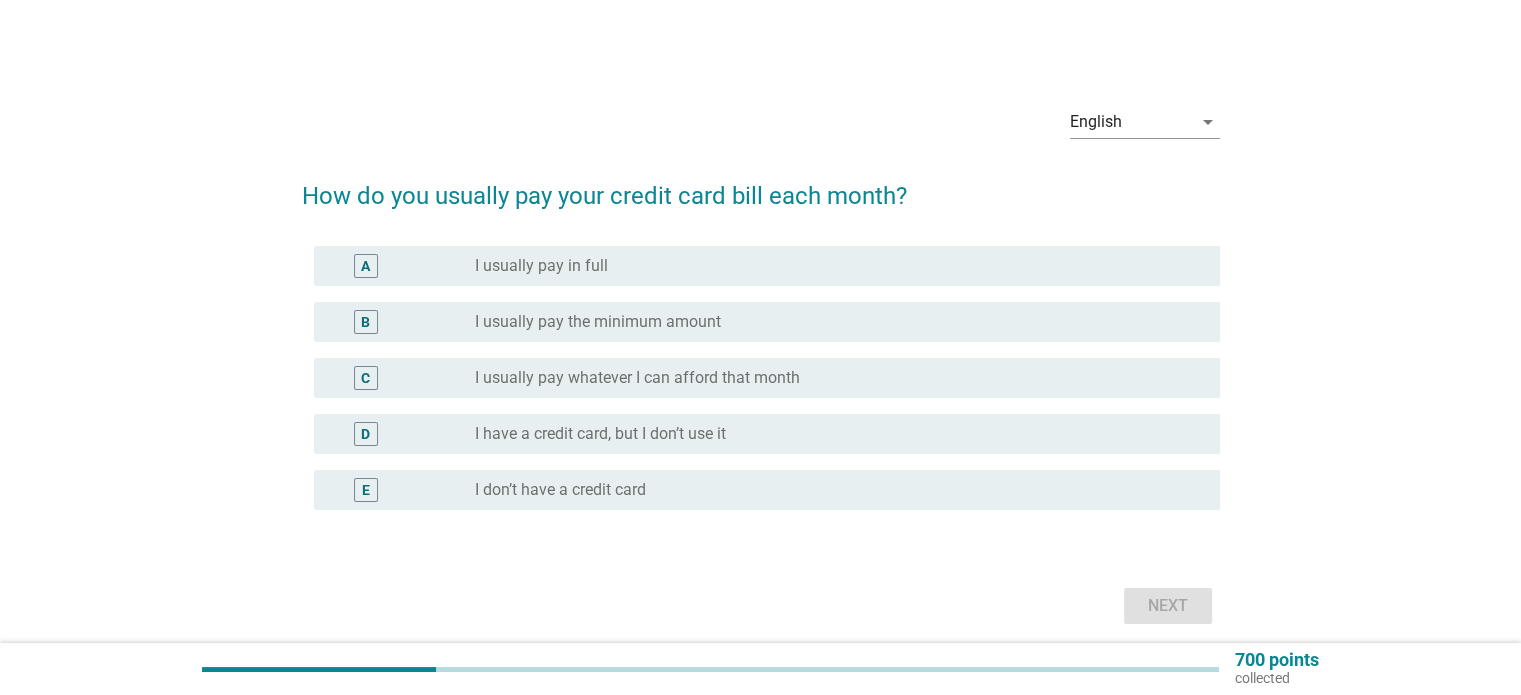 click on "radio_button_unchecked I usually pay in full" at bounding box center [831, 266] 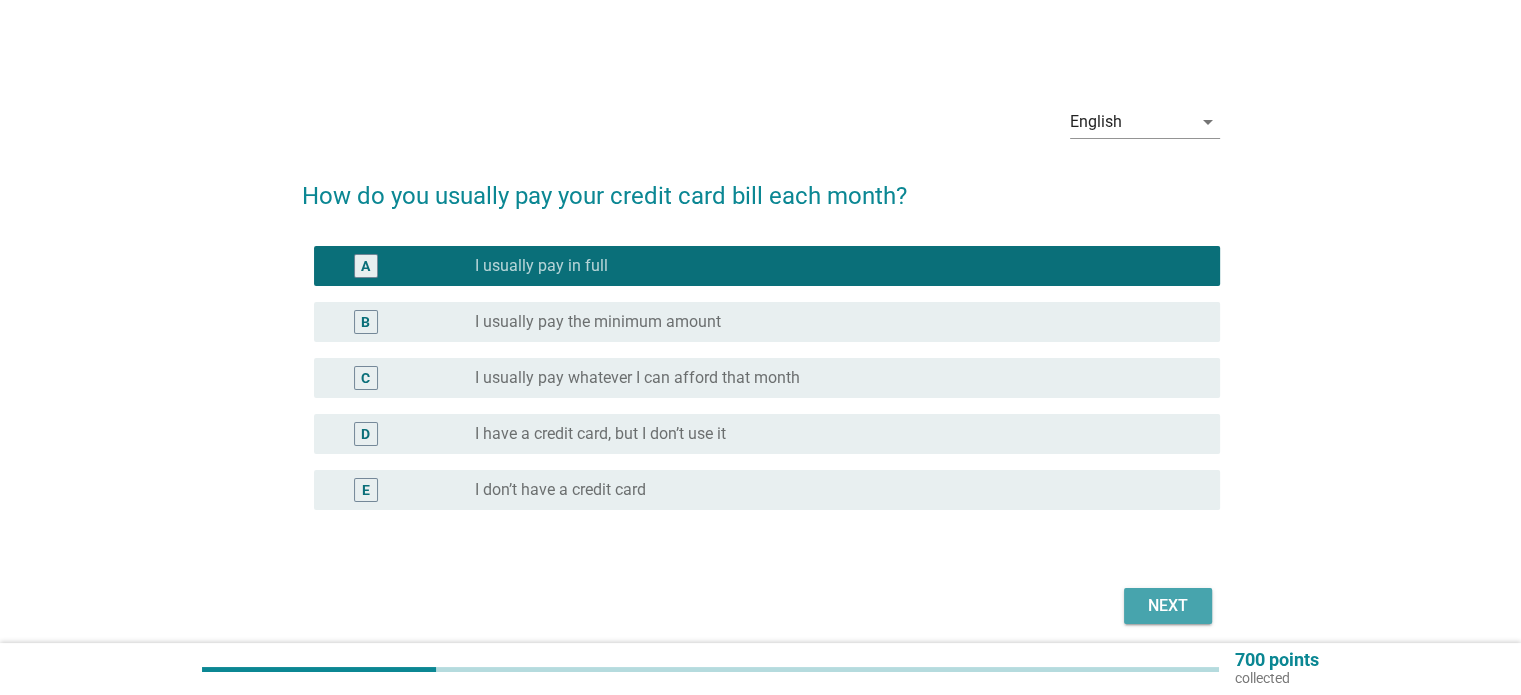 click on "Next" at bounding box center (1168, 606) 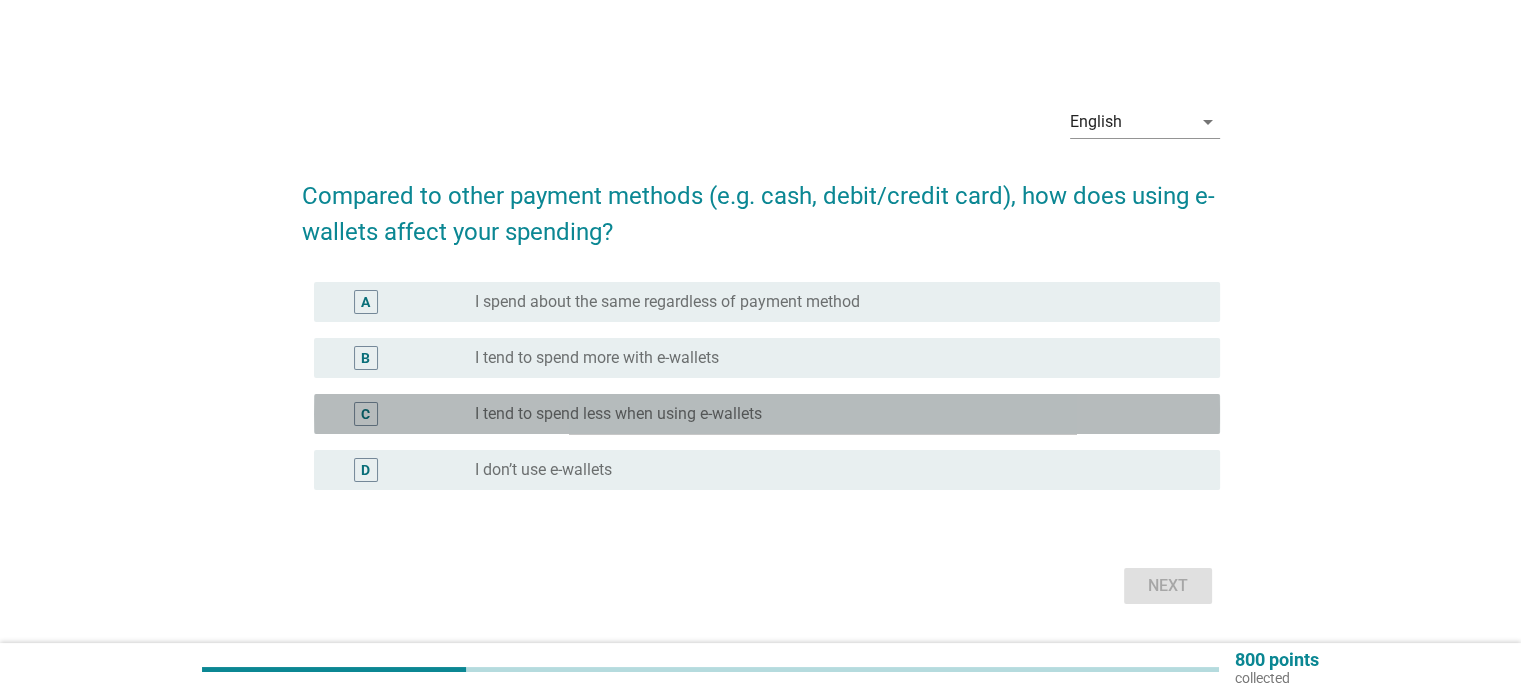 click on "I tend to spend less when using e-wallets" at bounding box center (618, 414) 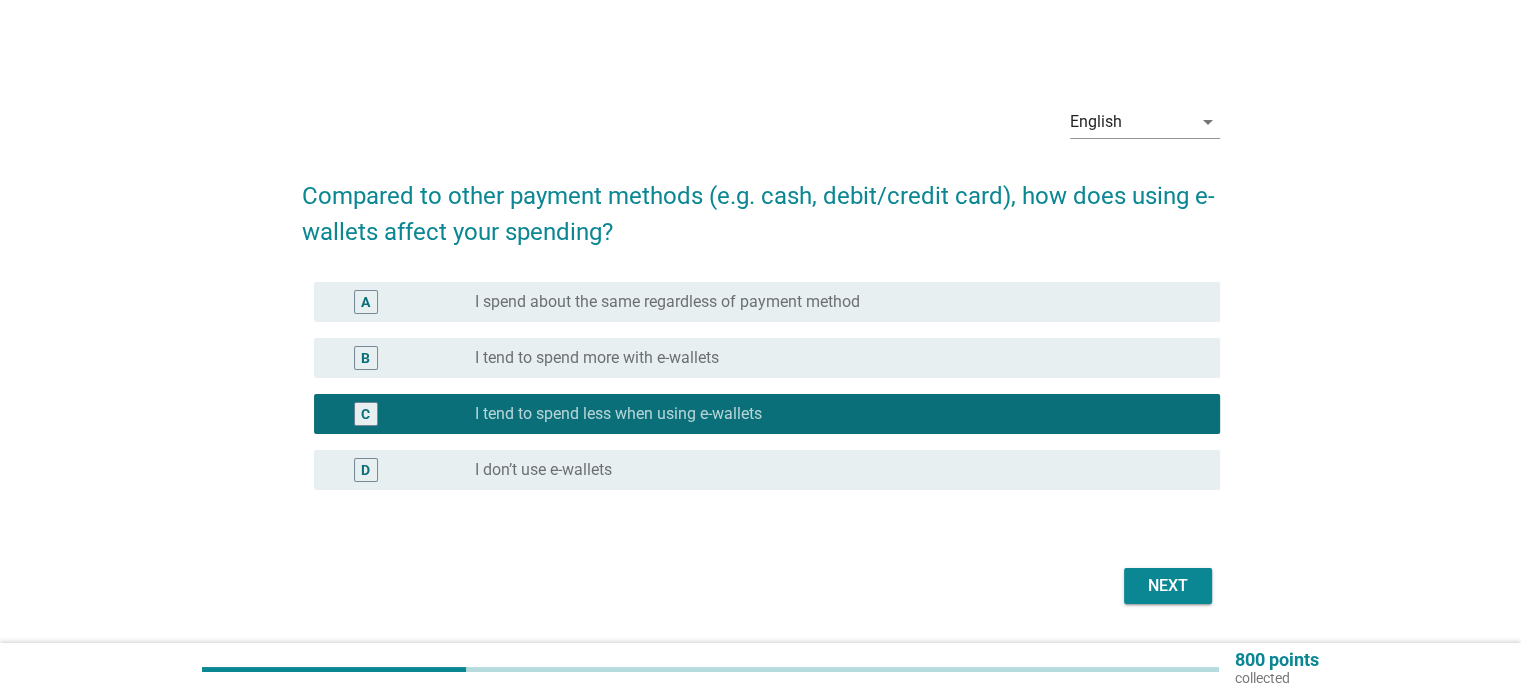 click on "Next" at bounding box center [1168, 586] 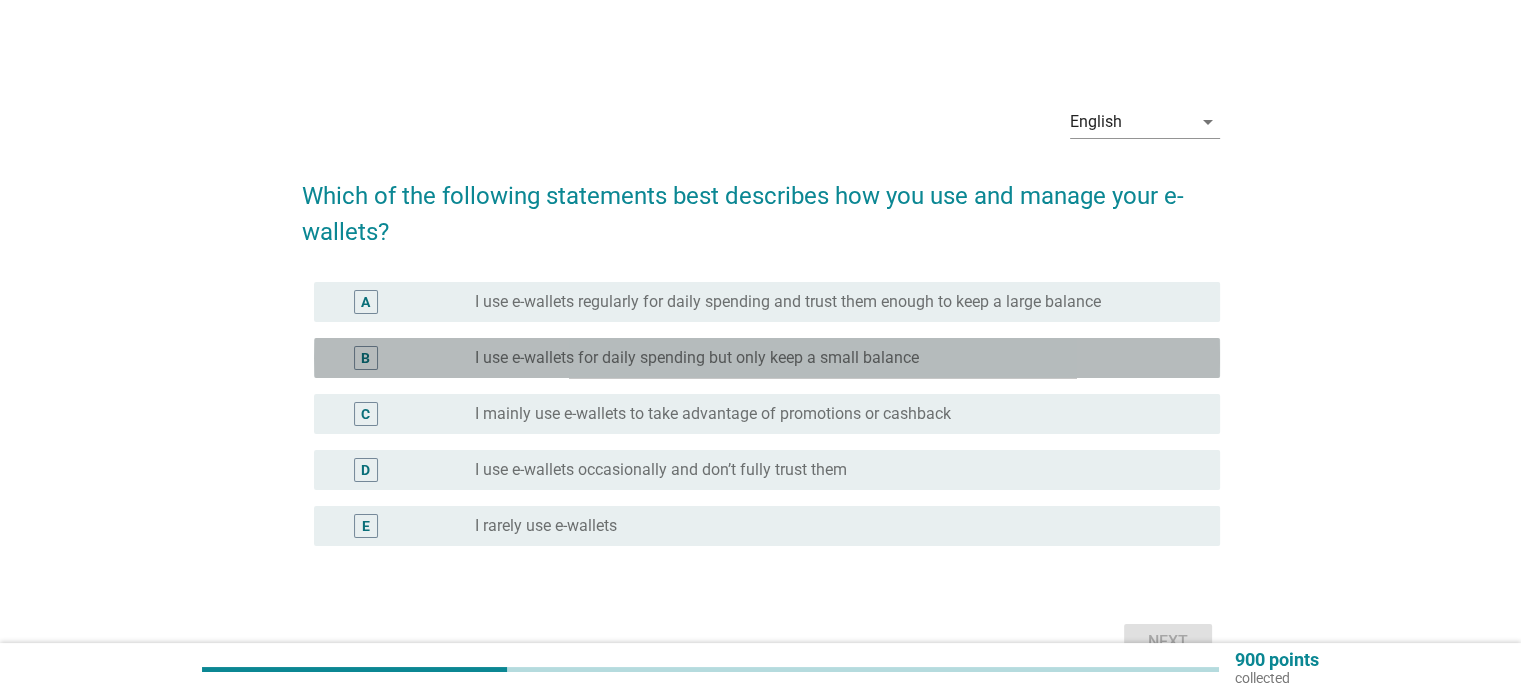 click on "I use e-wallets for daily spending but only keep a small balance" at bounding box center (697, 358) 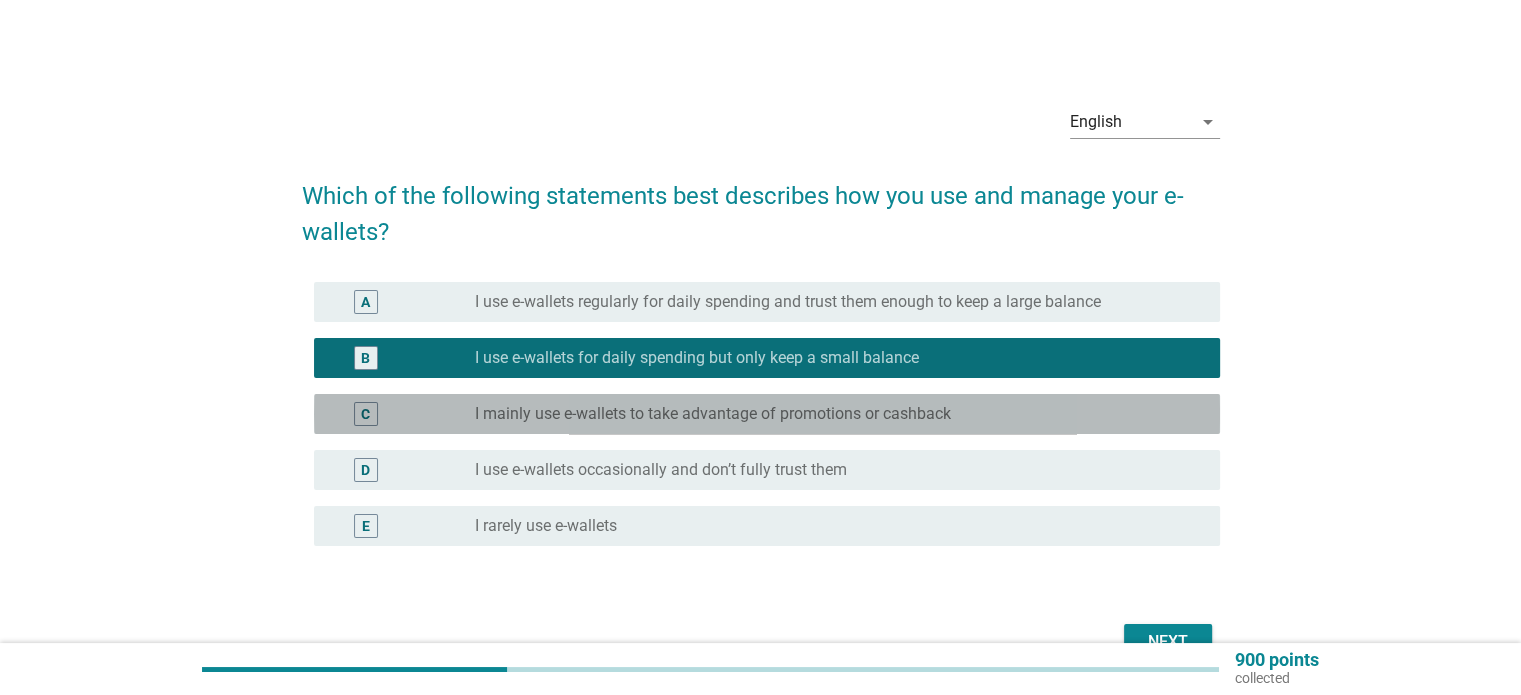 click on "I mainly use e-wallets to take advantage of promotions or cashback" at bounding box center [713, 414] 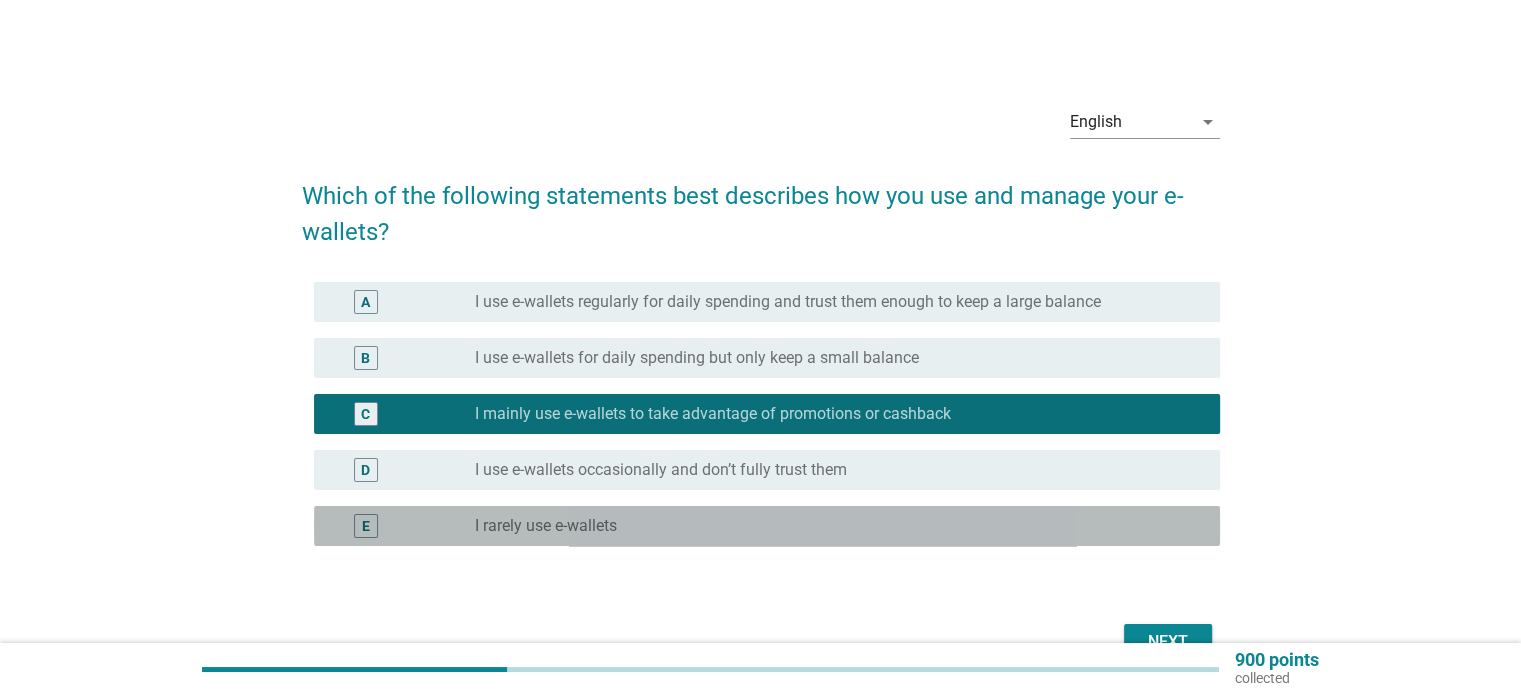 click on "I rarely use e-wallets" at bounding box center [546, 526] 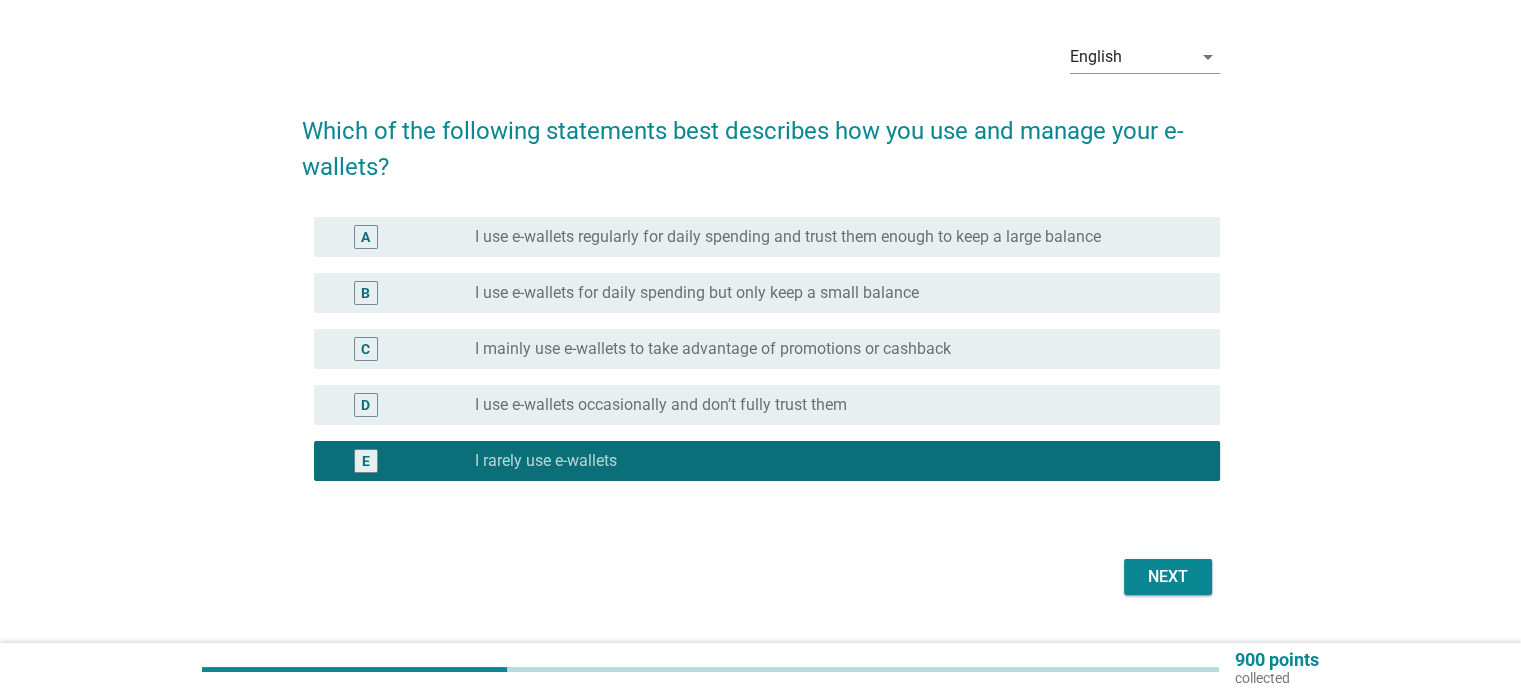 scroll, scrollTop: 112, scrollLeft: 0, axis: vertical 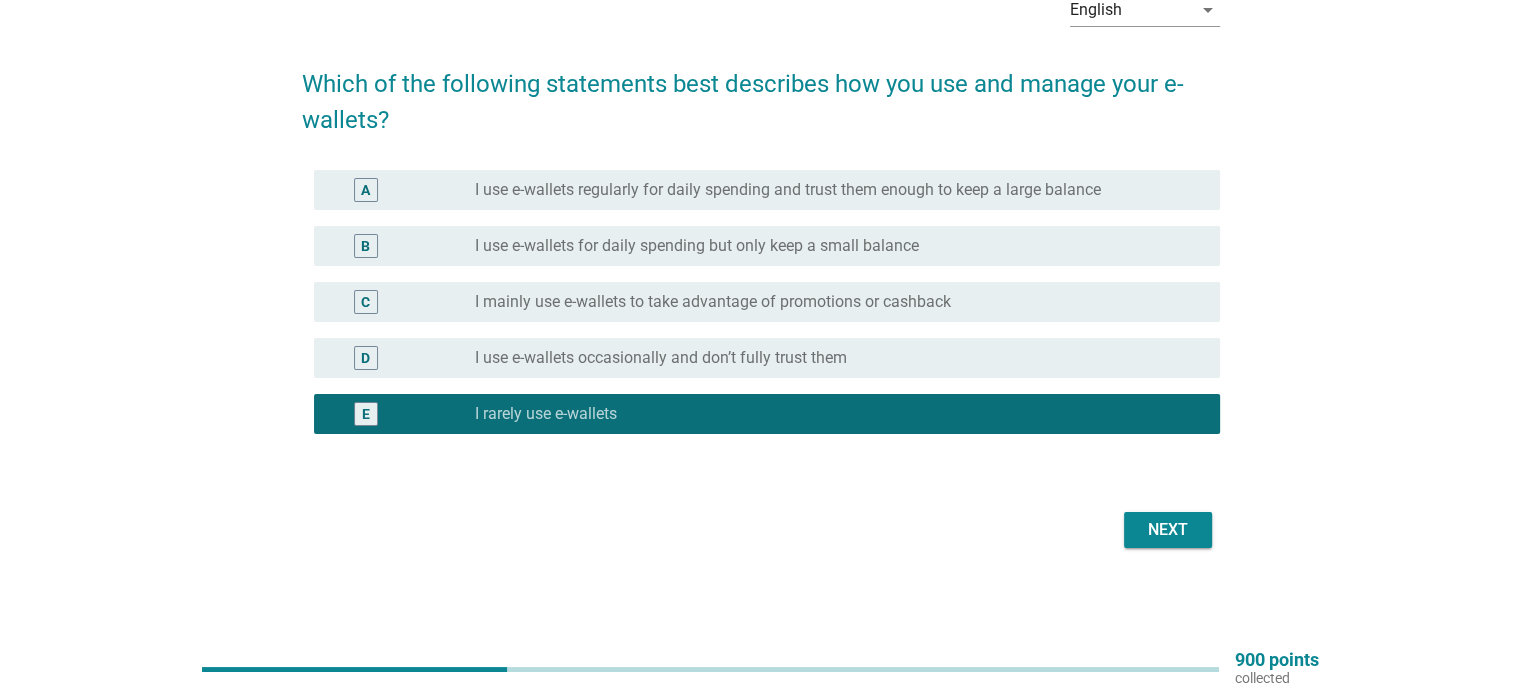click on "Next" at bounding box center (1168, 530) 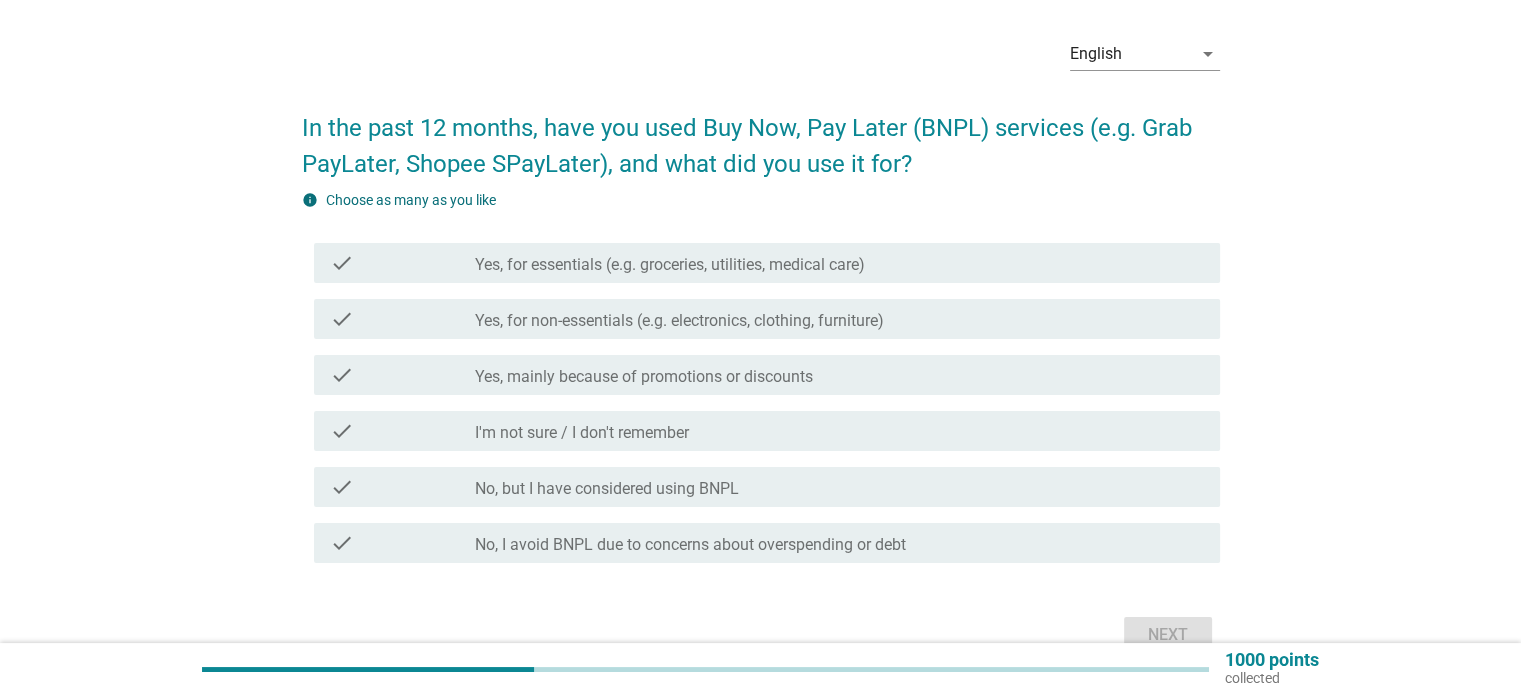scroll, scrollTop: 173, scrollLeft: 0, axis: vertical 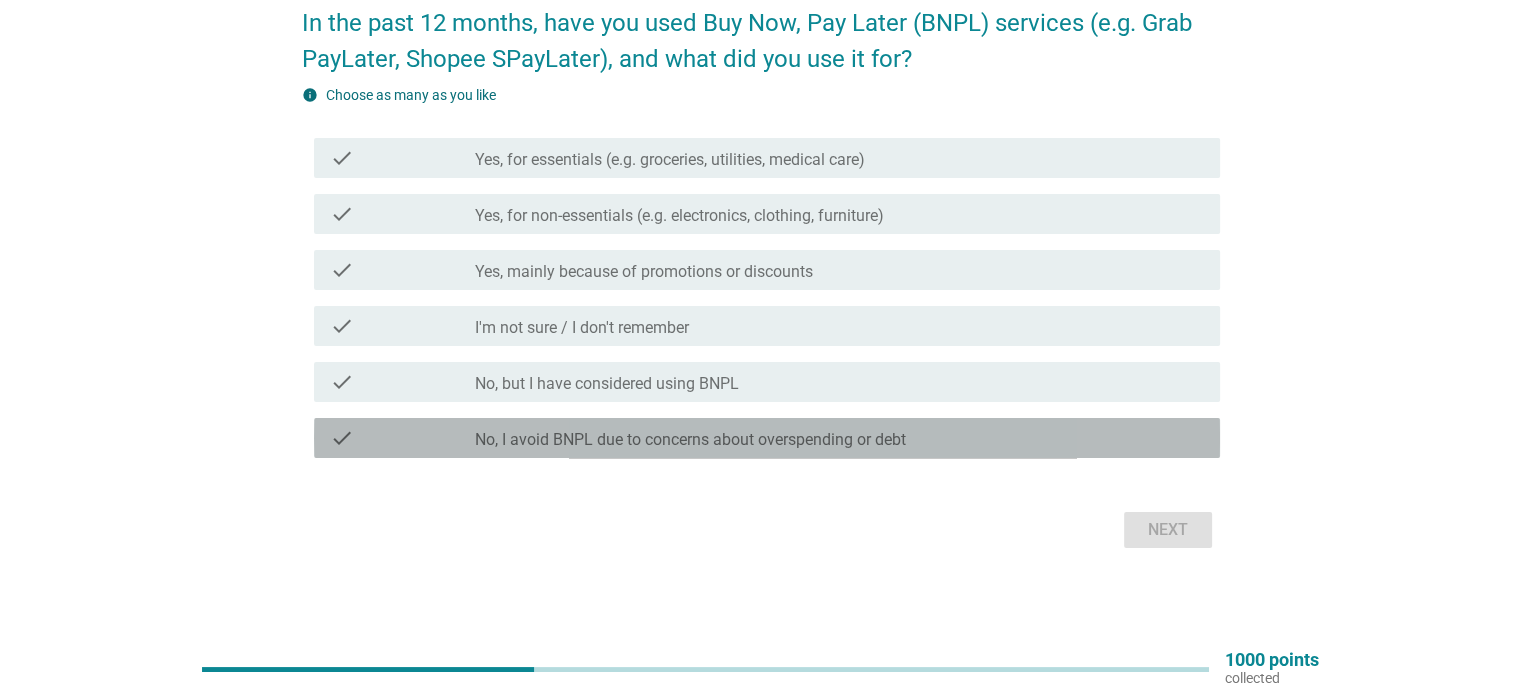 click on "No, I avoid BNPL due to concerns about overspending or debt" at bounding box center (690, 440) 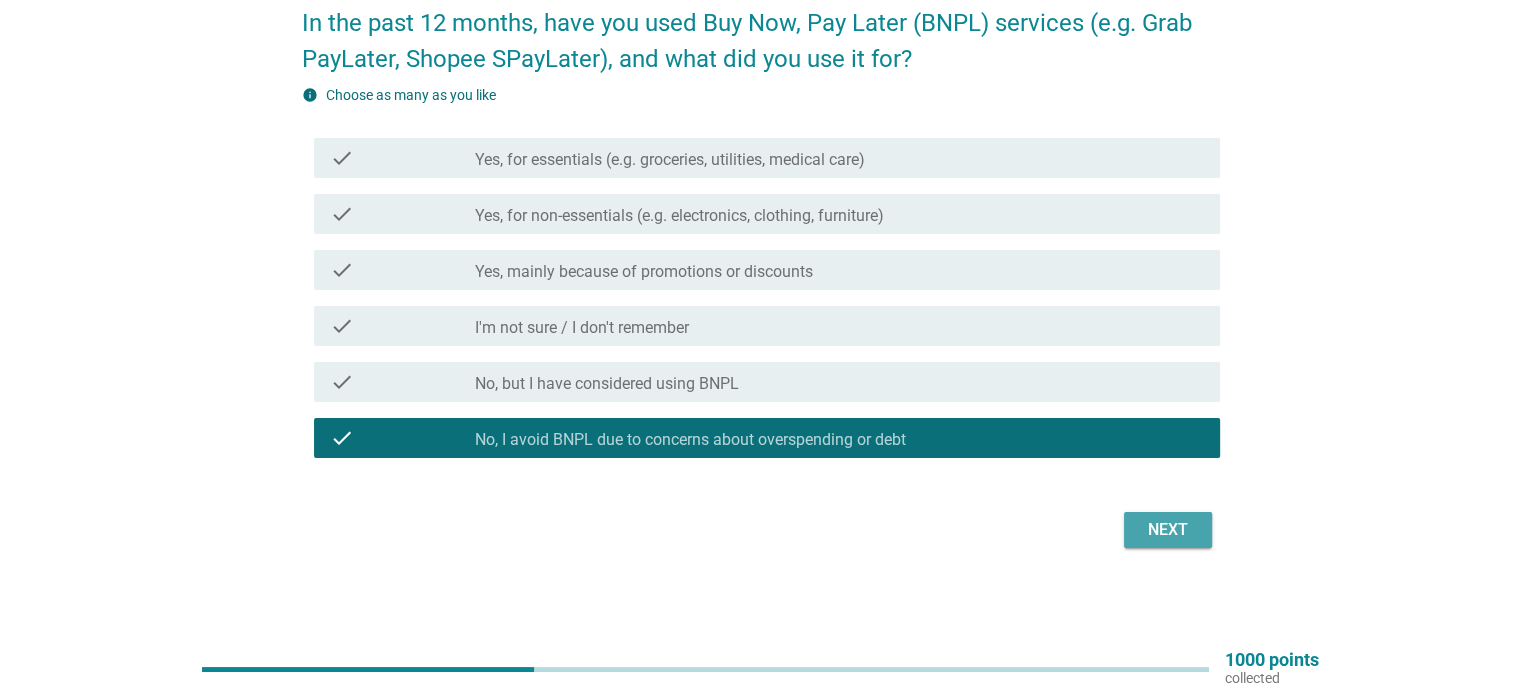 click on "Next" at bounding box center (1168, 530) 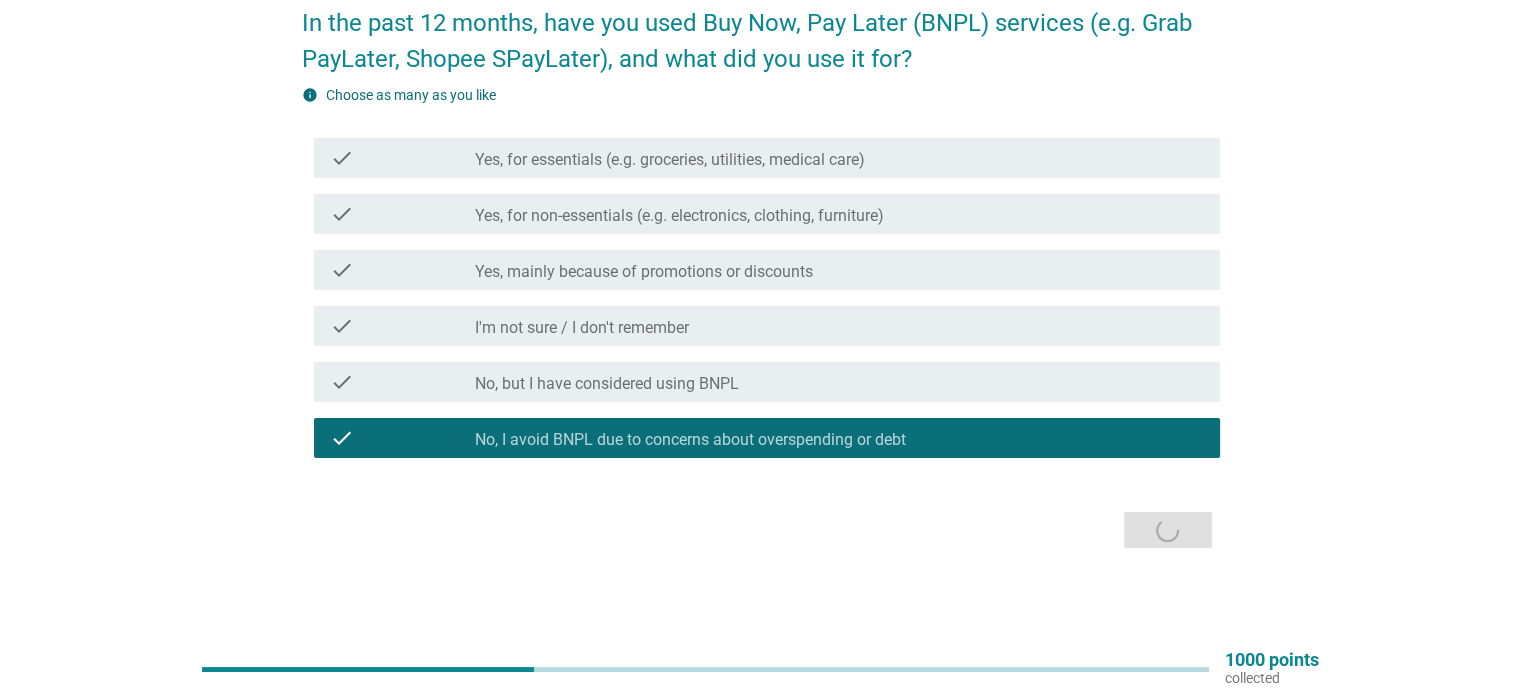 scroll, scrollTop: 0, scrollLeft: 0, axis: both 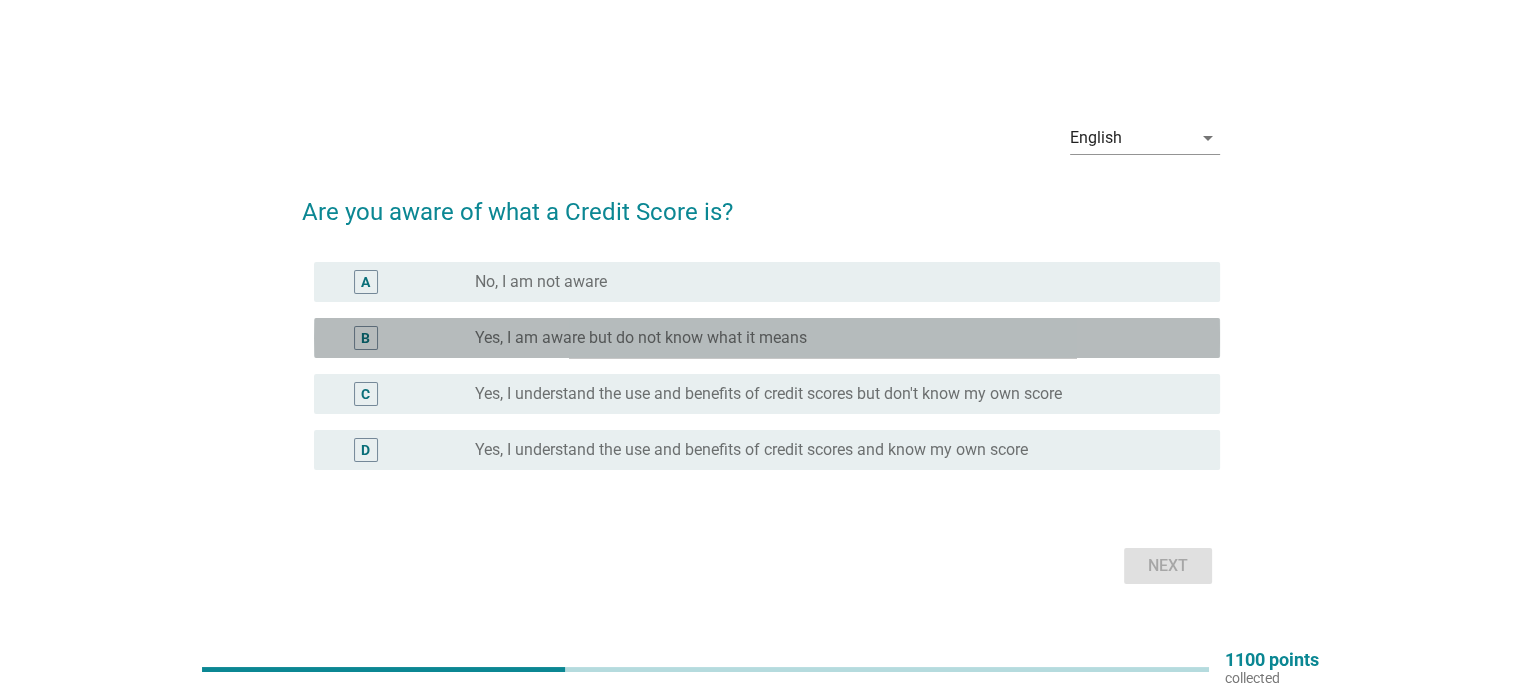 click on "Yes, I am aware but do not know what it means" at bounding box center [641, 338] 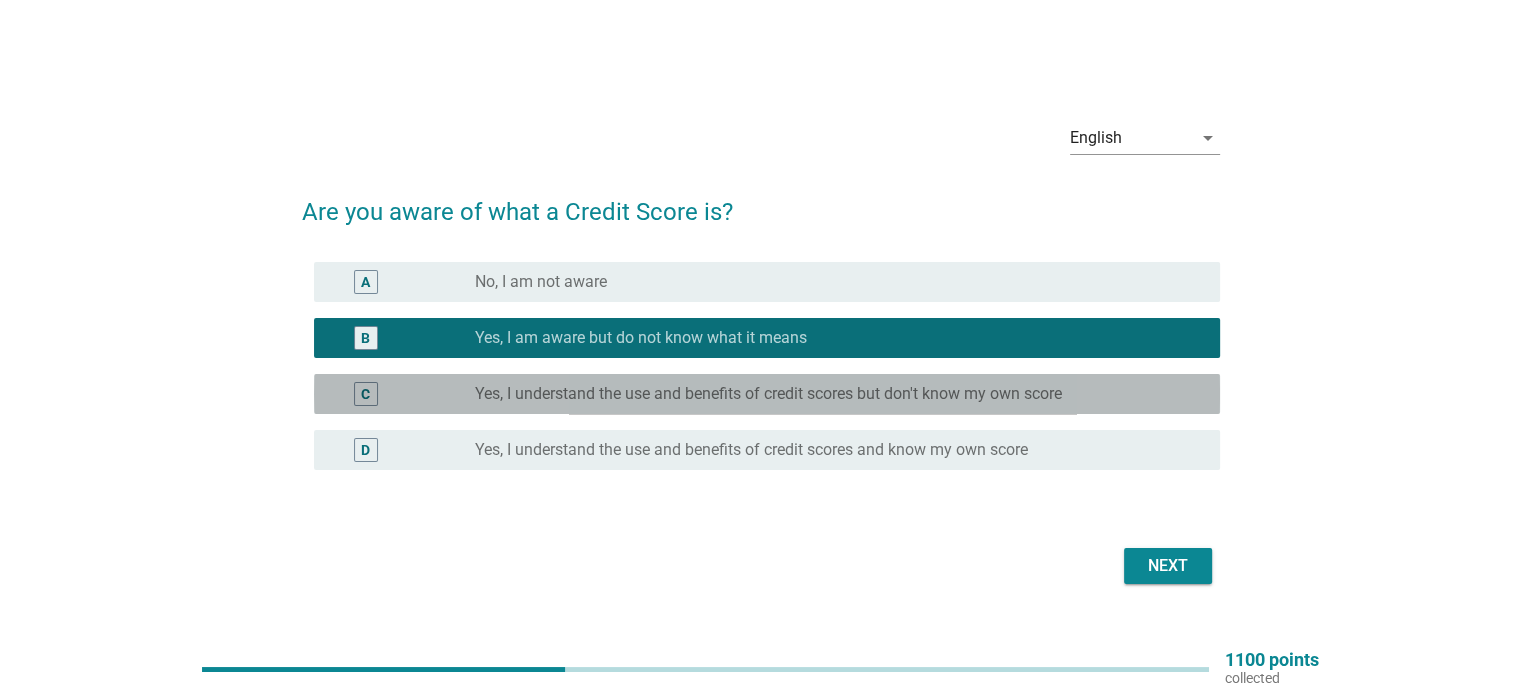 click on "Yes, I understand the use and benefits of credit scores but don't know my own score" at bounding box center (768, 394) 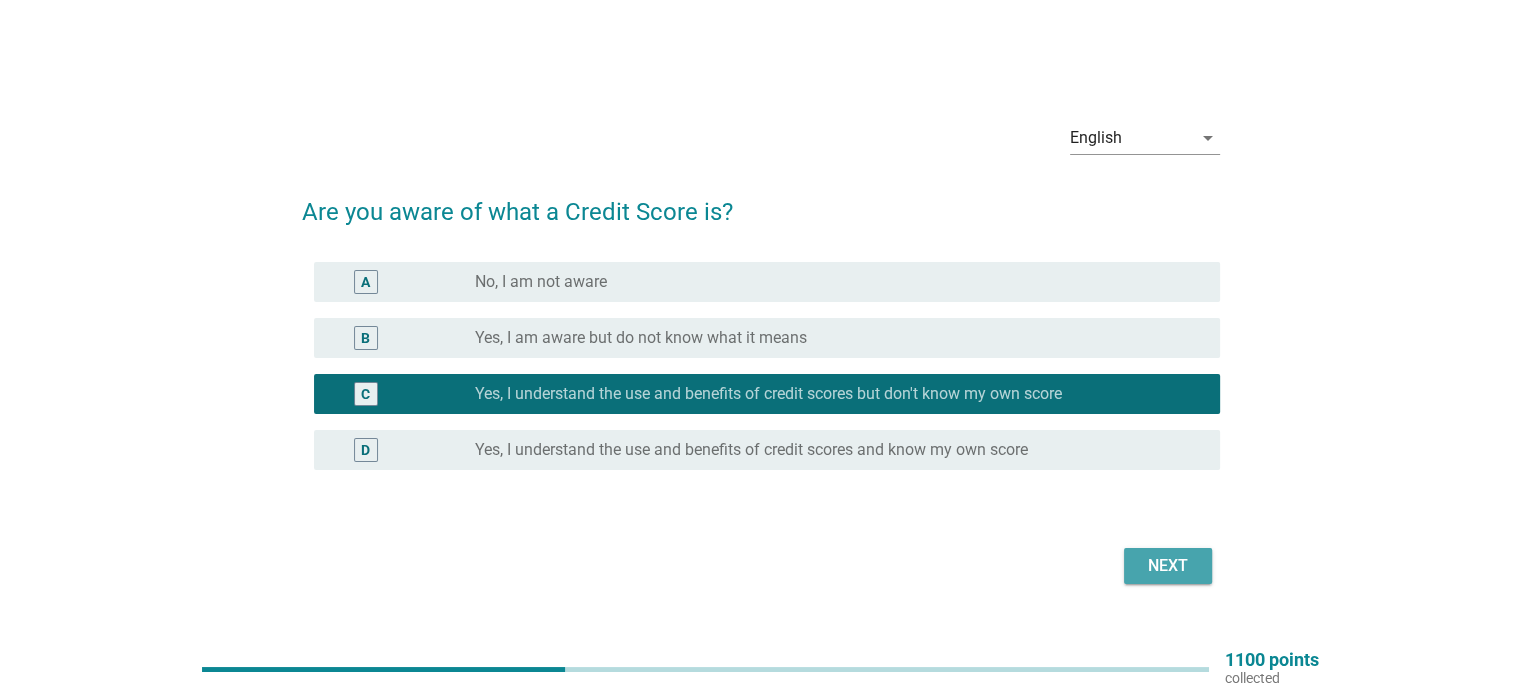click on "Next" at bounding box center [1168, 566] 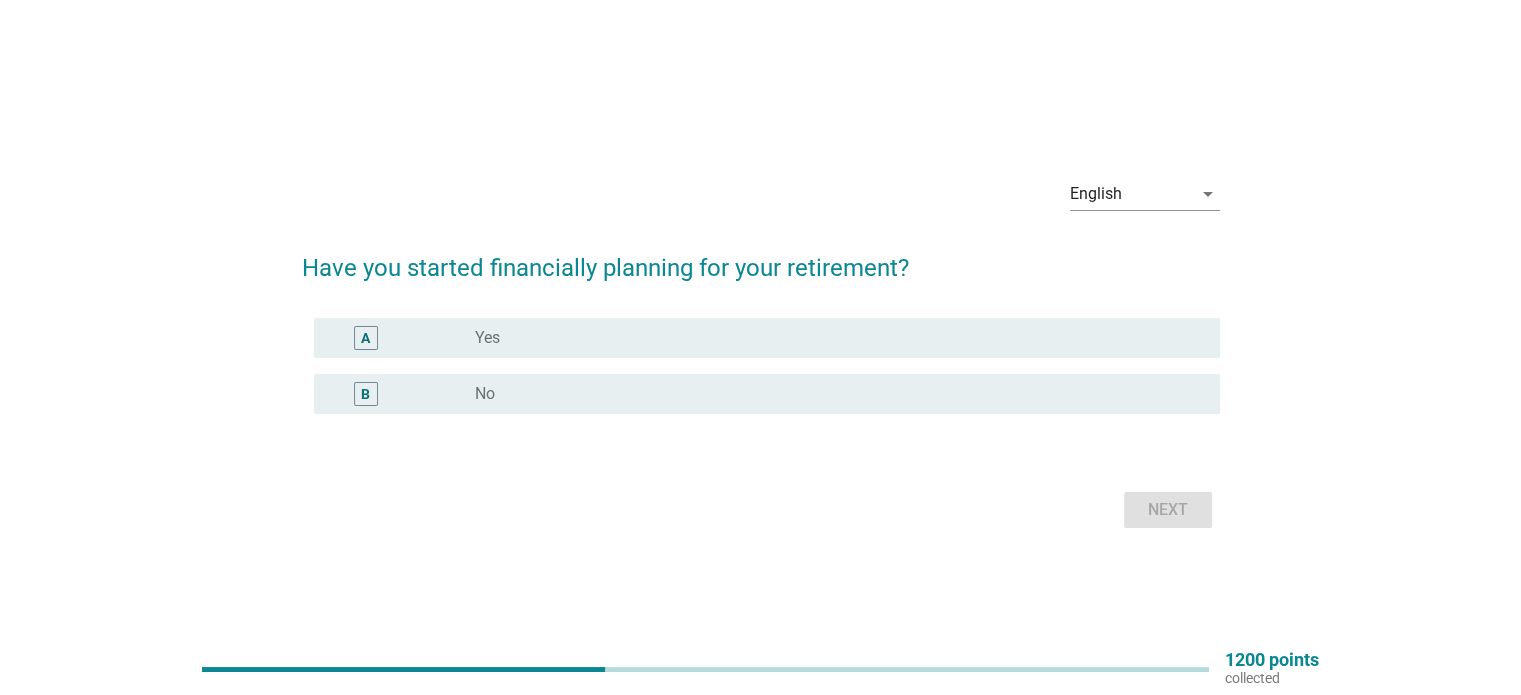 click on "radio_button_unchecked Yes" at bounding box center (831, 338) 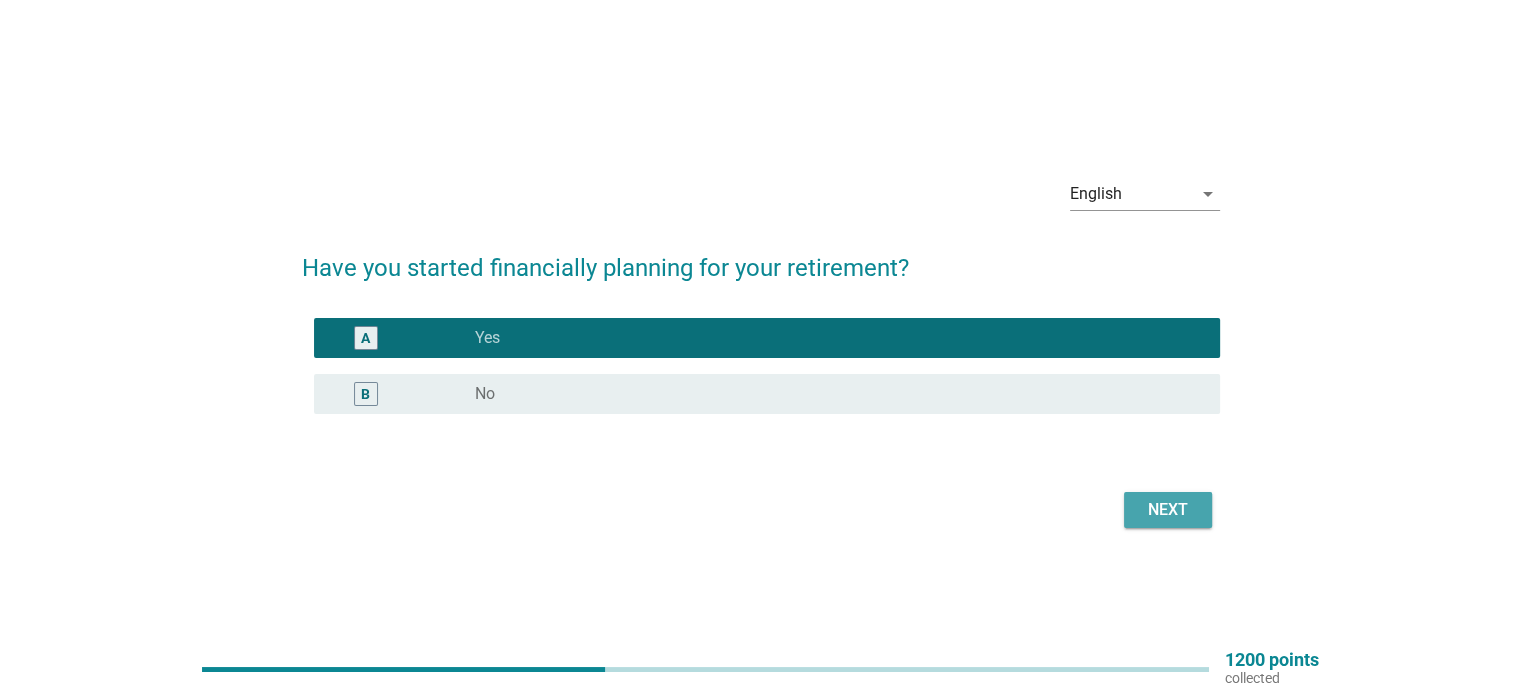 click on "Next" at bounding box center (1168, 510) 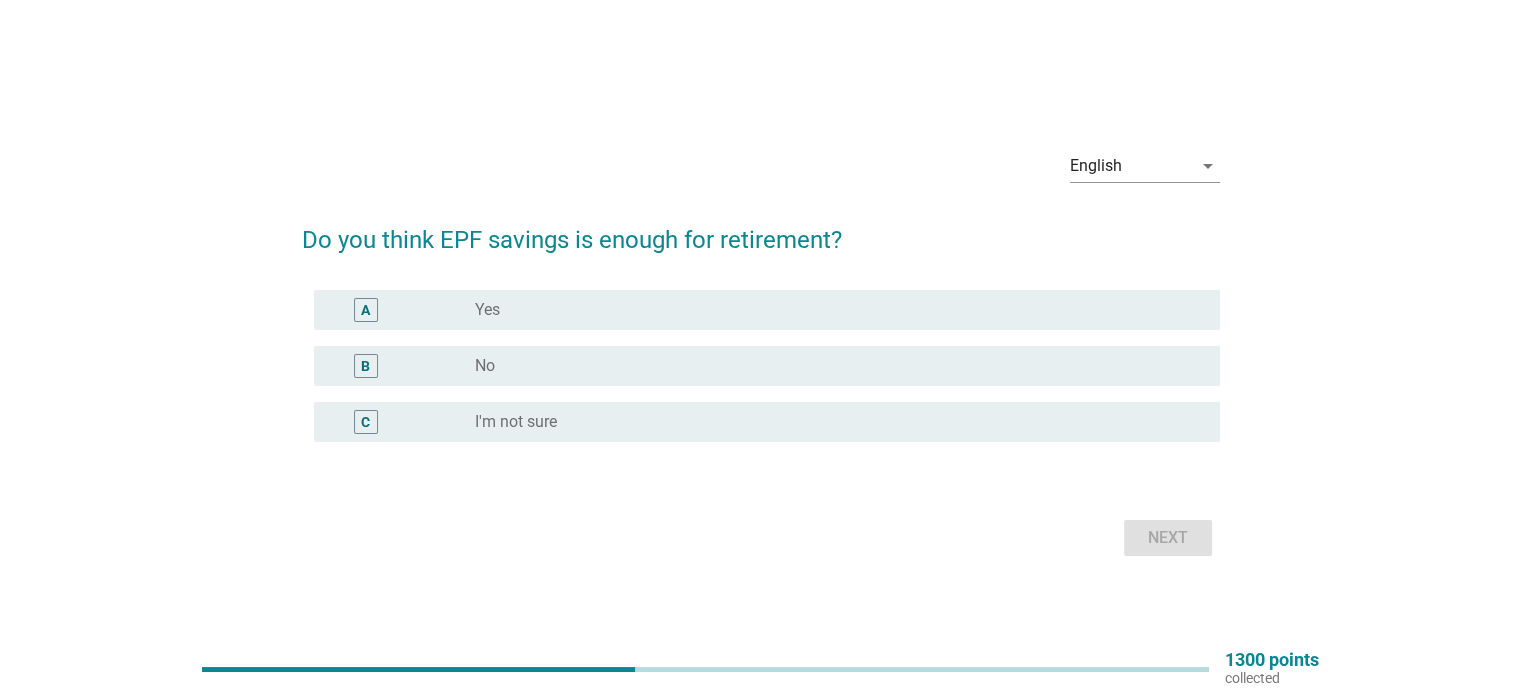 click on "radio_button_unchecked I'm not sure" at bounding box center [831, 422] 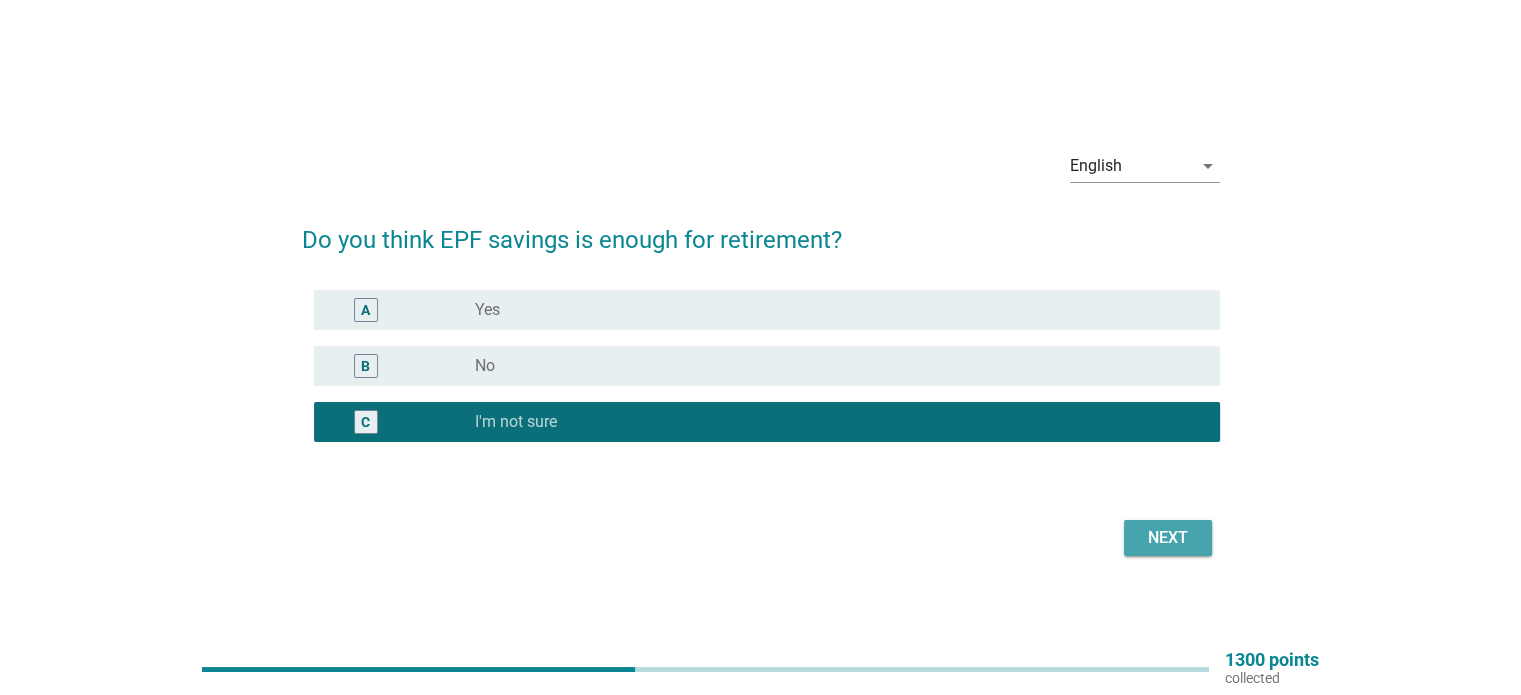 click on "Next" at bounding box center (1168, 538) 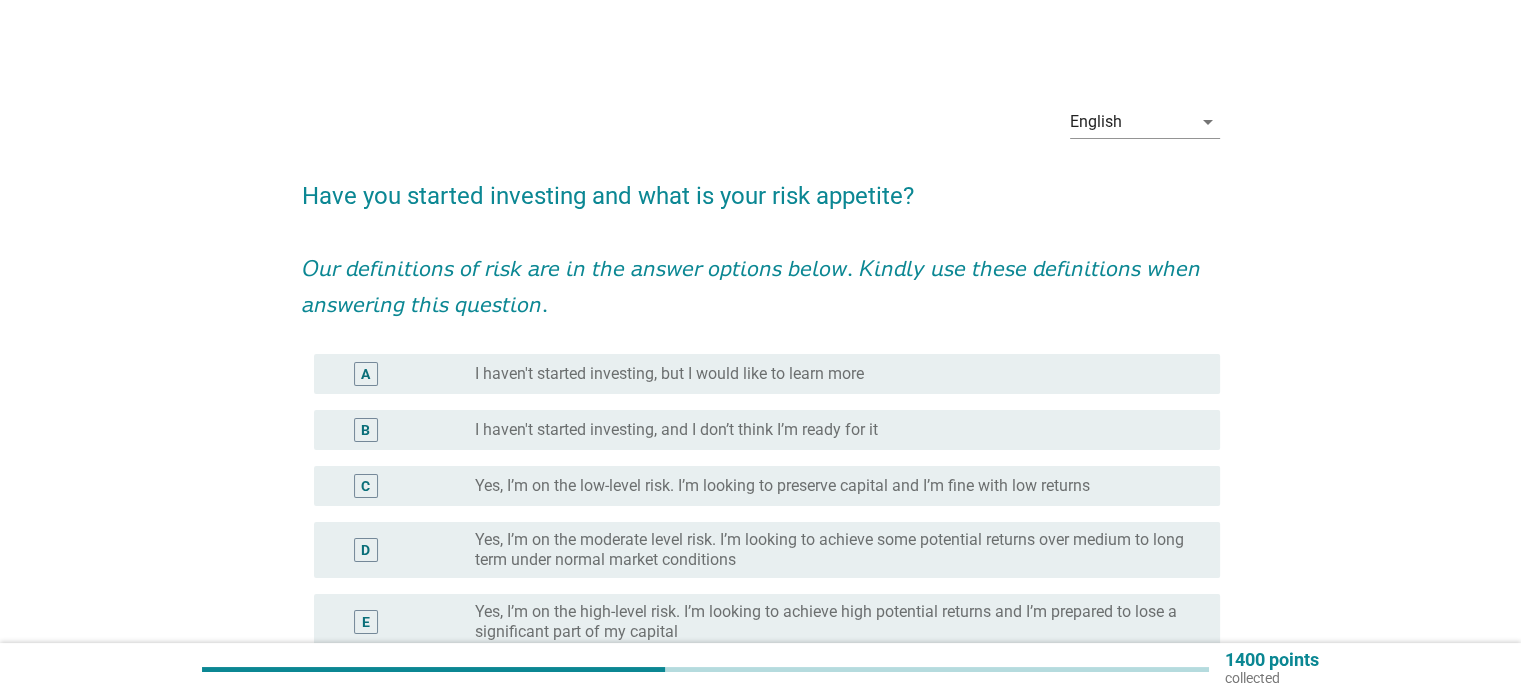 scroll, scrollTop: 100, scrollLeft: 0, axis: vertical 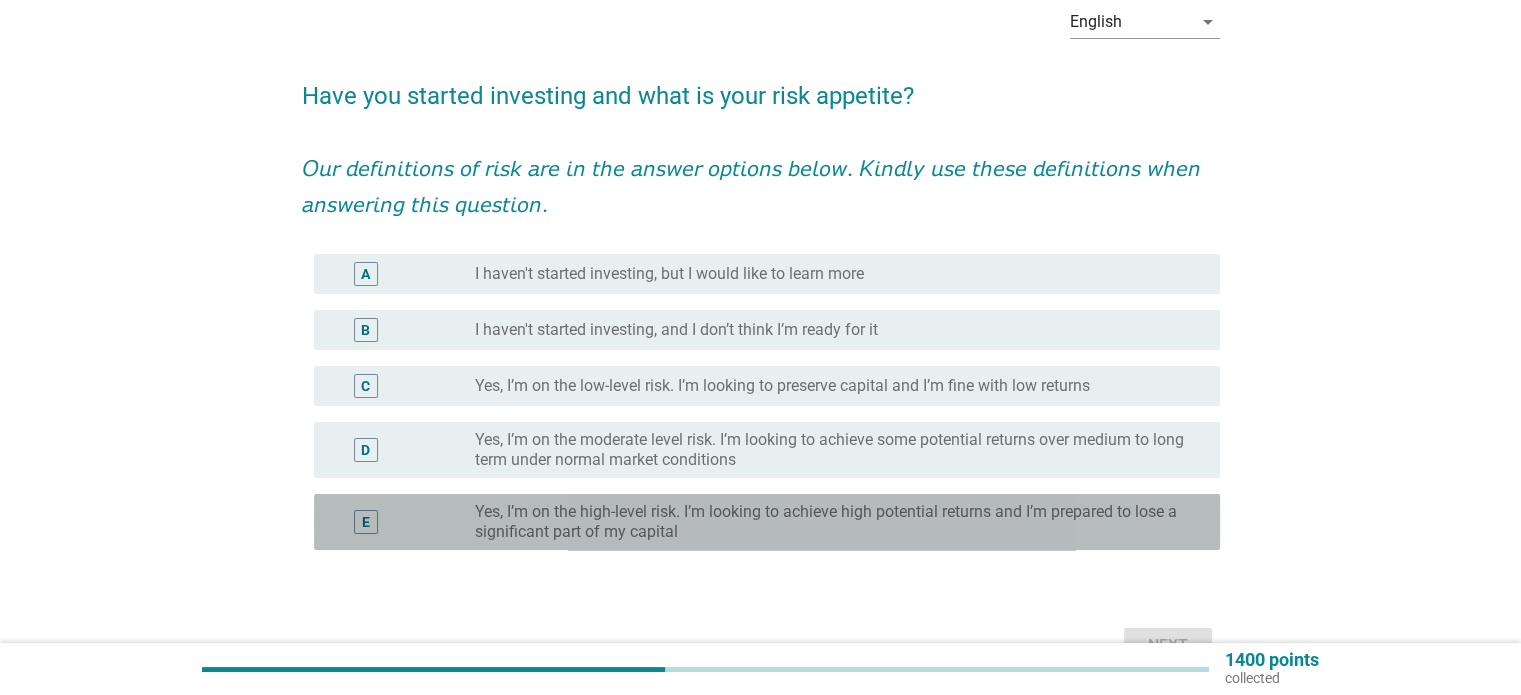 click on "Yes, I’m on the high-level risk. I’m looking to achieve high potential returns and I’m prepared to lose a significant part of my capital" at bounding box center (831, 522) 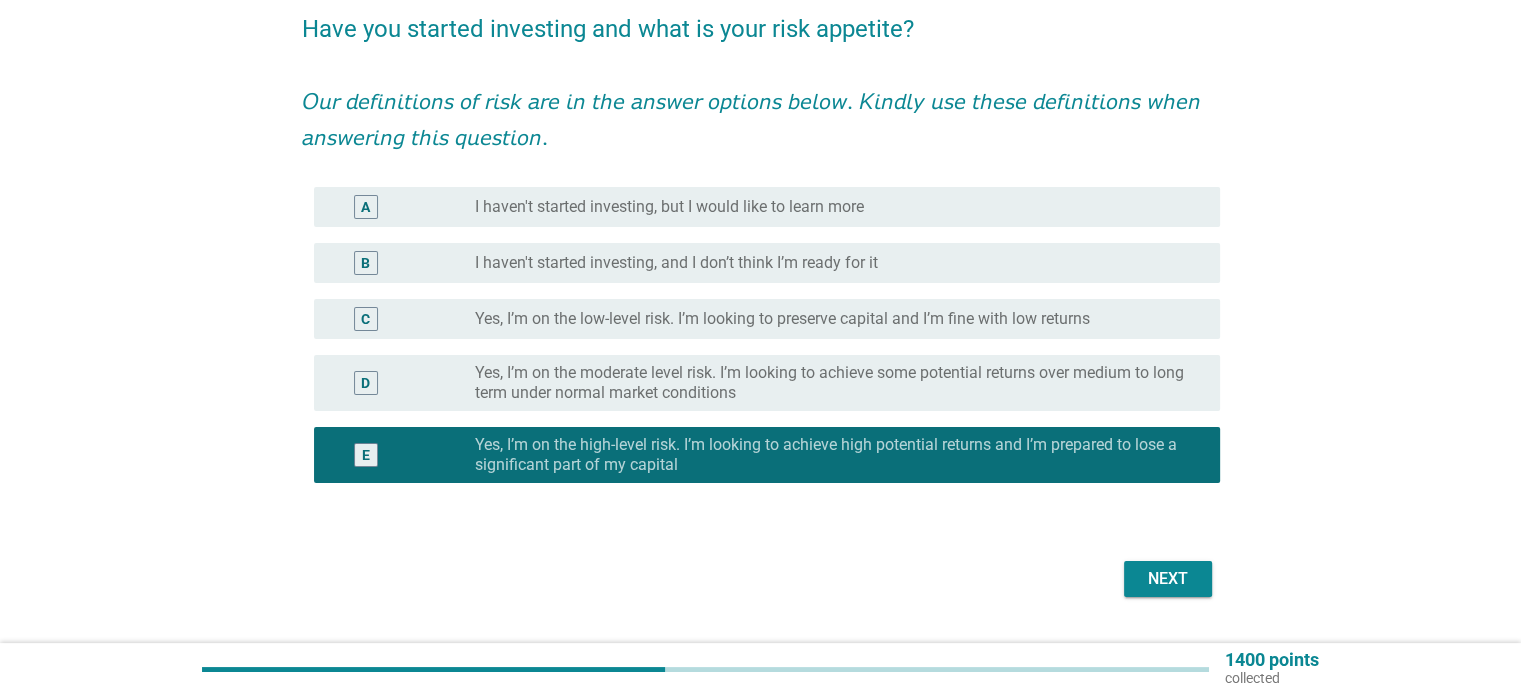 scroll, scrollTop: 200, scrollLeft: 0, axis: vertical 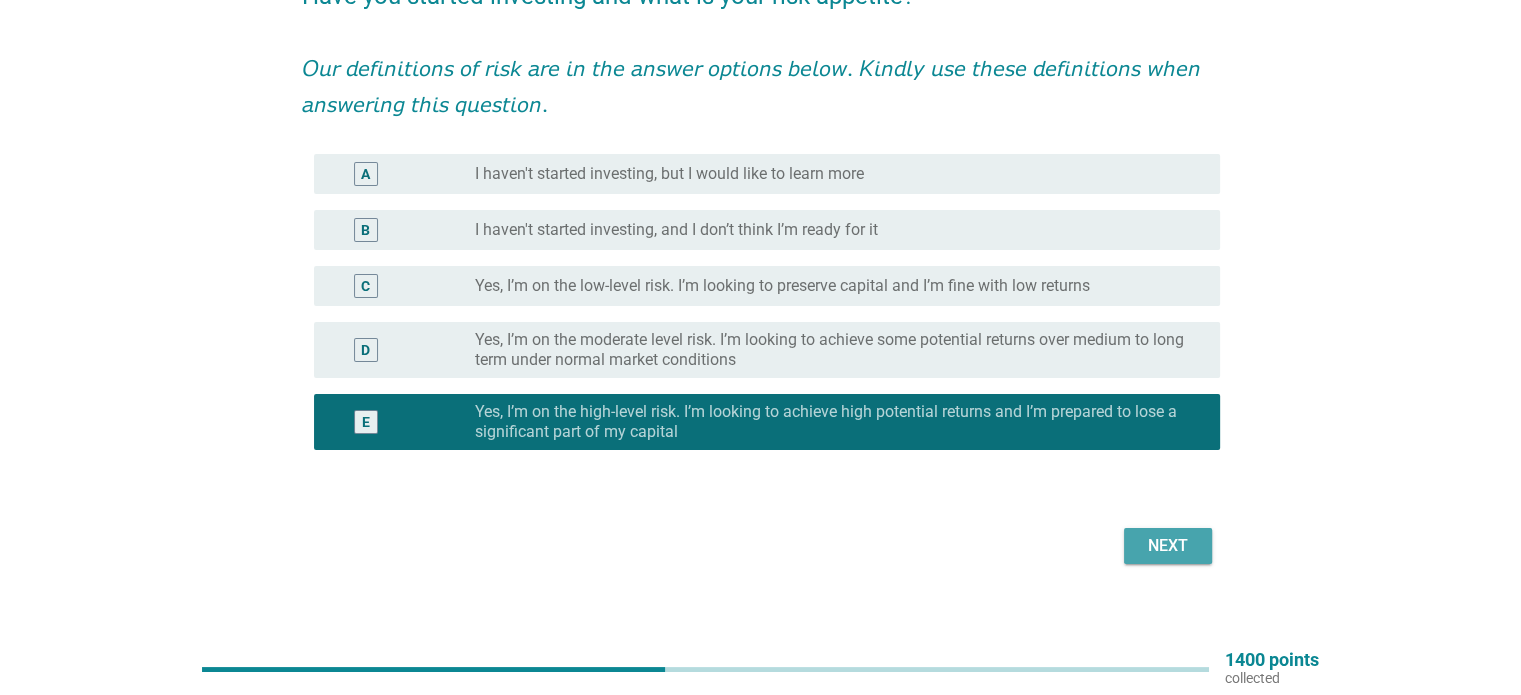 click on "Next" at bounding box center (1168, 546) 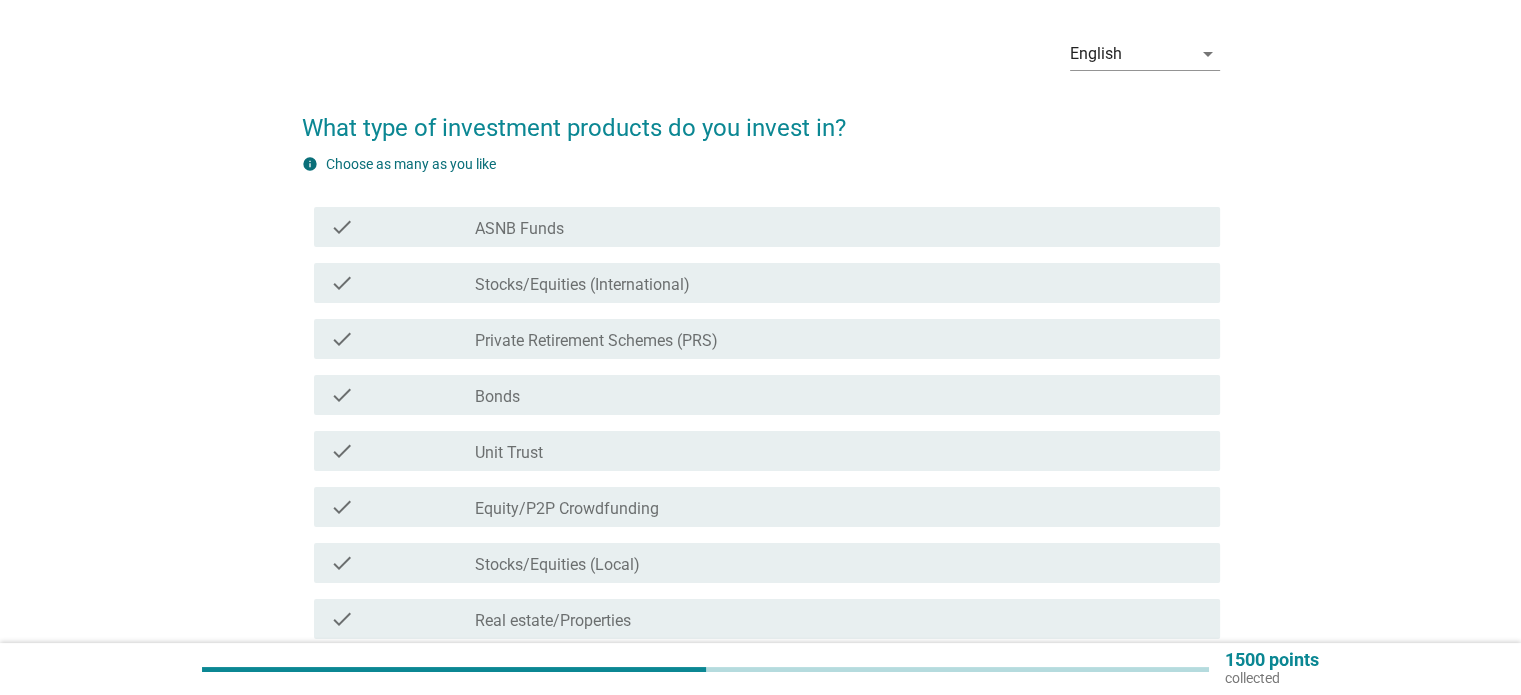 scroll, scrollTop: 100, scrollLeft: 0, axis: vertical 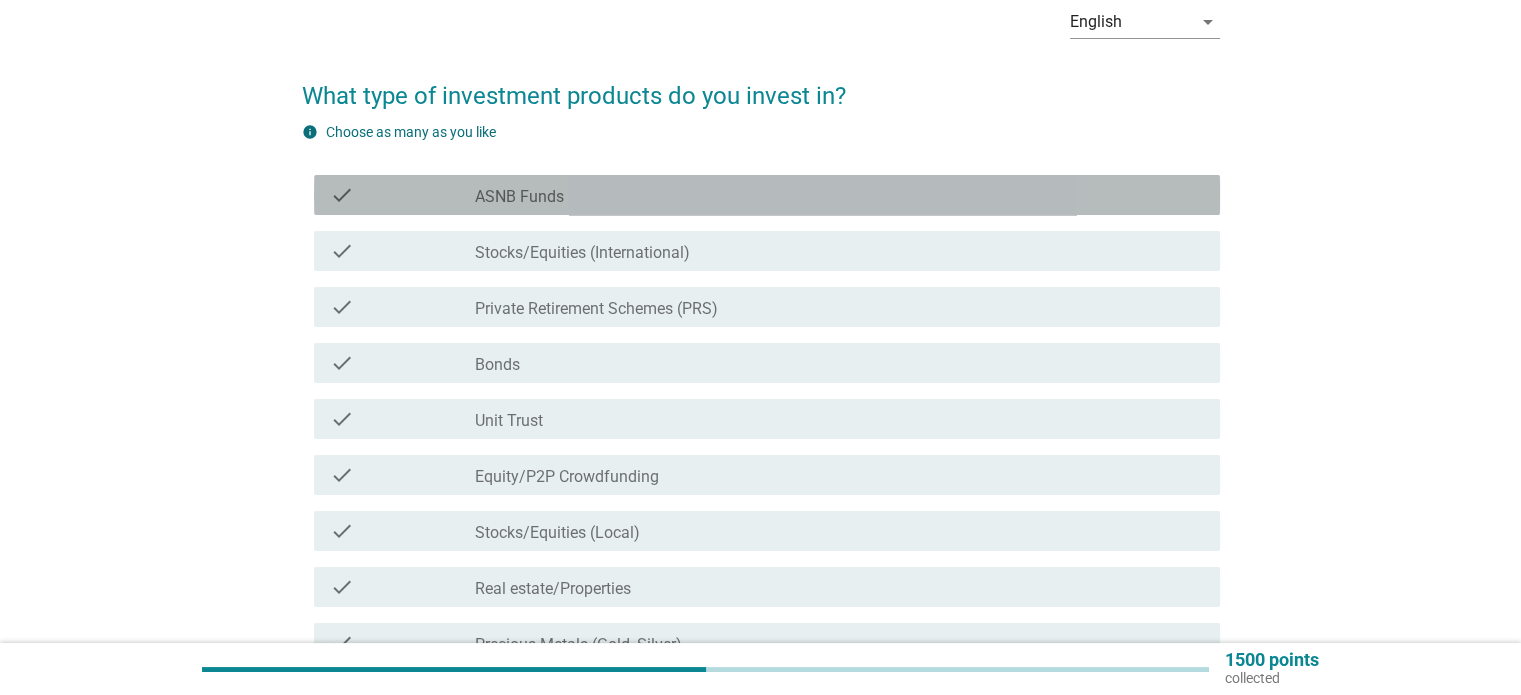 click on "check_box_outline_blank ASNB Funds" at bounding box center (839, 195) 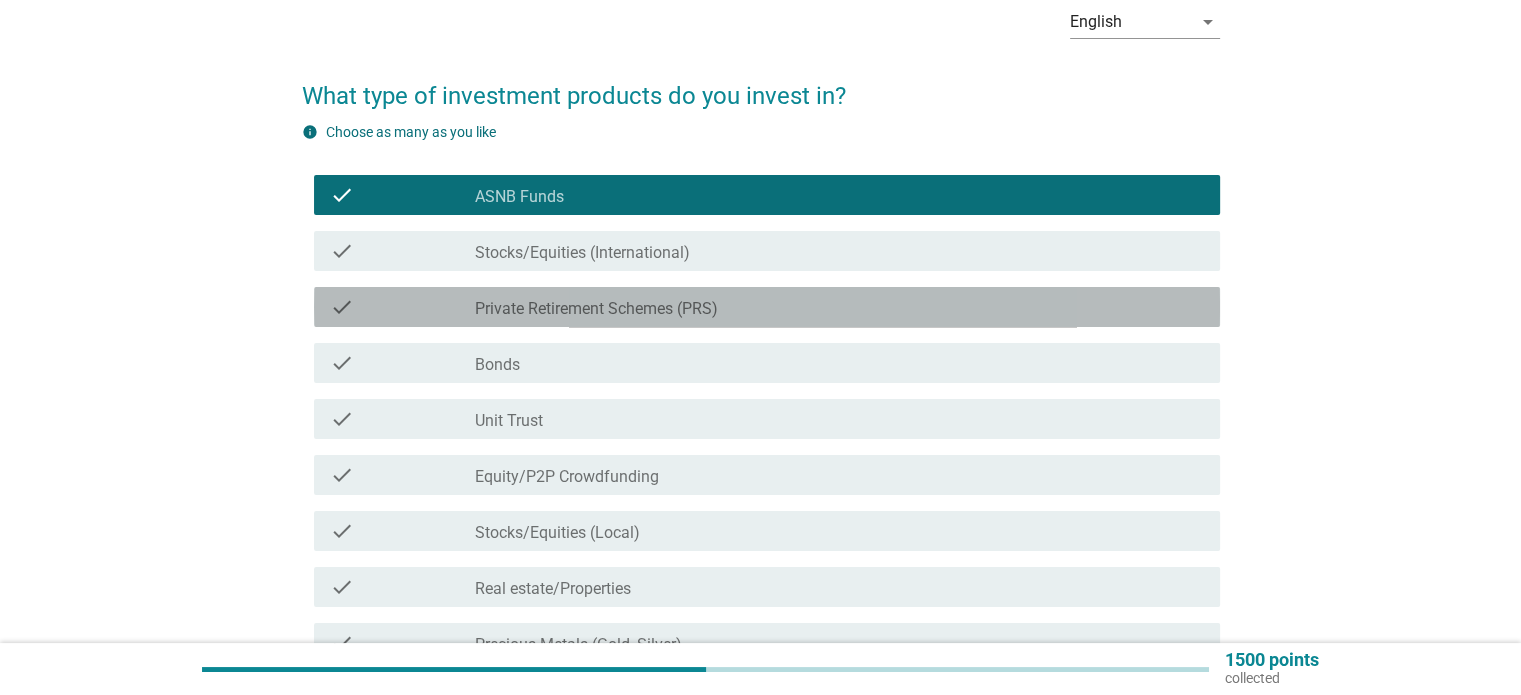 click on "check_box_outline_blank Private Retirement Schemes (PRS)" at bounding box center [839, 307] 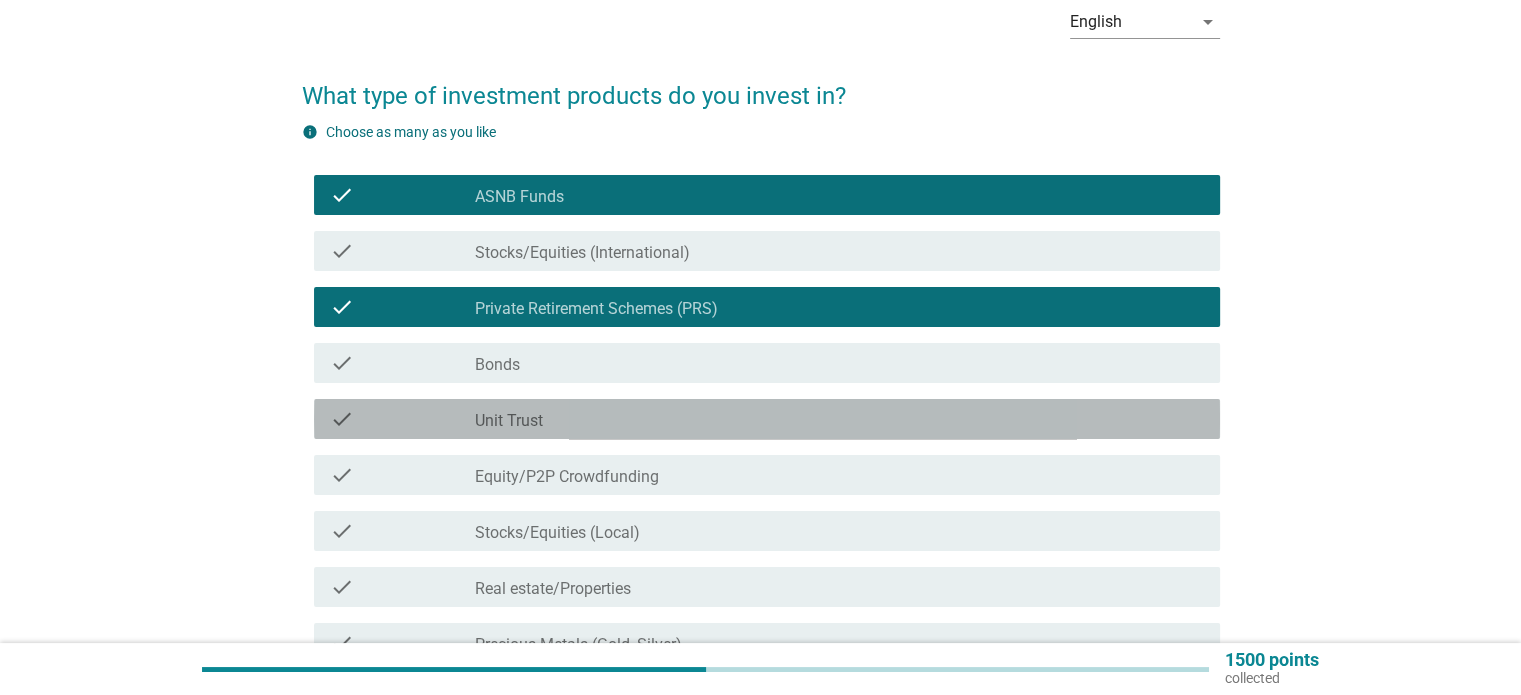click on "check_box_outline_blank Unit Trust" at bounding box center [839, 419] 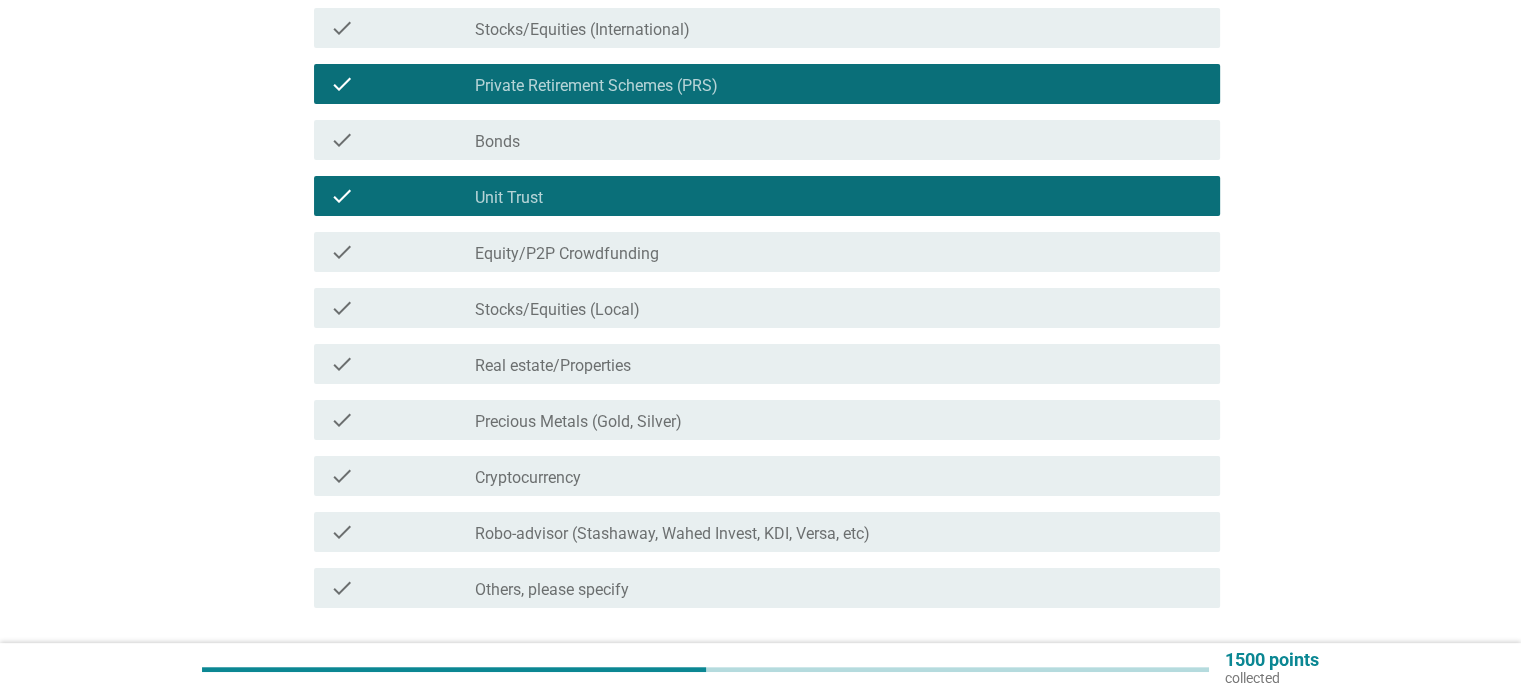 scroll, scrollTop: 200, scrollLeft: 0, axis: vertical 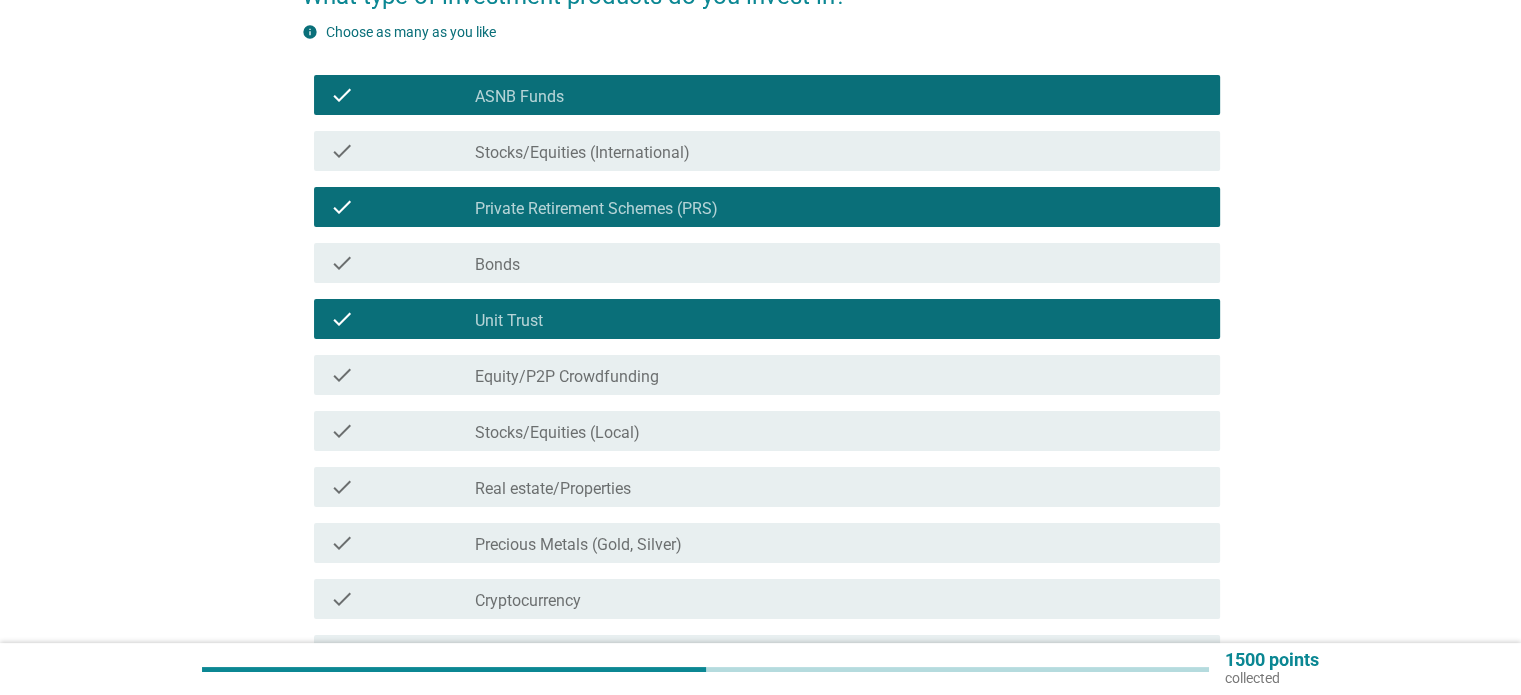 click on "check_box_outline_blank Bonds" at bounding box center [839, 263] 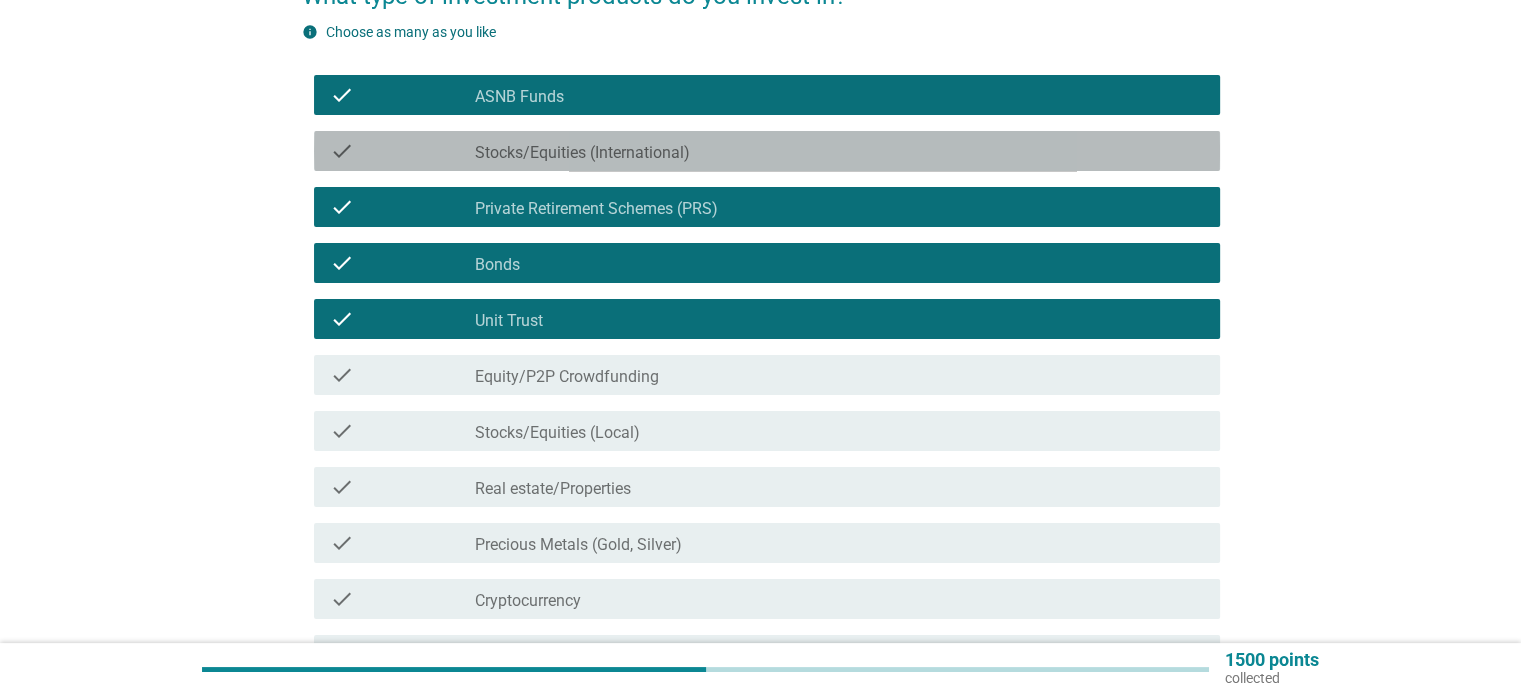 drag, startPoint x: 771, startPoint y: 148, endPoint x: 795, endPoint y: 159, distance: 26.400757 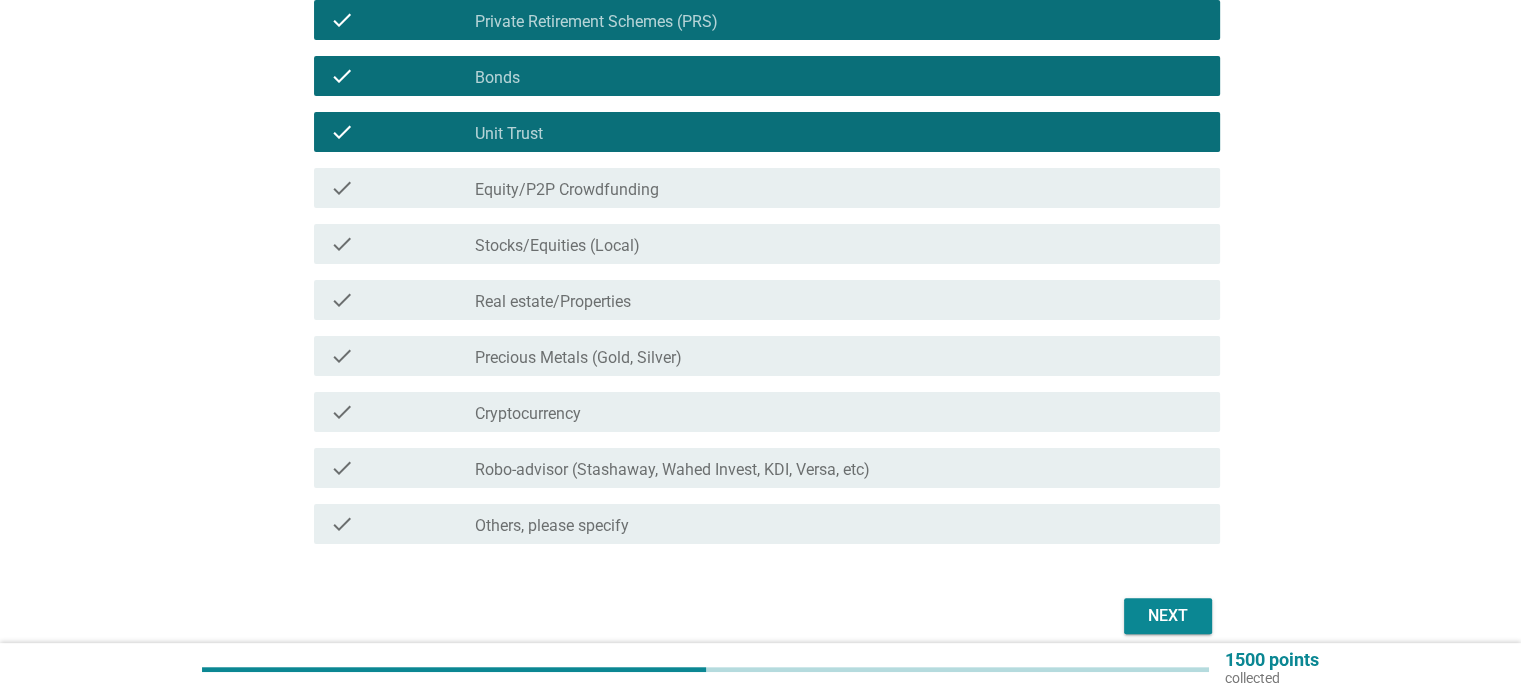 scroll, scrollTop: 400, scrollLeft: 0, axis: vertical 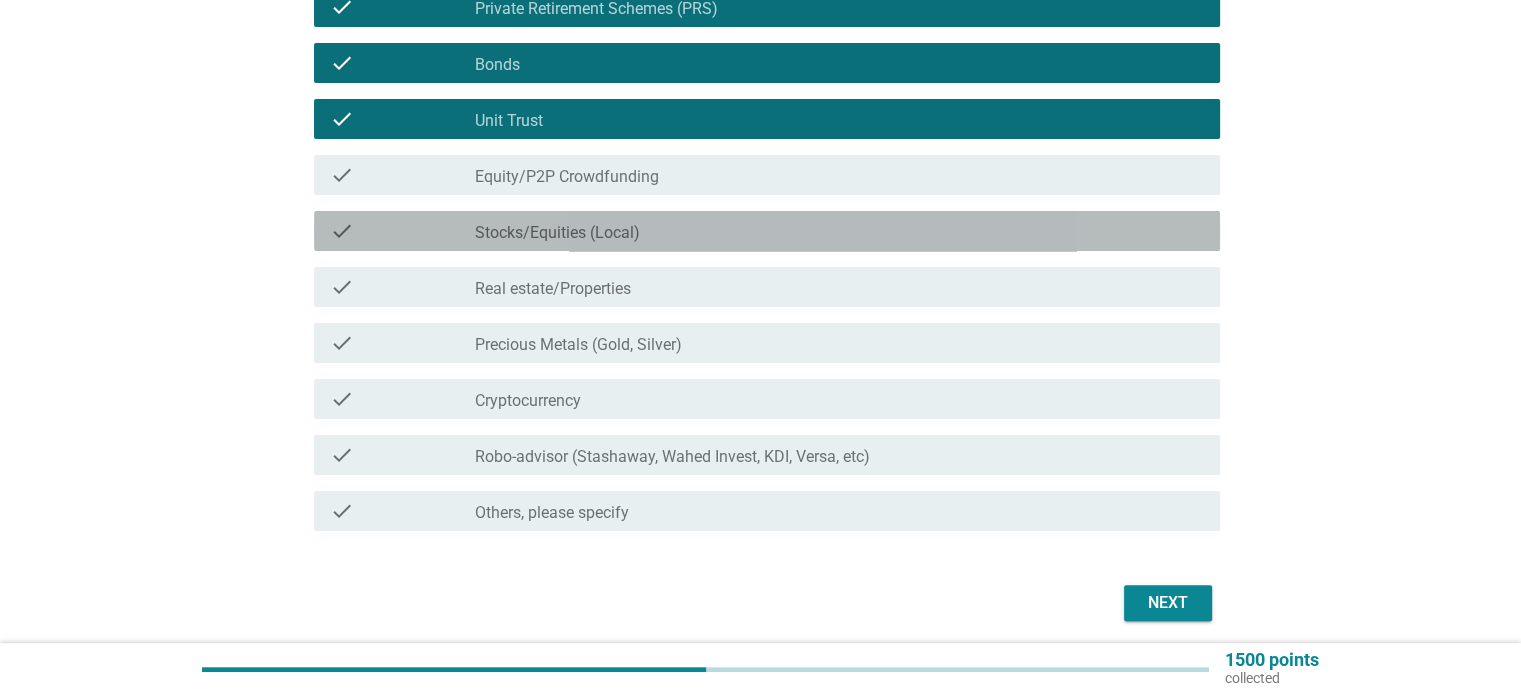 click on "check_box_outline_blank Stocks/Equities (Local)" at bounding box center (839, 231) 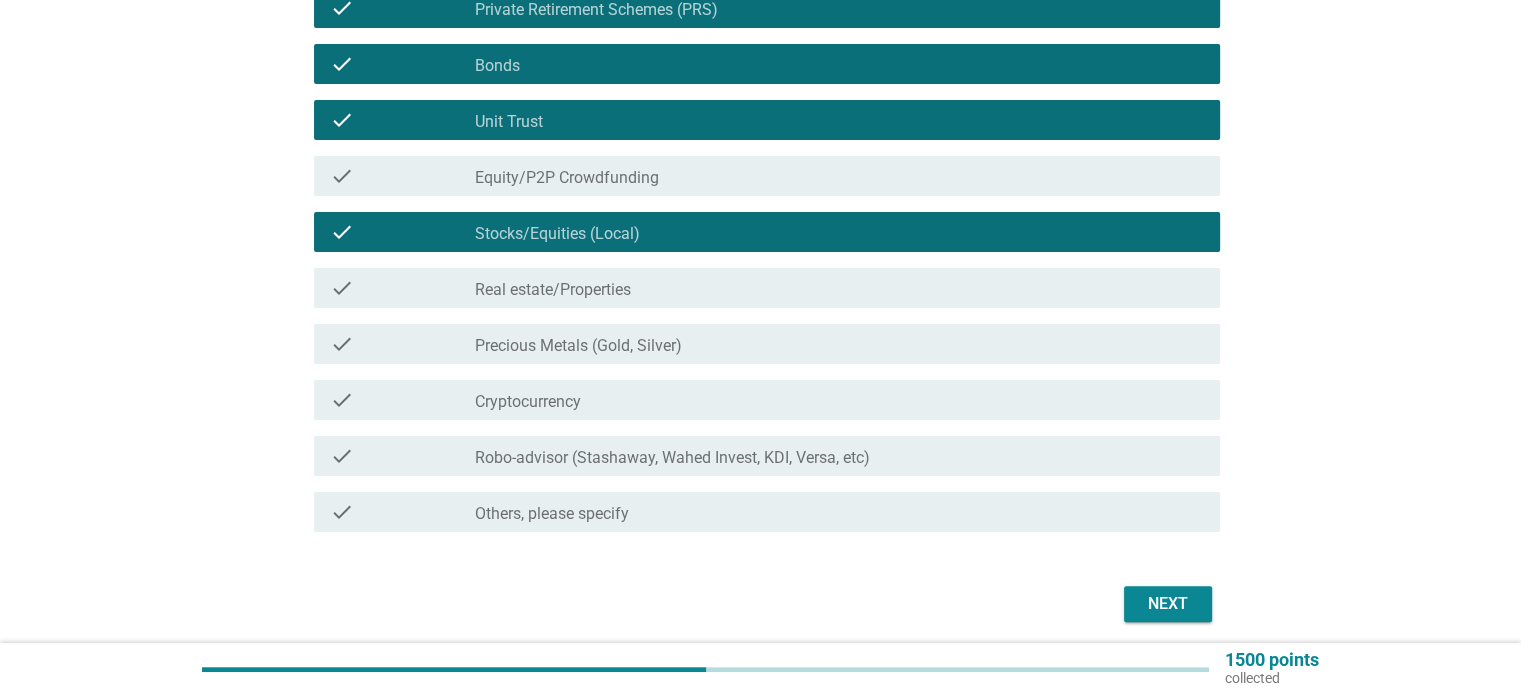 scroll, scrollTop: 400, scrollLeft: 0, axis: vertical 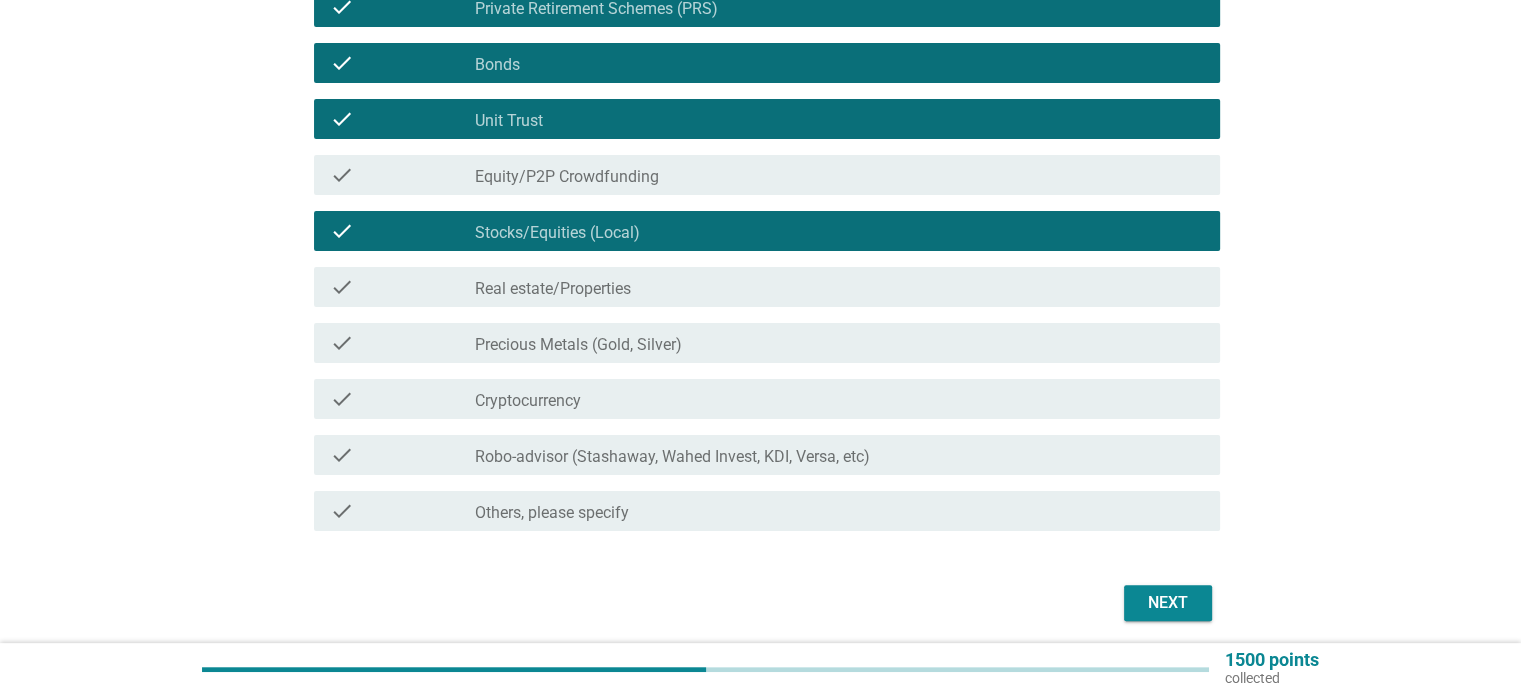 drag, startPoint x: 752, startPoint y: 283, endPoint x: 768, endPoint y: 287, distance: 16.492422 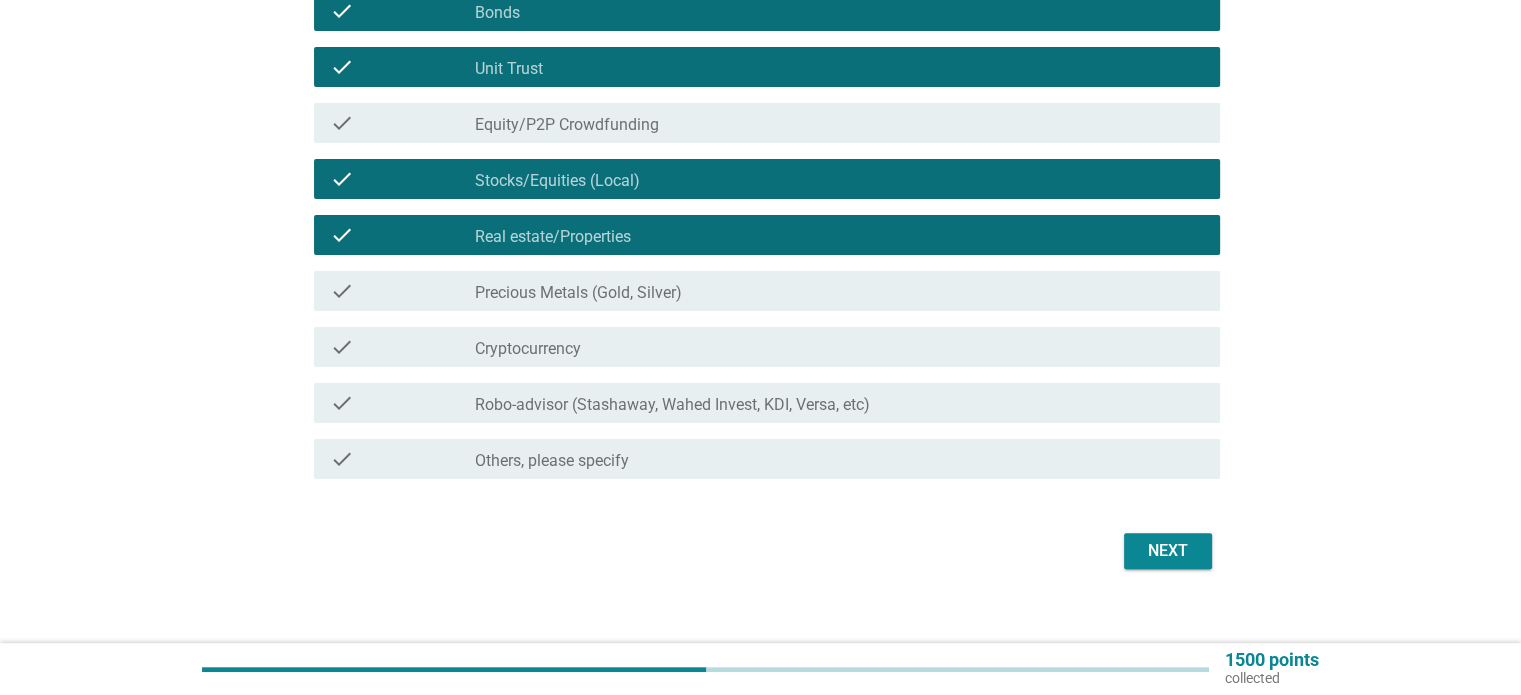 scroll, scrollTop: 473, scrollLeft: 0, axis: vertical 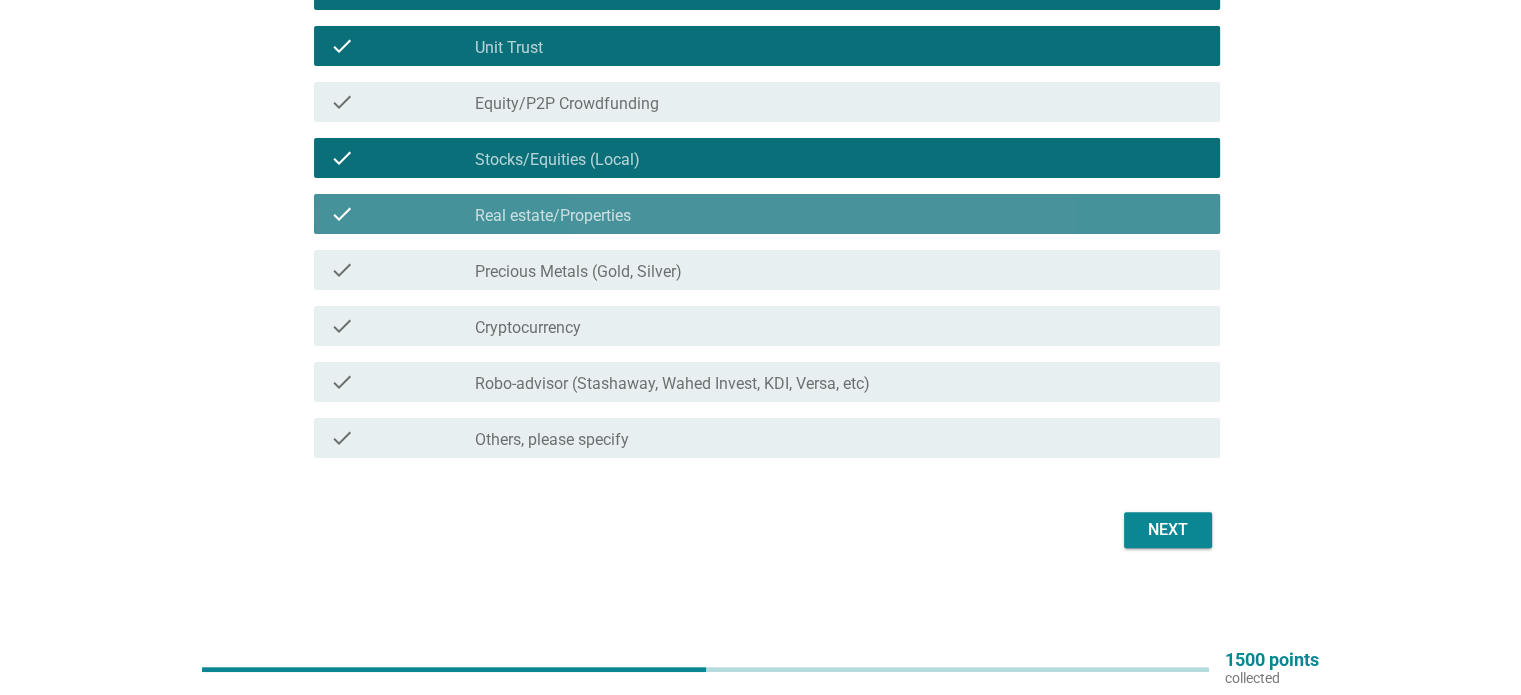 drag, startPoint x: 808, startPoint y: 196, endPoint x: 820, endPoint y: 204, distance: 14.422205 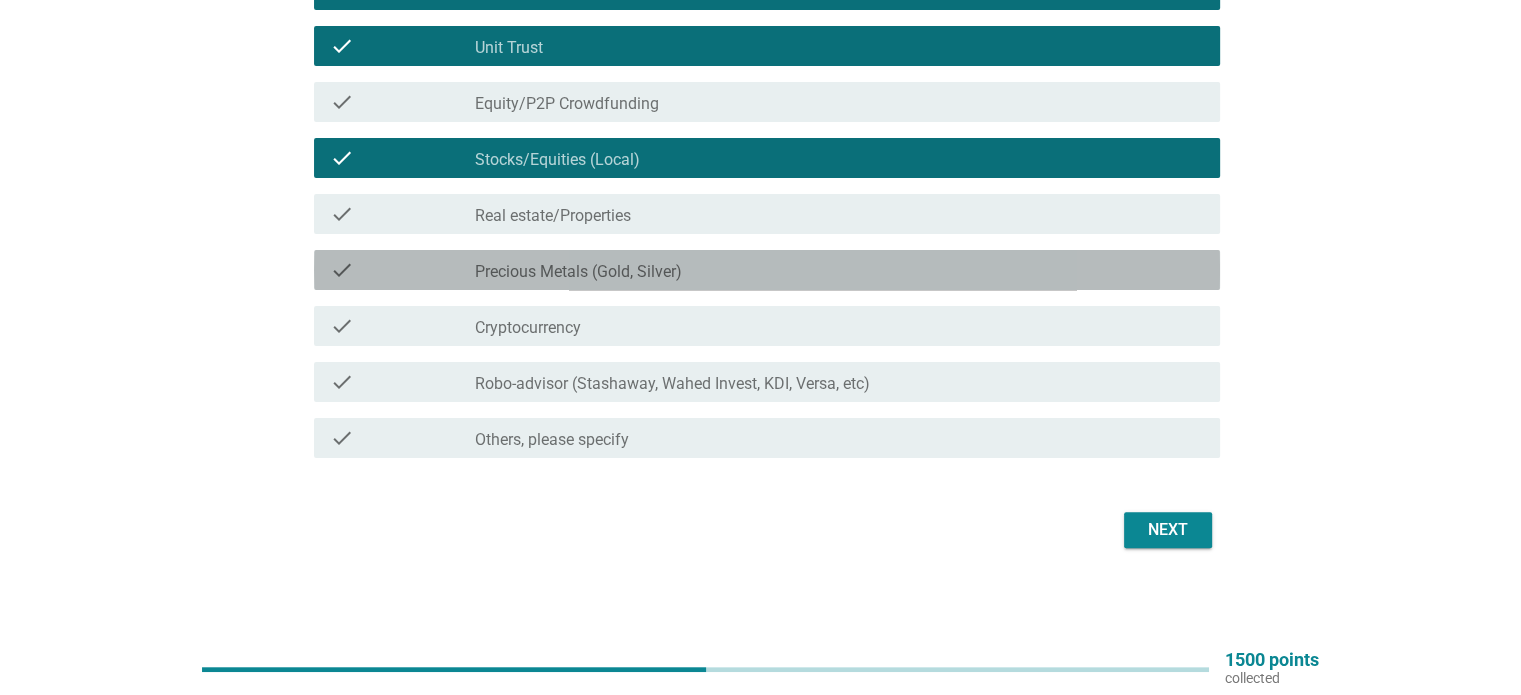 click on "check_box_outline_blank Precious Metals (Gold, Silver)" at bounding box center [839, 270] 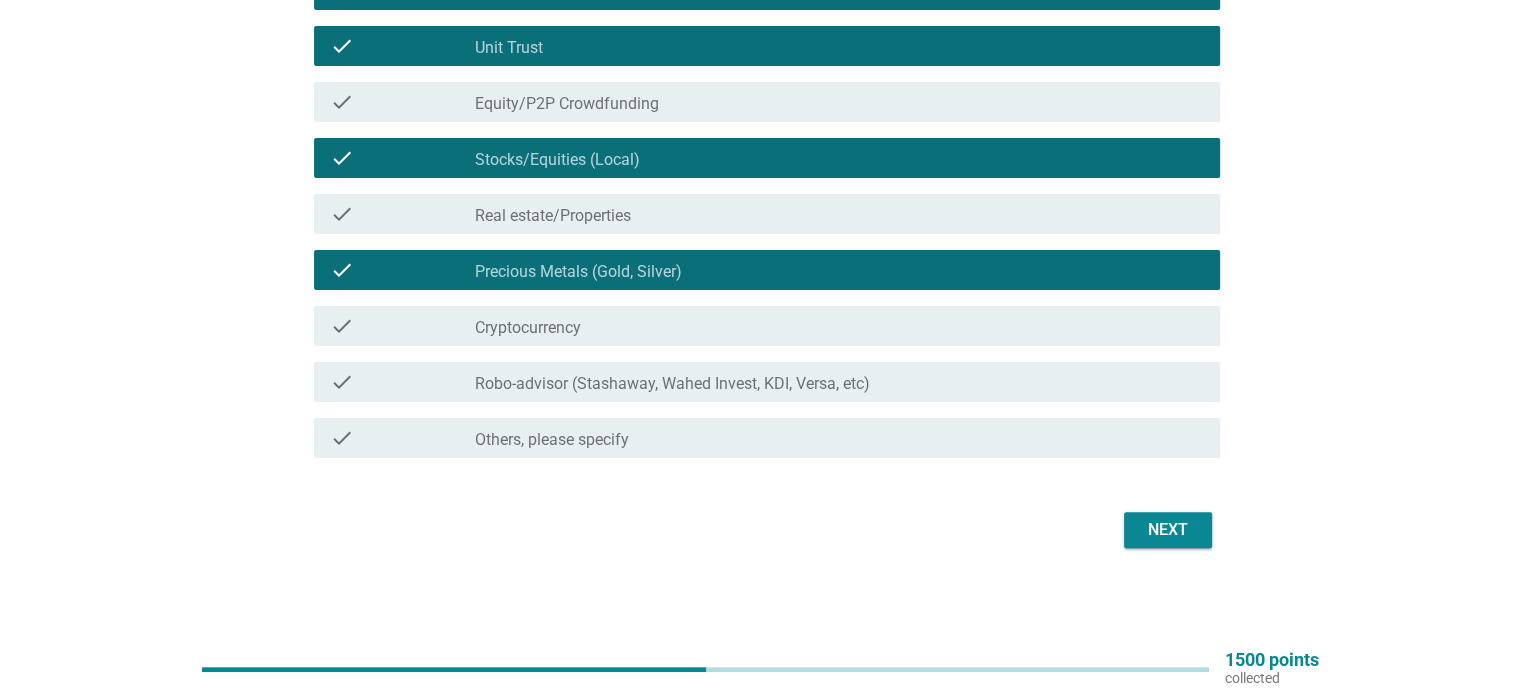click on "Next" at bounding box center [1168, 530] 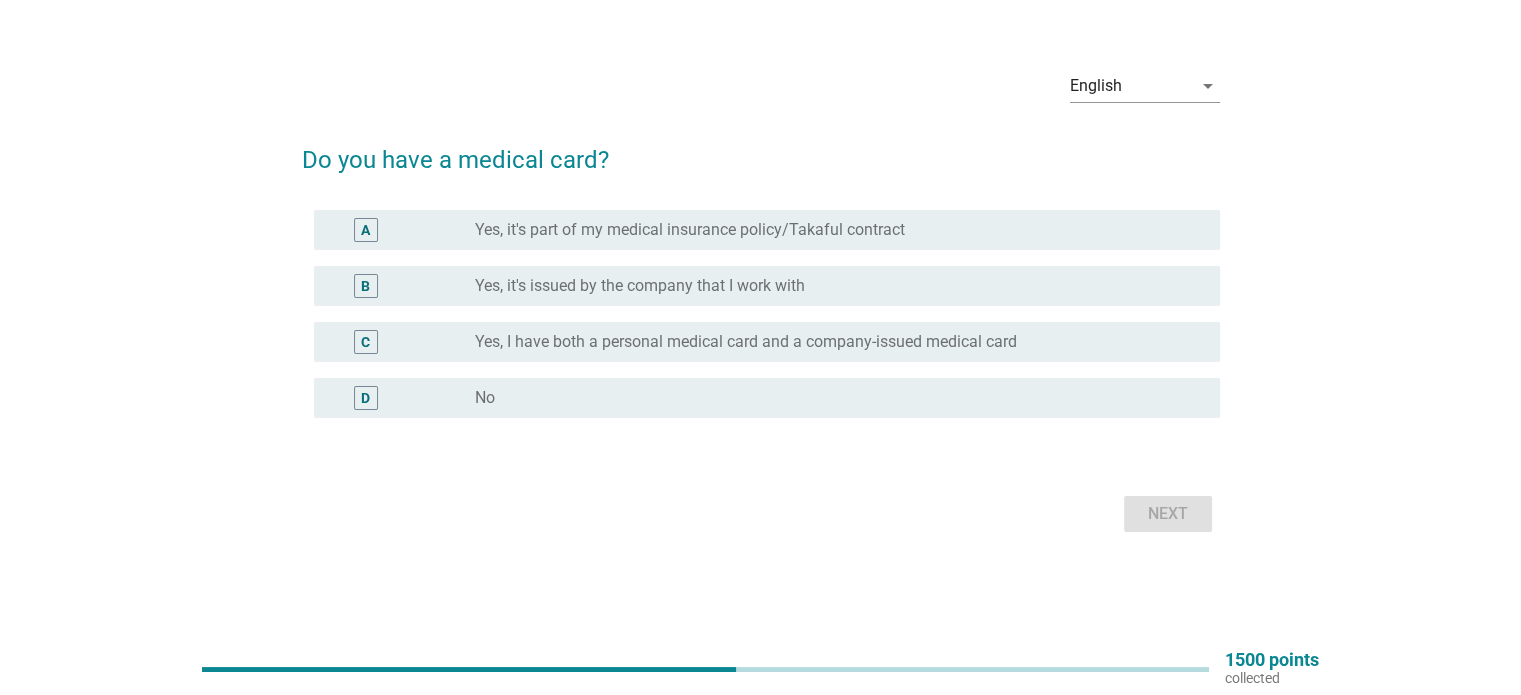 scroll, scrollTop: 0, scrollLeft: 0, axis: both 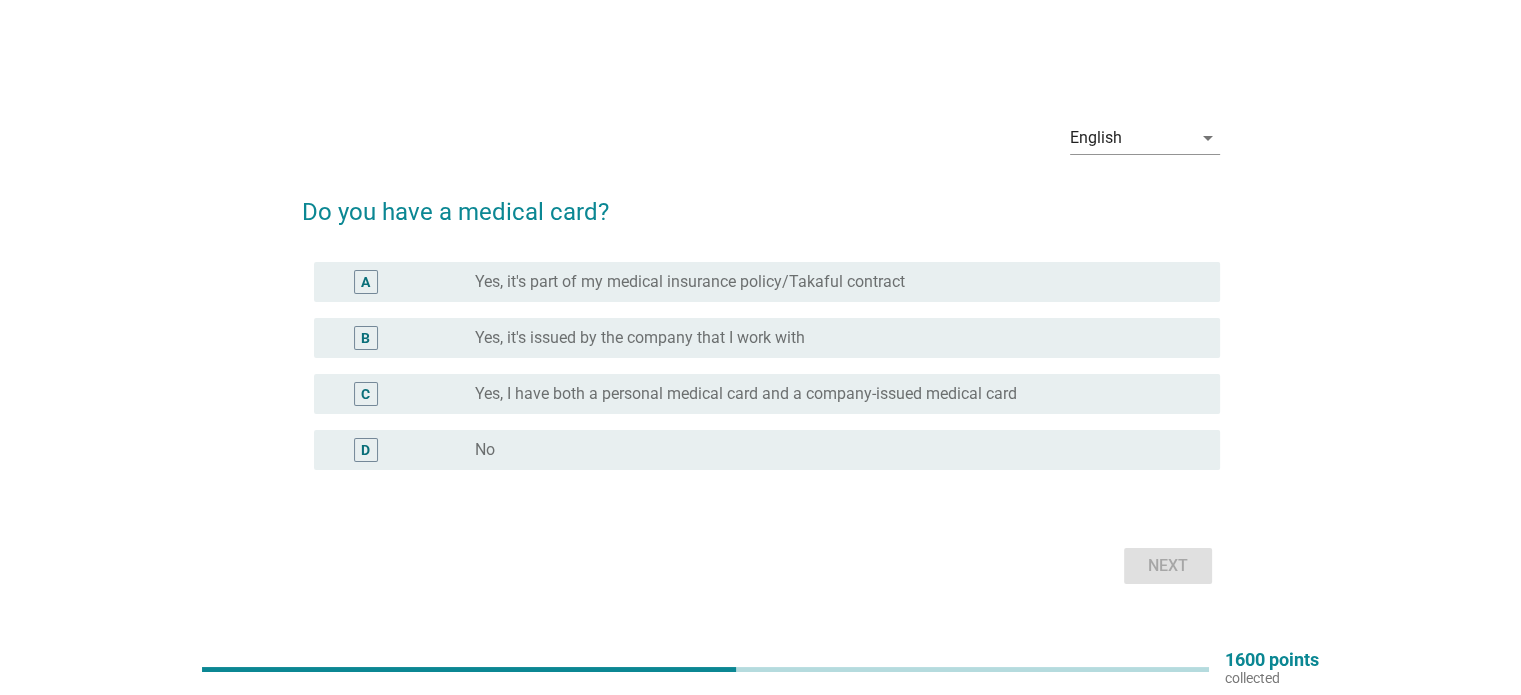click on "Yes, it's part of my medical insurance policy/Takaful contract" at bounding box center (690, 282) 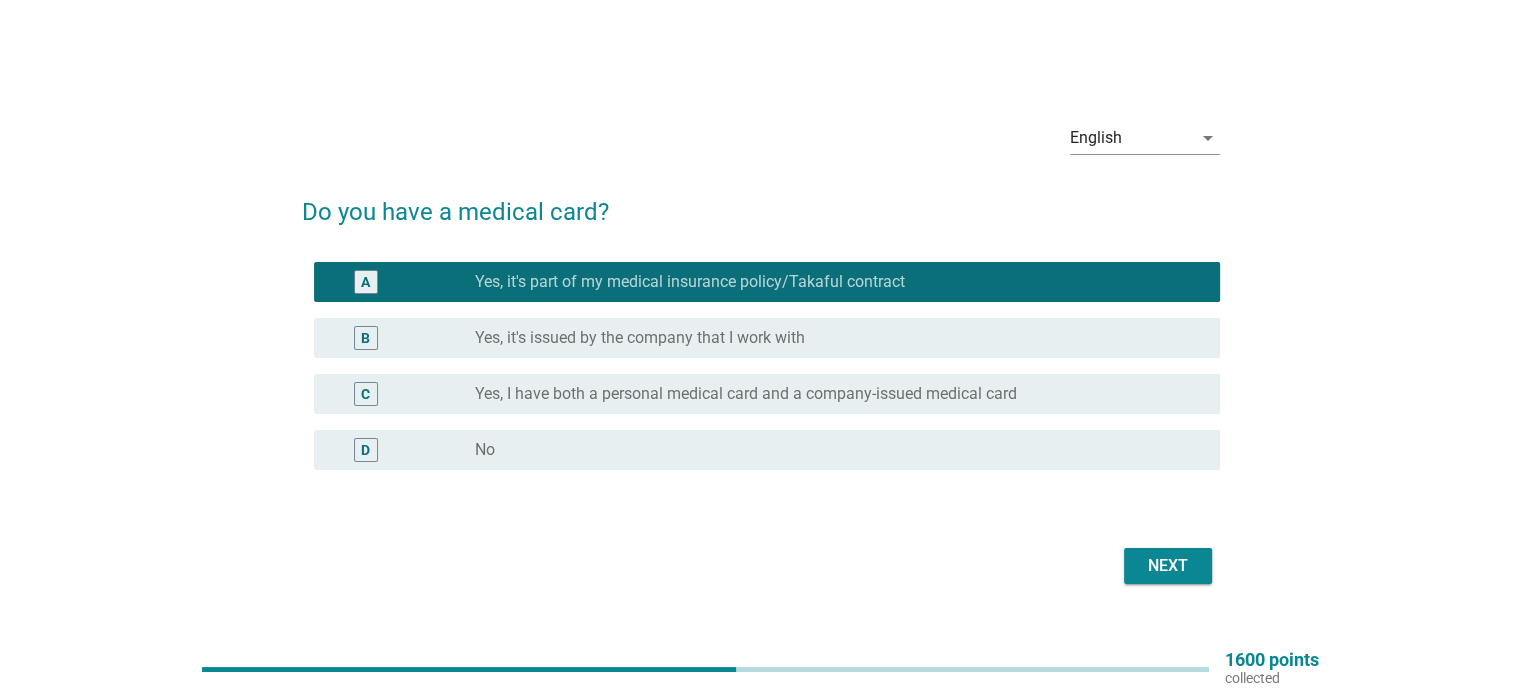 click on "Yes, I have both a personal medical card and a company-issued medical card" at bounding box center (746, 394) 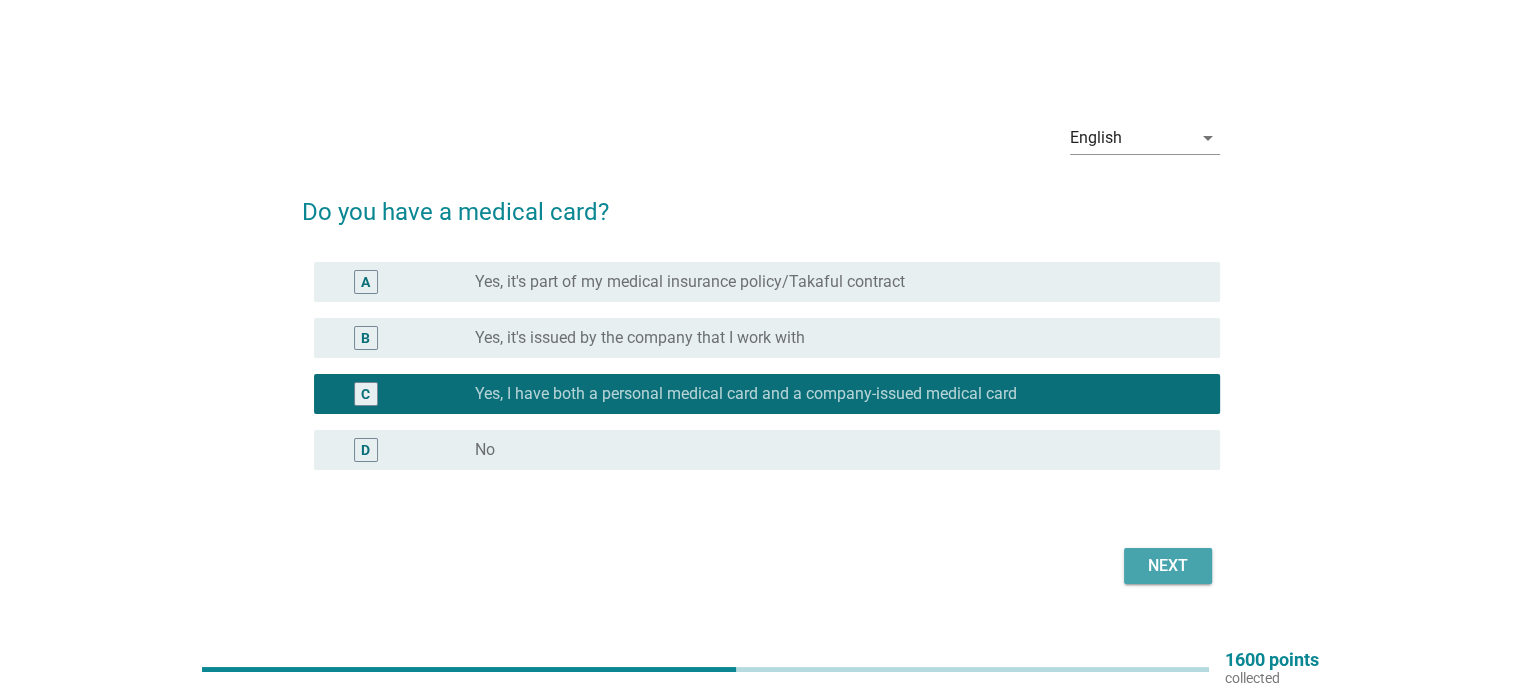 click on "Next" at bounding box center [1168, 566] 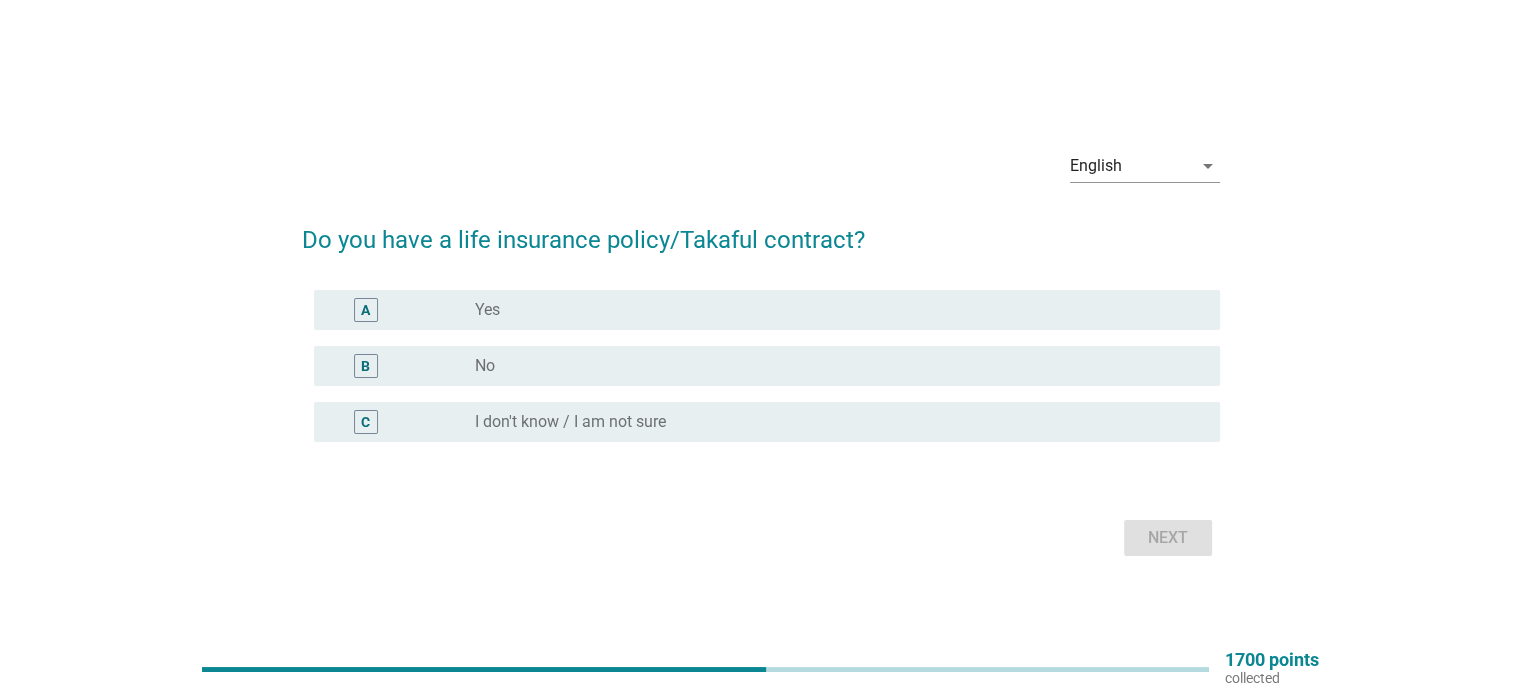 click on "A     radio_button_unchecked Yes" at bounding box center (761, 310) 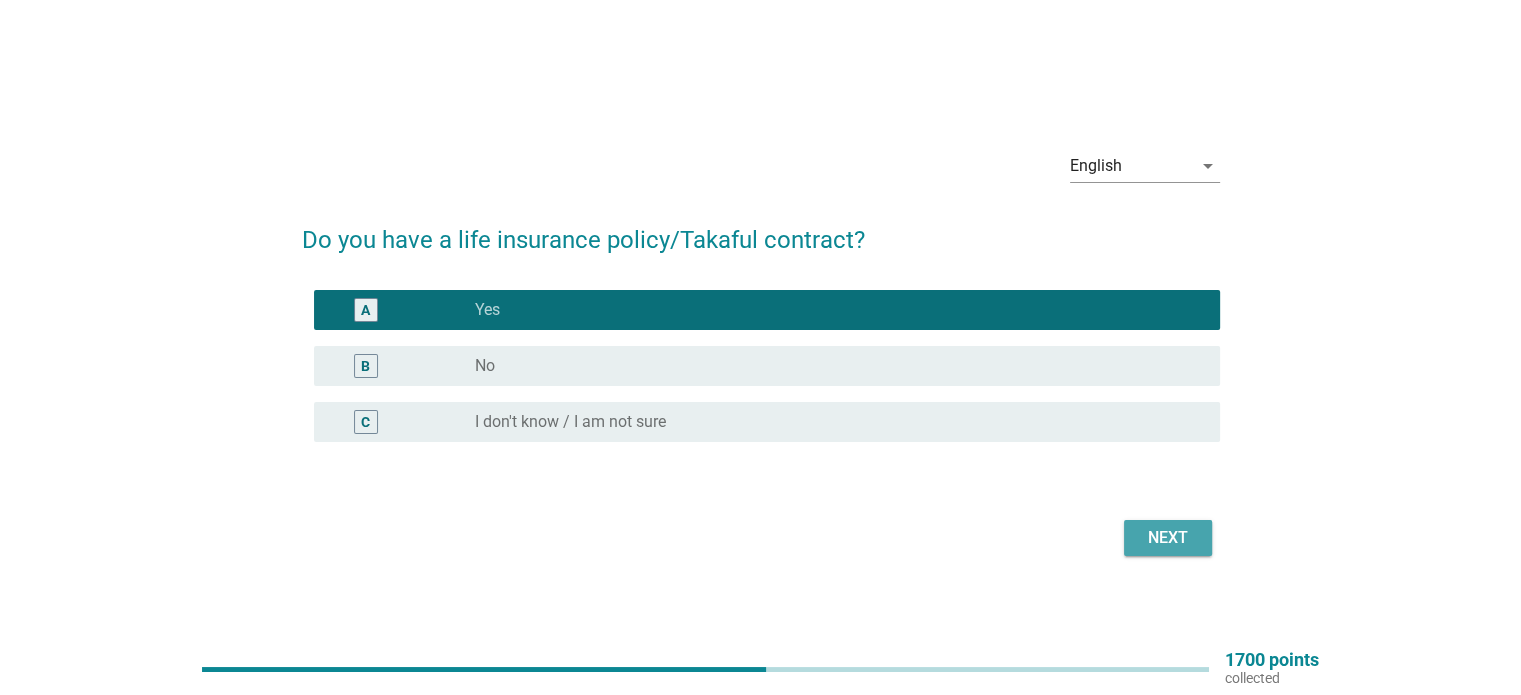 click on "Next" at bounding box center (1168, 538) 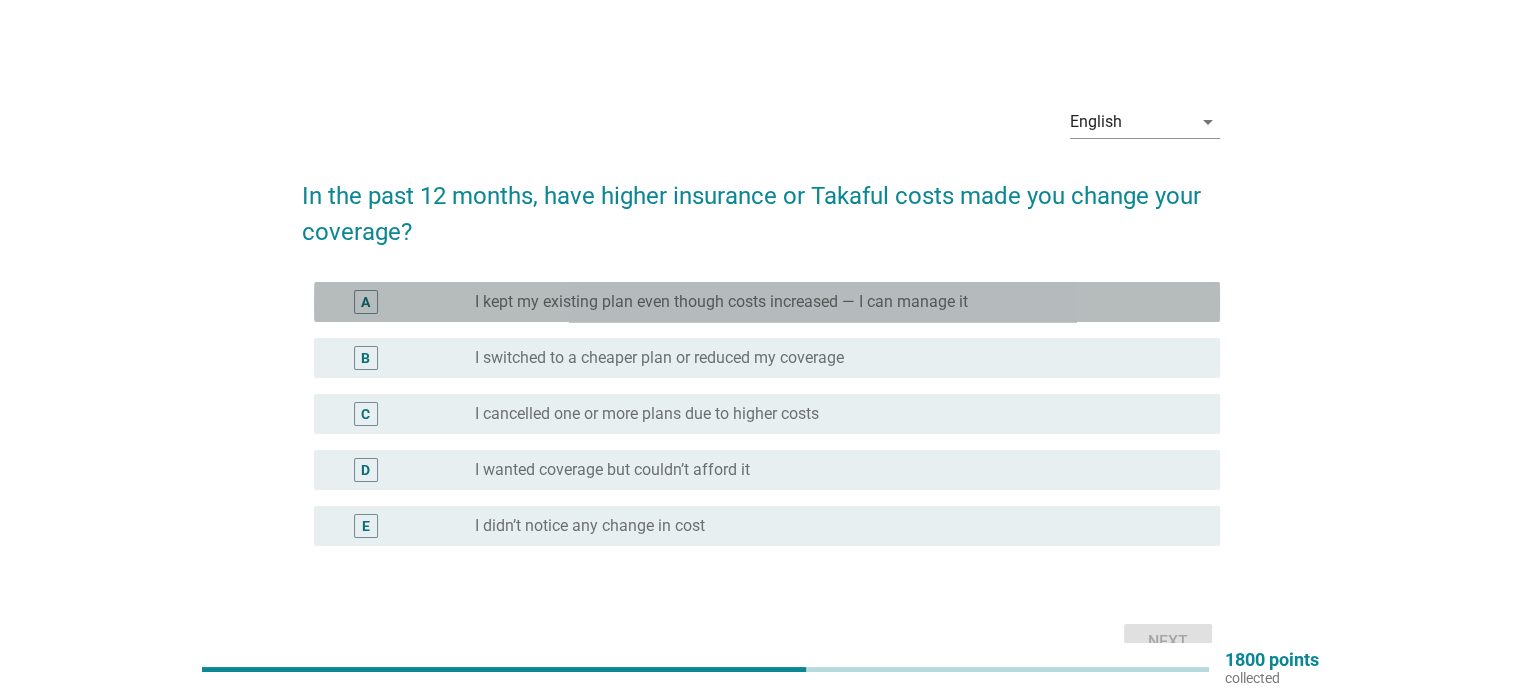 click on "I kept my existing plan even though costs increased — I can manage it" at bounding box center (721, 302) 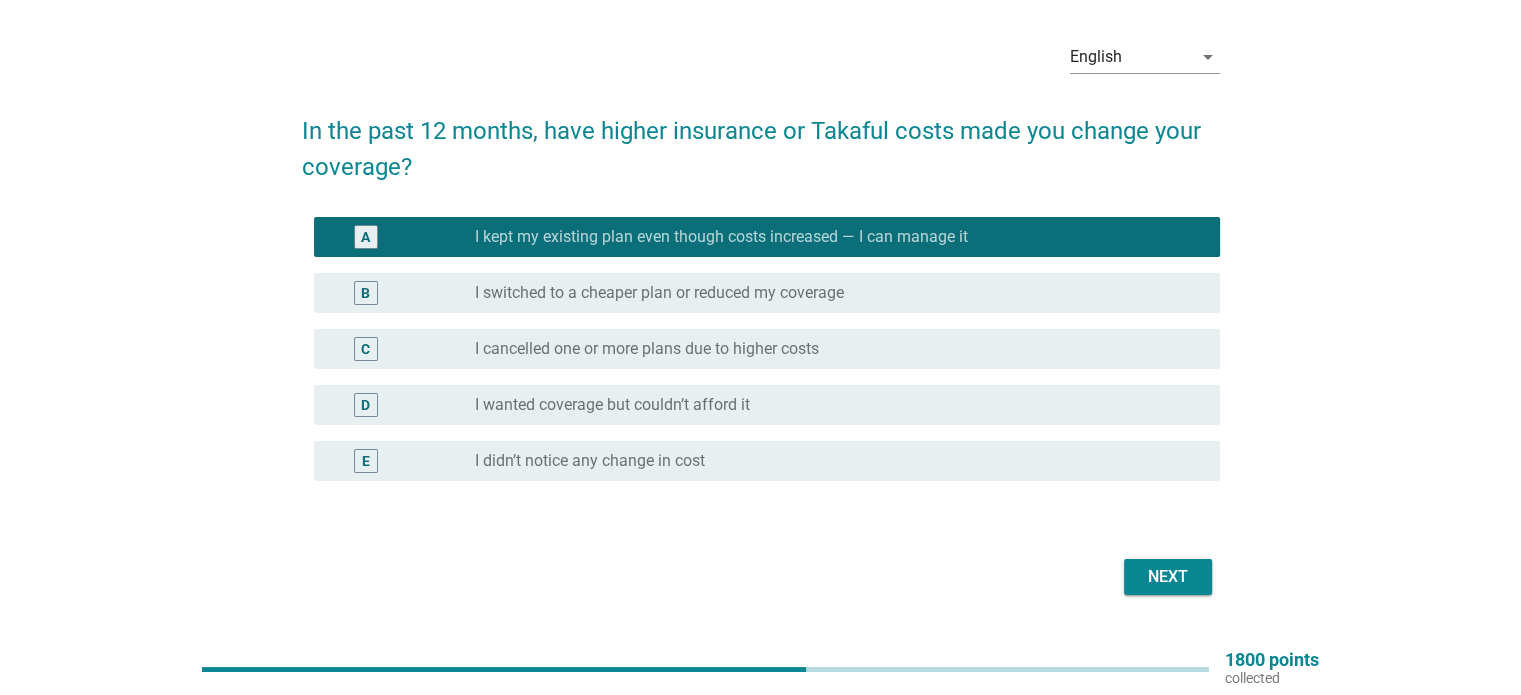 scroll, scrollTop: 100, scrollLeft: 0, axis: vertical 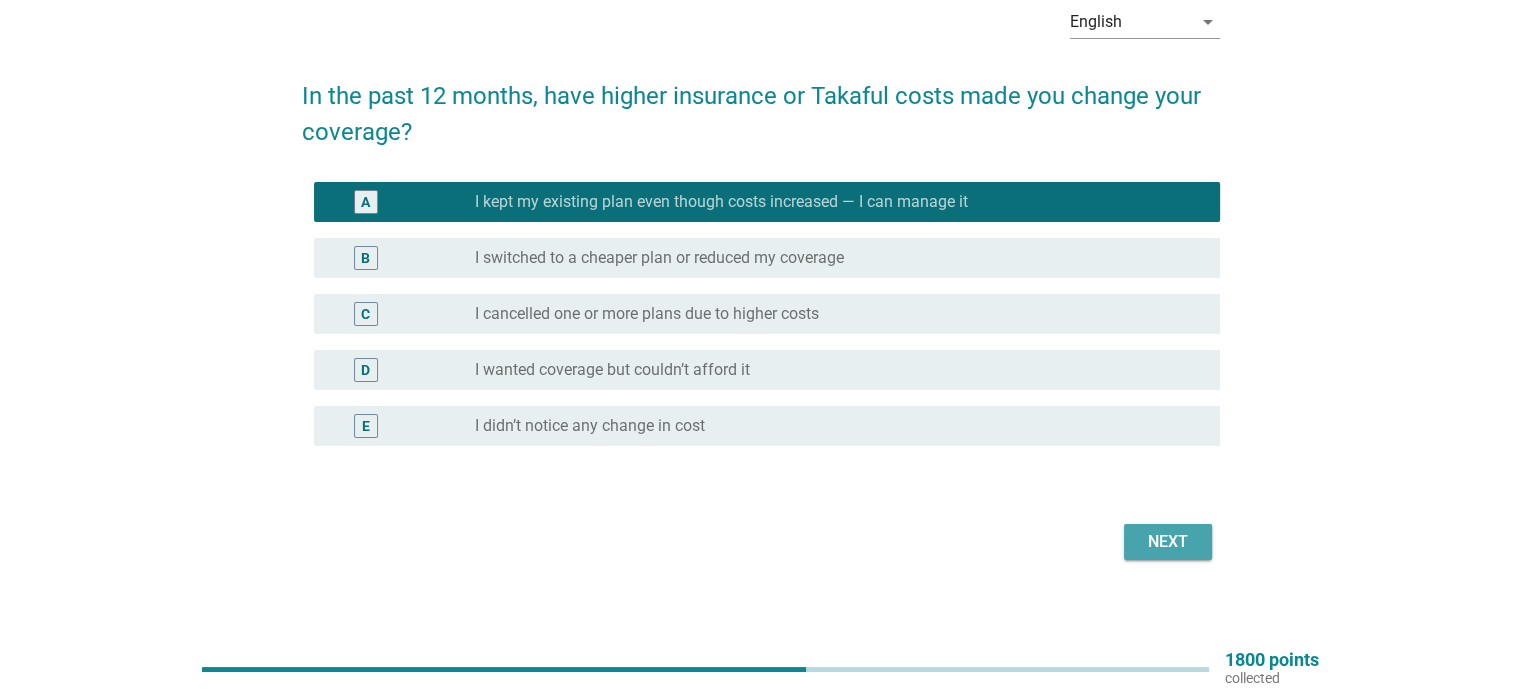 click on "Next" at bounding box center (1168, 542) 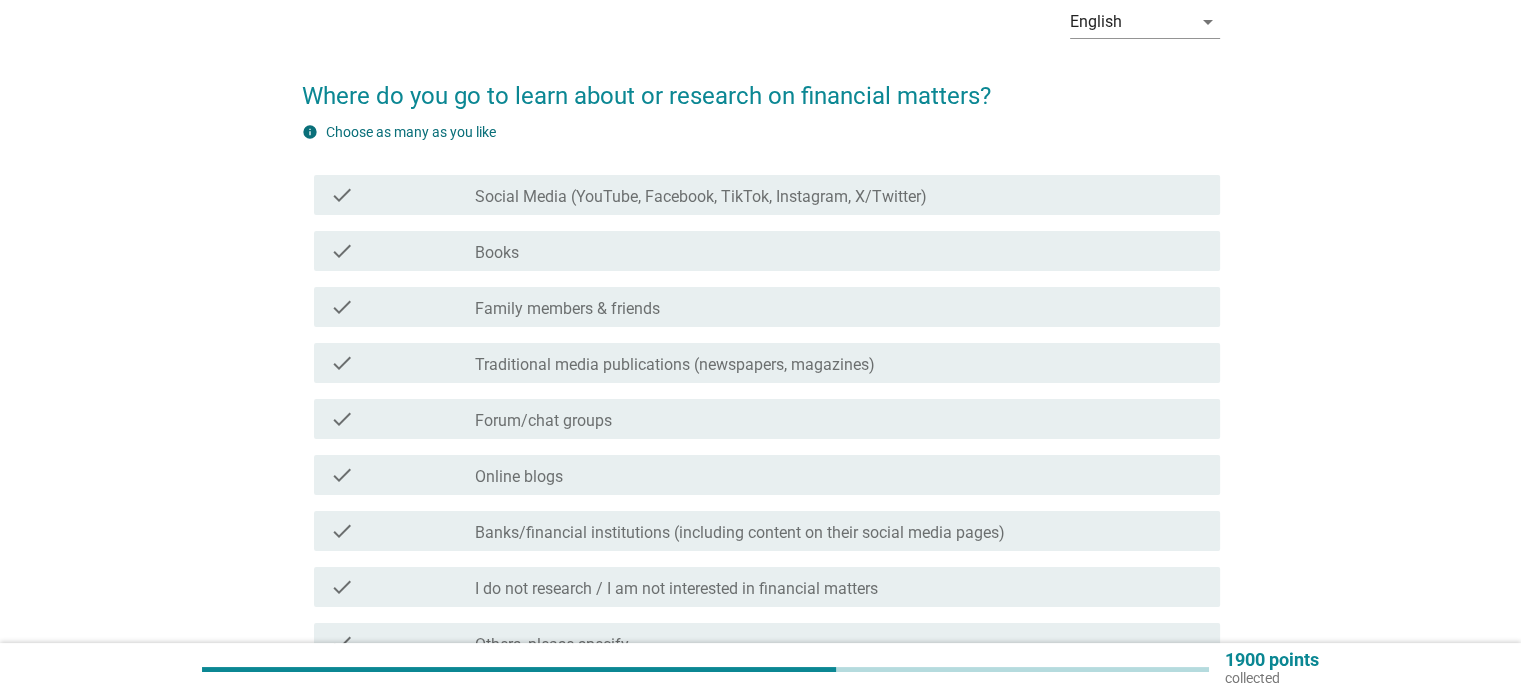 scroll, scrollTop: 200, scrollLeft: 0, axis: vertical 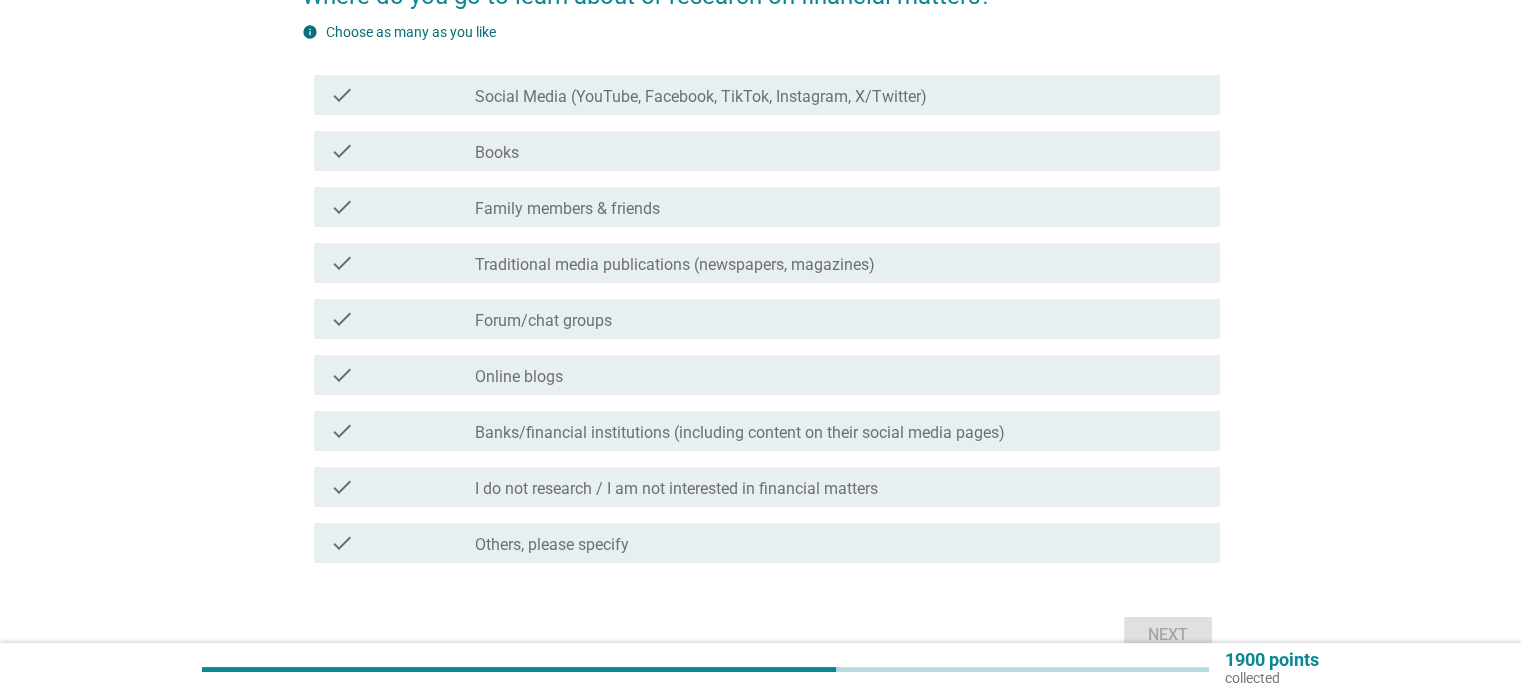 click on "Banks/financial institutions (including content on their social media pages)" at bounding box center (740, 433) 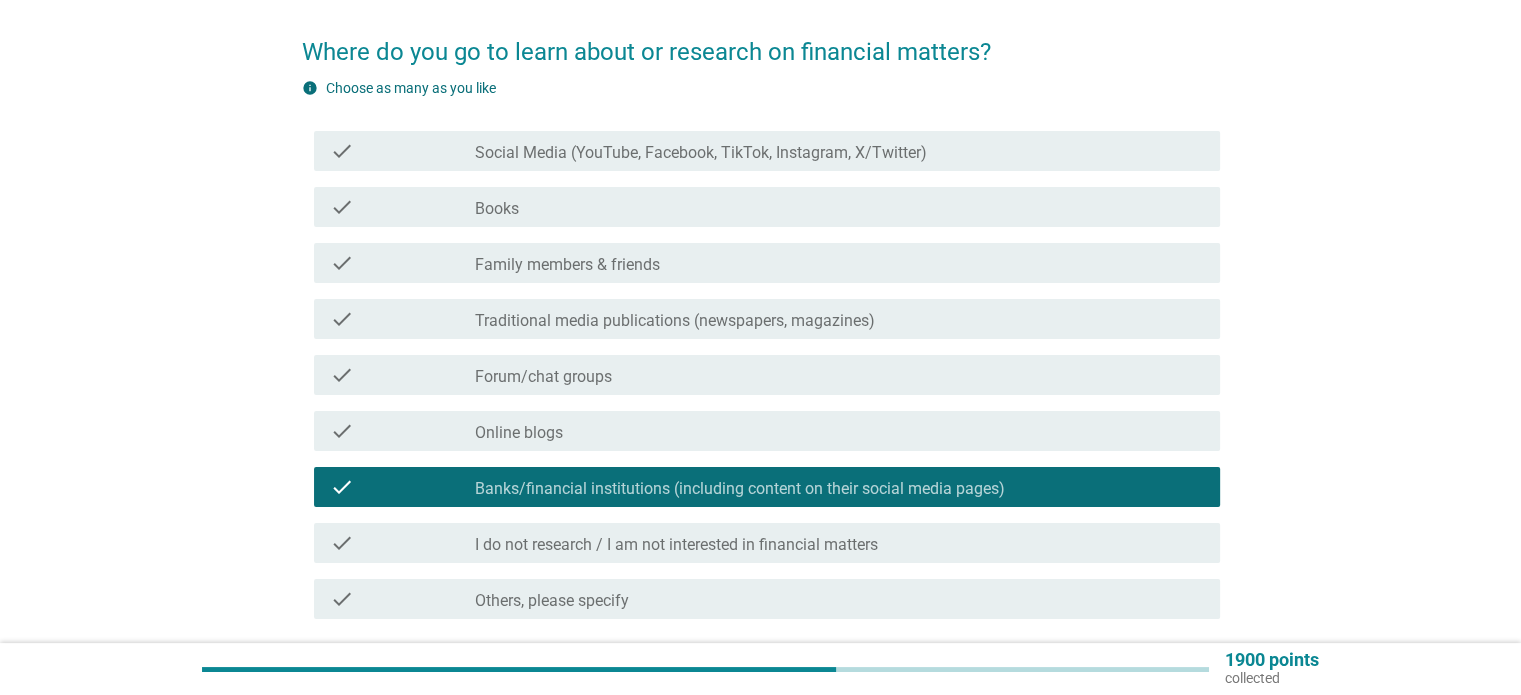 scroll, scrollTop: 100, scrollLeft: 0, axis: vertical 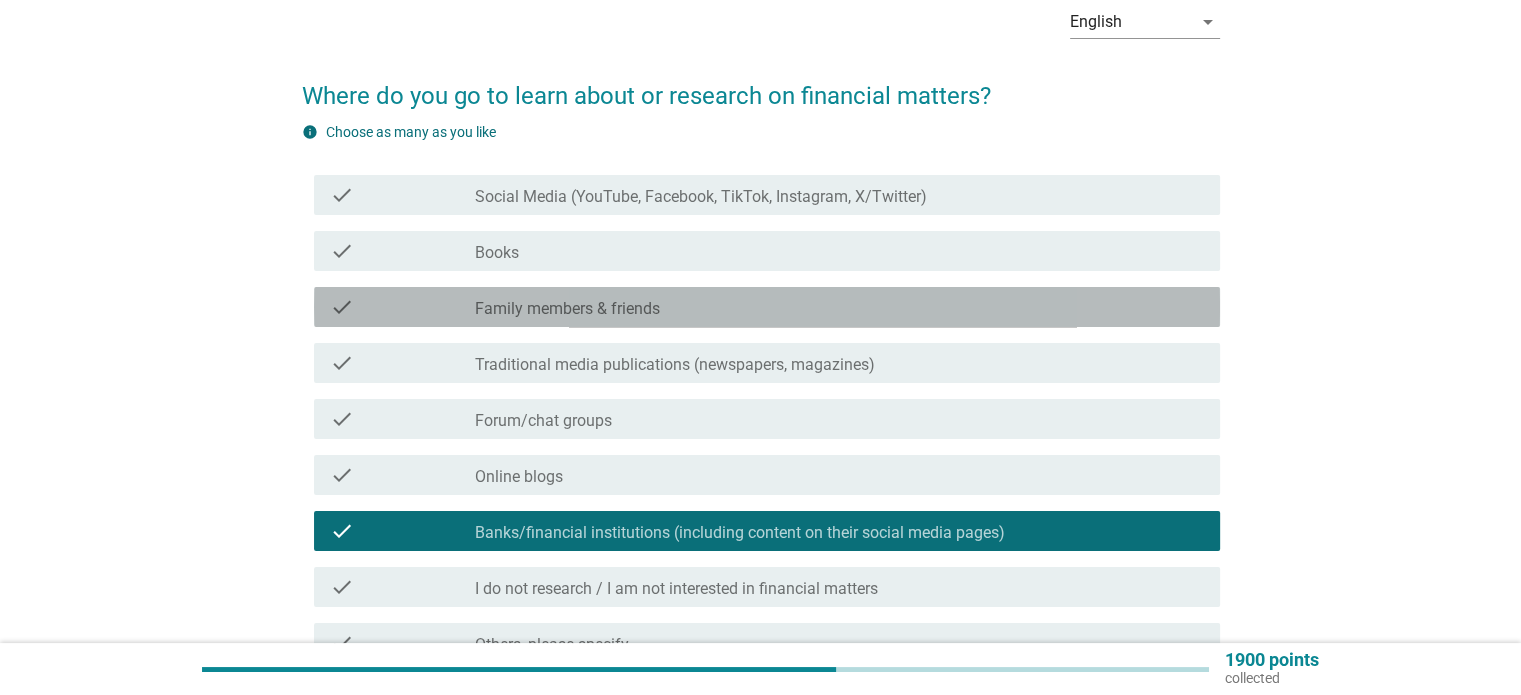 click on "Family members & friends" at bounding box center [567, 309] 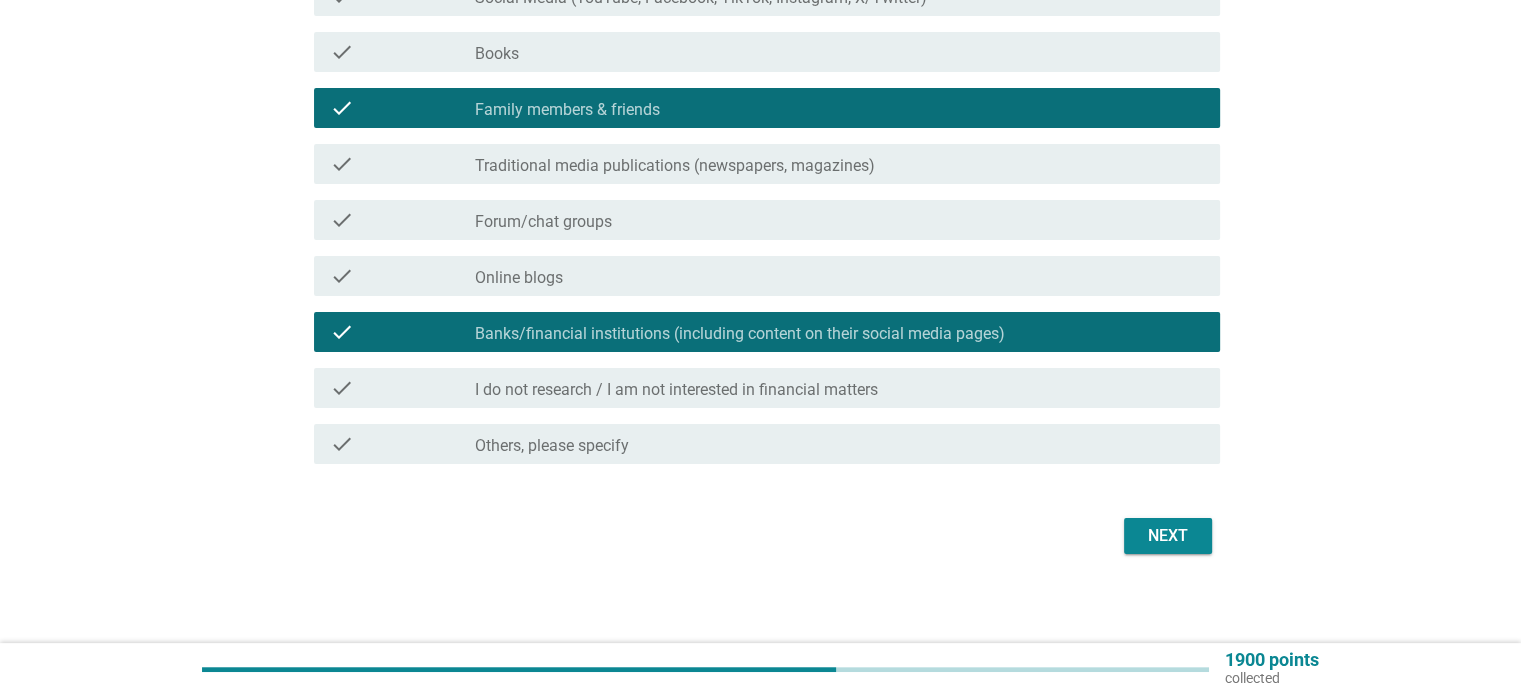 scroll, scrollTop: 300, scrollLeft: 0, axis: vertical 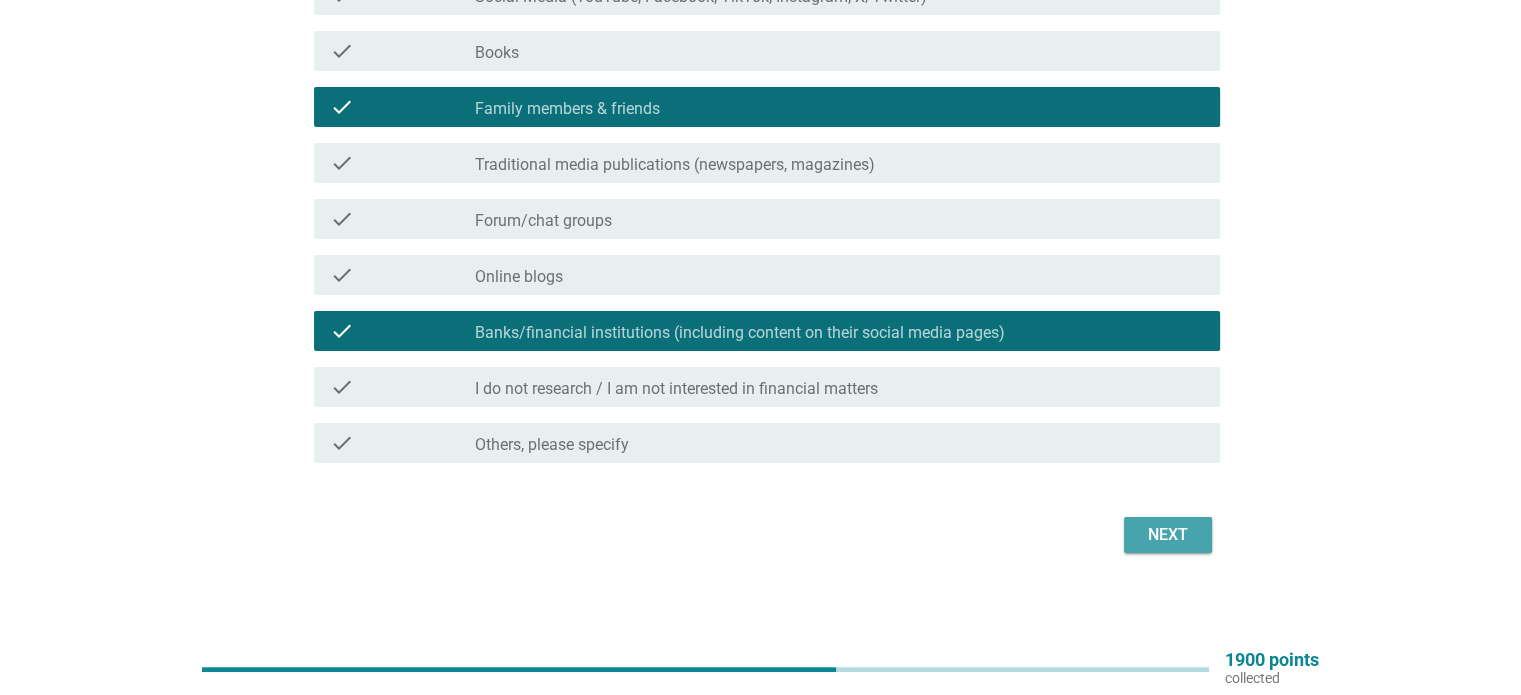 click on "Next" at bounding box center [1168, 535] 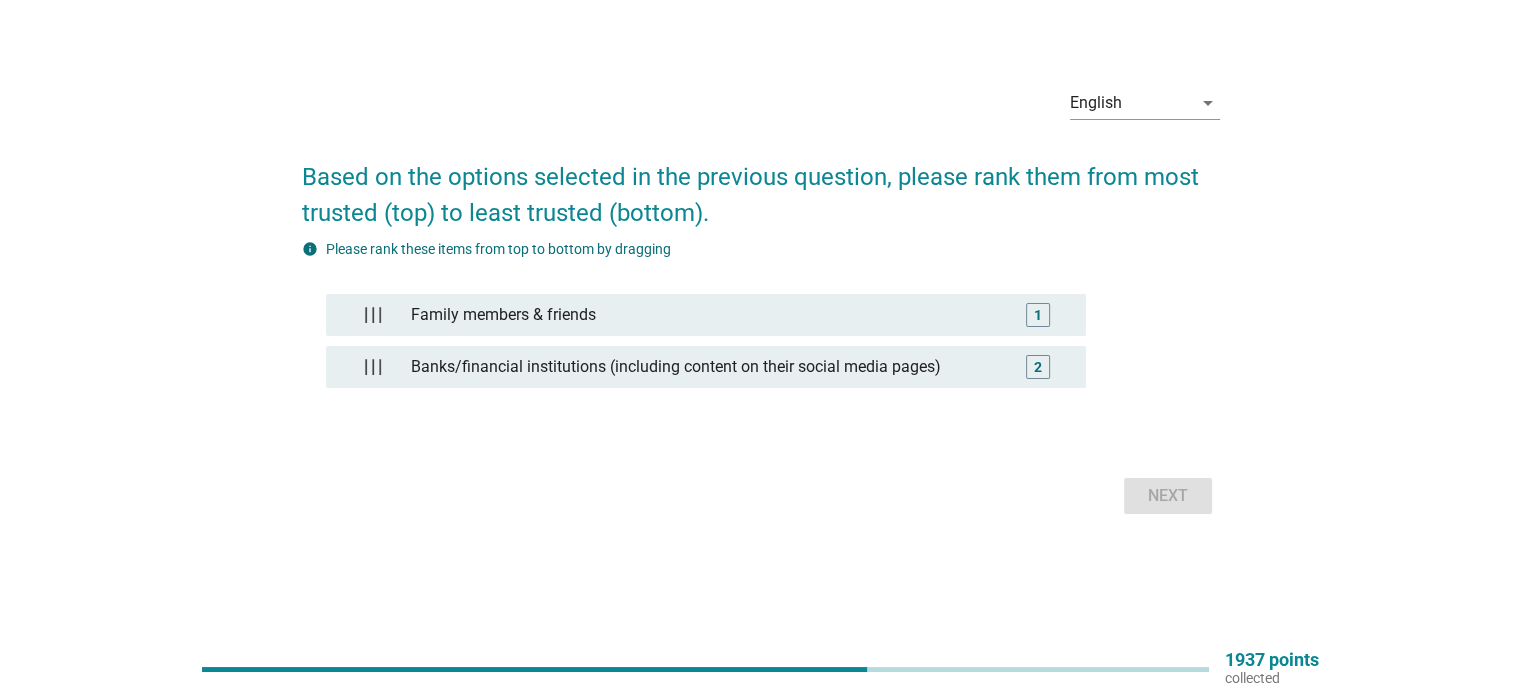 scroll, scrollTop: 0, scrollLeft: 0, axis: both 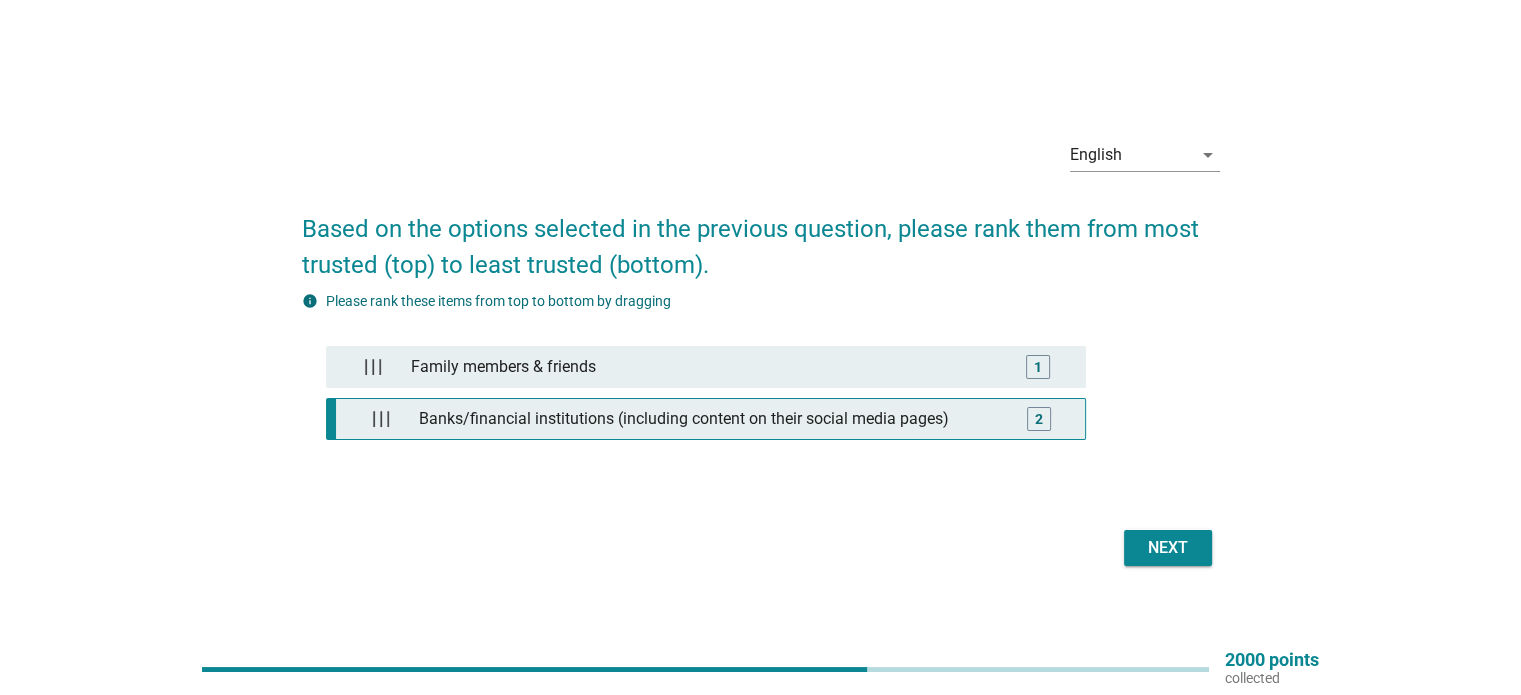 click on "Banks/financial institutions (including content on their social media pages)" at bounding box center (709, 419) 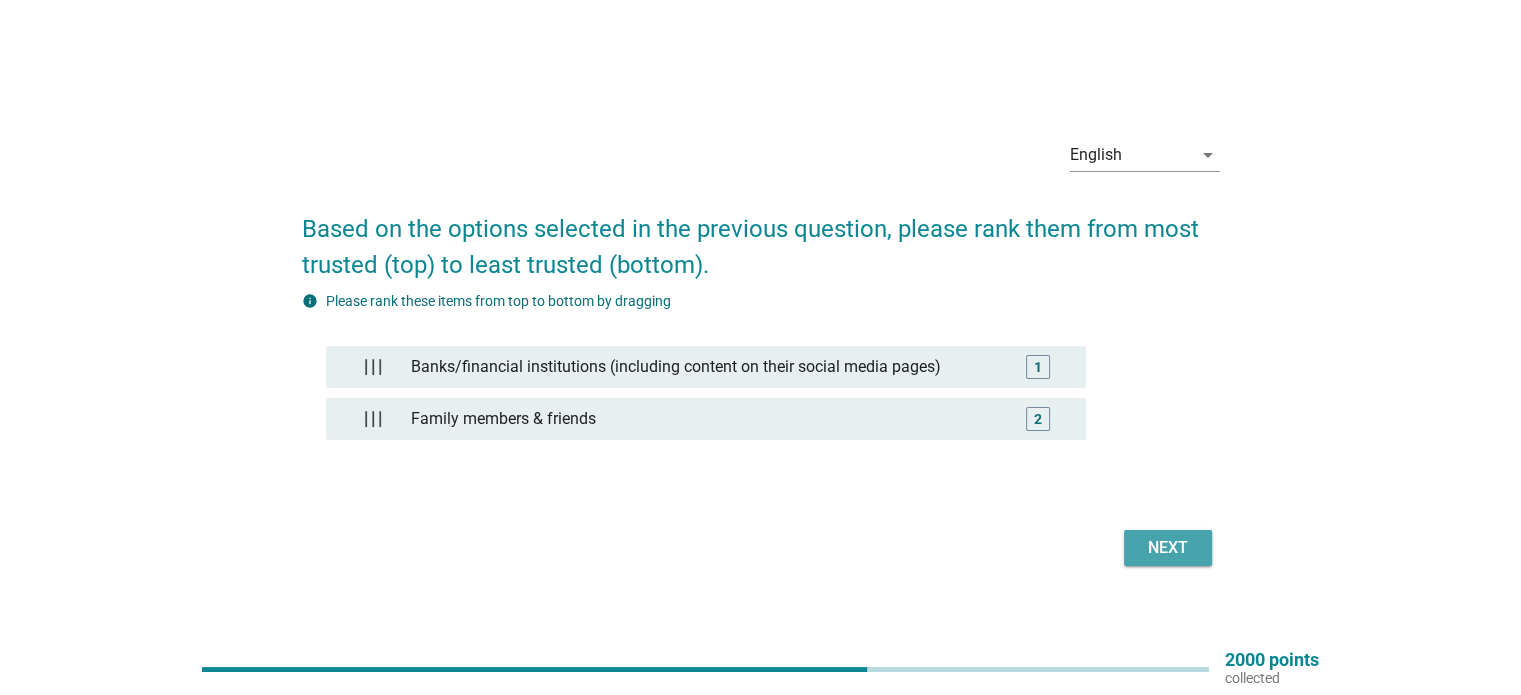 click on "Next" at bounding box center [1168, 548] 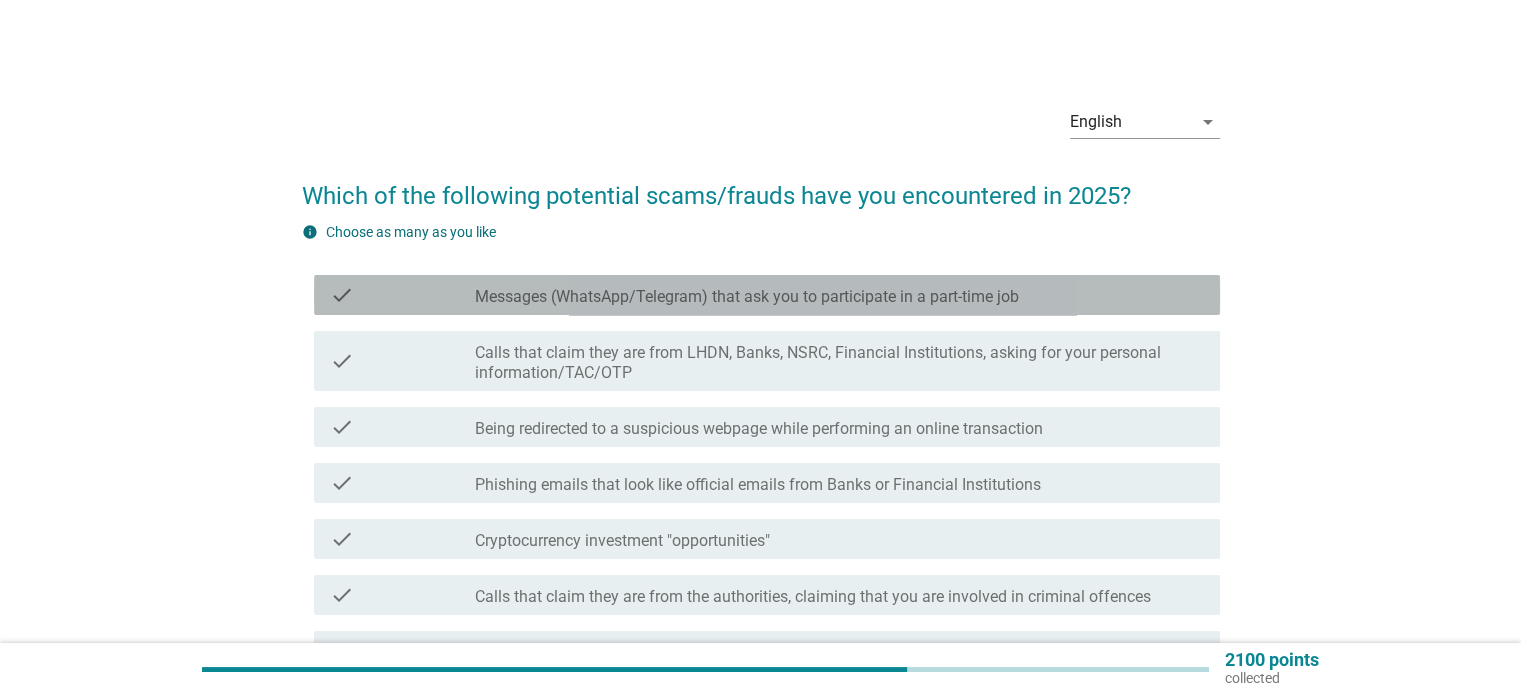 click on "check_box_outline_blank Messages (WhatsApp/Telegram) that ask you to participate in a part-time job" at bounding box center (839, 295) 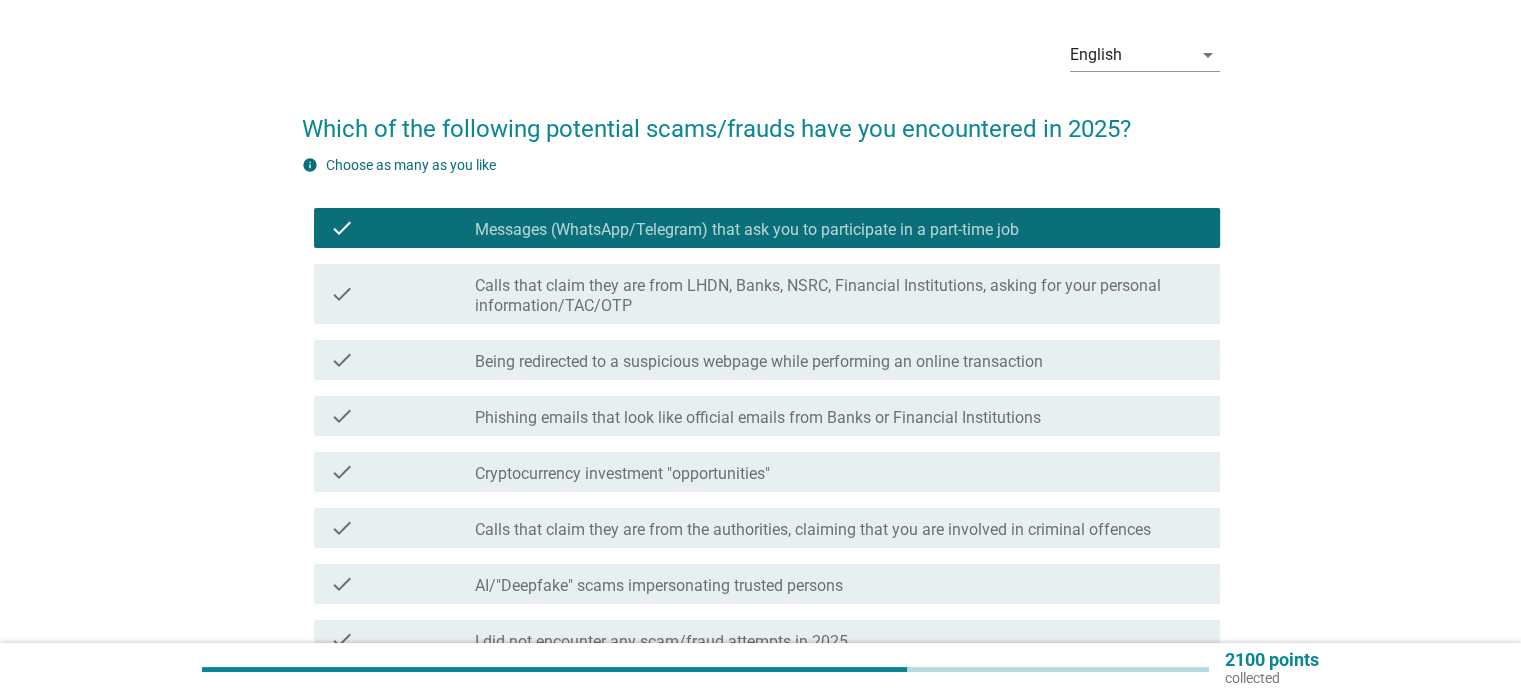 scroll, scrollTop: 100, scrollLeft: 0, axis: vertical 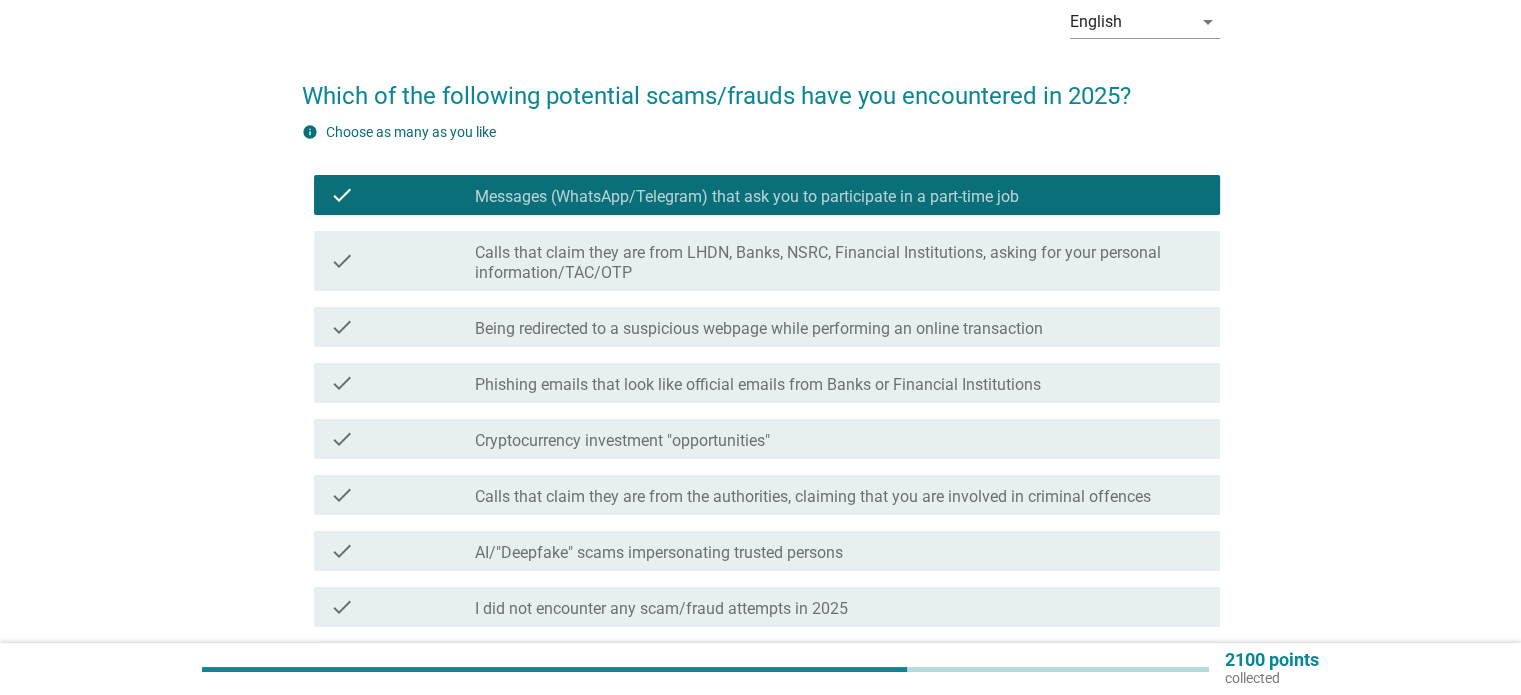 click on "Calls that claim they are from LHDN, Banks, NSRC, Financial Institutions, asking for your personal information/TAC/OTP" at bounding box center [839, 263] 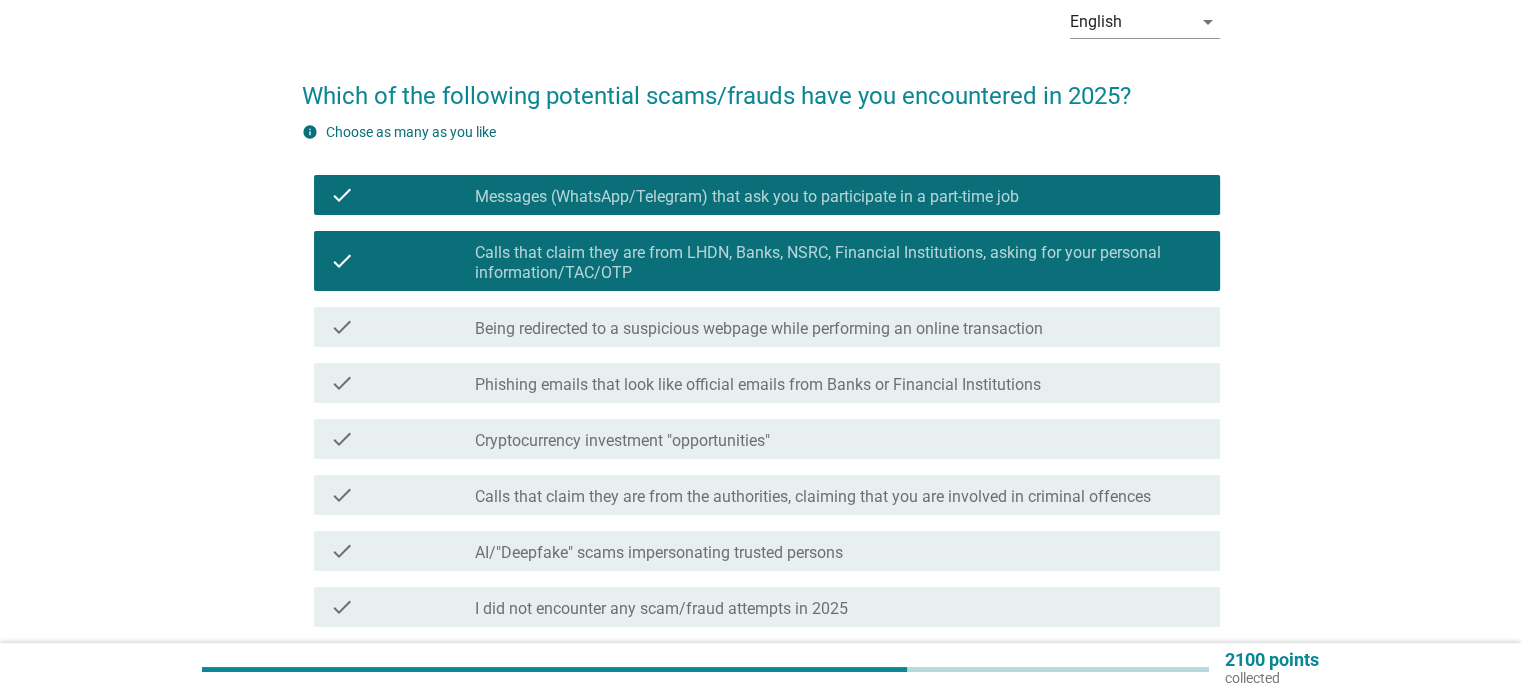 click on "check_box_outline_blank Being redirected to a suspicious webpage while performing an online transaction" at bounding box center (839, 327) 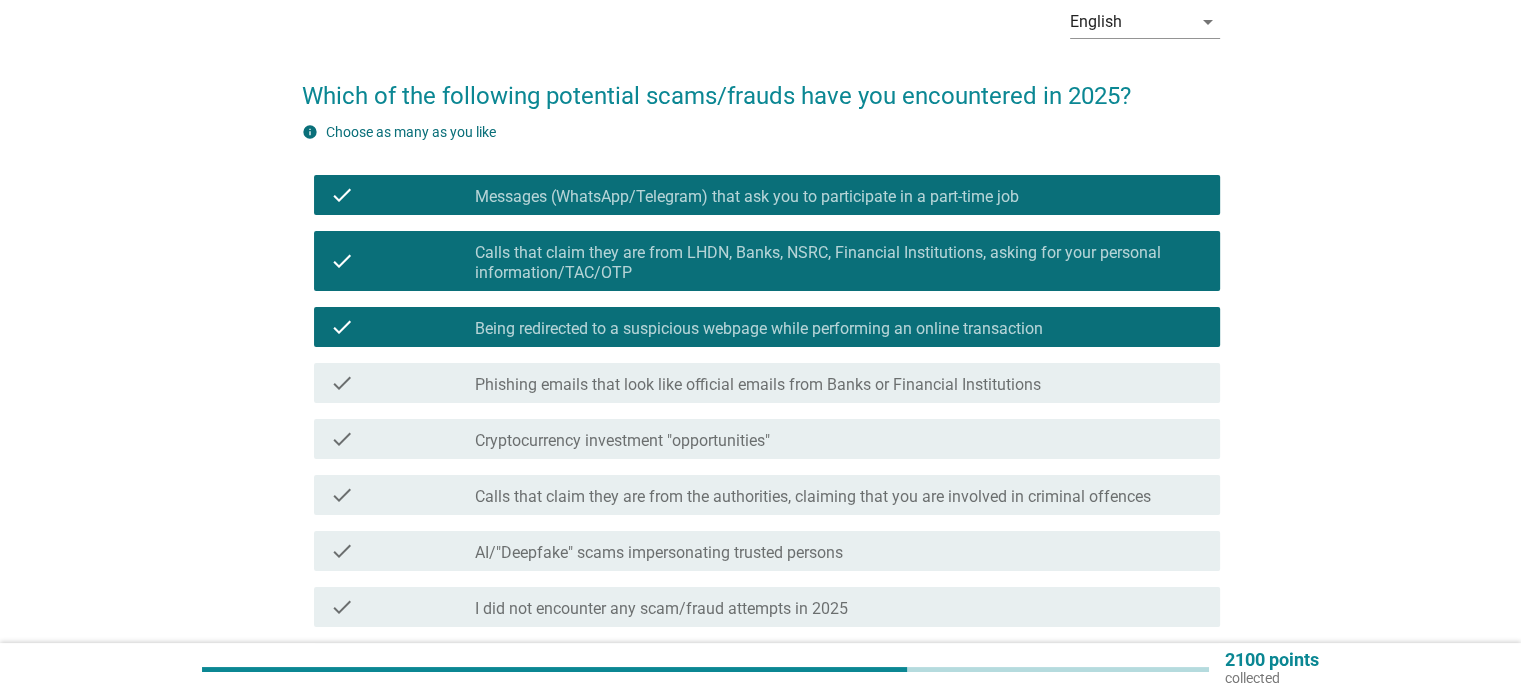 click on "check_box_outline_blank Phishing emails that look like official emails from Banks or Financial Institutions" at bounding box center (839, 383) 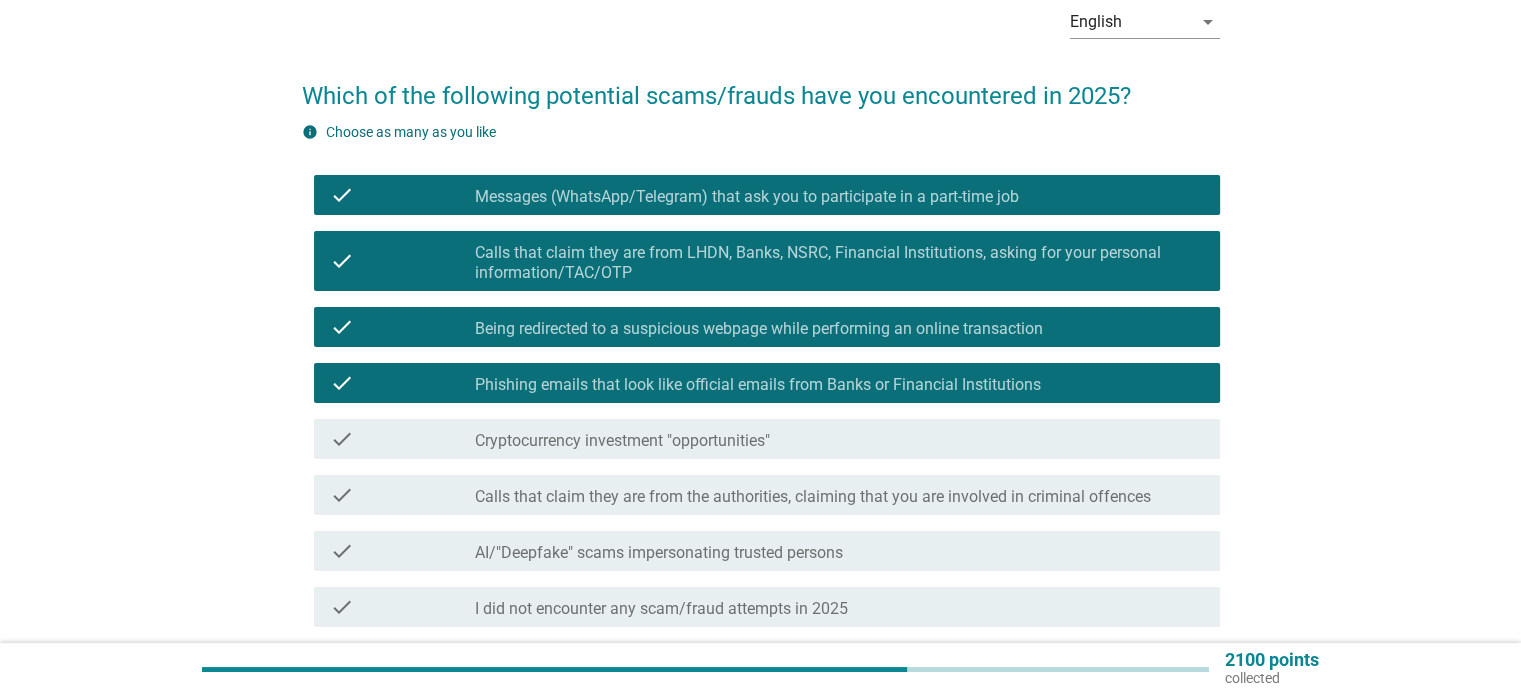 scroll, scrollTop: 200, scrollLeft: 0, axis: vertical 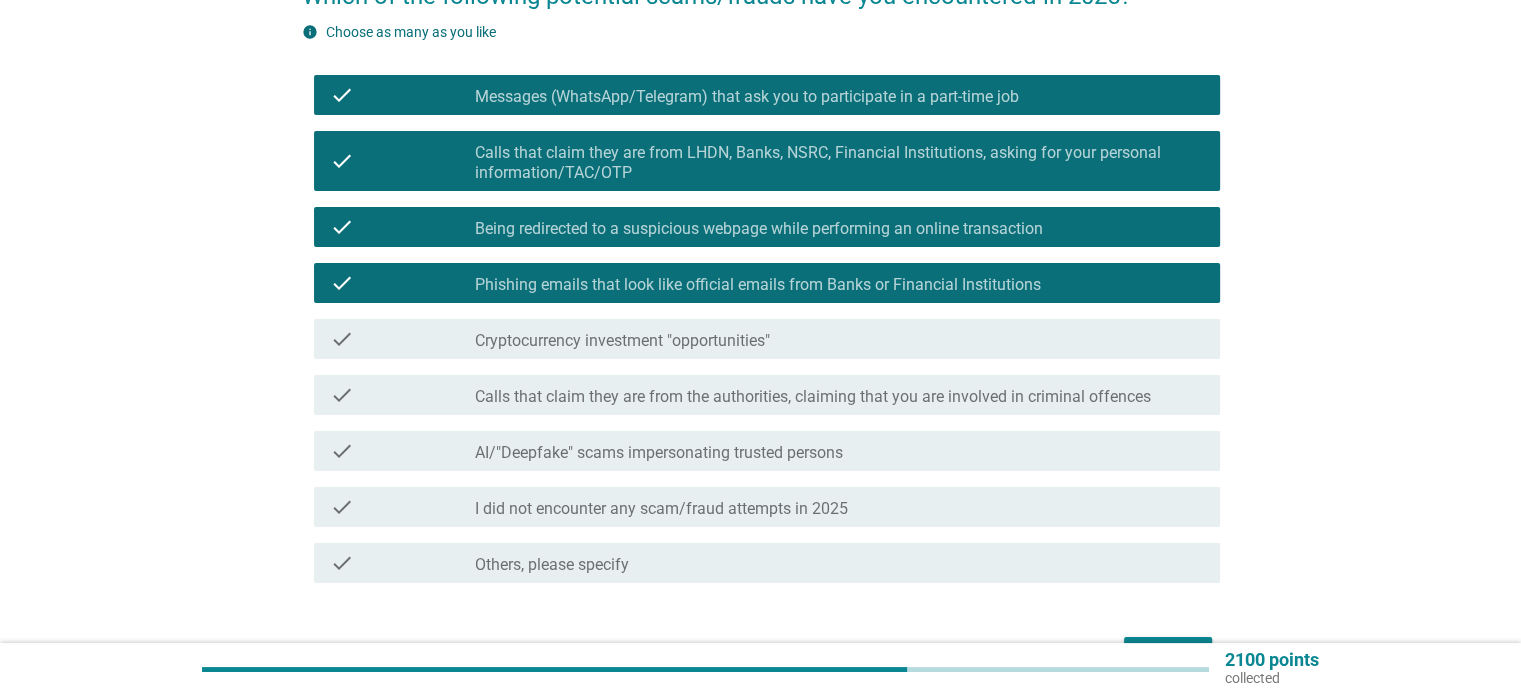click on "Calls that claim they are from the authorities, claiming that you are involved in criminal offences" at bounding box center (813, 397) 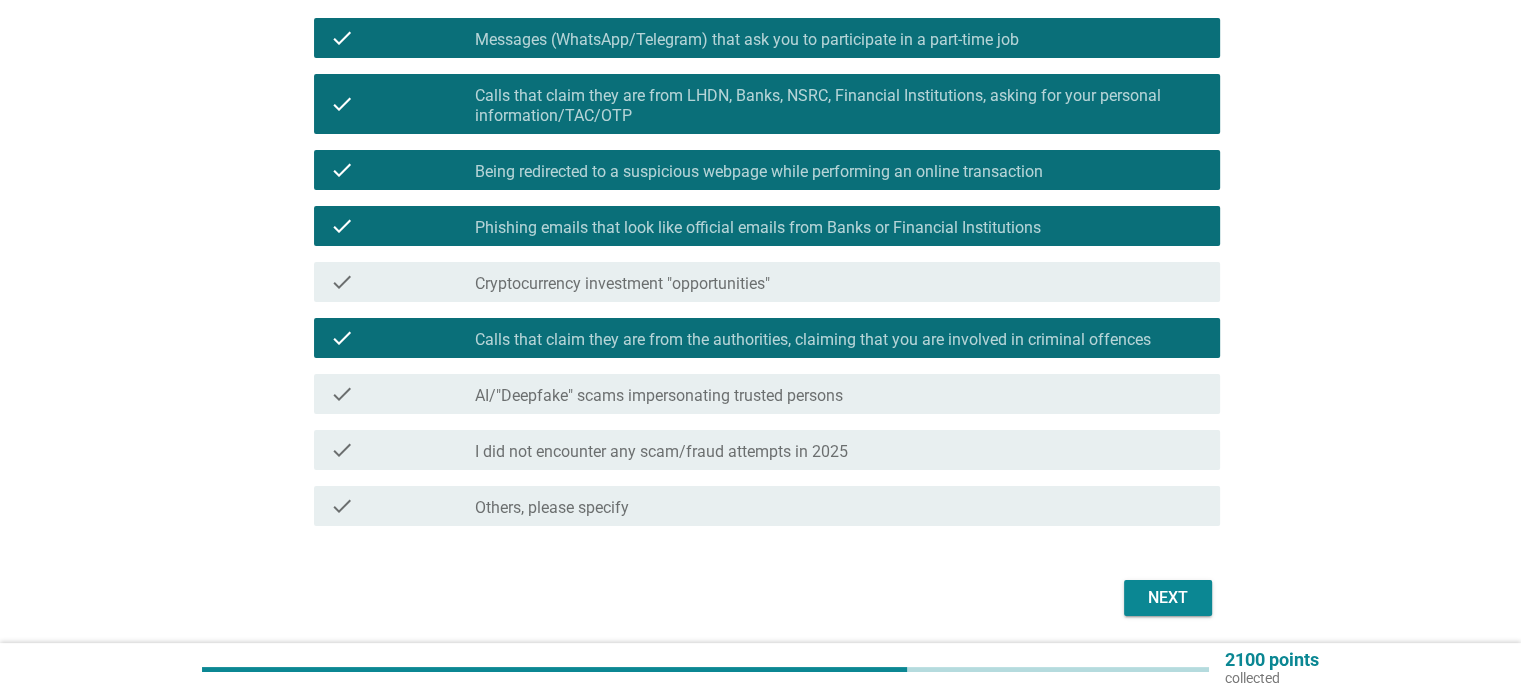 scroll, scrollTop: 300, scrollLeft: 0, axis: vertical 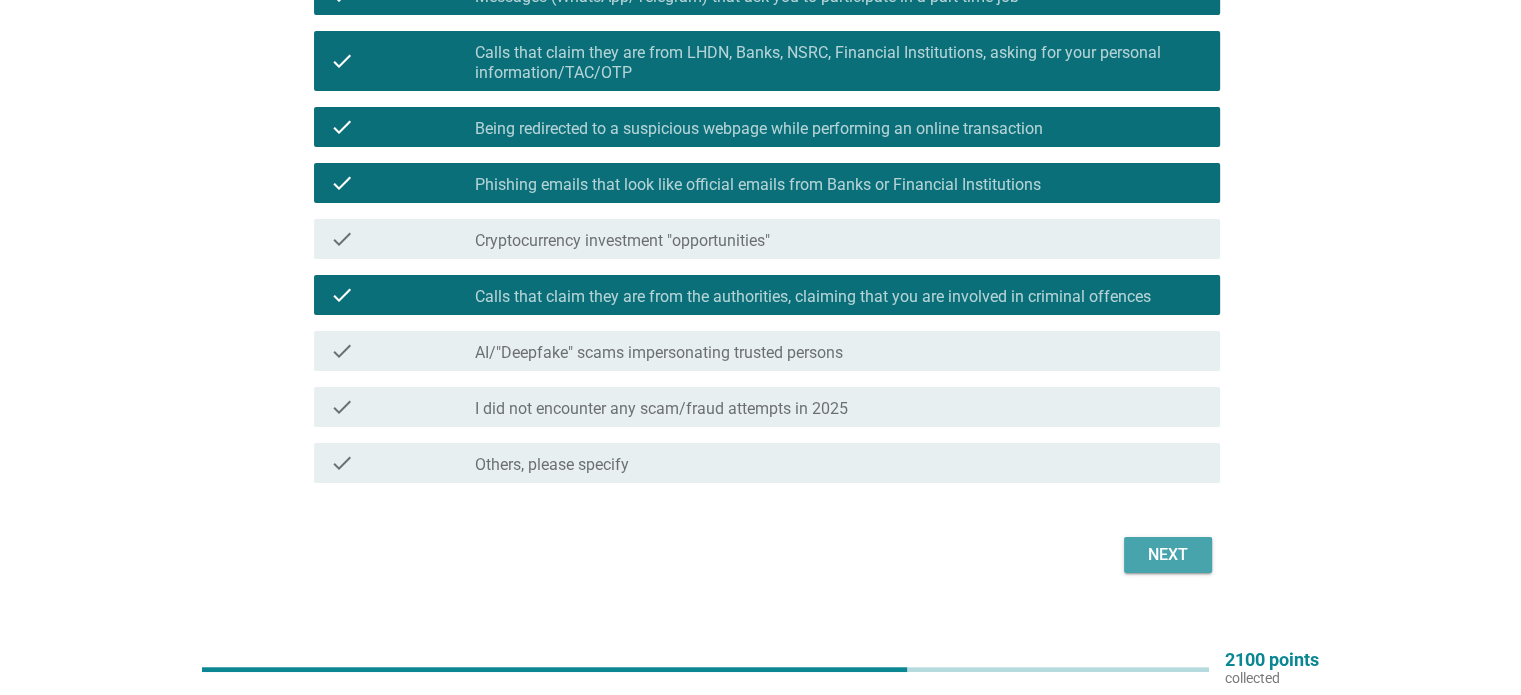 click on "Next" at bounding box center [1168, 555] 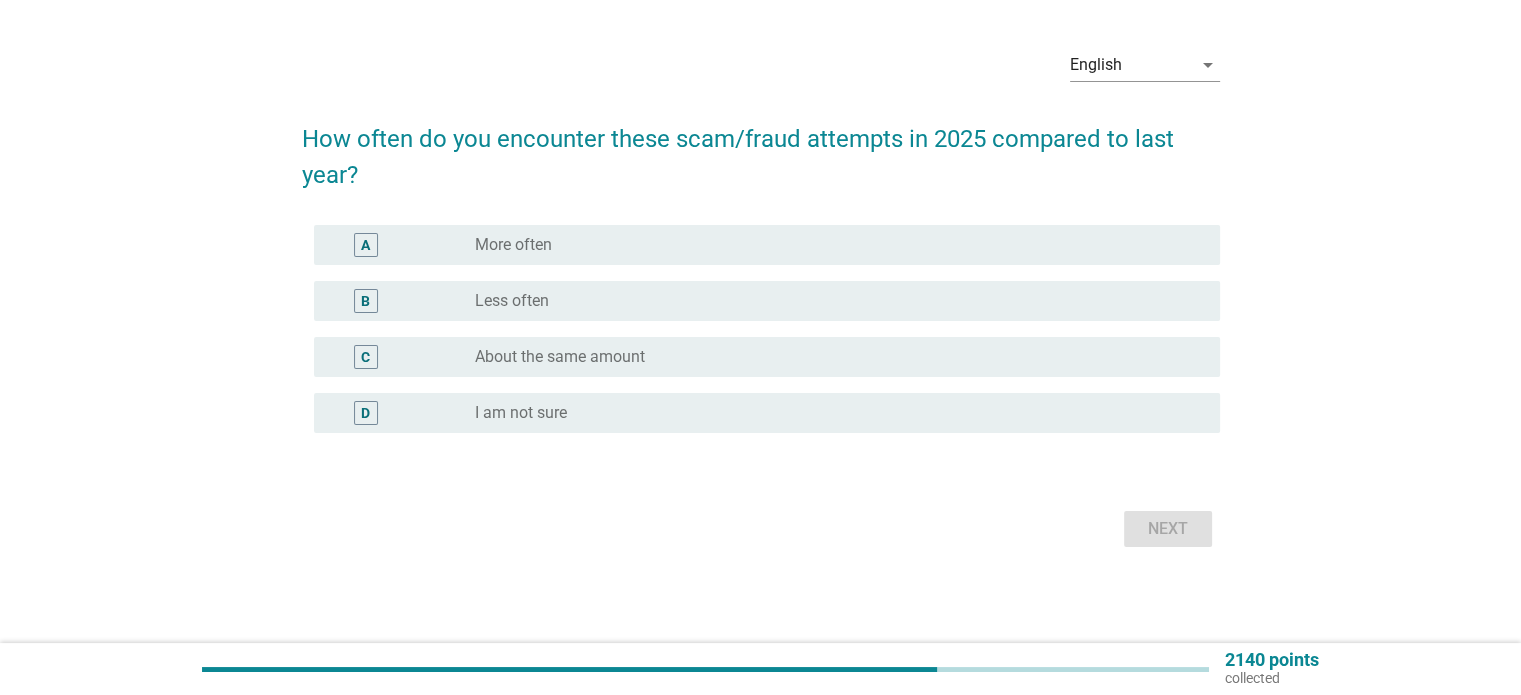 scroll, scrollTop: 0, scrollLeft: 0, axis: both 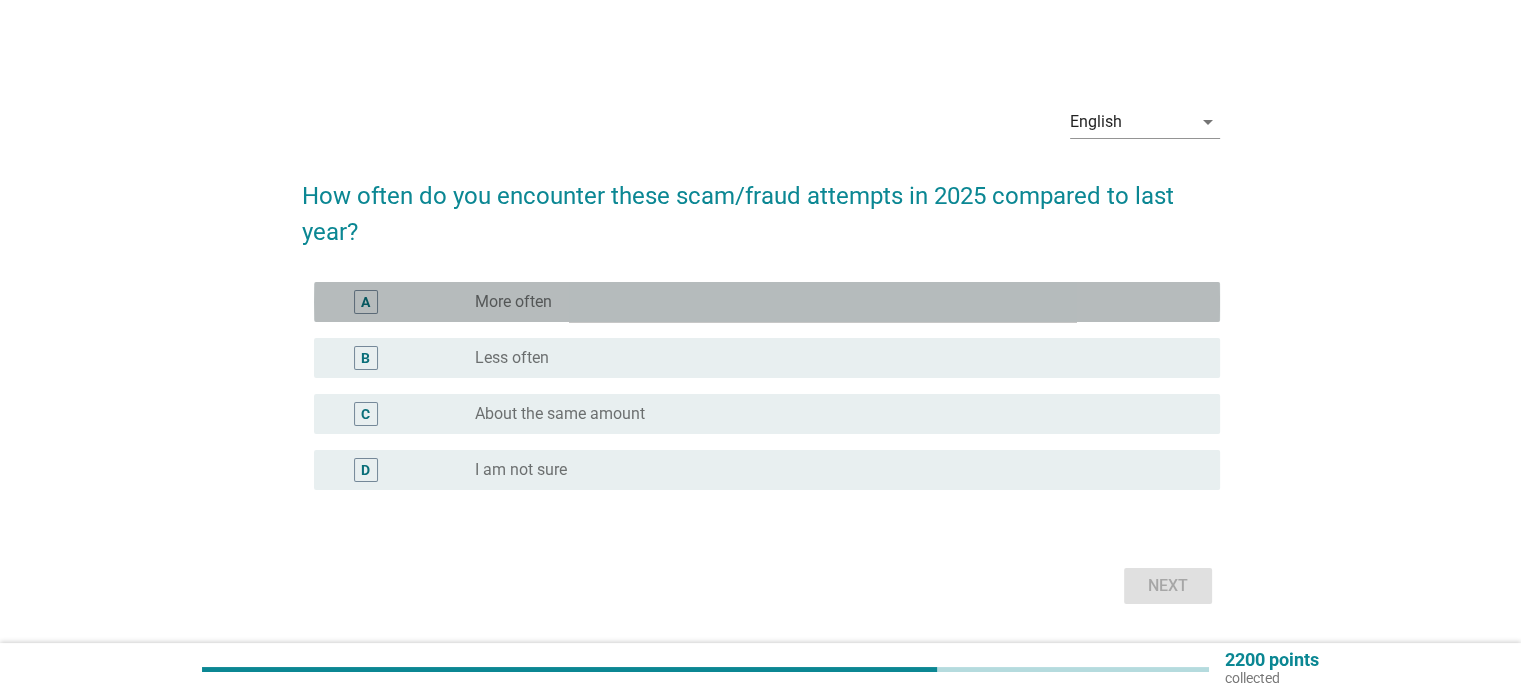 click on "radio_button_unchecked More often" at bounding box center [831, 302] 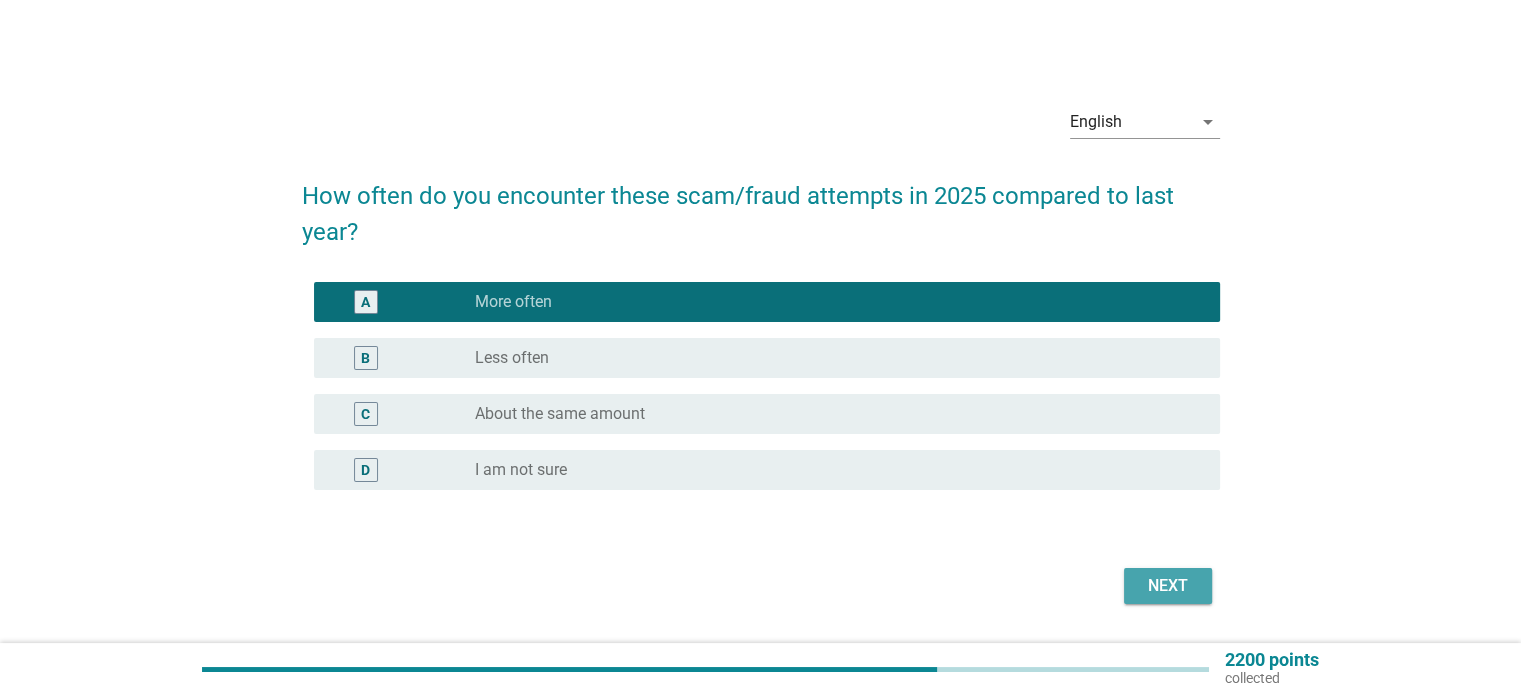 click on "Next" at bounding box center [1168, 586] 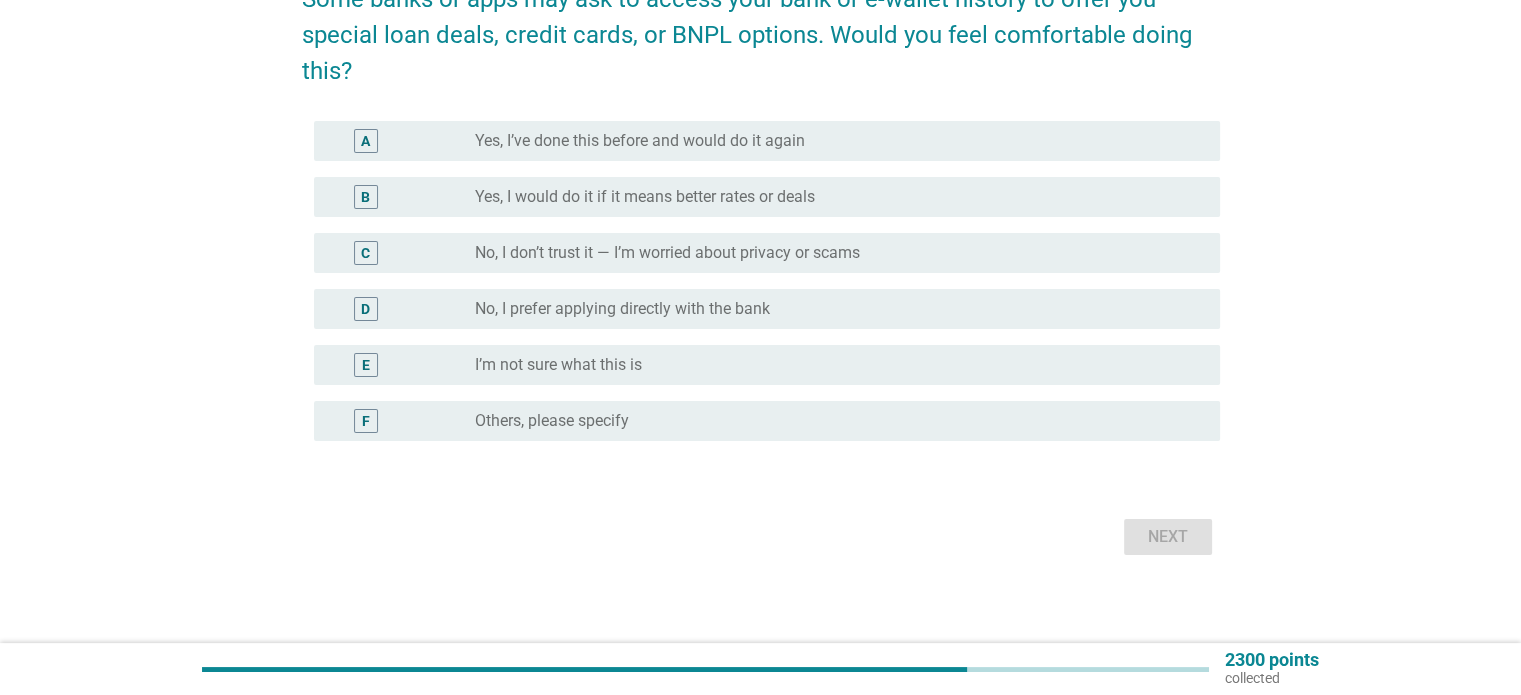 scroll, scrollTop: 200, scrollLeft: 0, axis: vertical 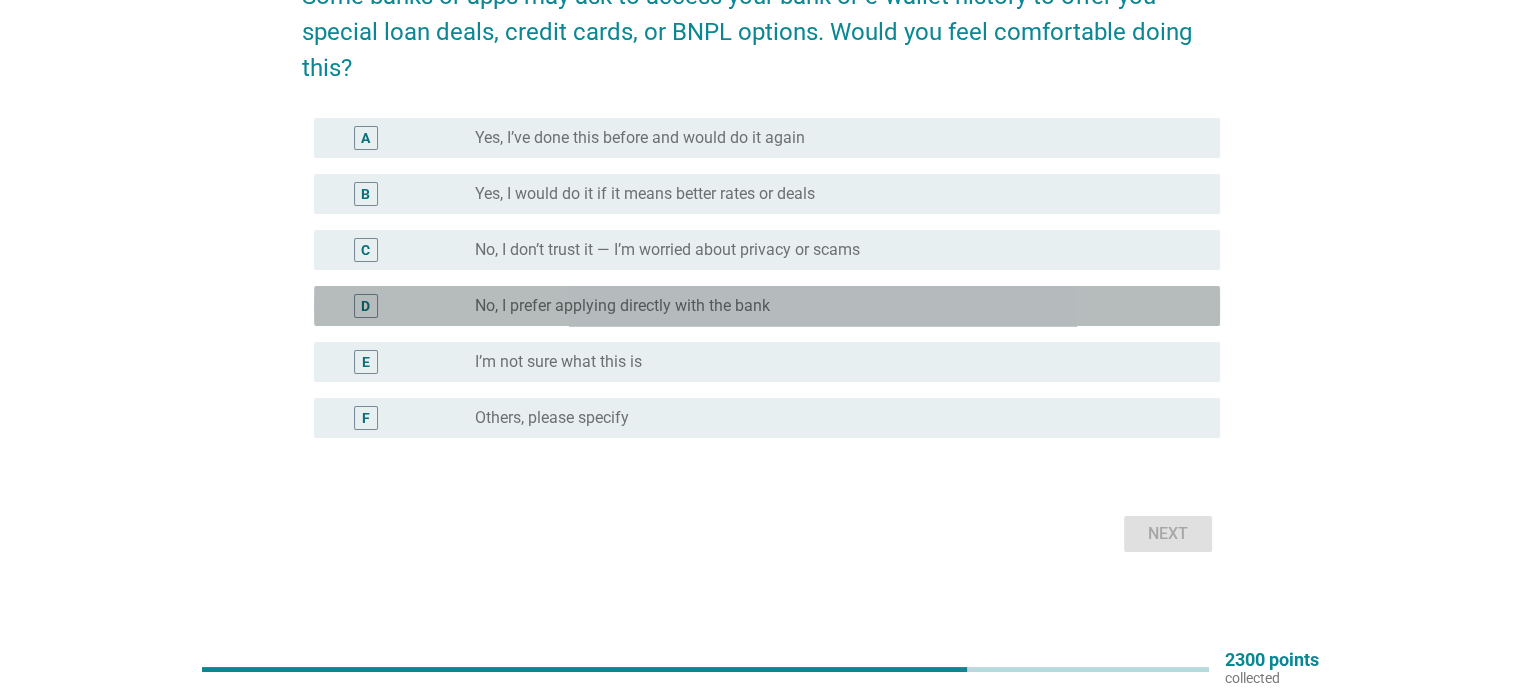click on "No, I prefer applying directly with the bank" at bounding box center (622, 306) 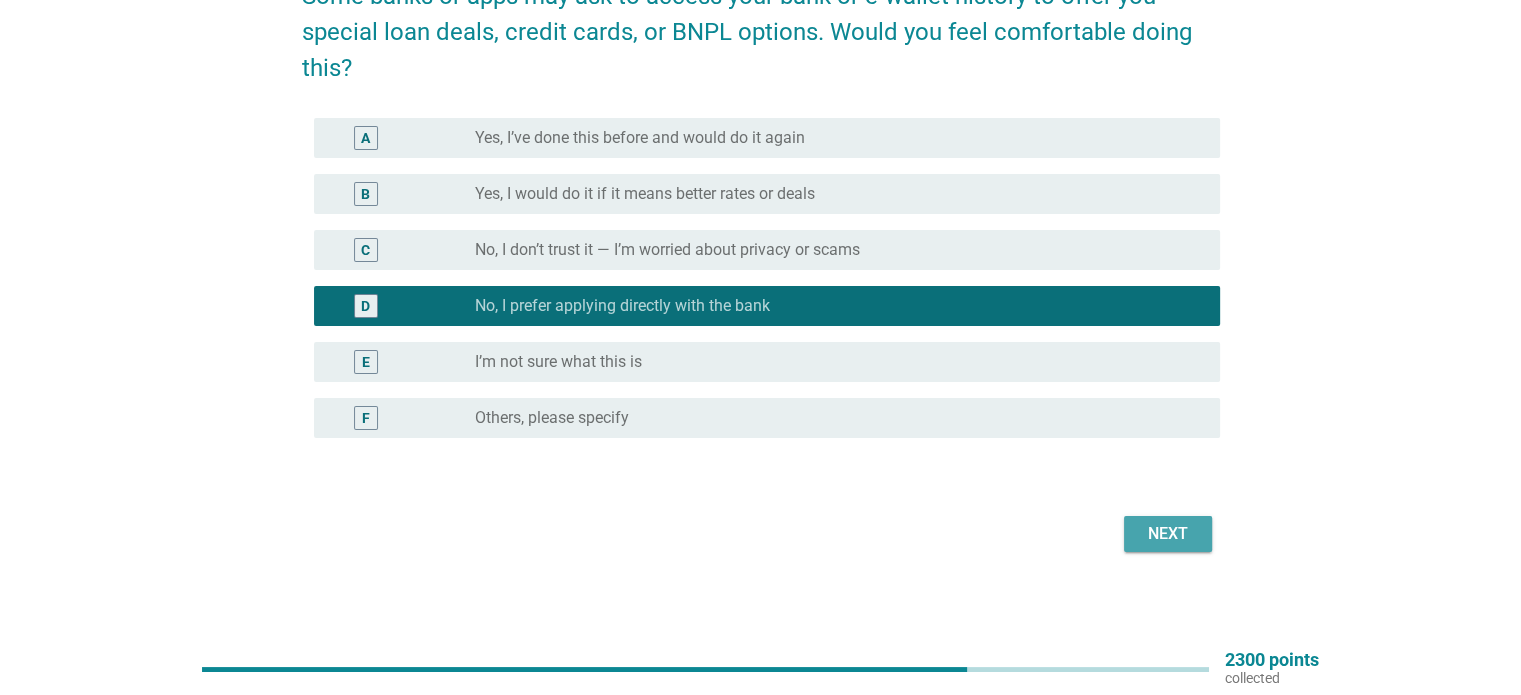 click on "Next" at bounding box center (1168, 534) 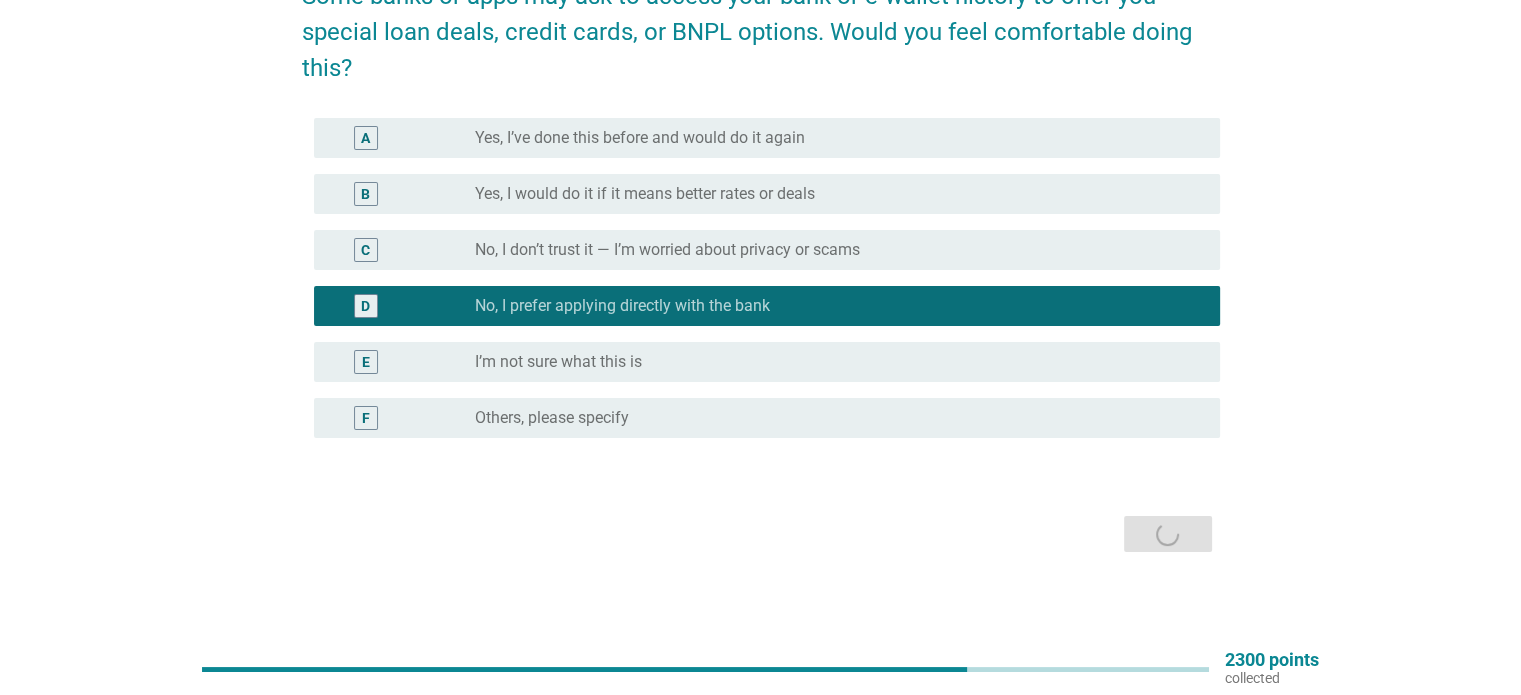 scroll, scrollTop: 0, scrollLeft: 0, axis: both 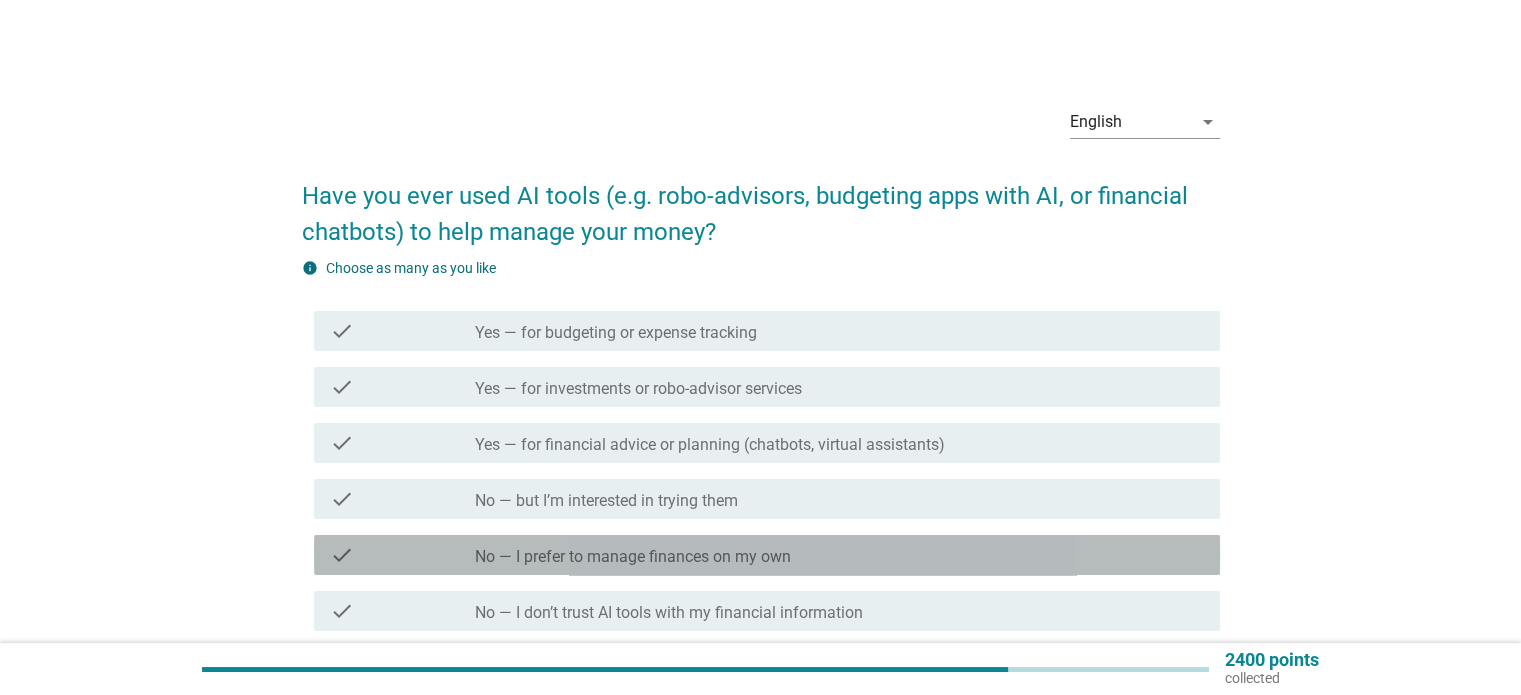 click on "No — I prefer to manage finances on my own" at bounding box center [633, 557] 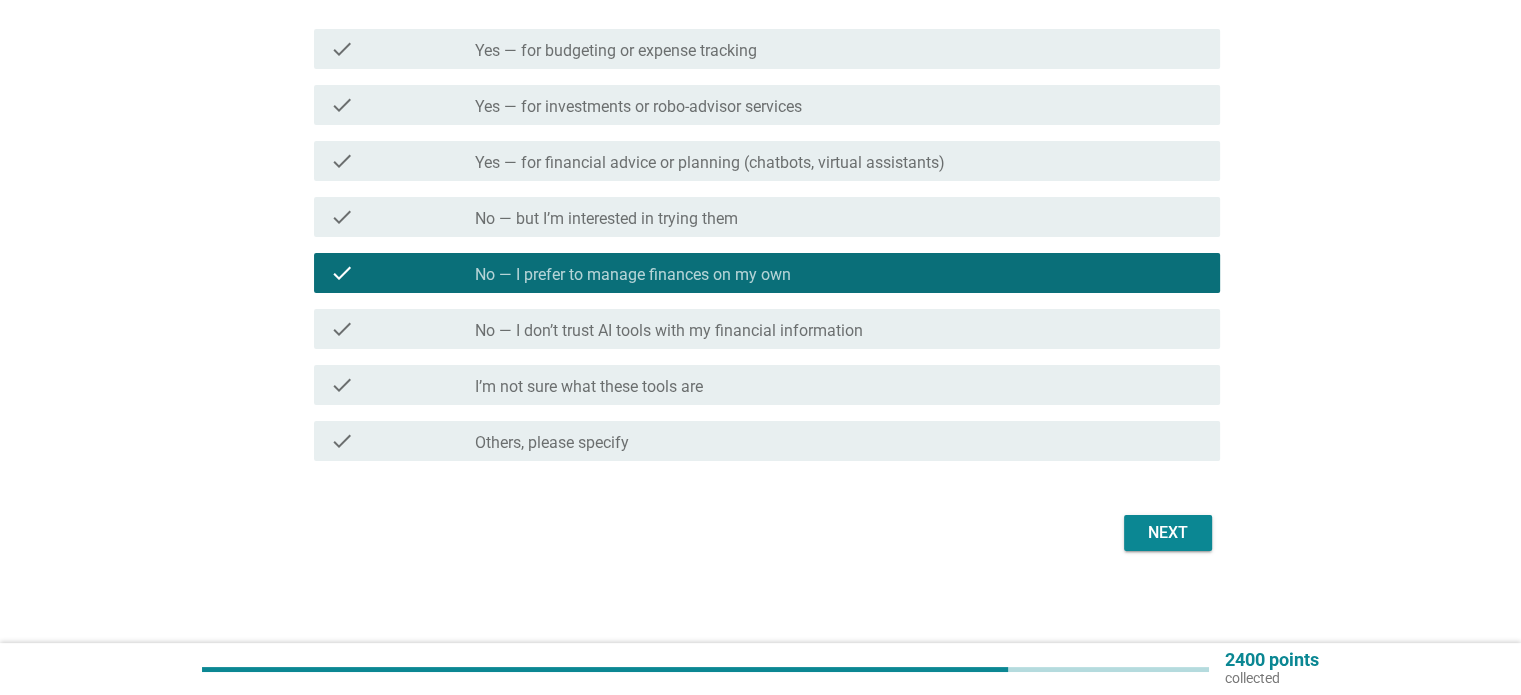 scroll, scrollTop: 285, scrollLeft: 0, axis: vertical 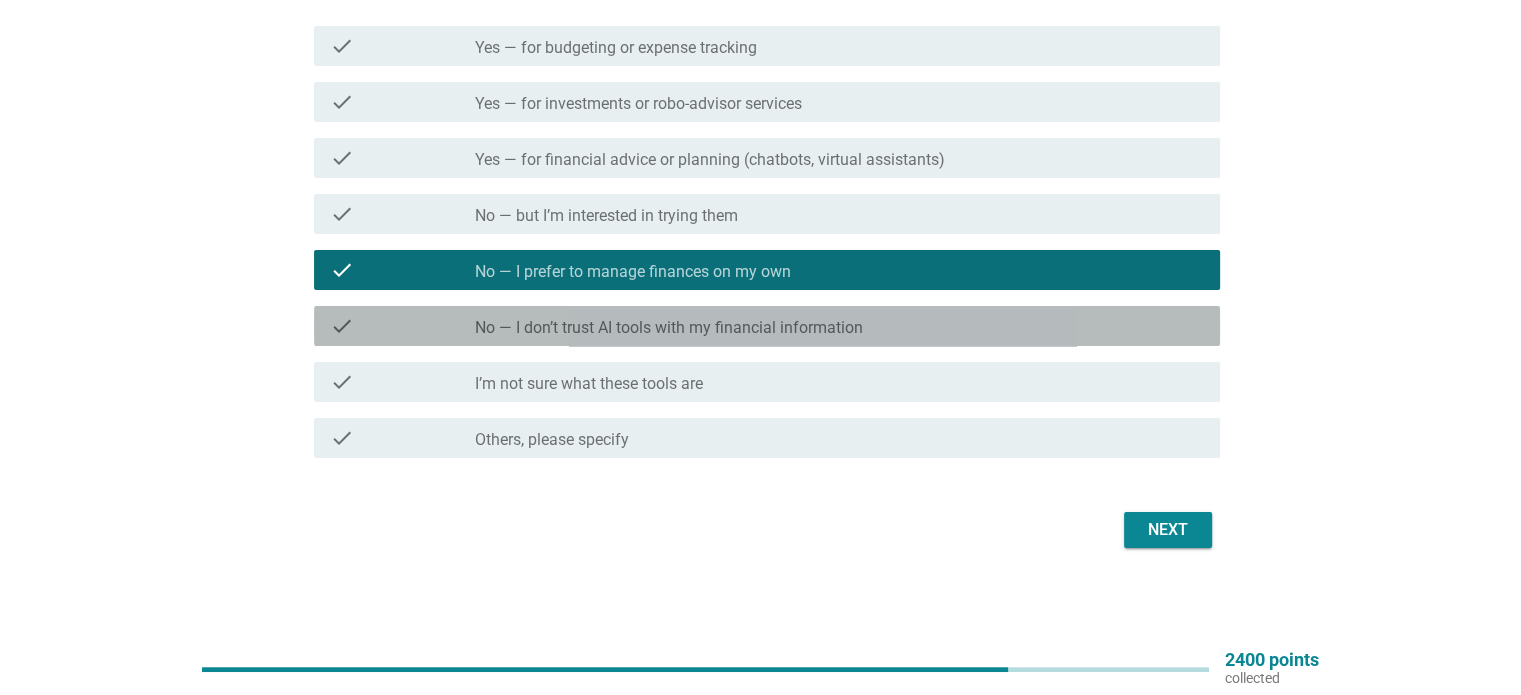 drag, startPoint x: 830, startPoint y: 315, endPoint x: 989, endPoint y: 371, distance: 168.57343 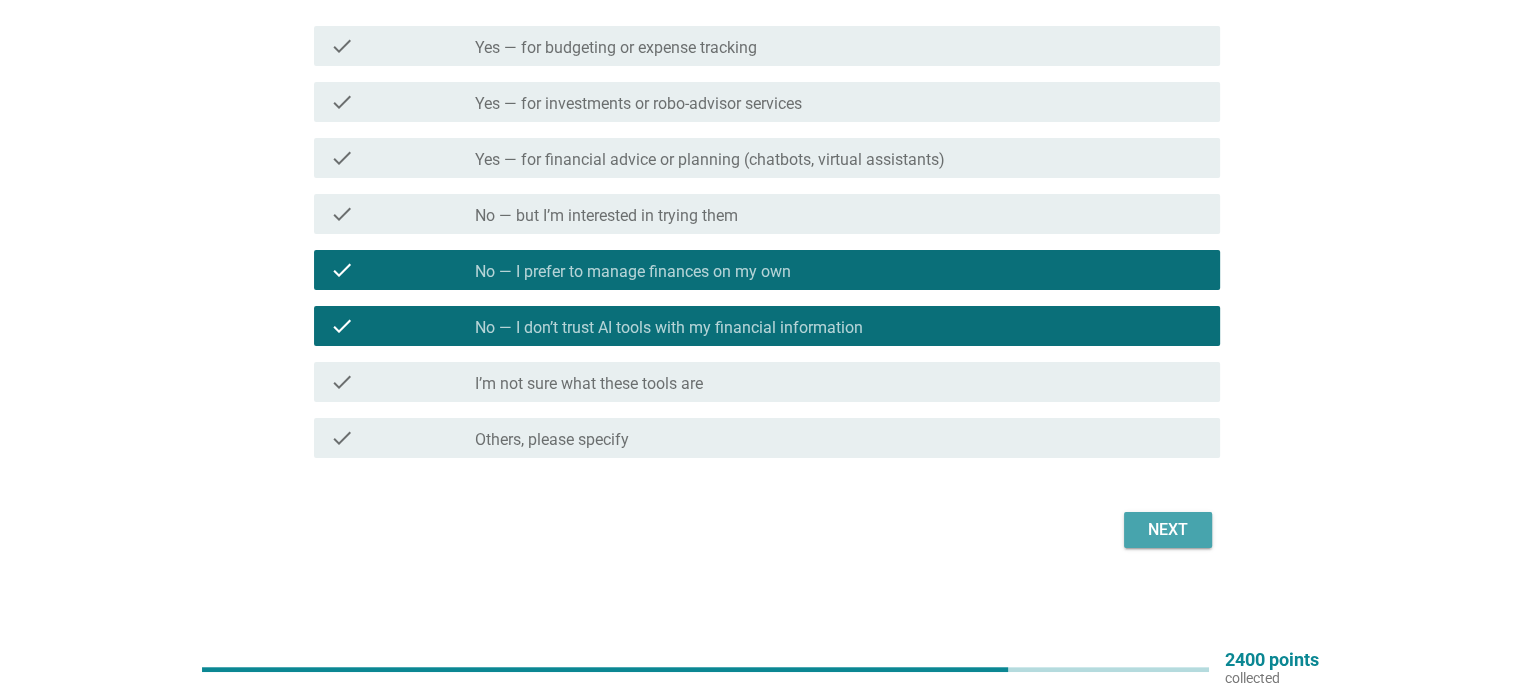 click on "Next" at bounding box center [1168, 530] 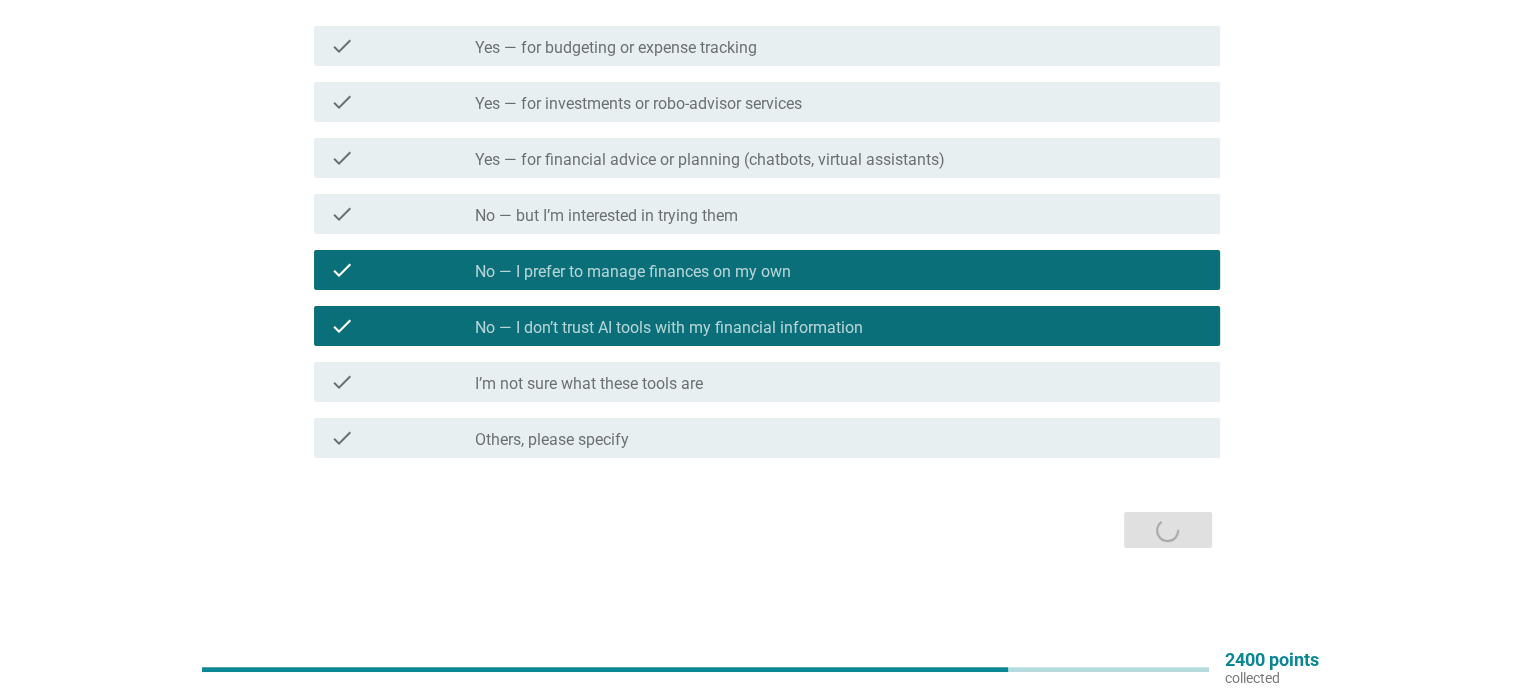 scroll, scrollTop: 0, scrollLeft: 0, axis: both 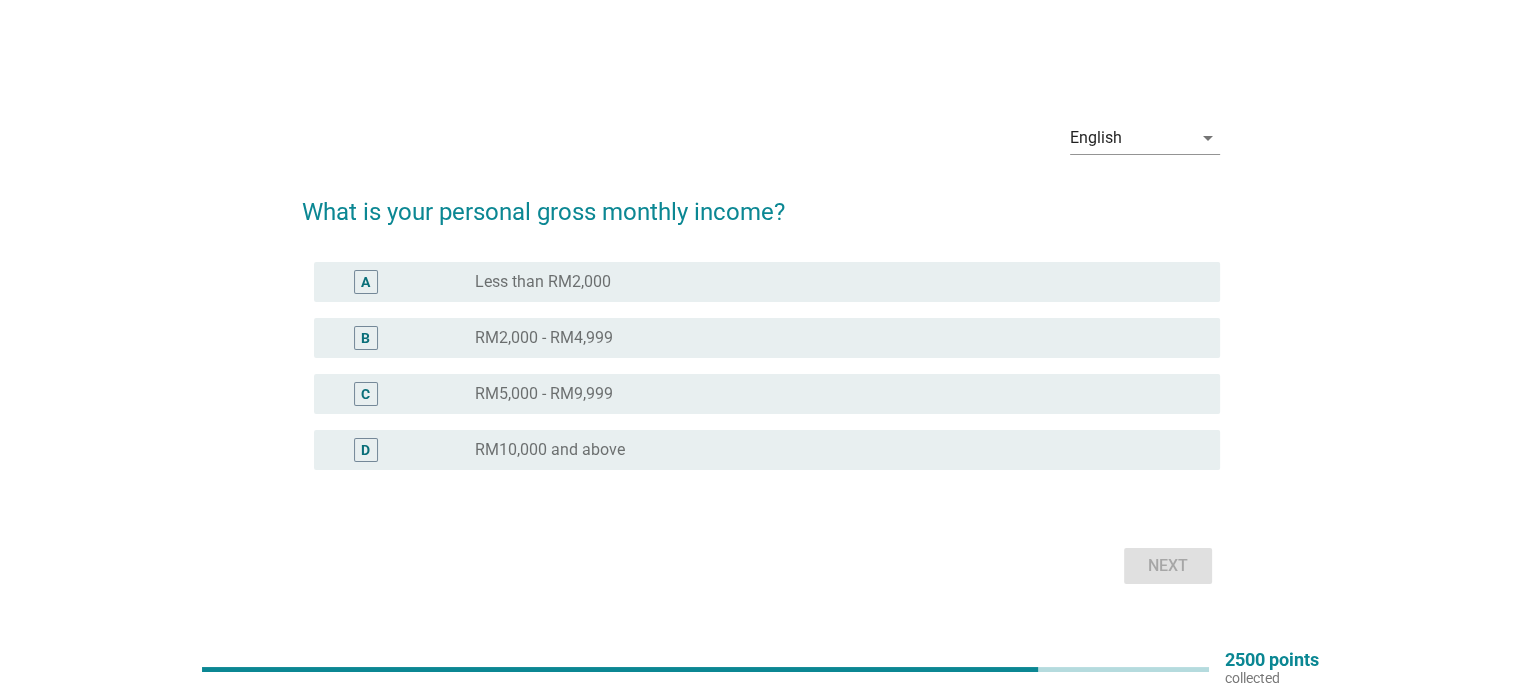 click on "radio_button_unchecked RM5,000 - RM9,999" at bounding box center (831, 394) 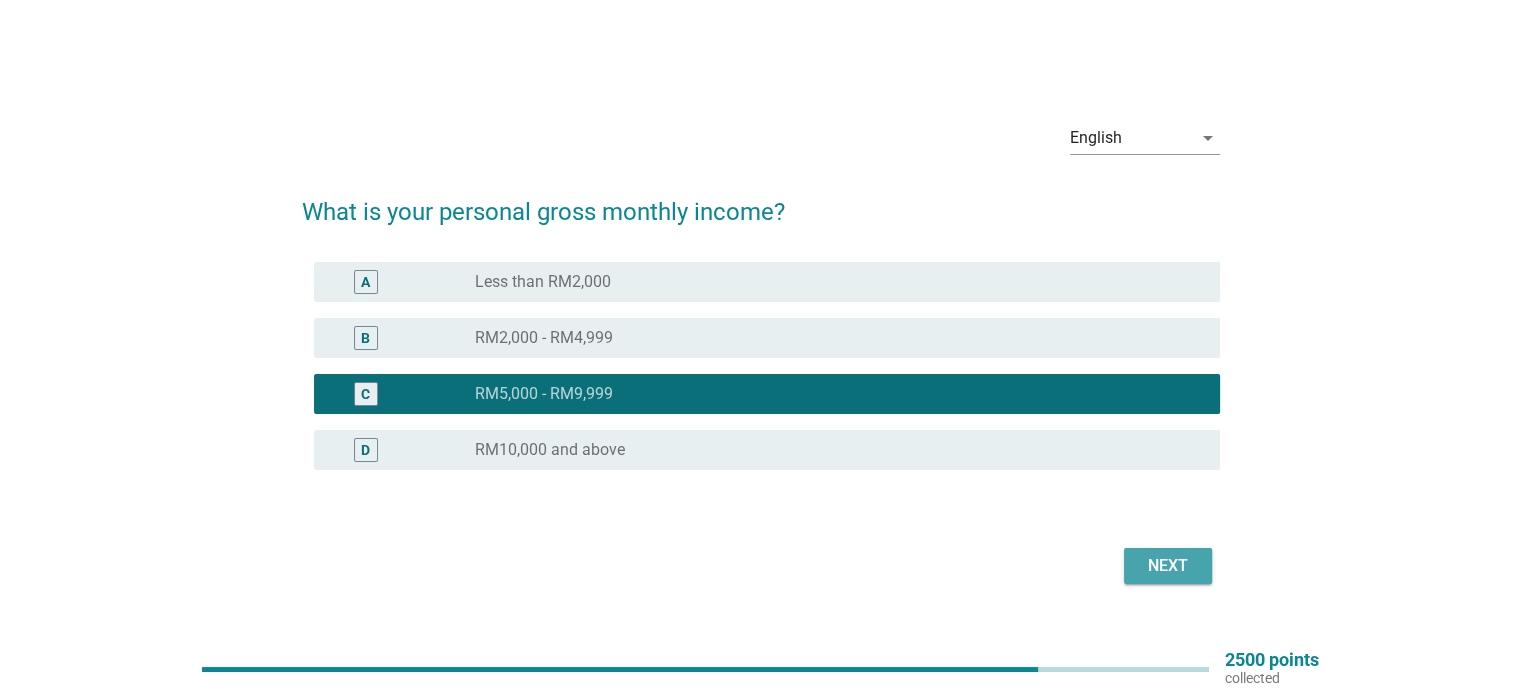 click on "Next" at bounding box center [1168, 566] 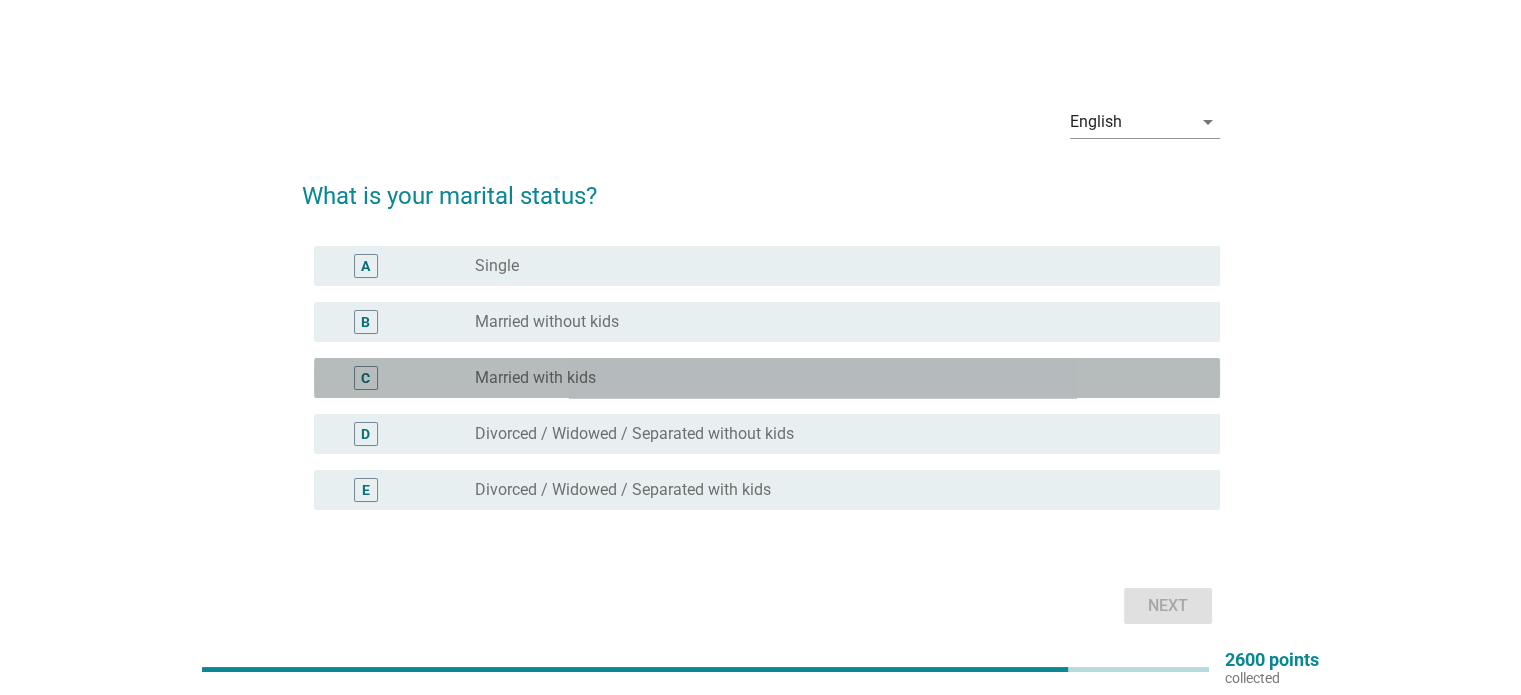 click on "radio_button_unchecked Married with kids" at bounding box center [831, 378] 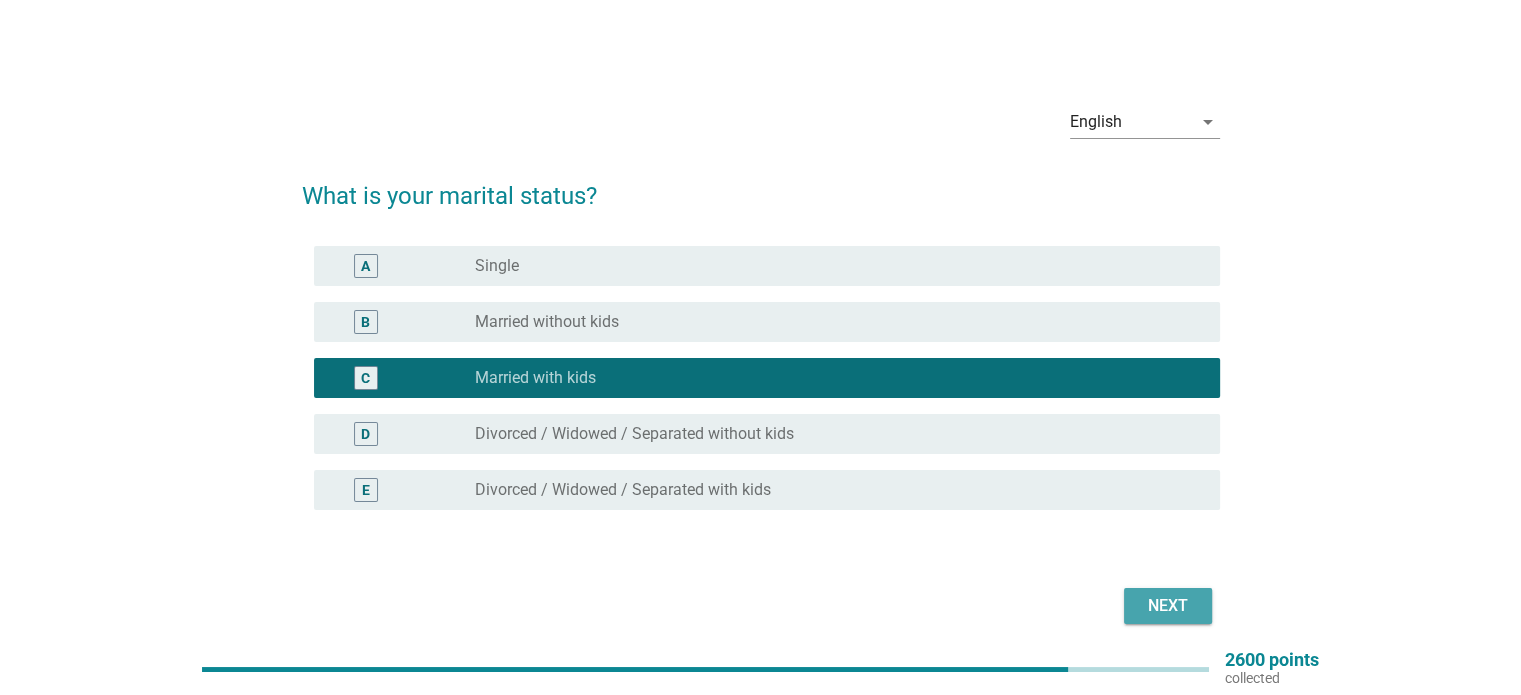 click on "Next" at bounding box center [1168, 606] 